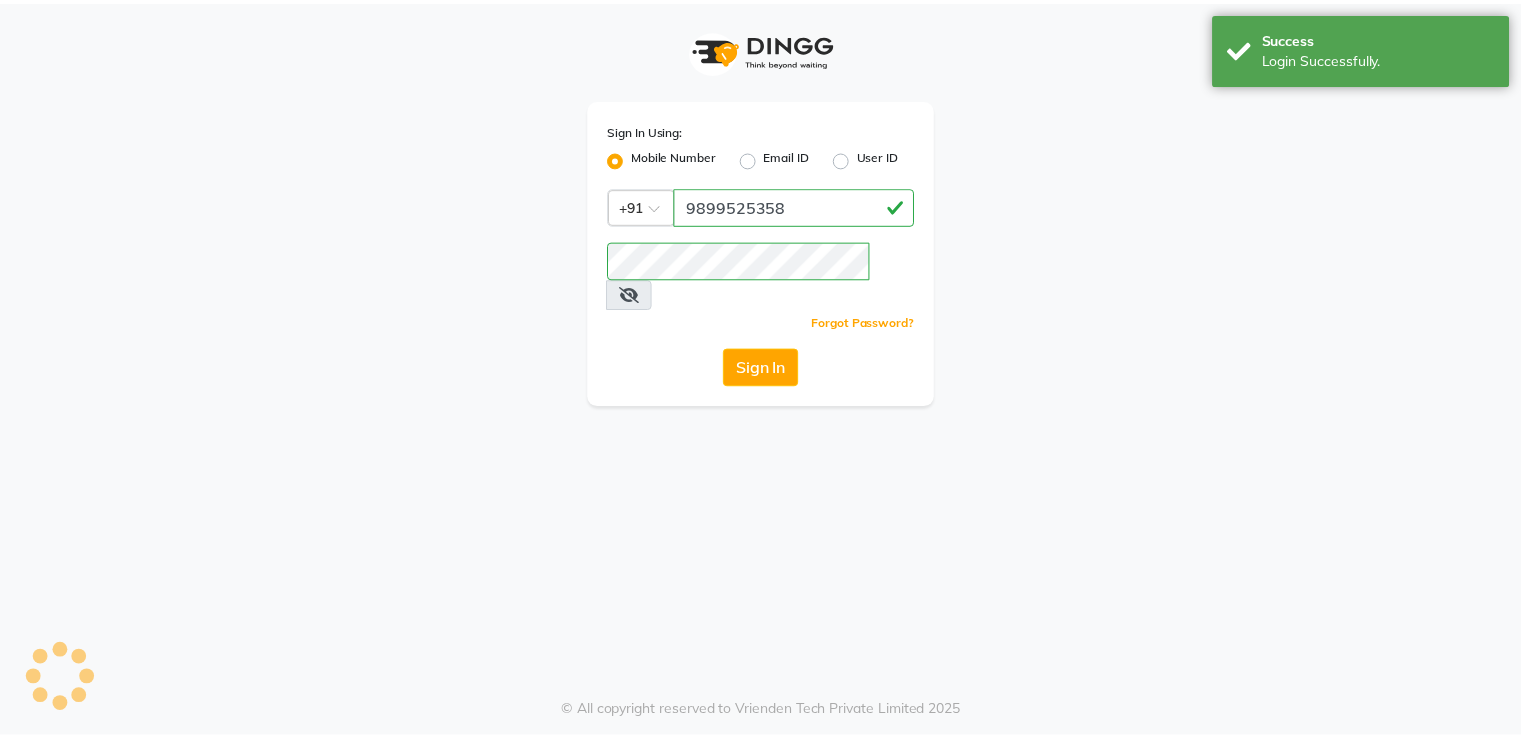 scroll, scrollTop: 0, scrollLeft: 0, axis: both 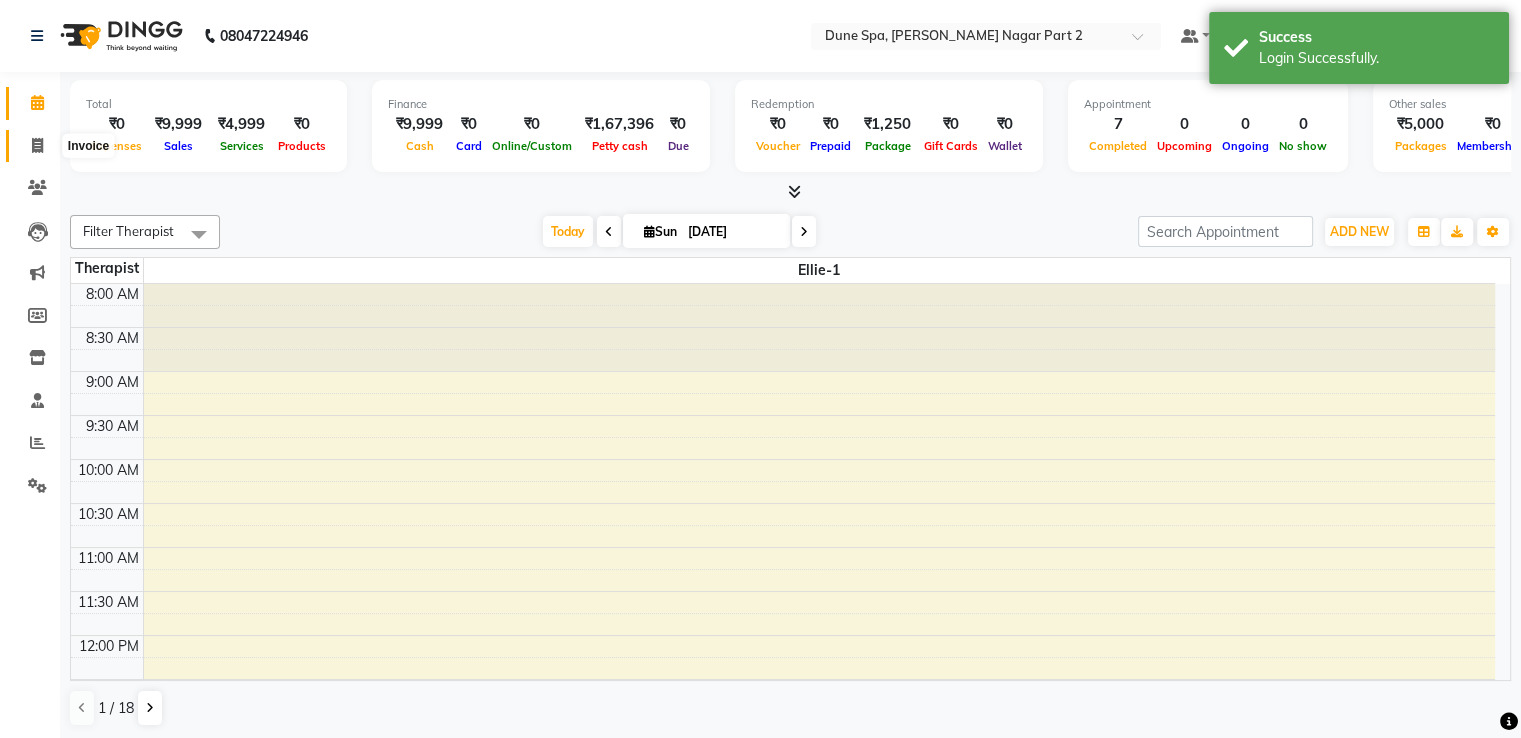 click 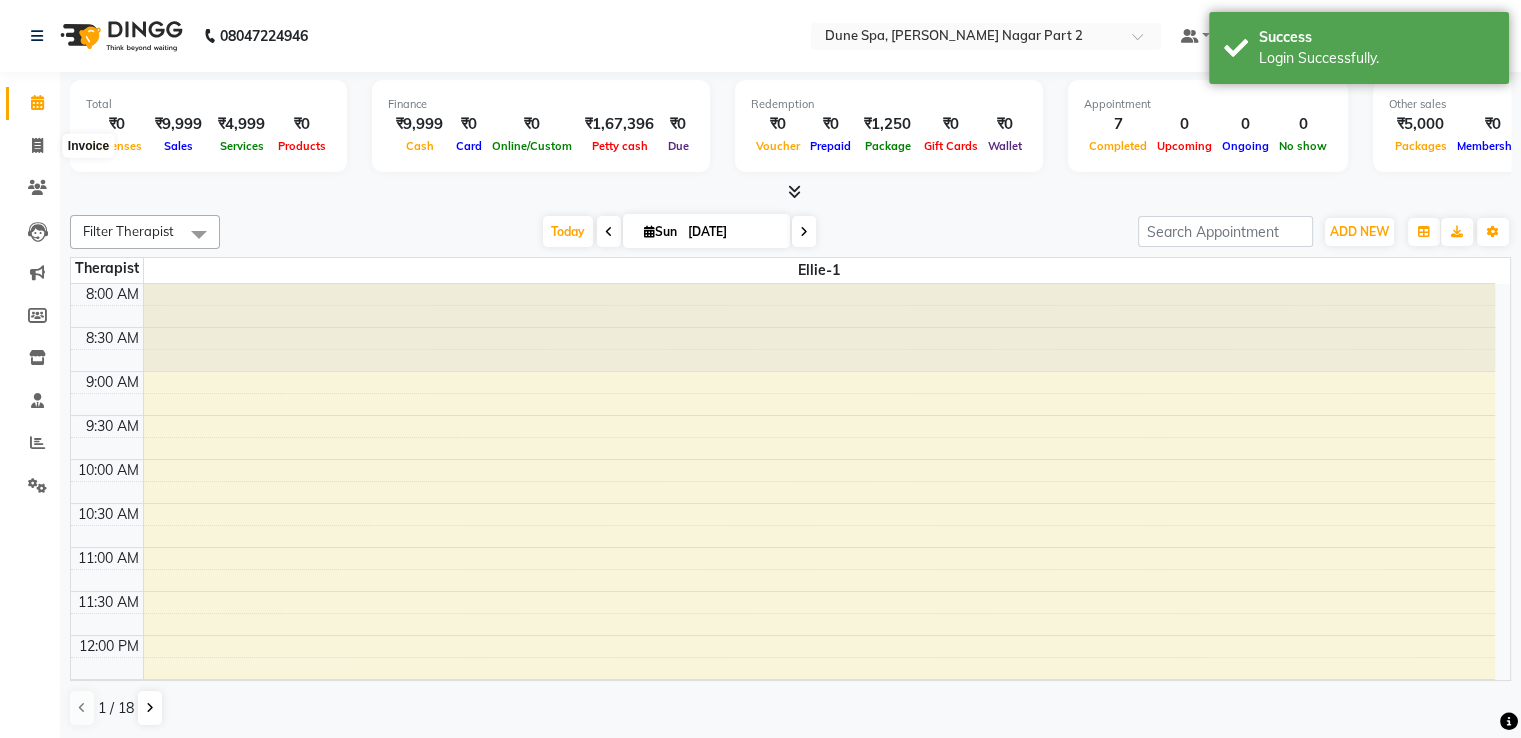 select on "7601" 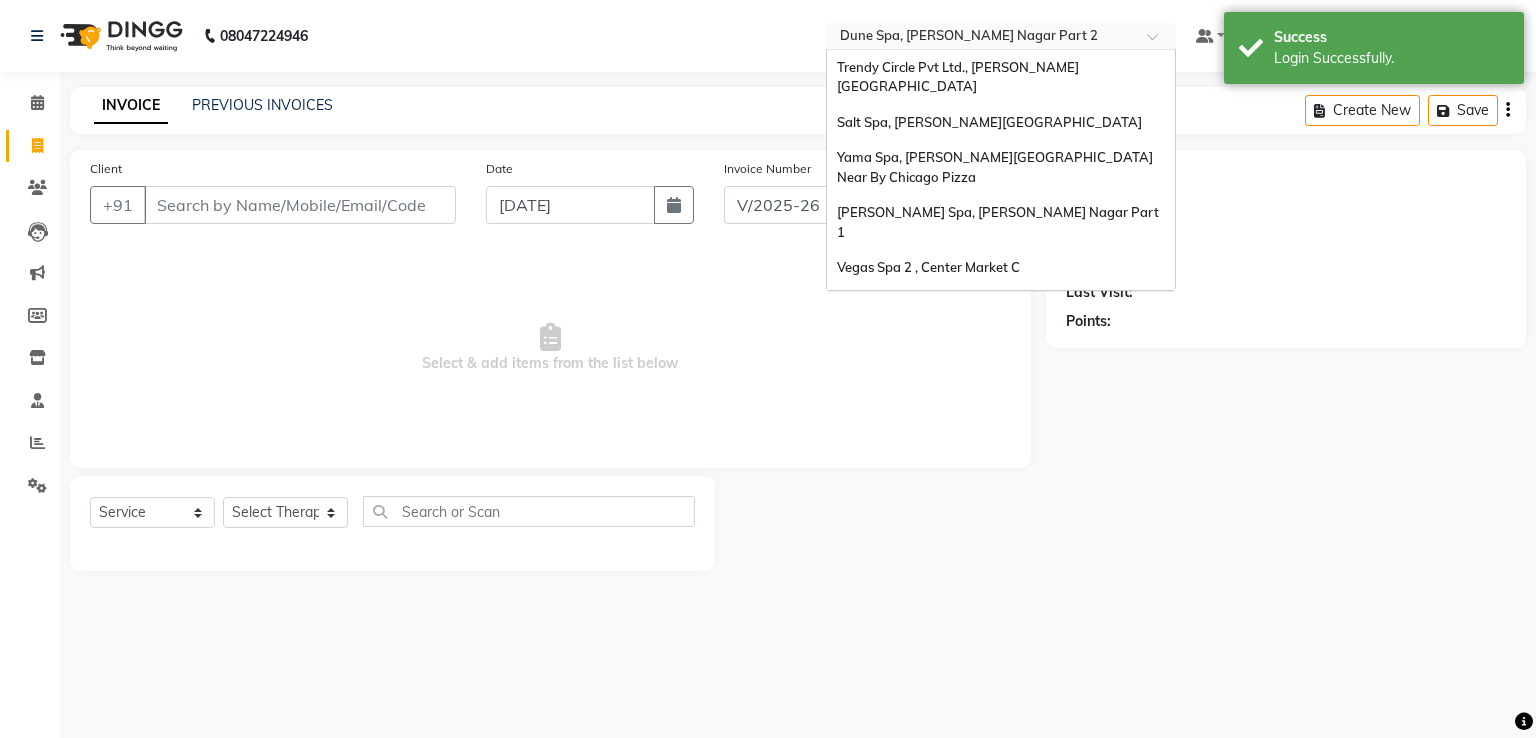 click at bounding box center [981, 38] 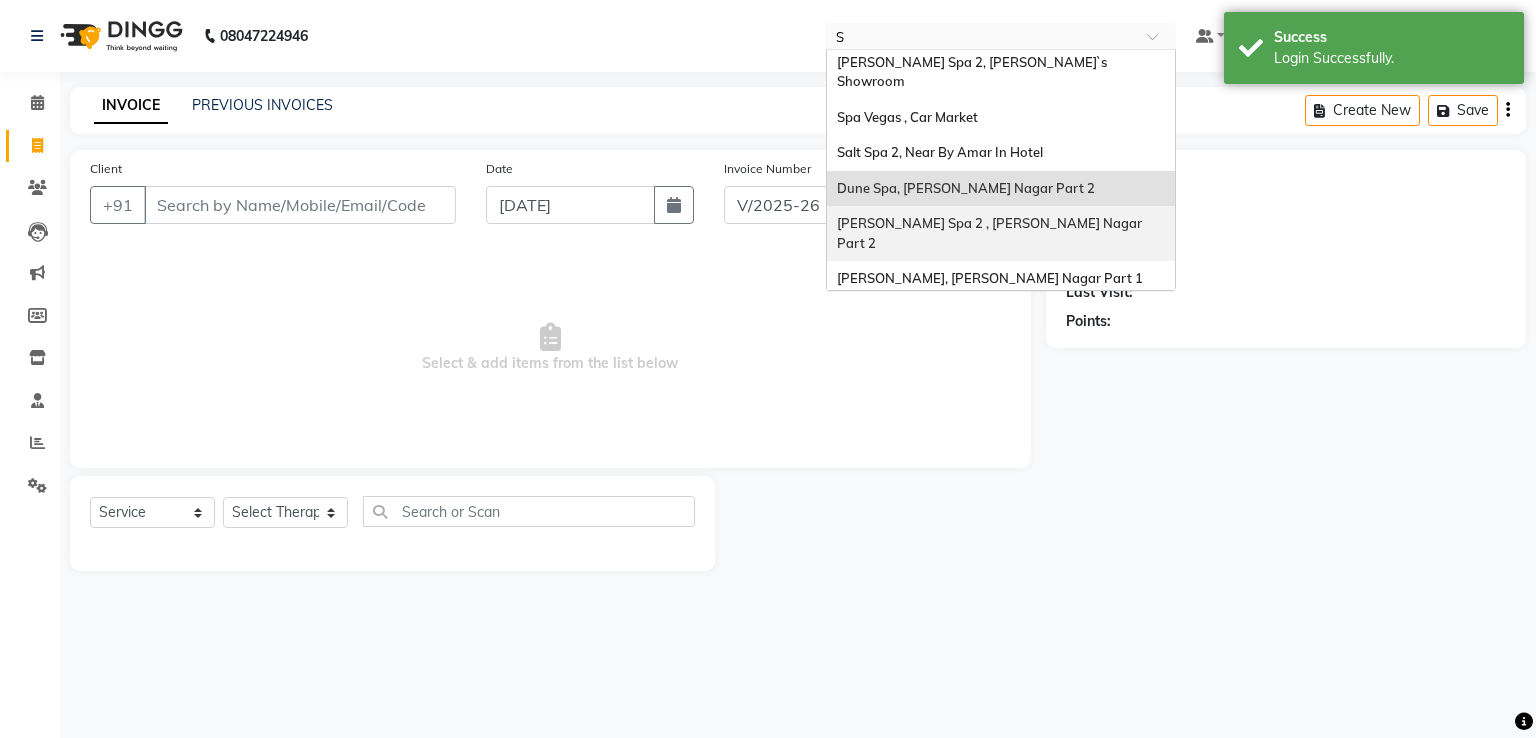 scroll, scrollTop: 150, scrollLeft: 0, axis: vertical 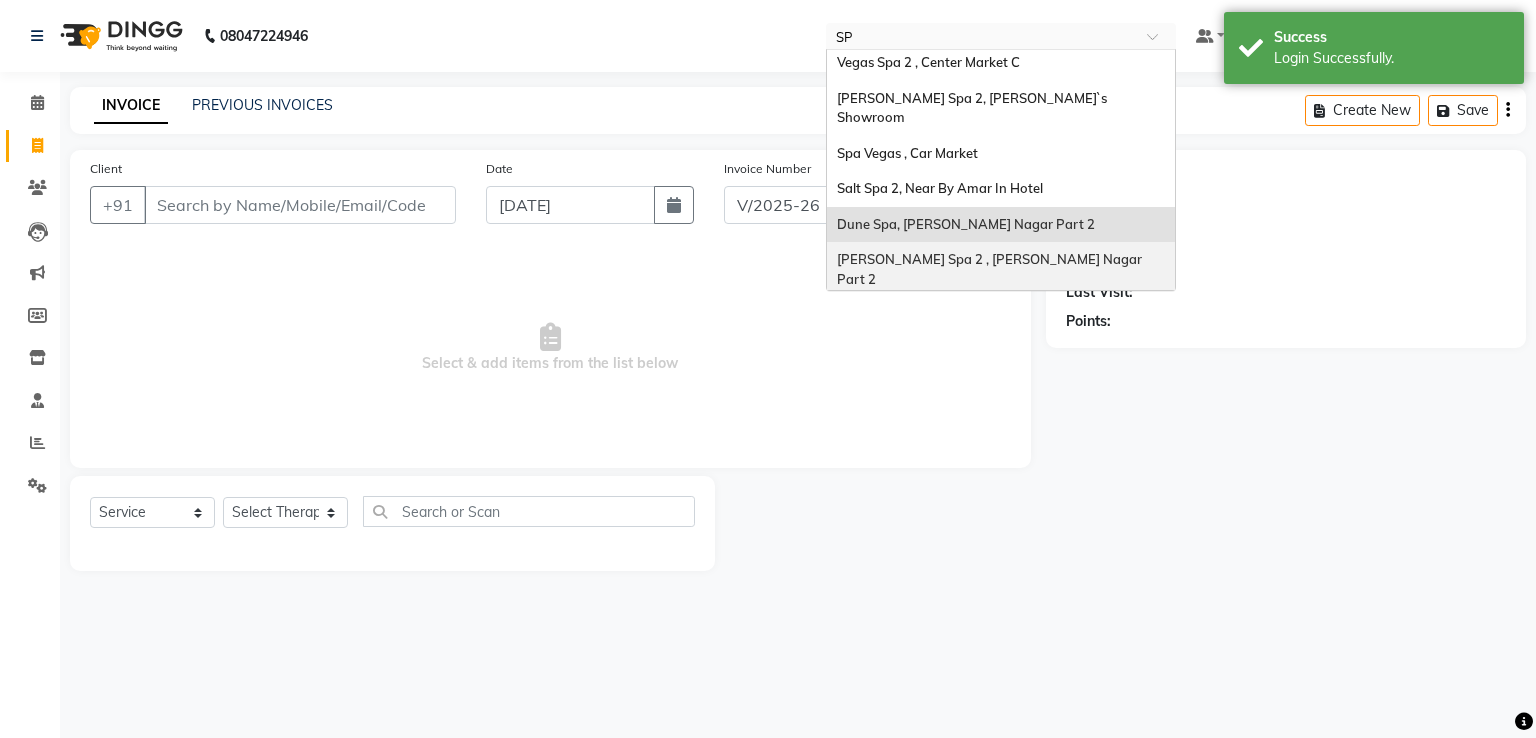 type on "SPA" 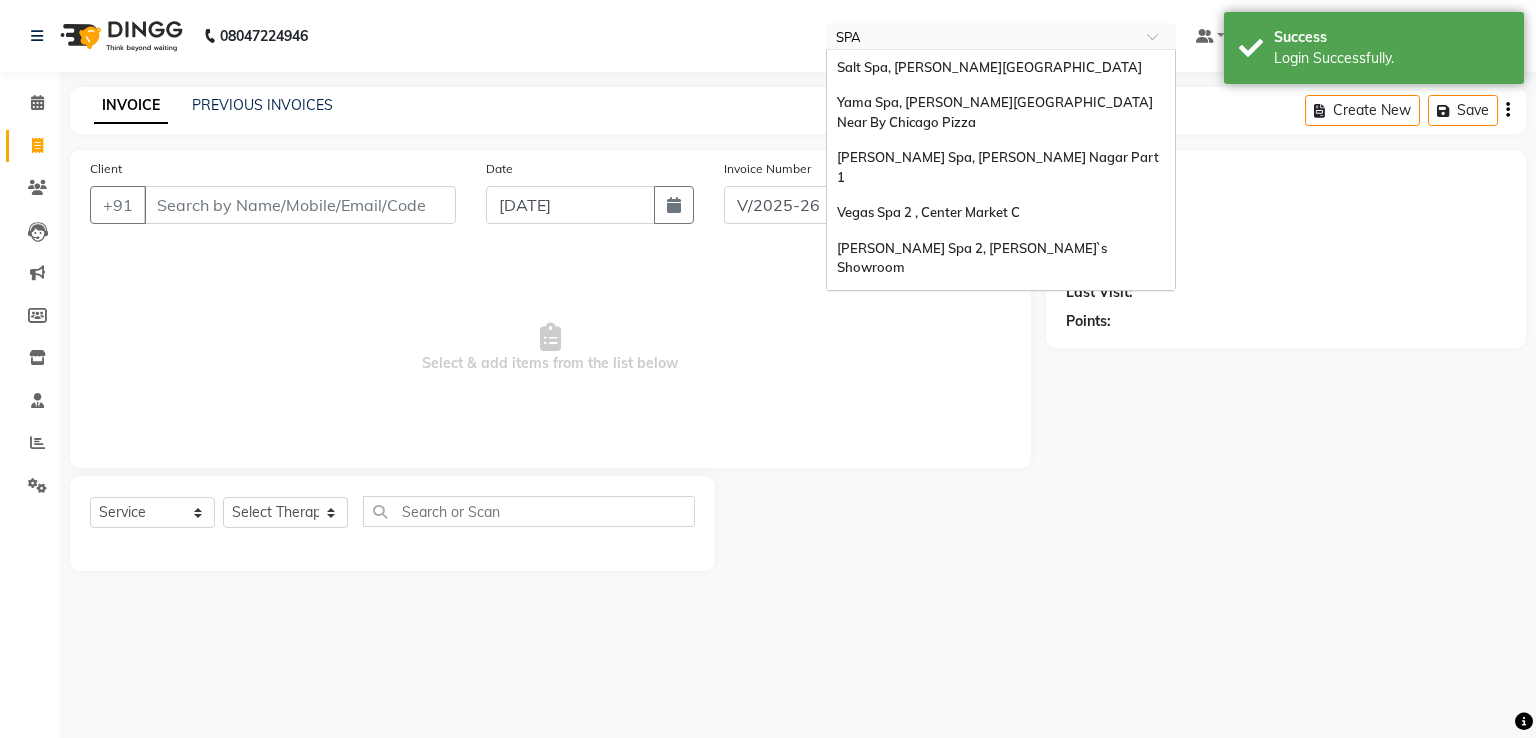 scroll, scrollTop: 150, scrollLeft: 0, axis: vertical 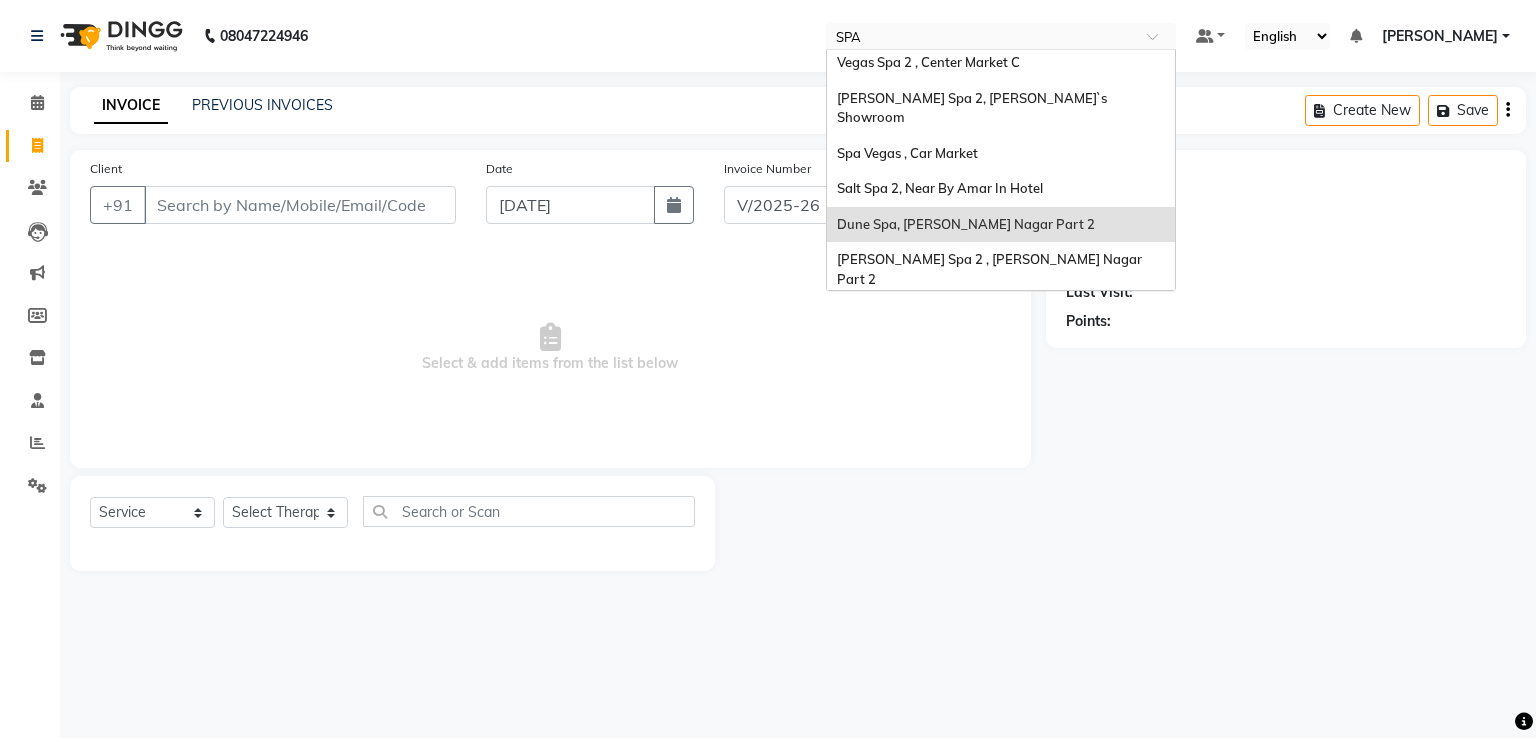 type 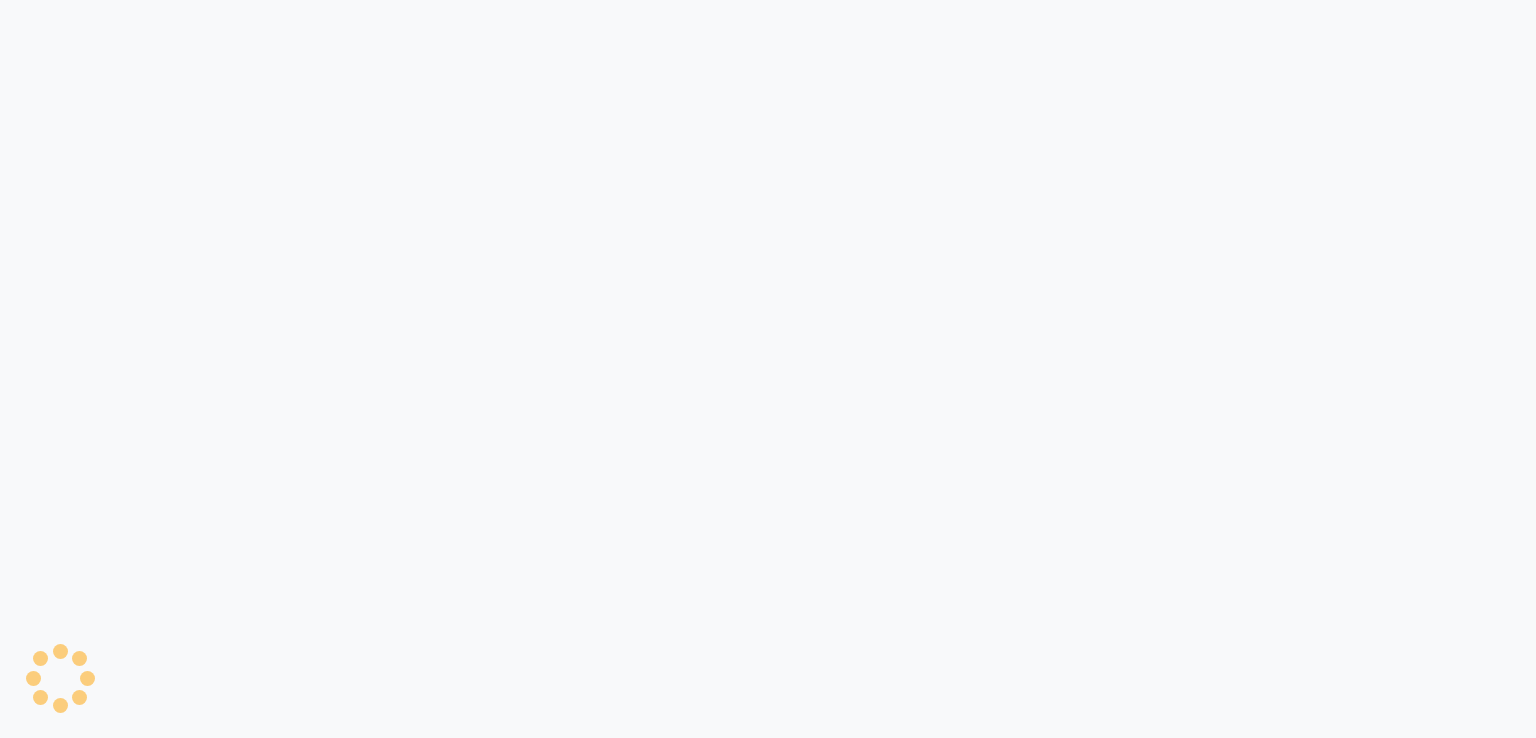 scroll, scrollTop: 0, scrollLeft: 0, axis: both 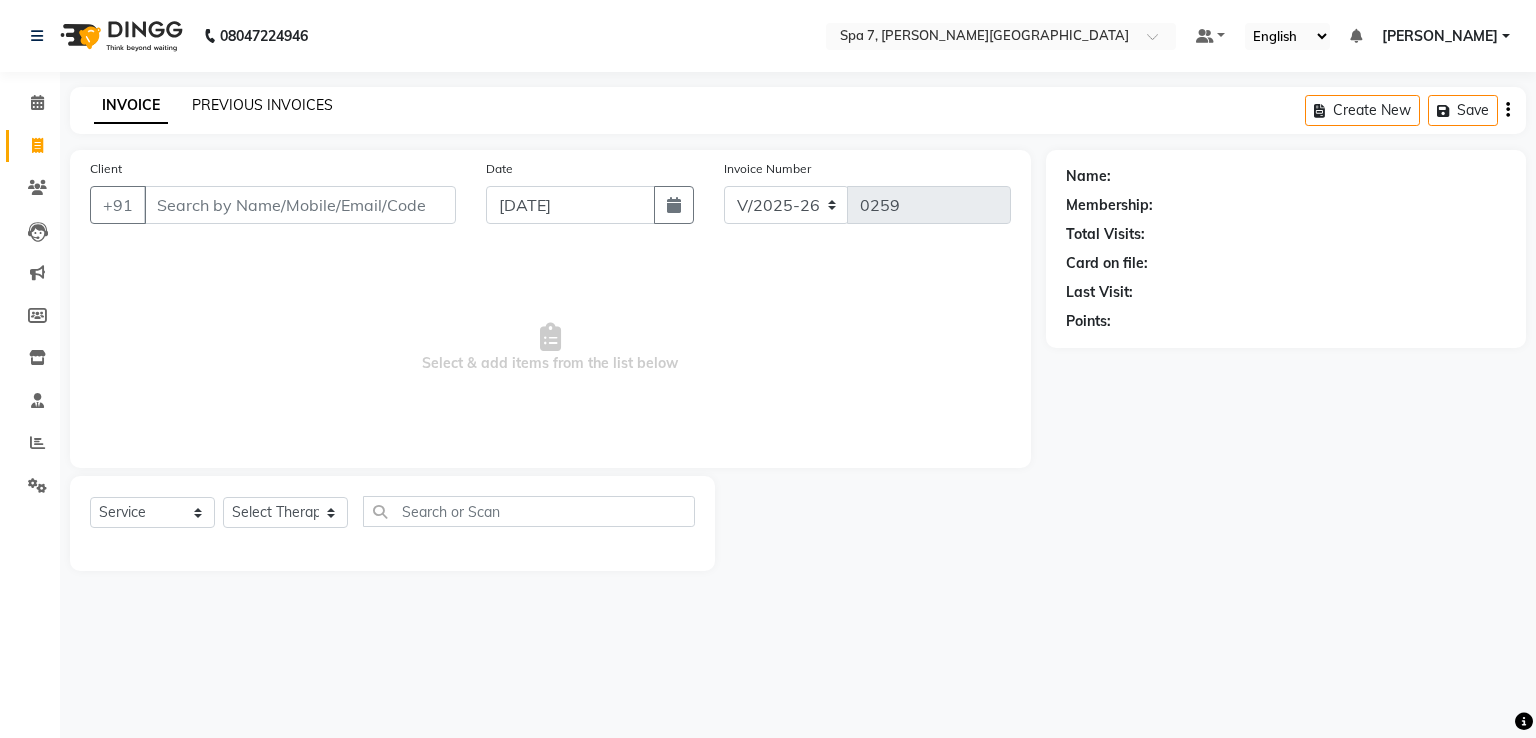 click on "PREVIOUS INVOICES" 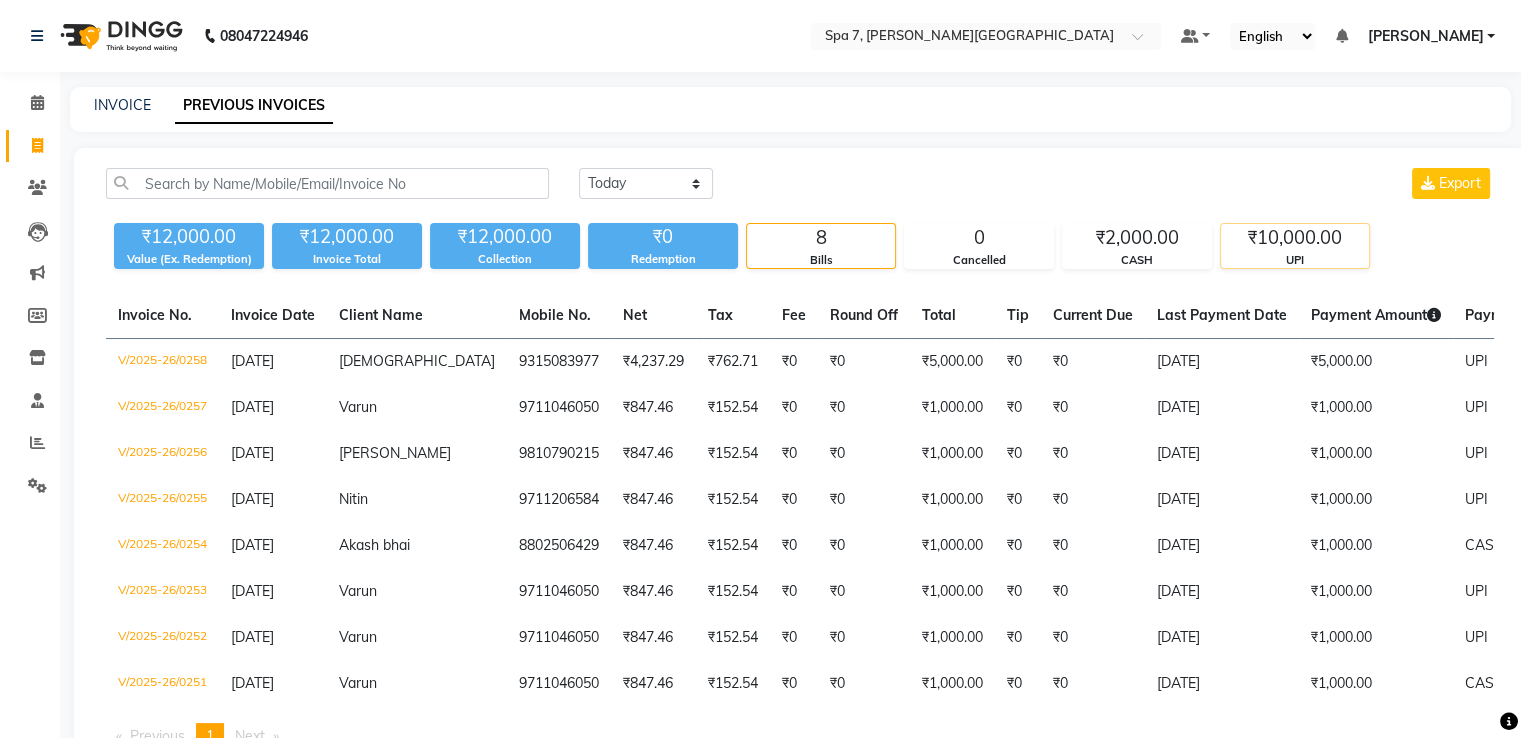 click on "₹10,000.00" 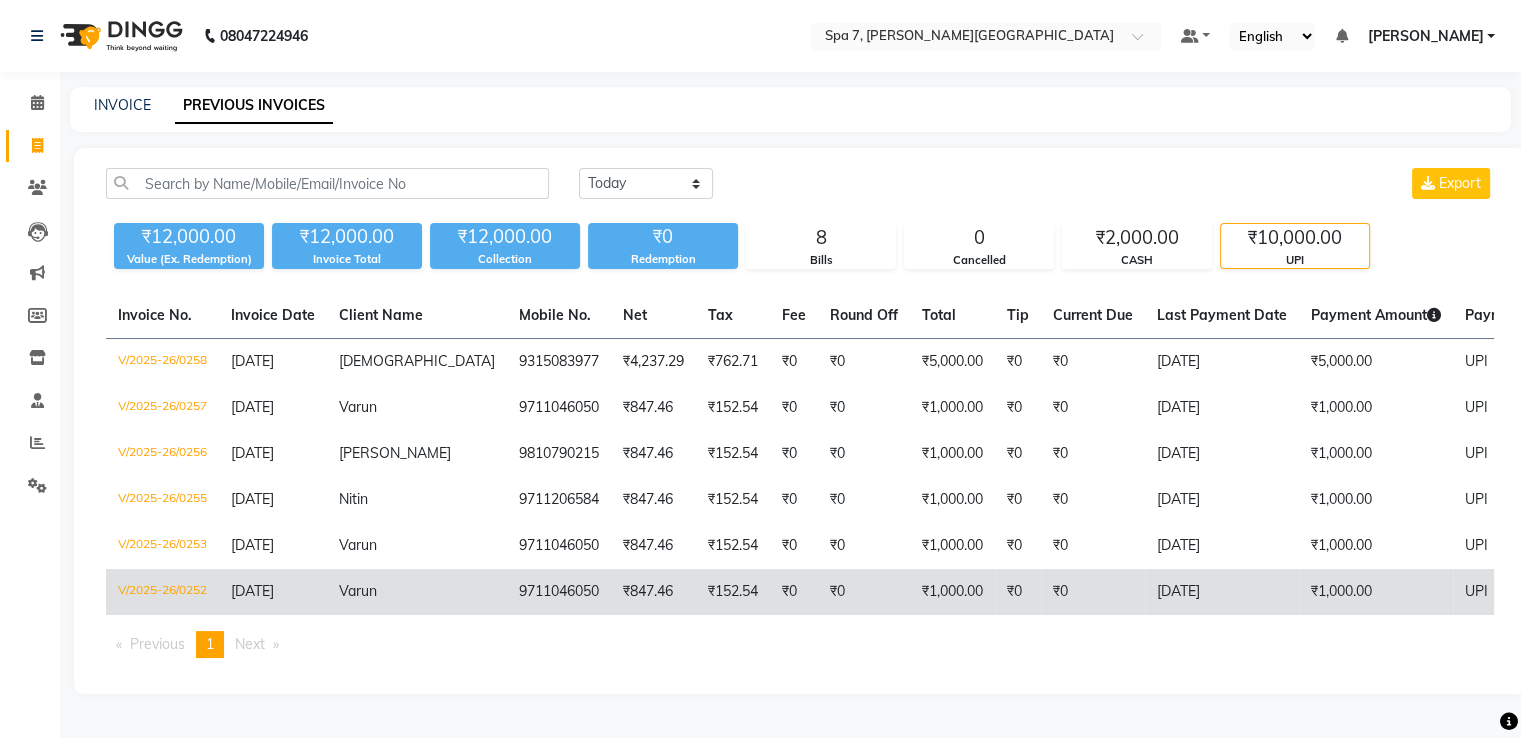 drag, startPoint x: 601, startPoint y: 601, endPoint x: 441, endPoint y: 584, distance: 160.90059 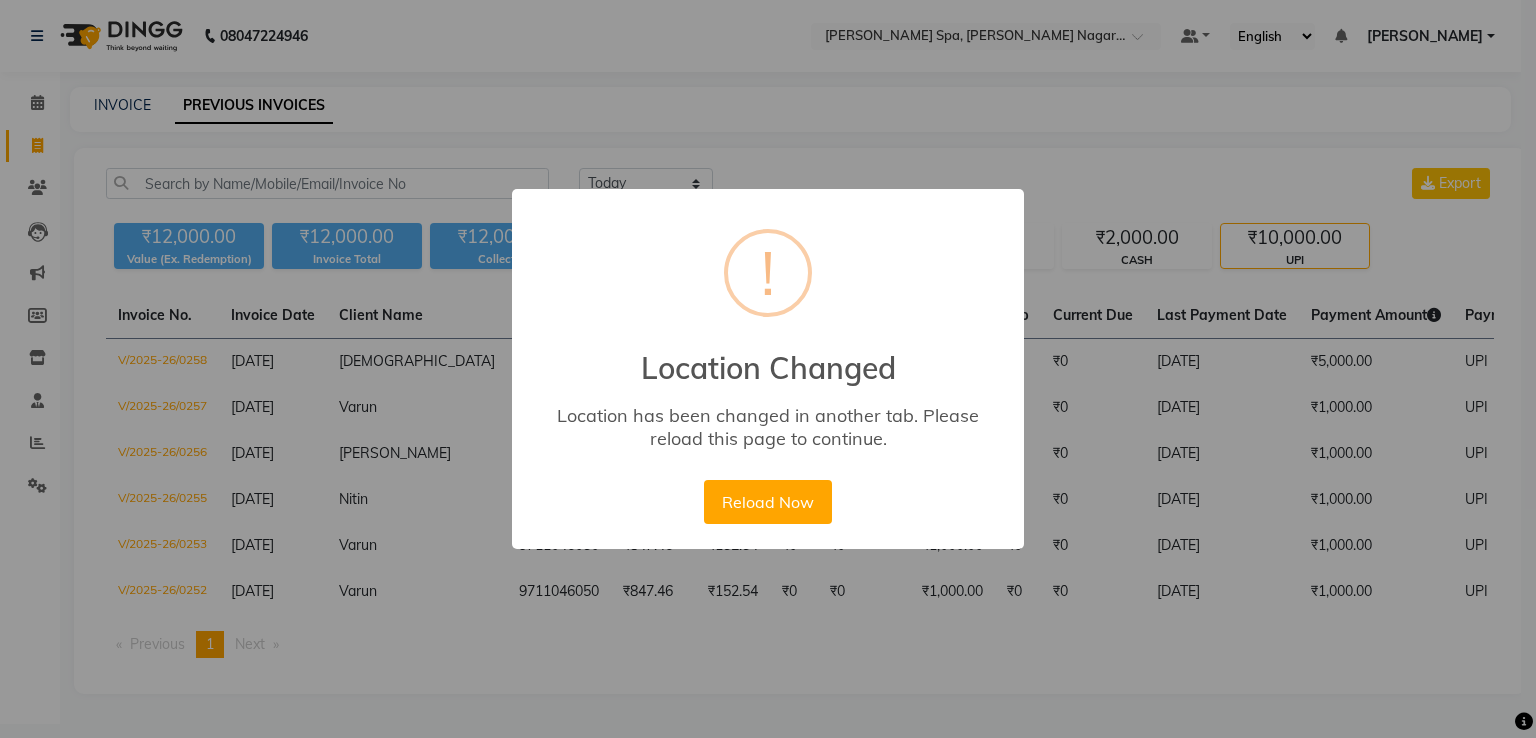 click on "Reload Now No Cancel" at bounding box center (767, 502) 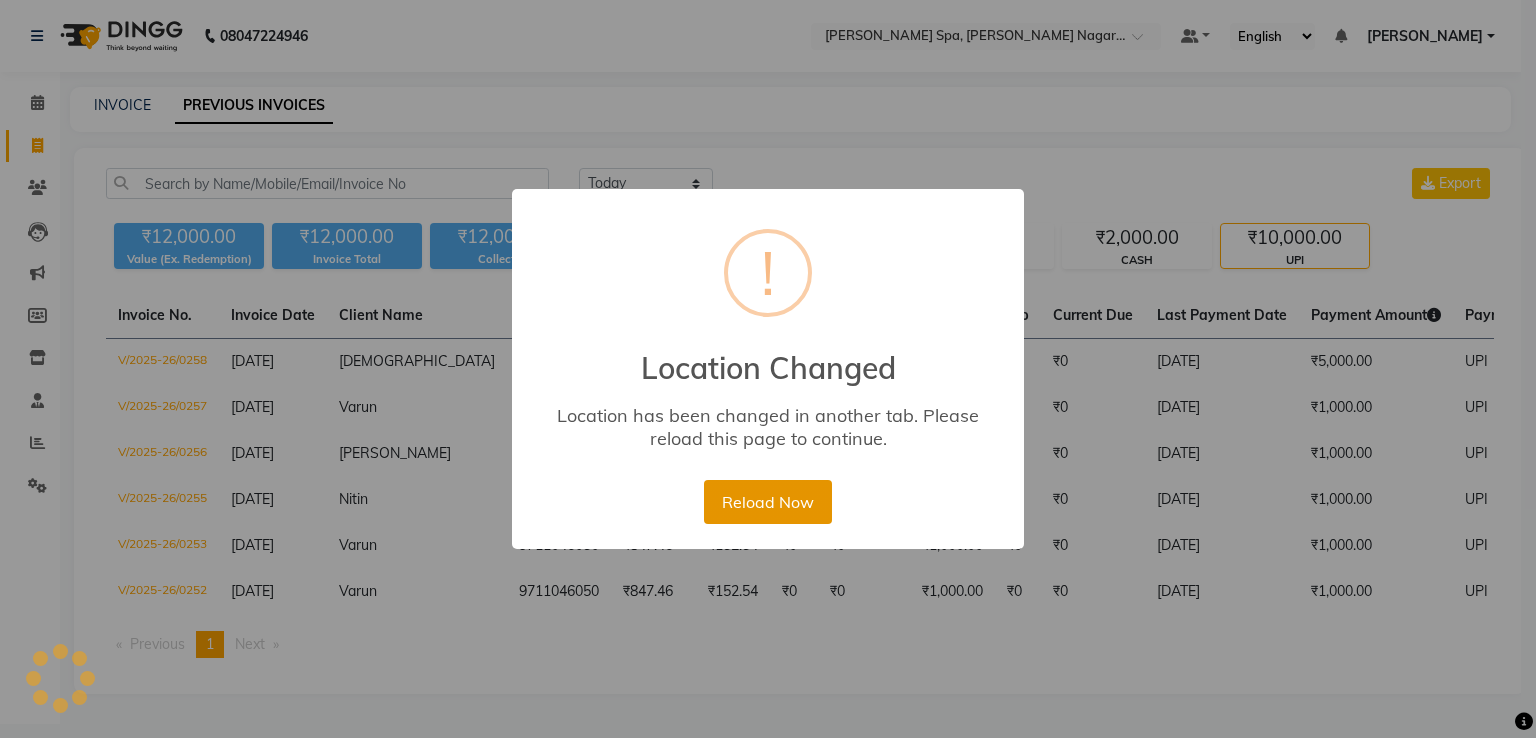 click on "Reload Now" at bounding box center (767, 502) 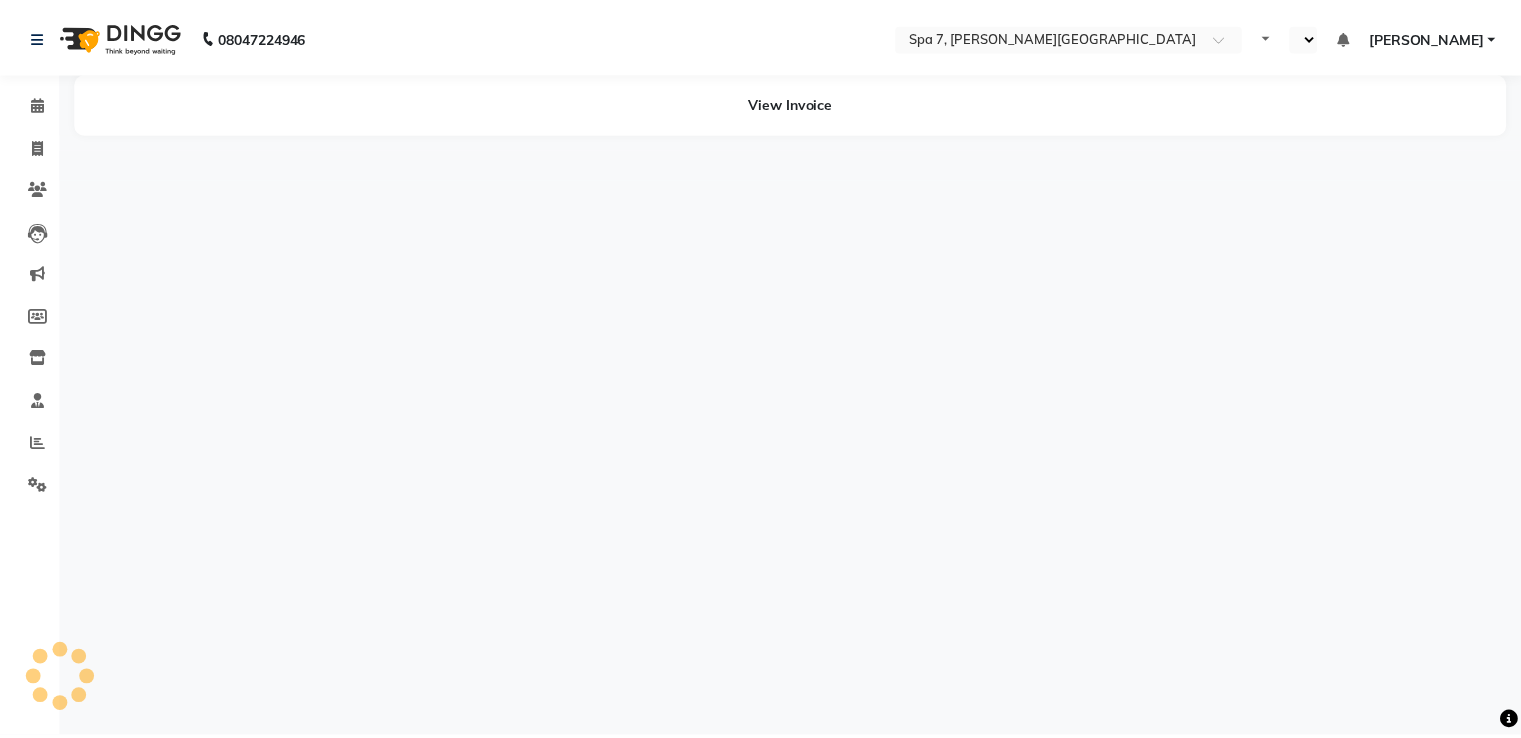 scroll, scrollTop: 0, scrollLeft: 0, axis: both 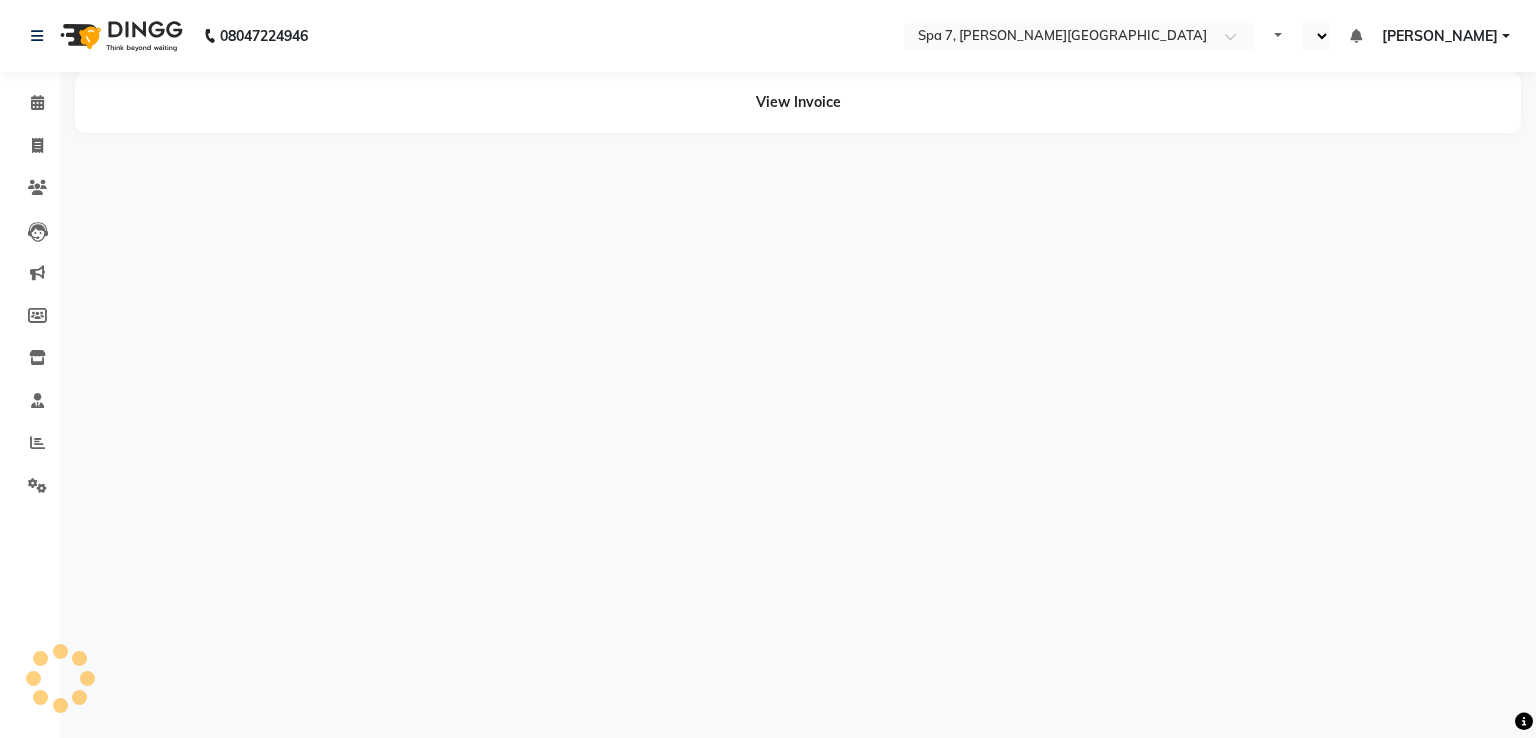 select on "en" 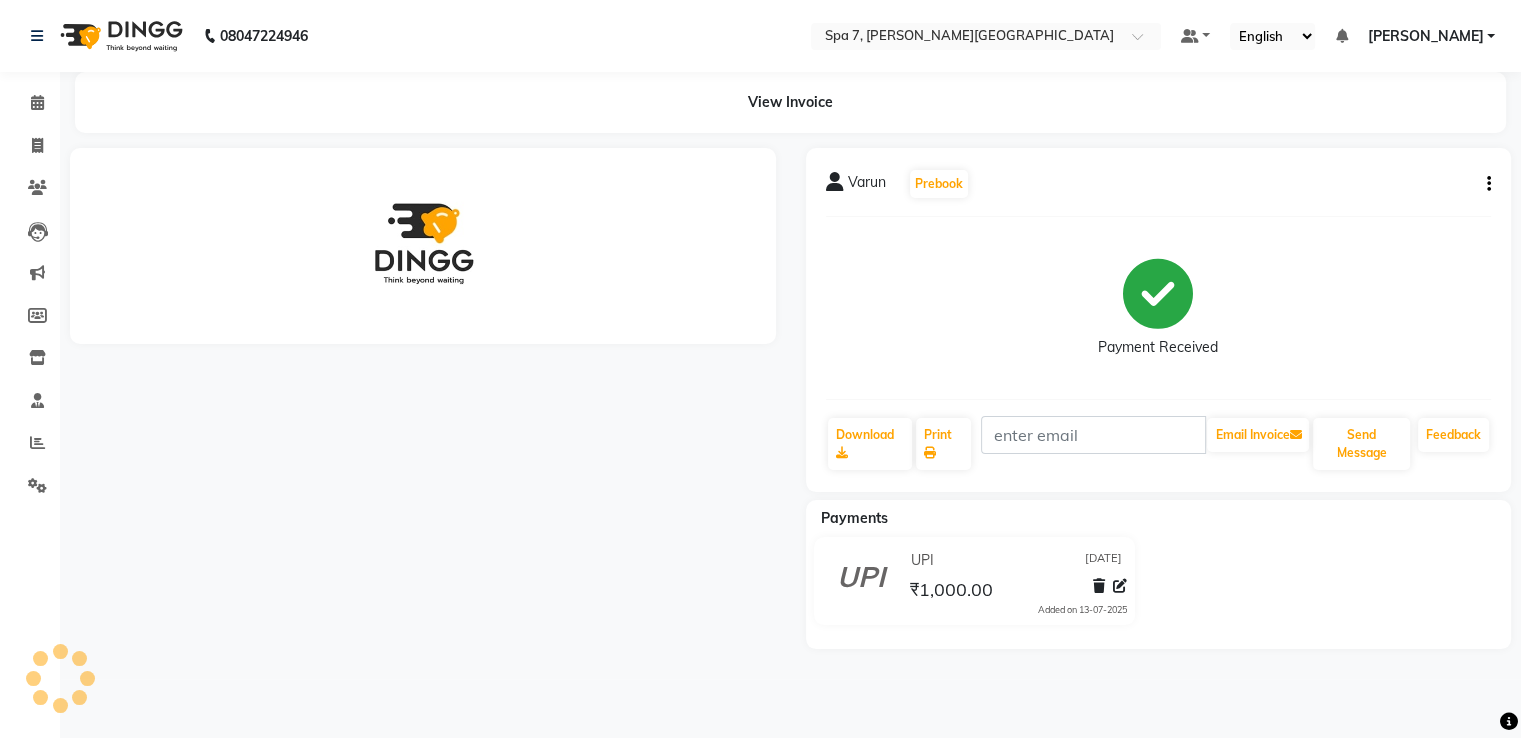 scroll, scrollTop: 0, scrollLeft: 0, axis: both 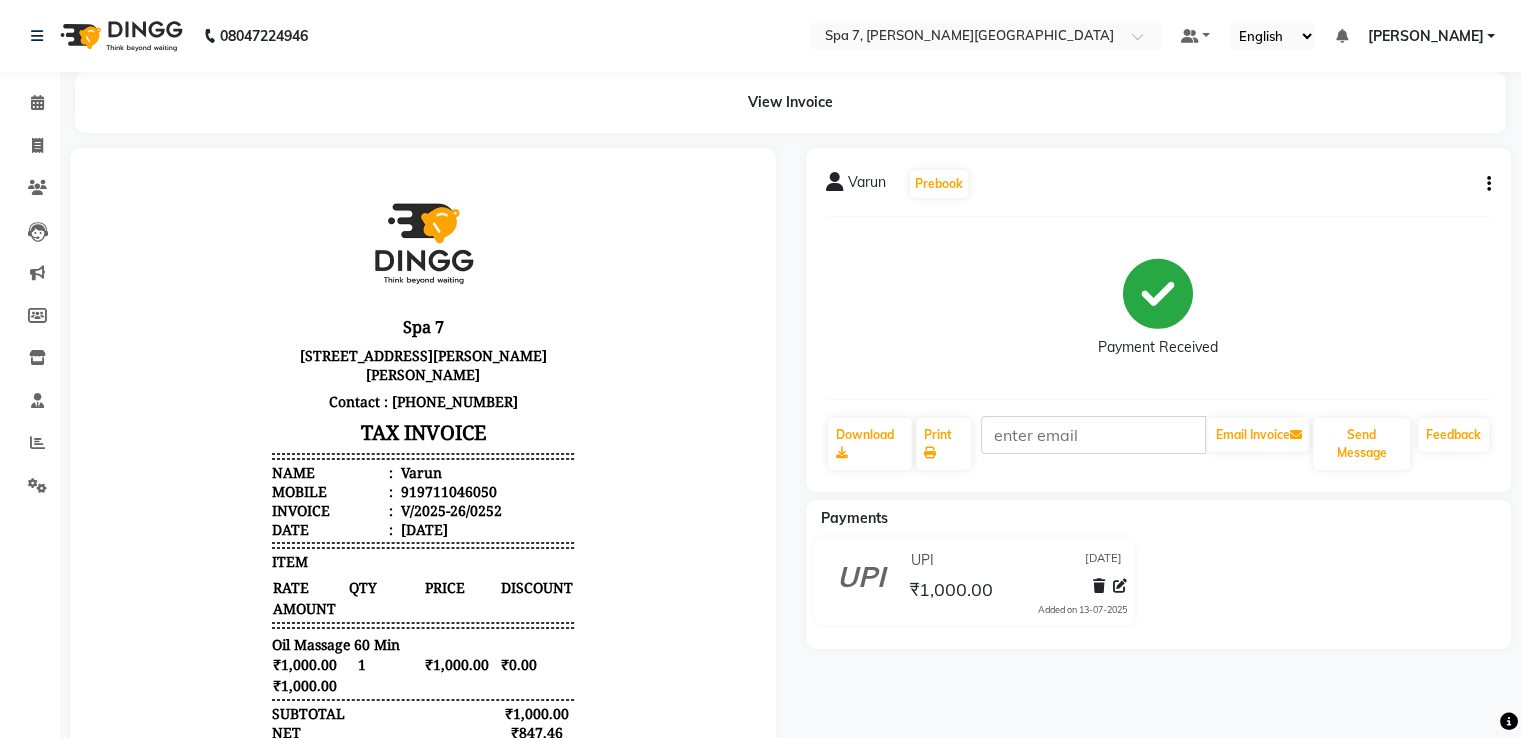 click 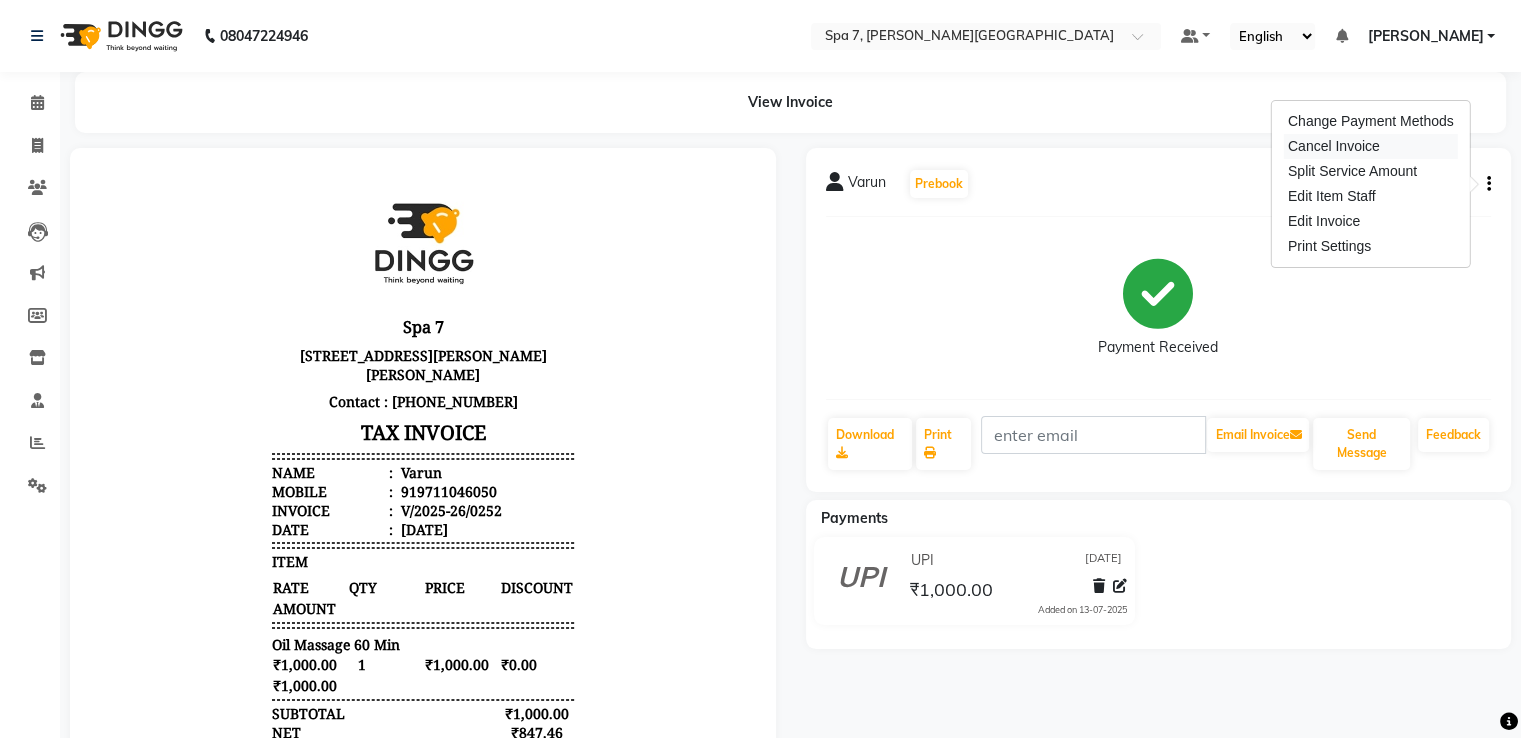 click on "Cancel Invoice" at bounding box center (1371, 146) 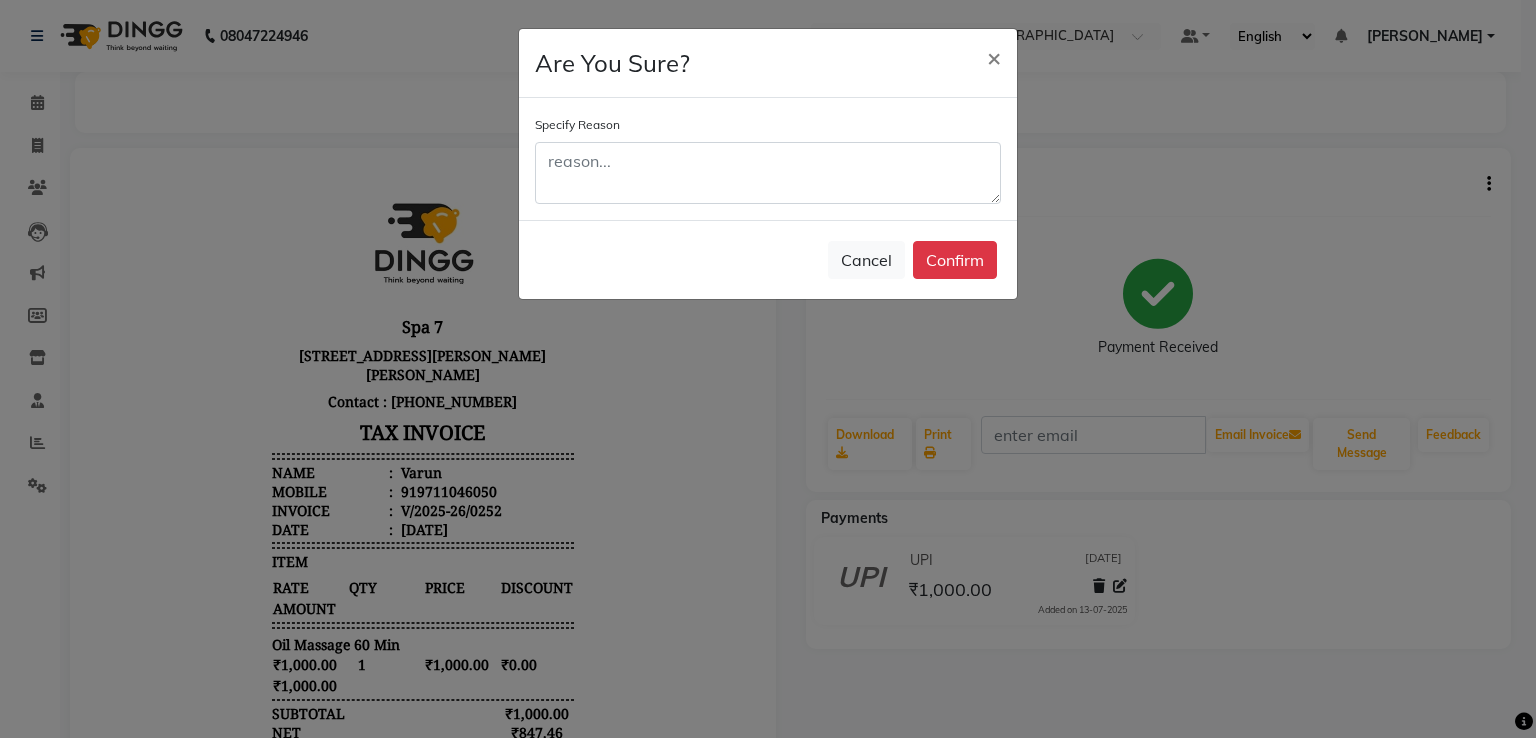 click on "Cancel   Confirm" 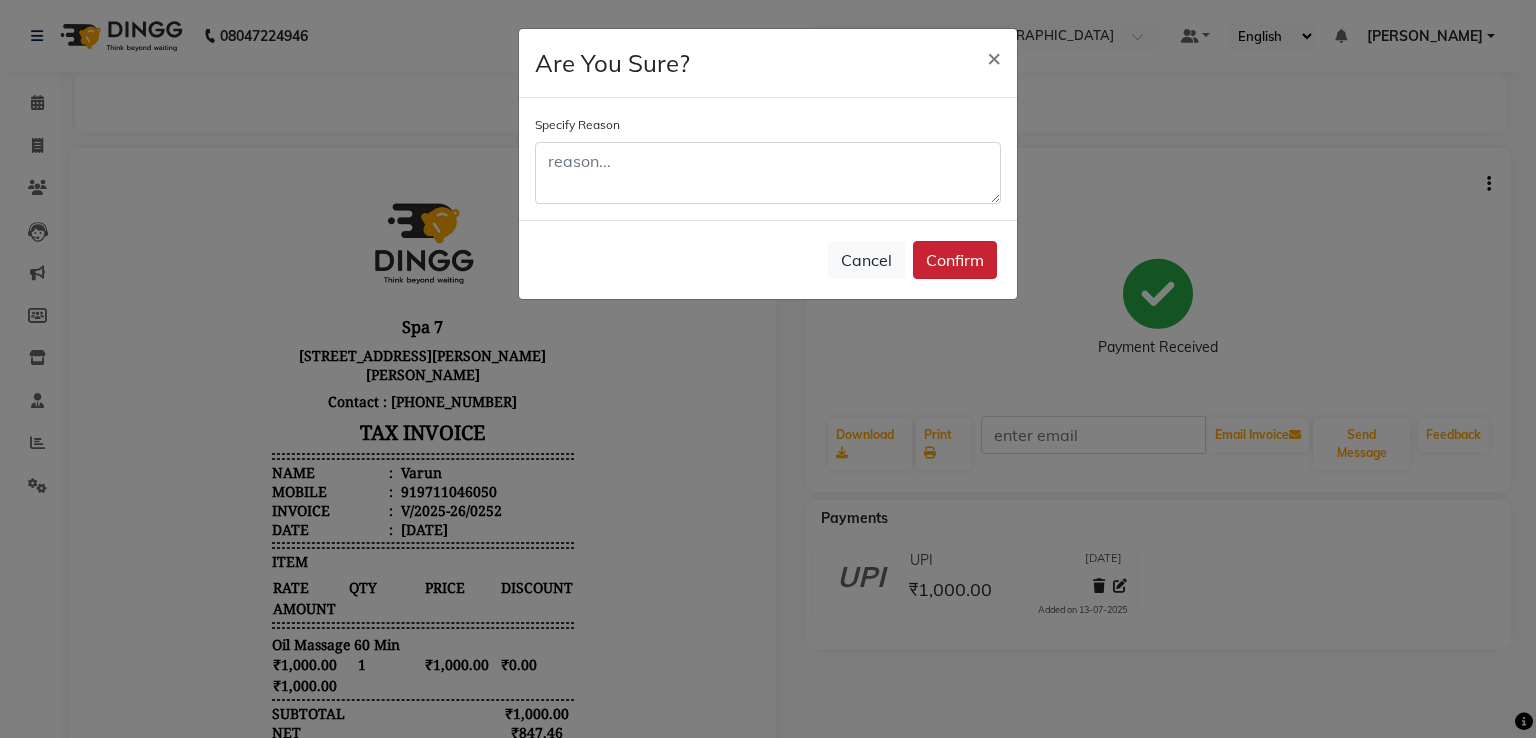 click on "Confirm" 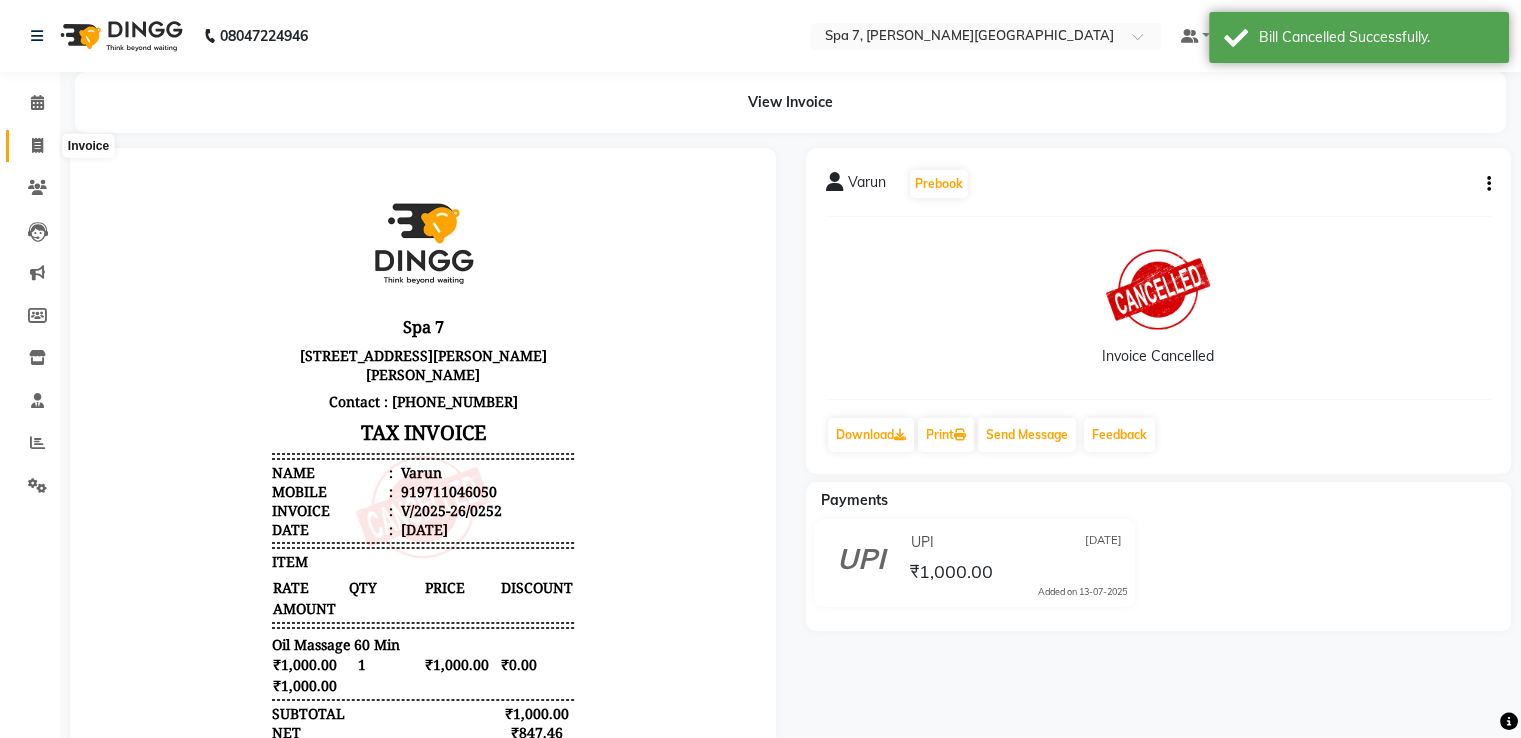 click 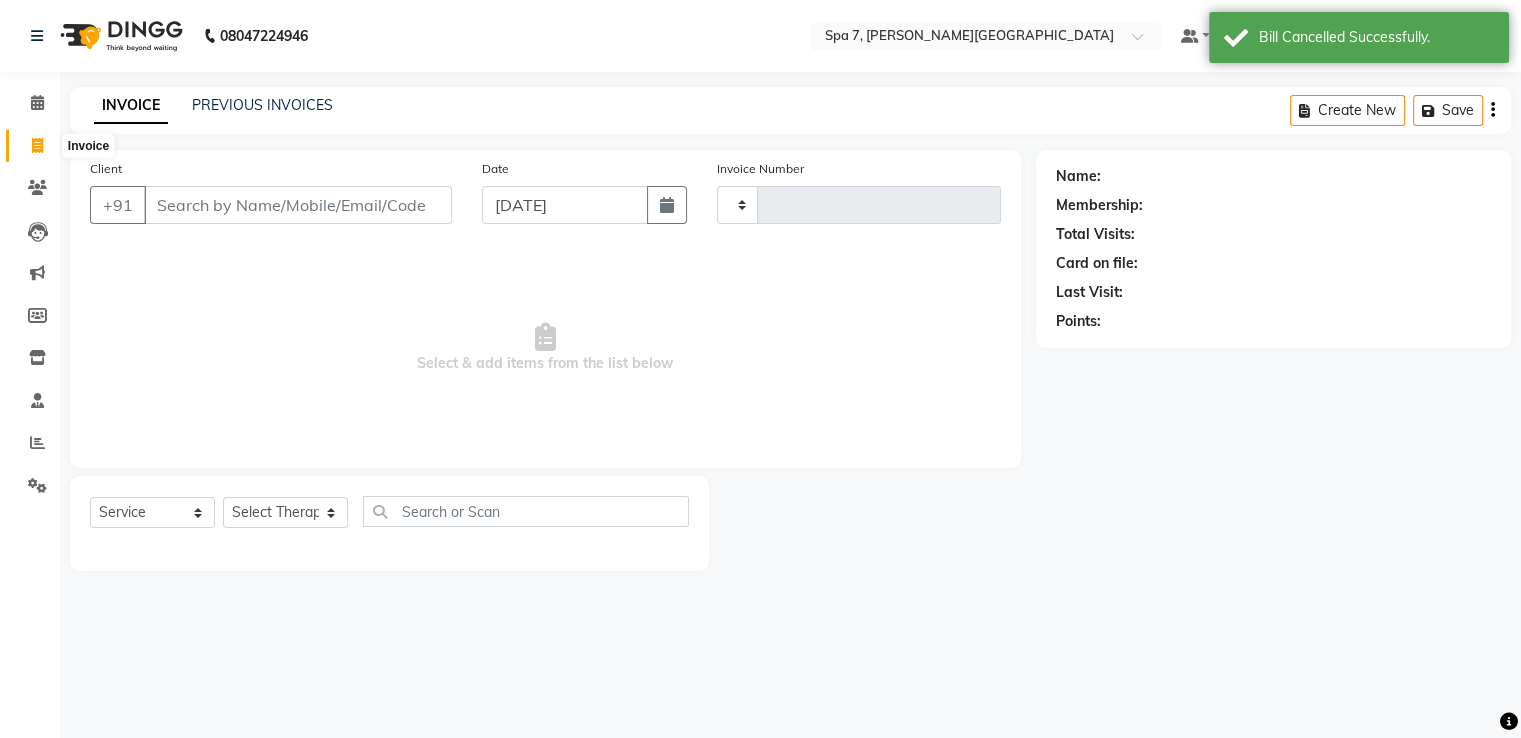type on "0259" 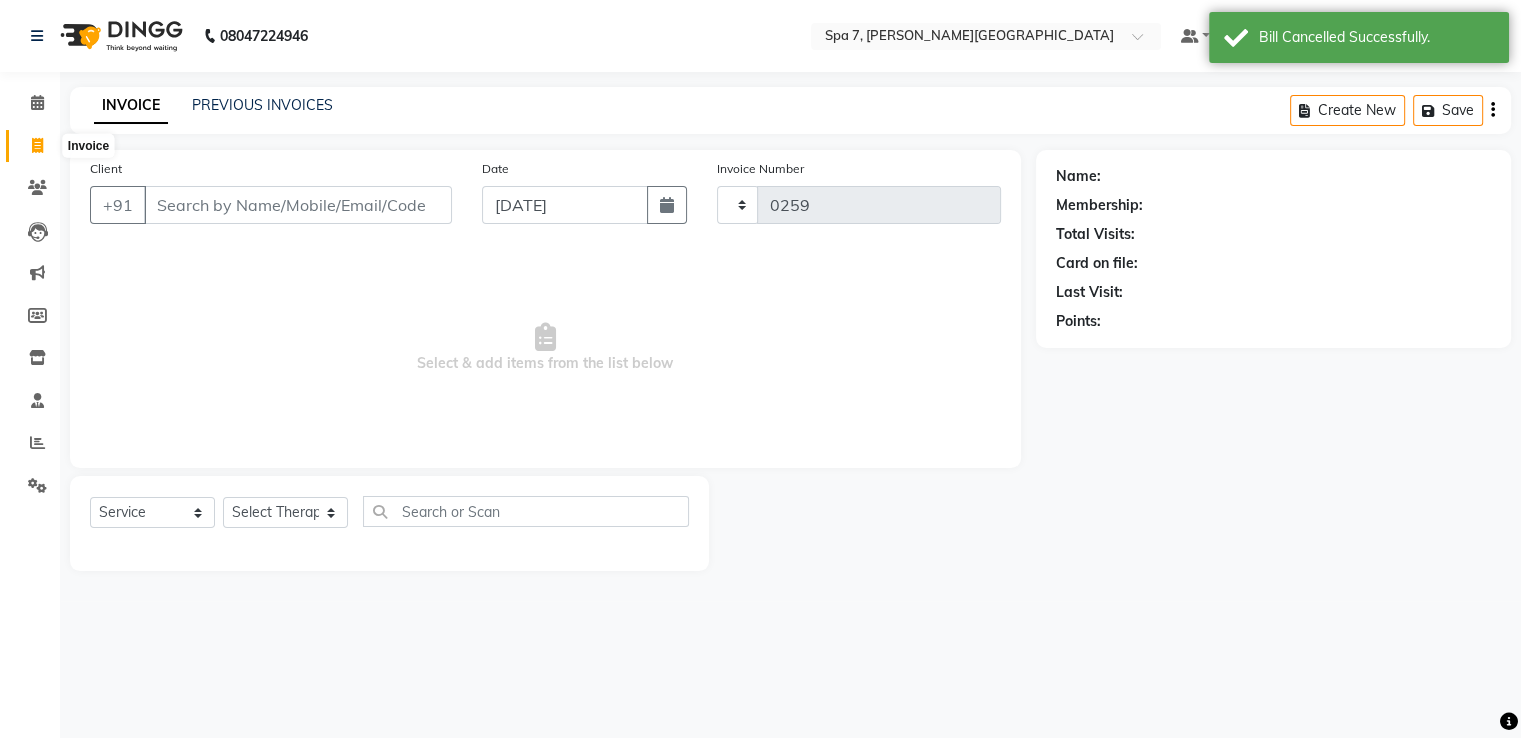 select on "8487" 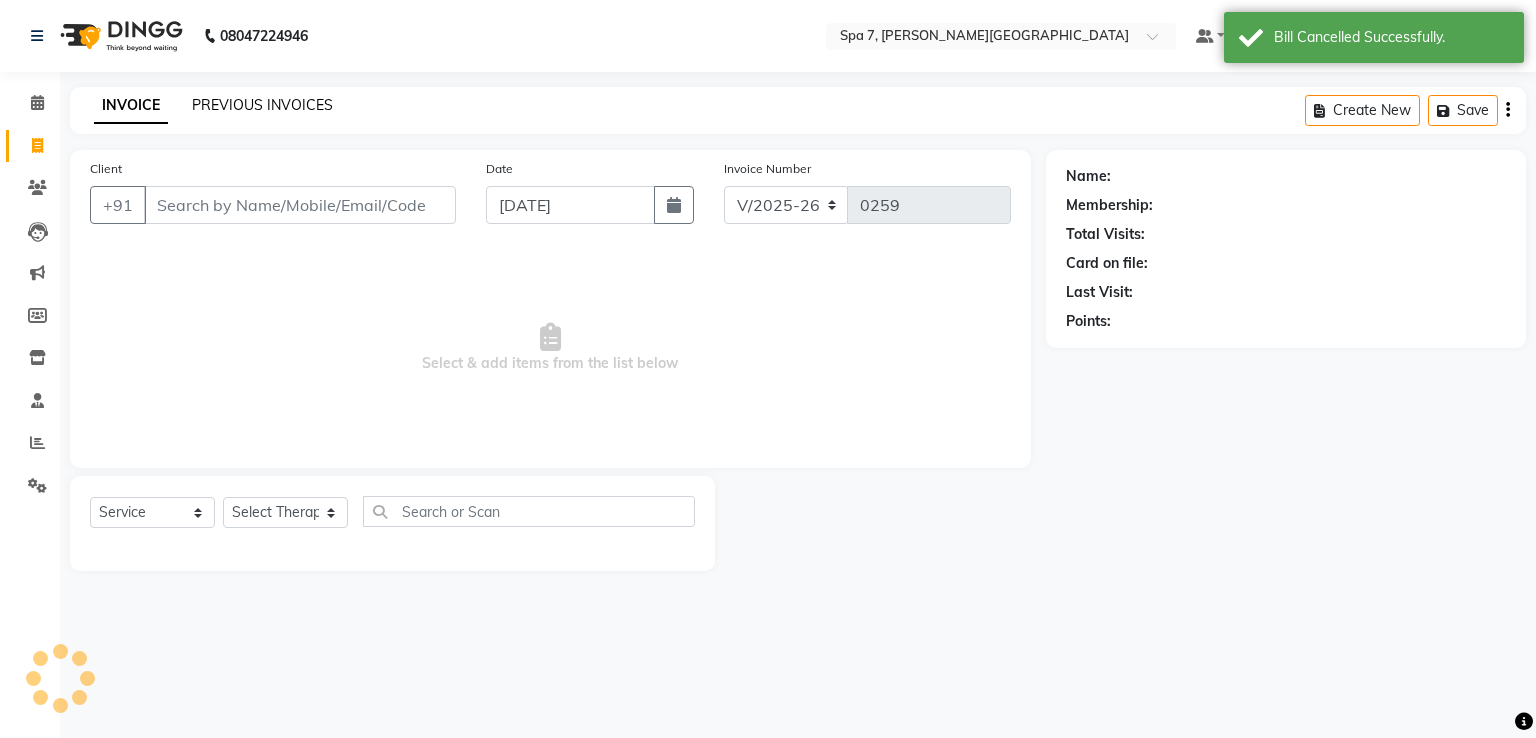 click on "PREVIOUS INVOICES" 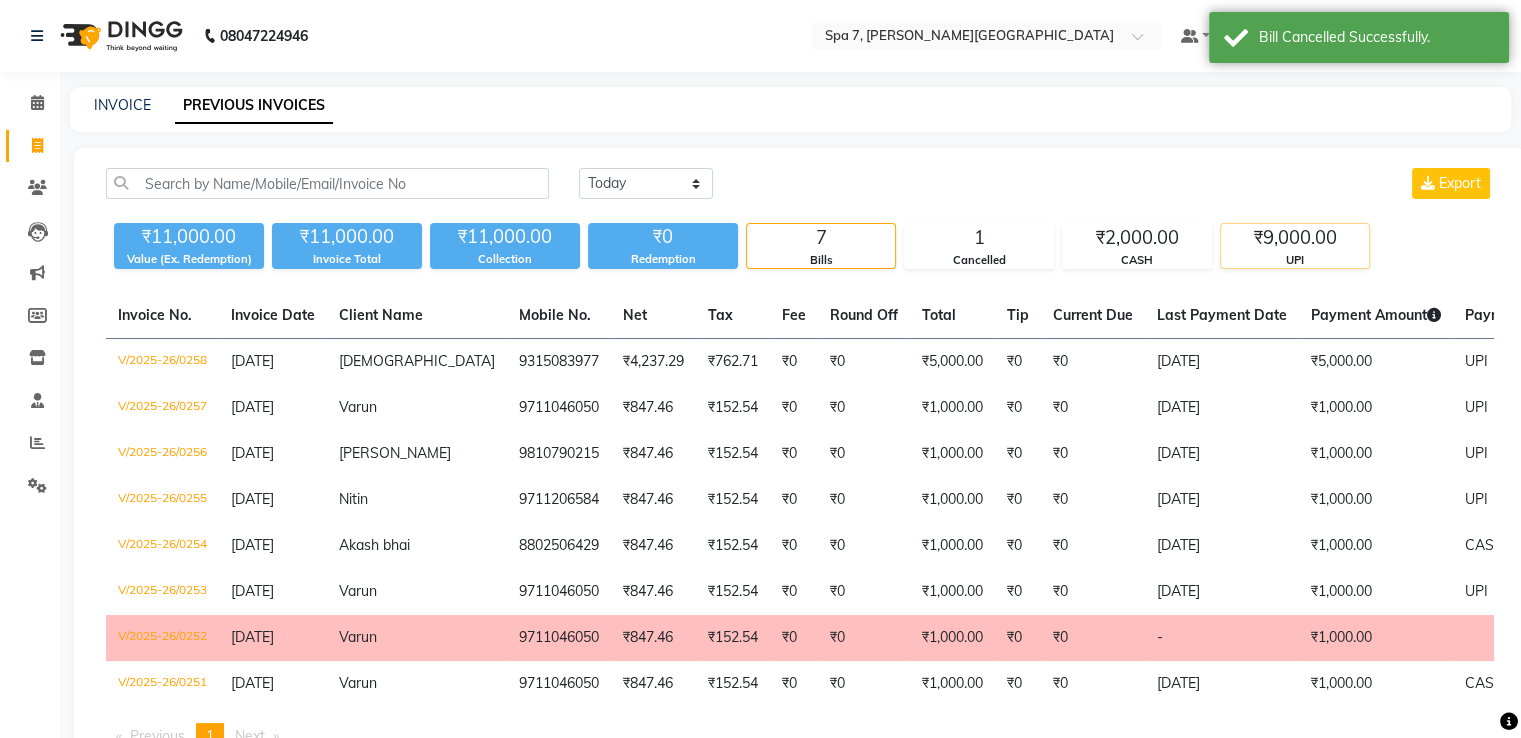 click on "UPI" 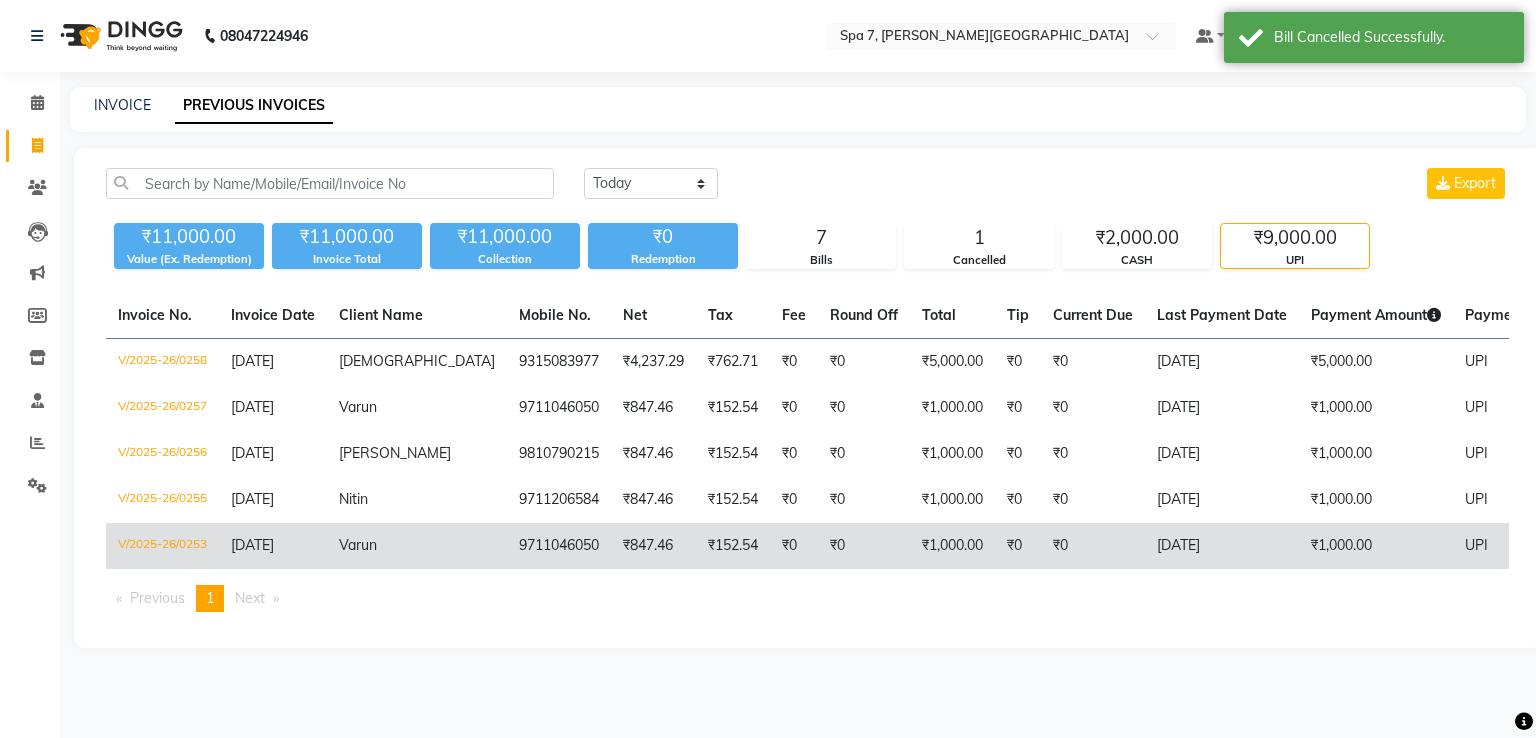 click on "₹0" 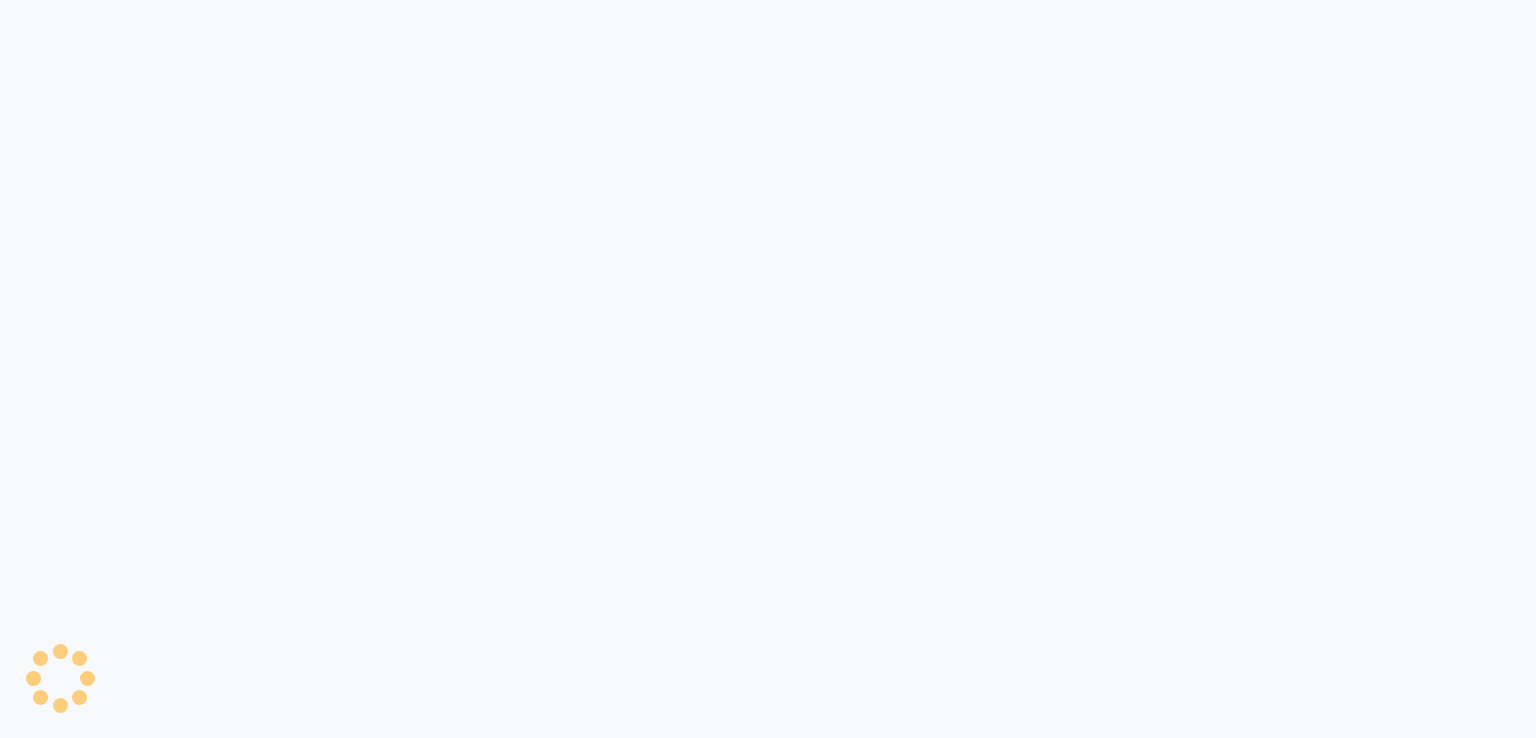 scroll, scrollTop: 0, scrollLeft: 0, axis: both 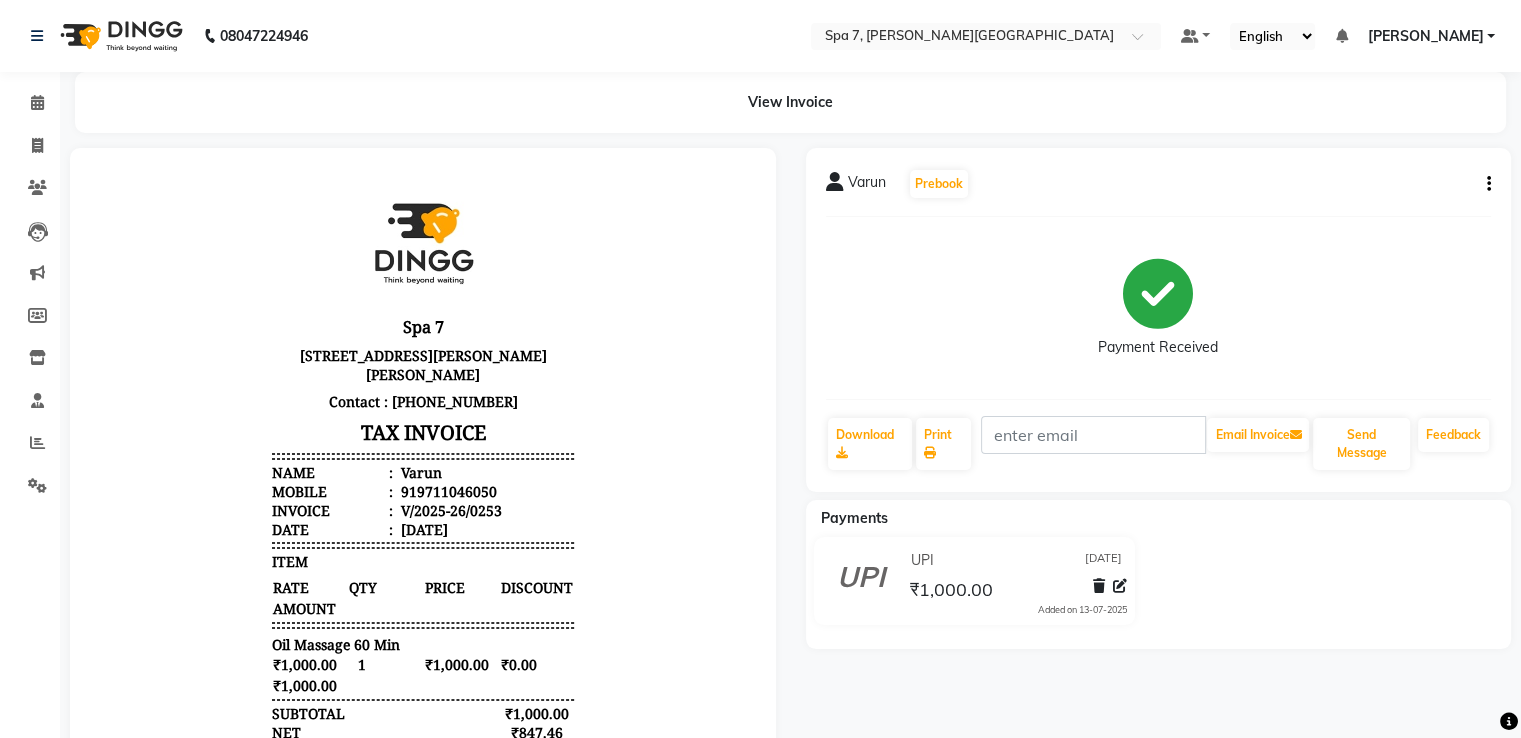 click 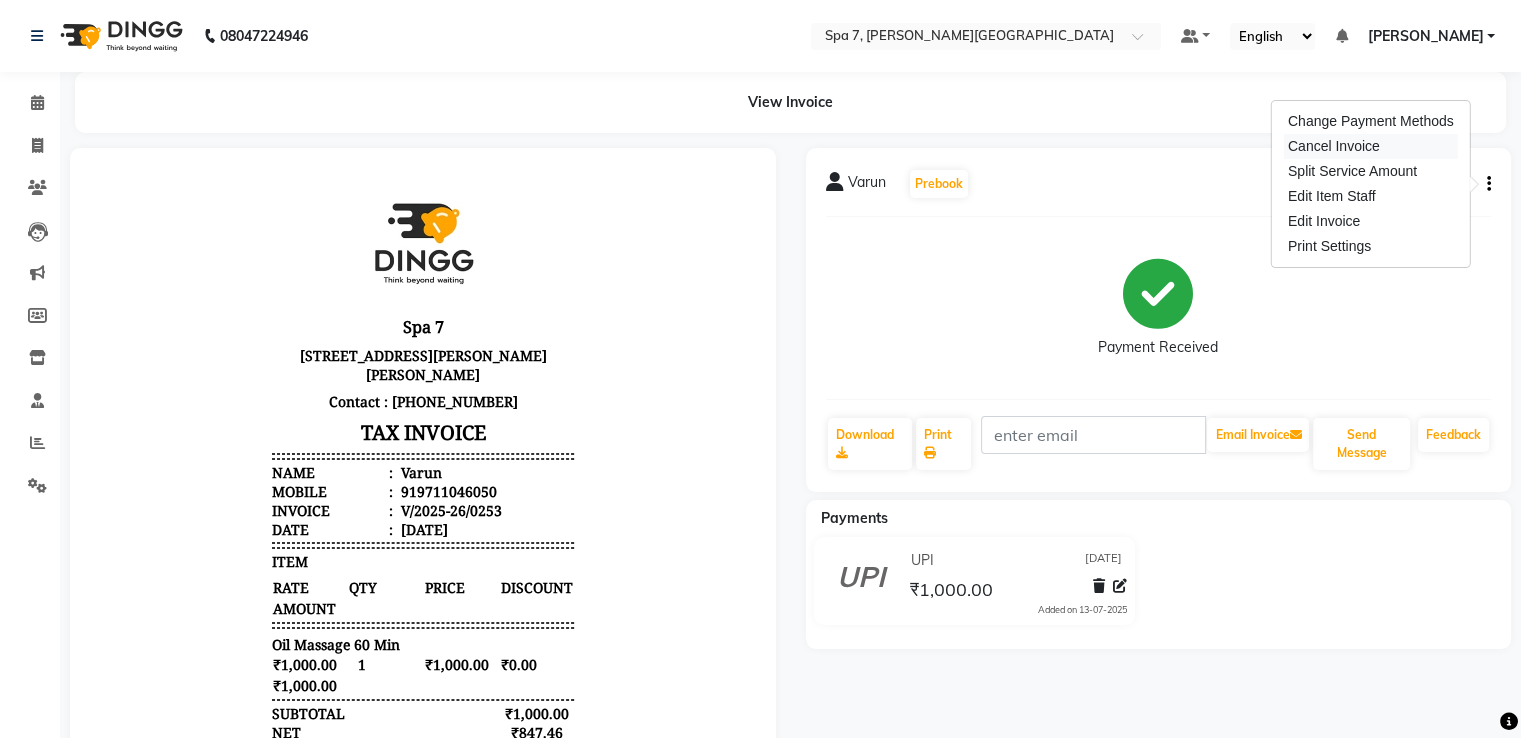 click on "Cancel Invoice" at bounding box center (1371, 146) 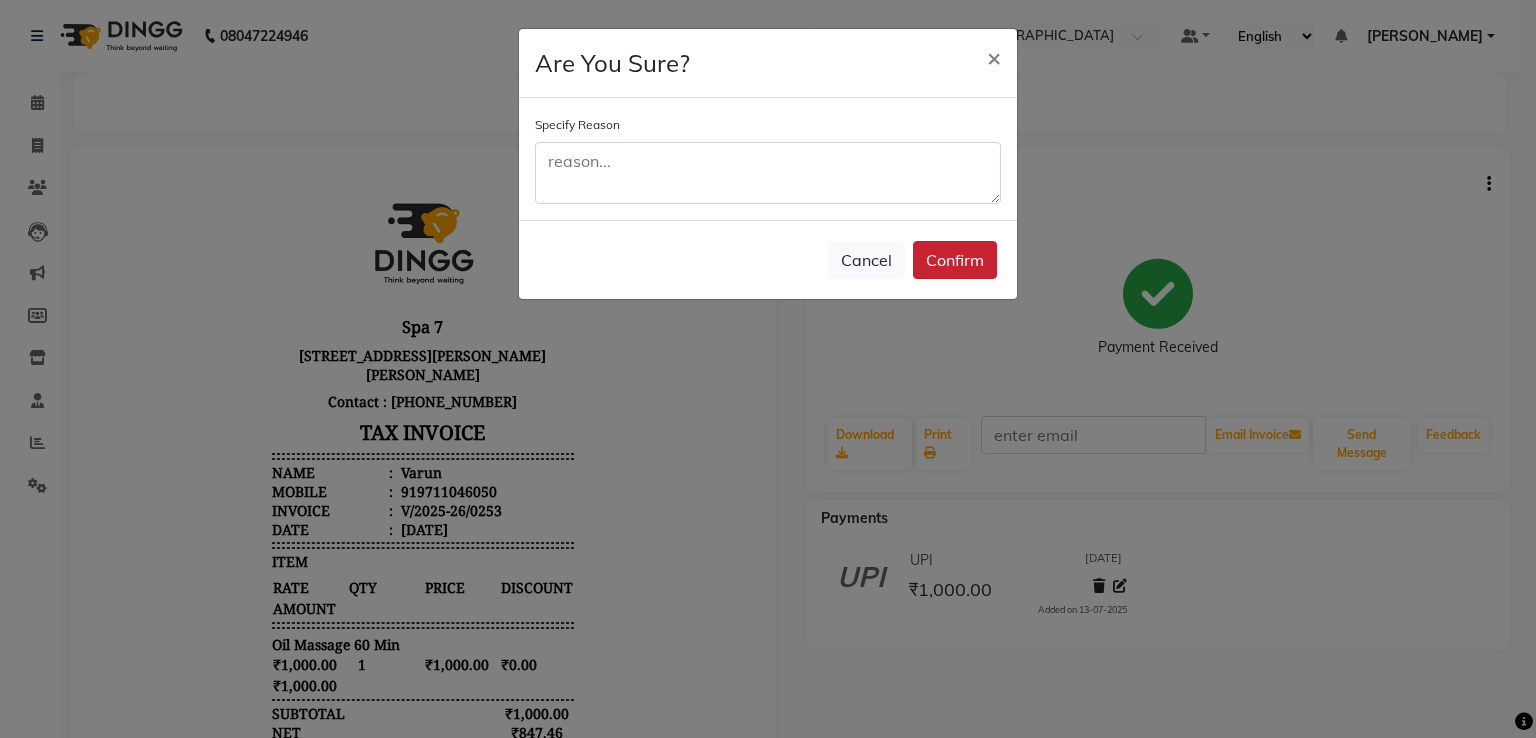 click on "Confirm" 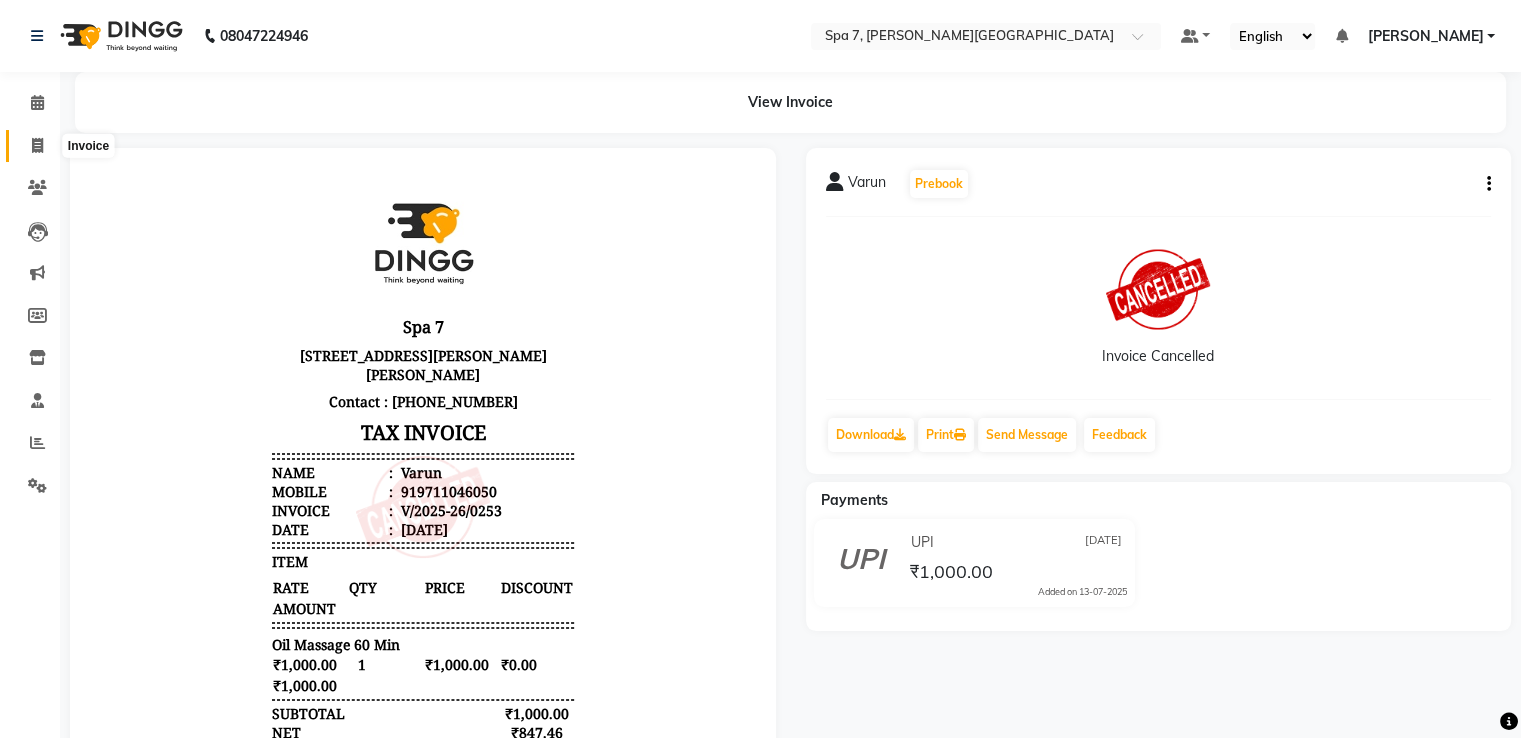 click 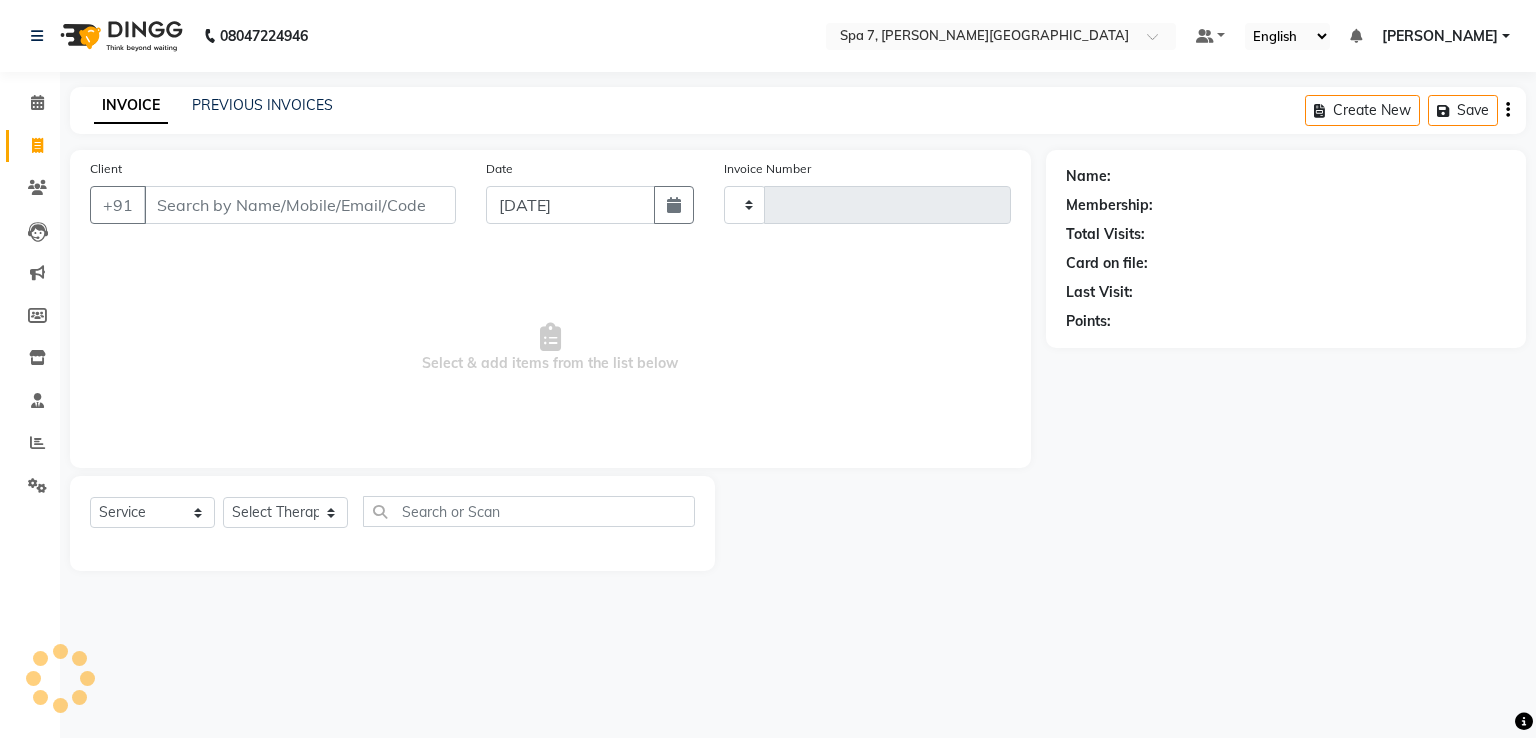 type on "0259" 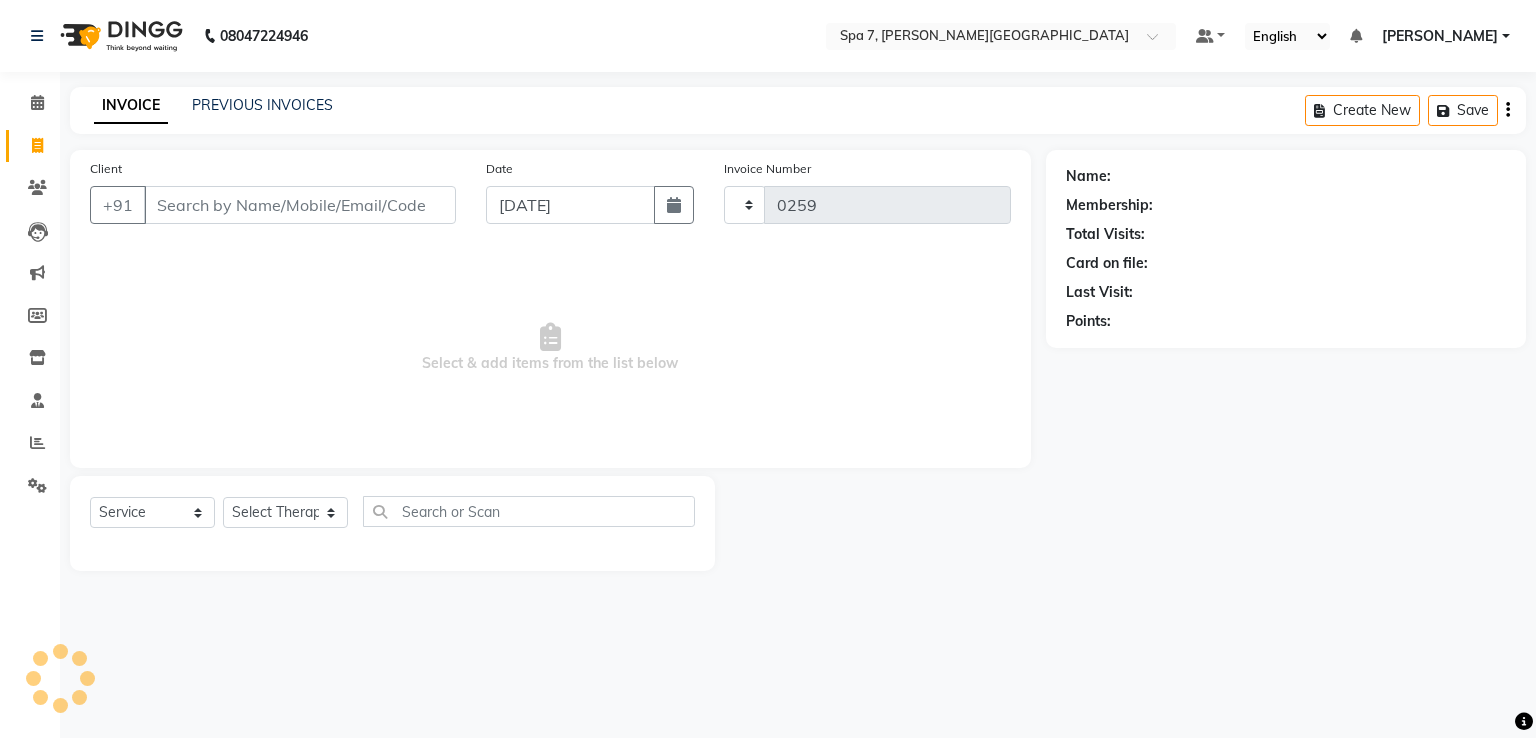 select on "8487" 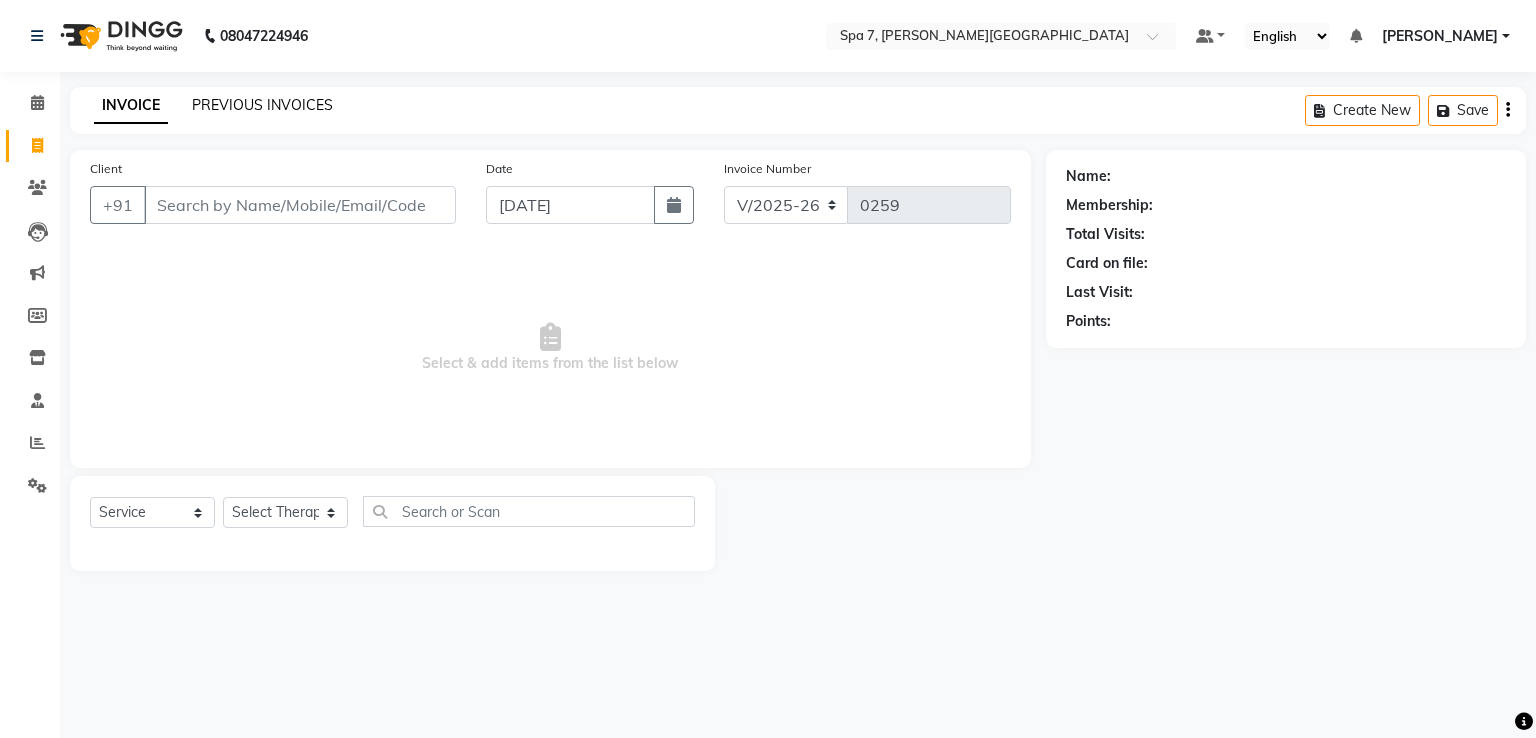 click on "PREVIOUS INVOICES" 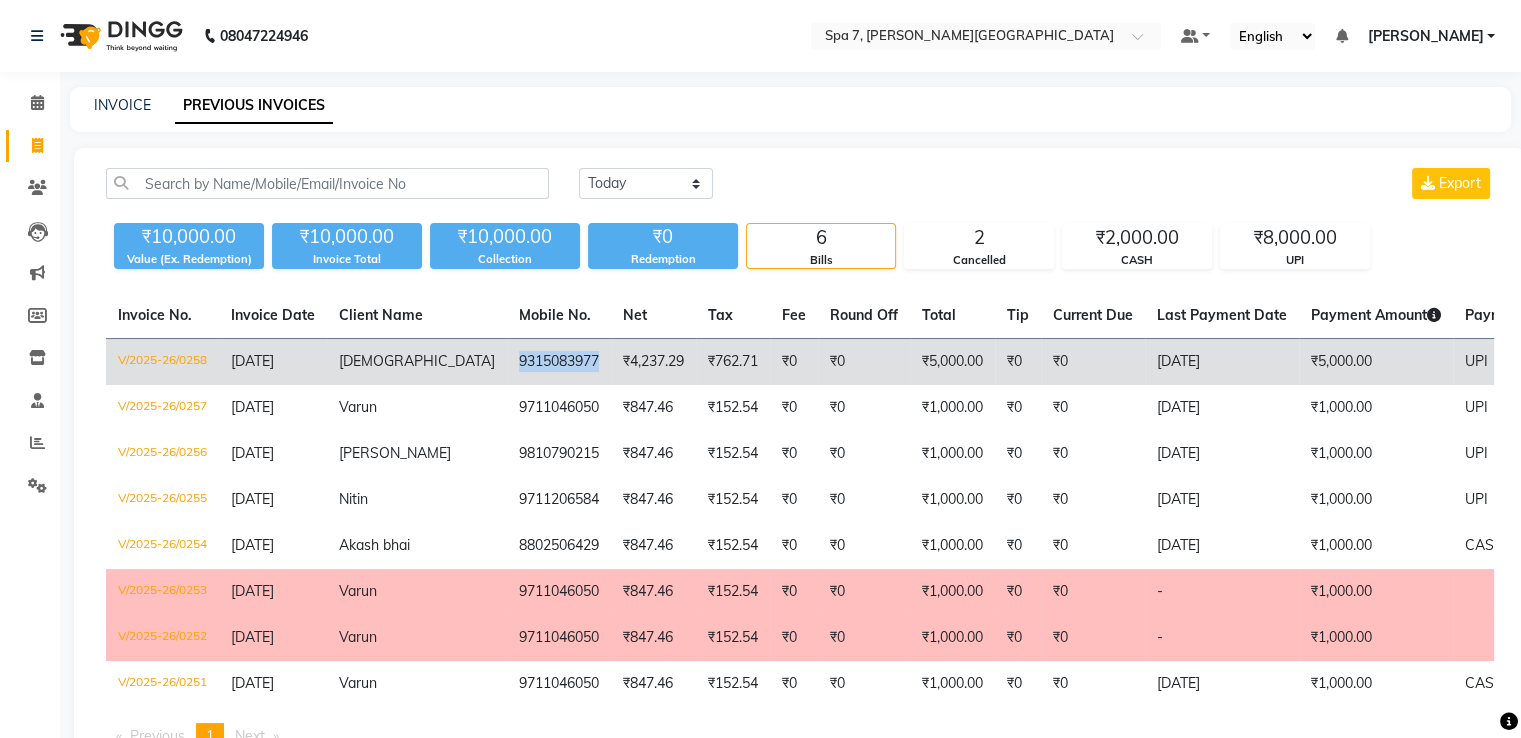 click on "9315083977" 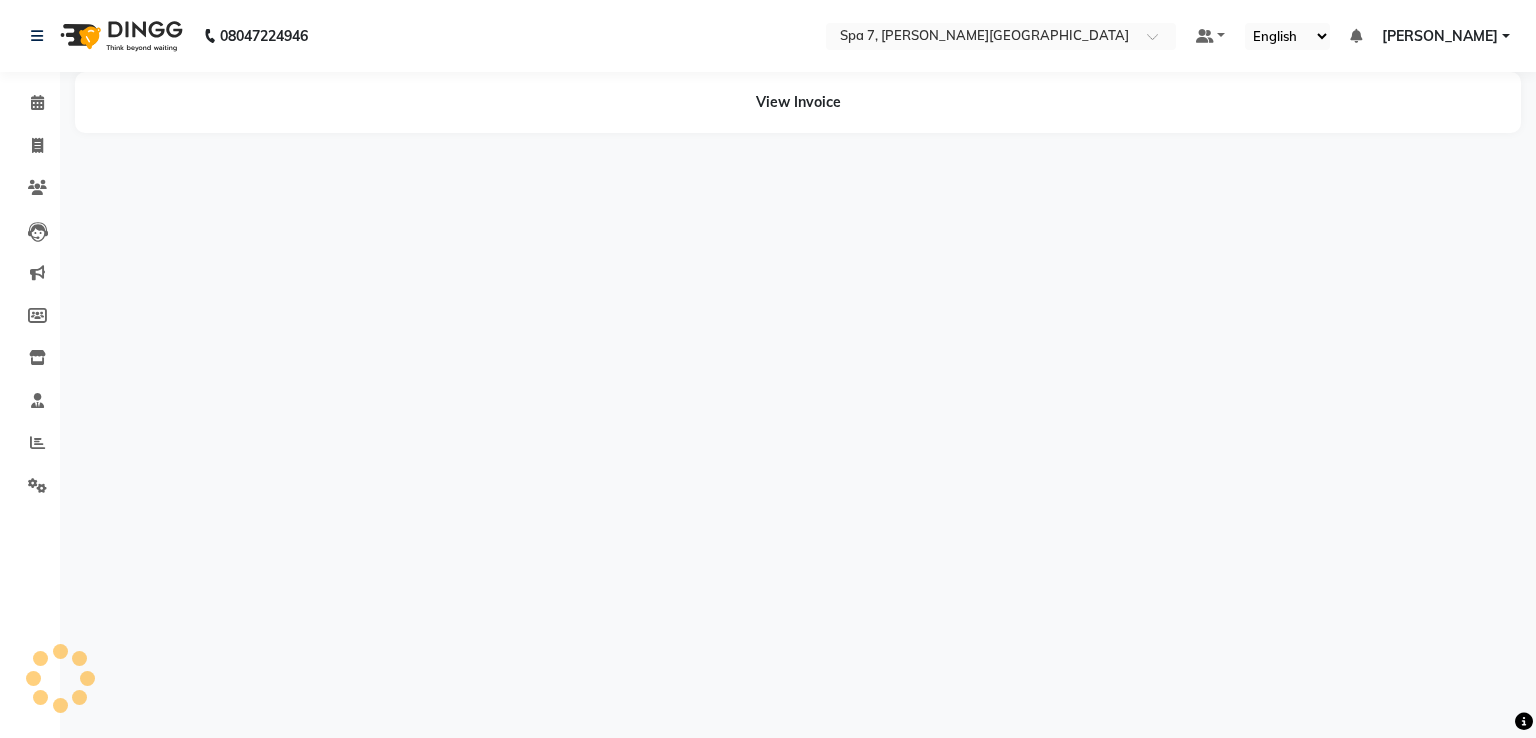 scroll, scrollTop: 0, scrollLeft: 0, axis: both 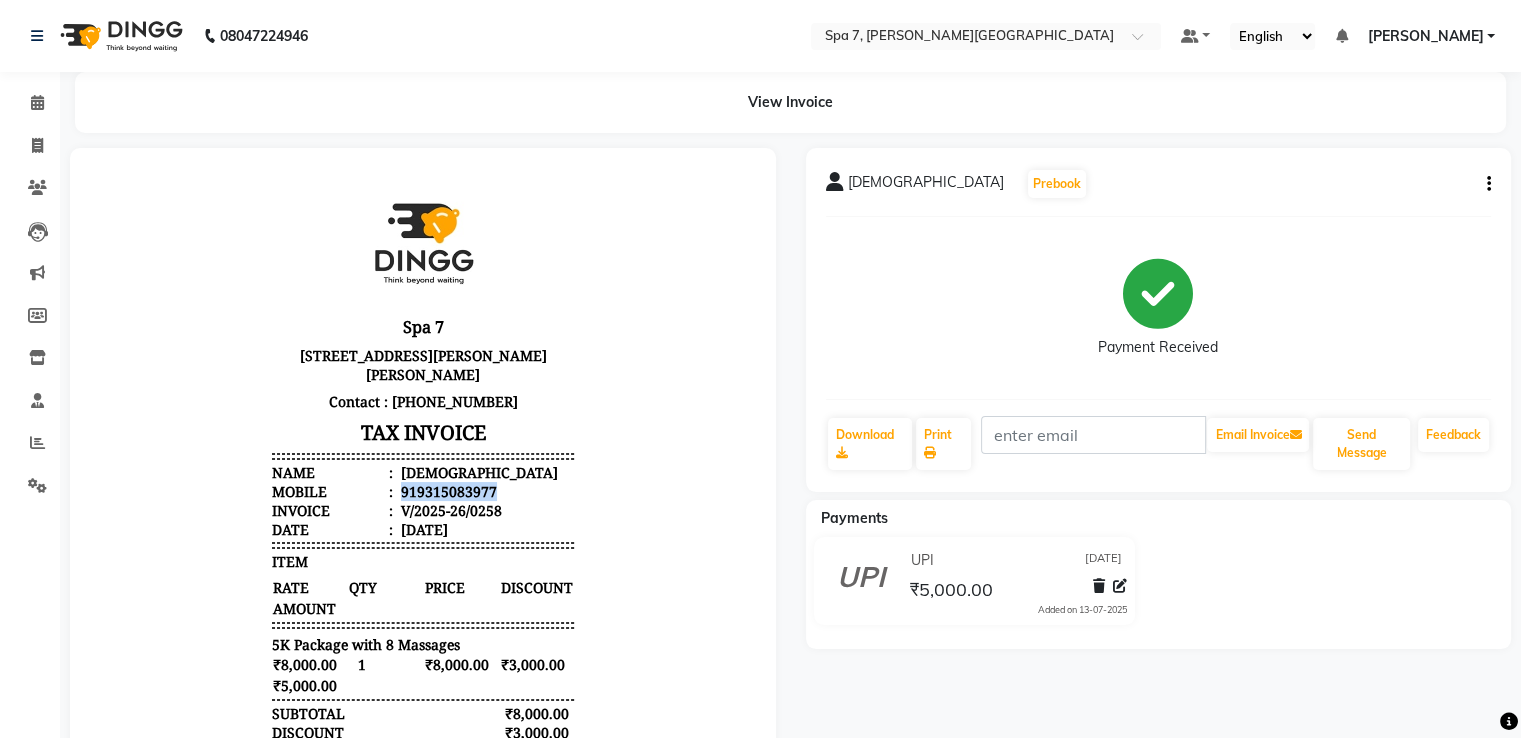 drag, startPoint x: 385, startPoint y: 489, endPoint x: 497, endPoint y: 494, distance: 112.11155 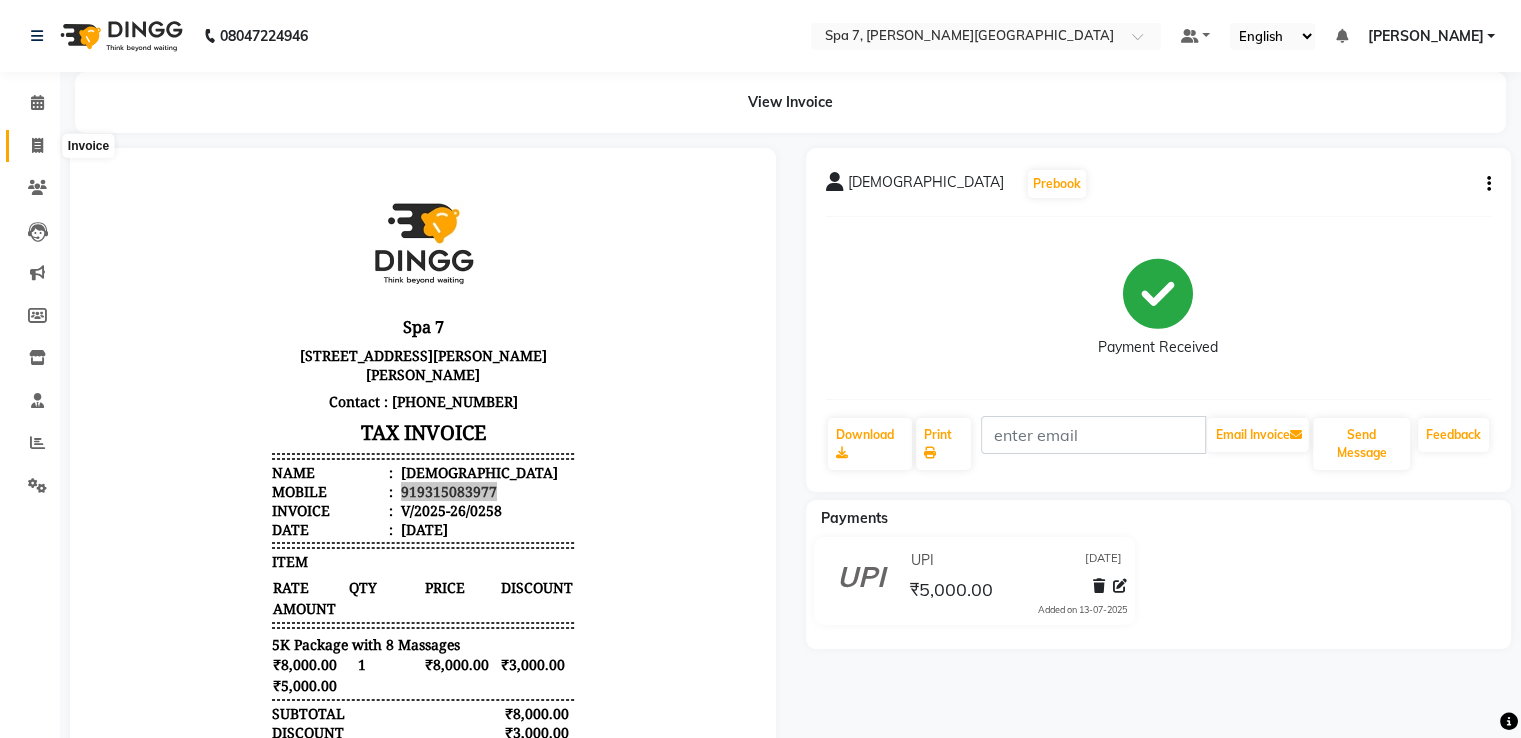 click 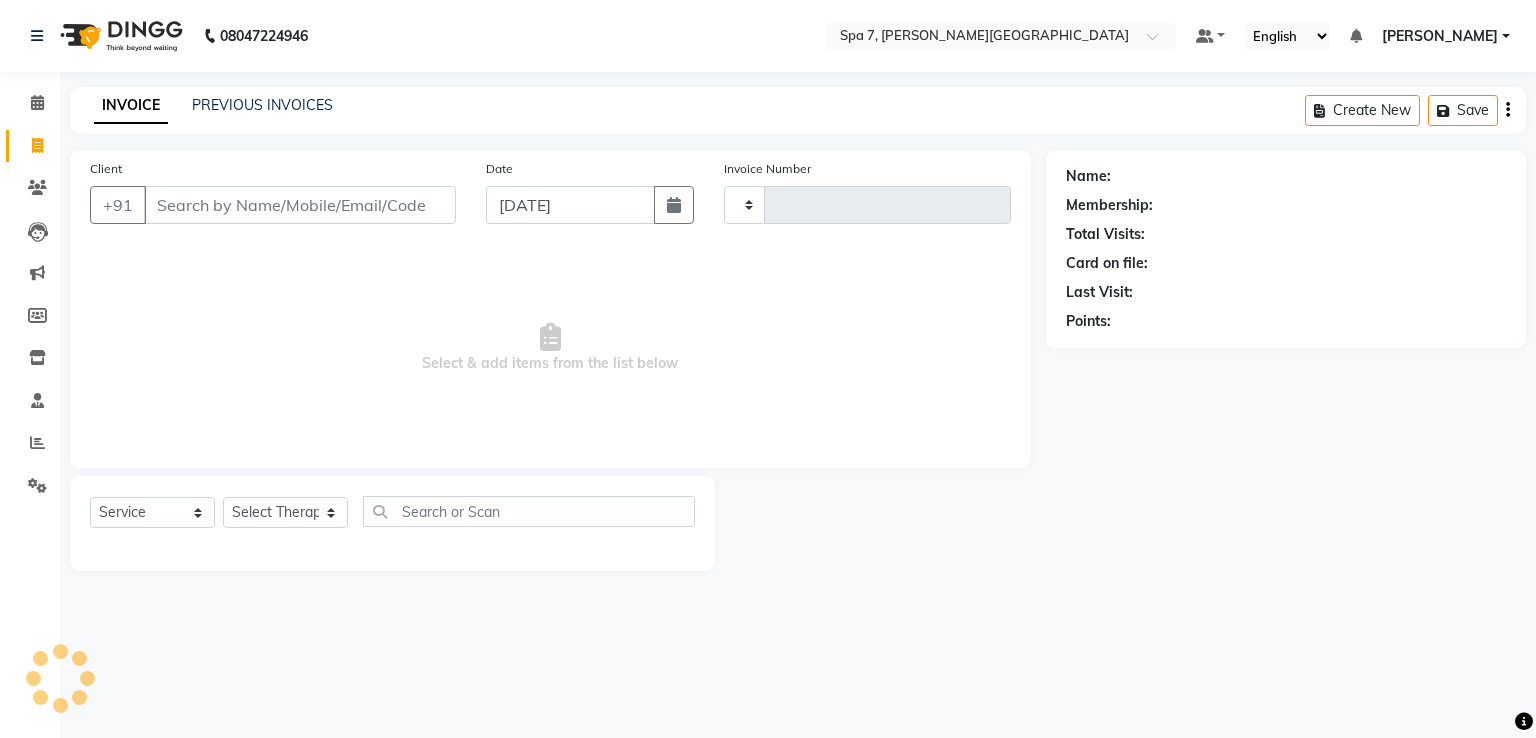 type on "0259" 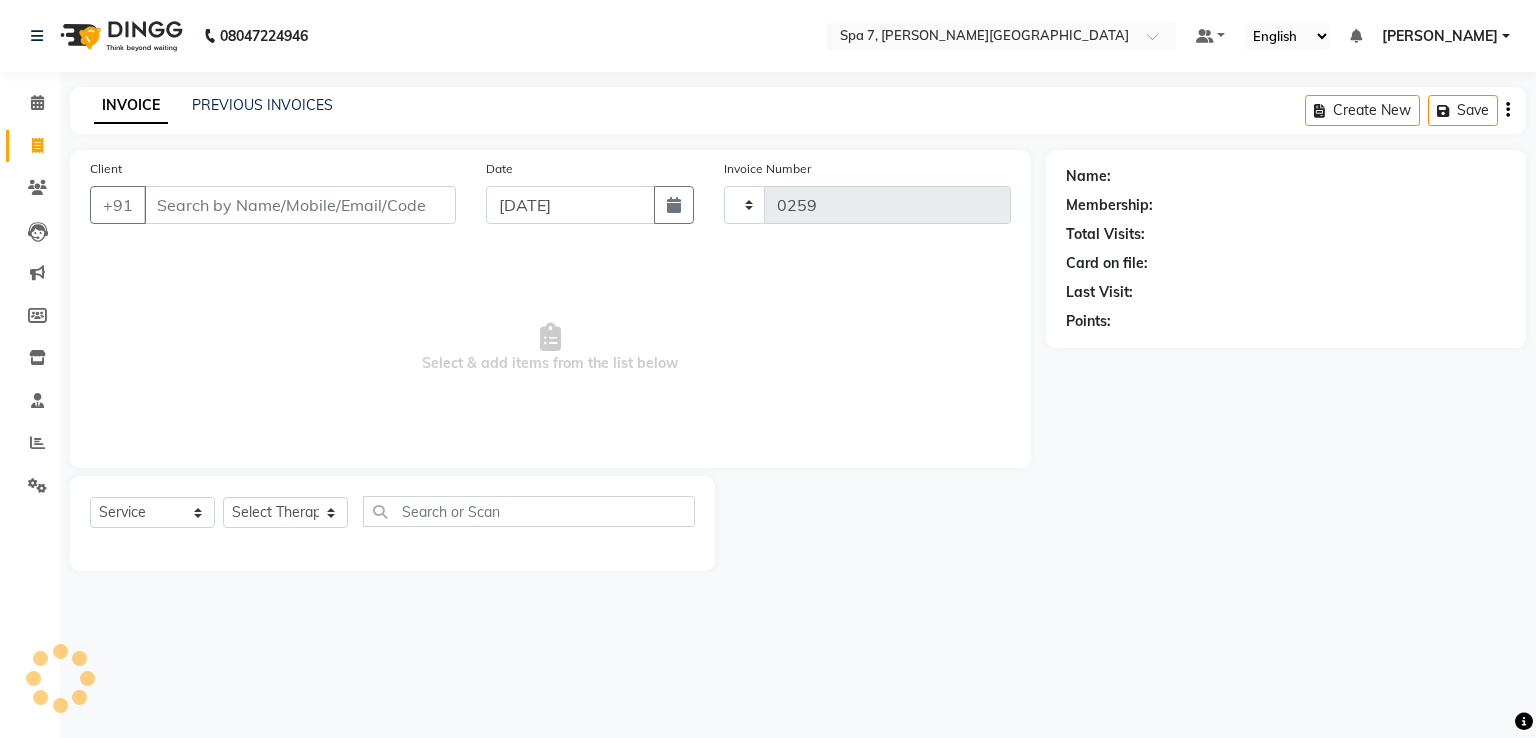 select on "8487" 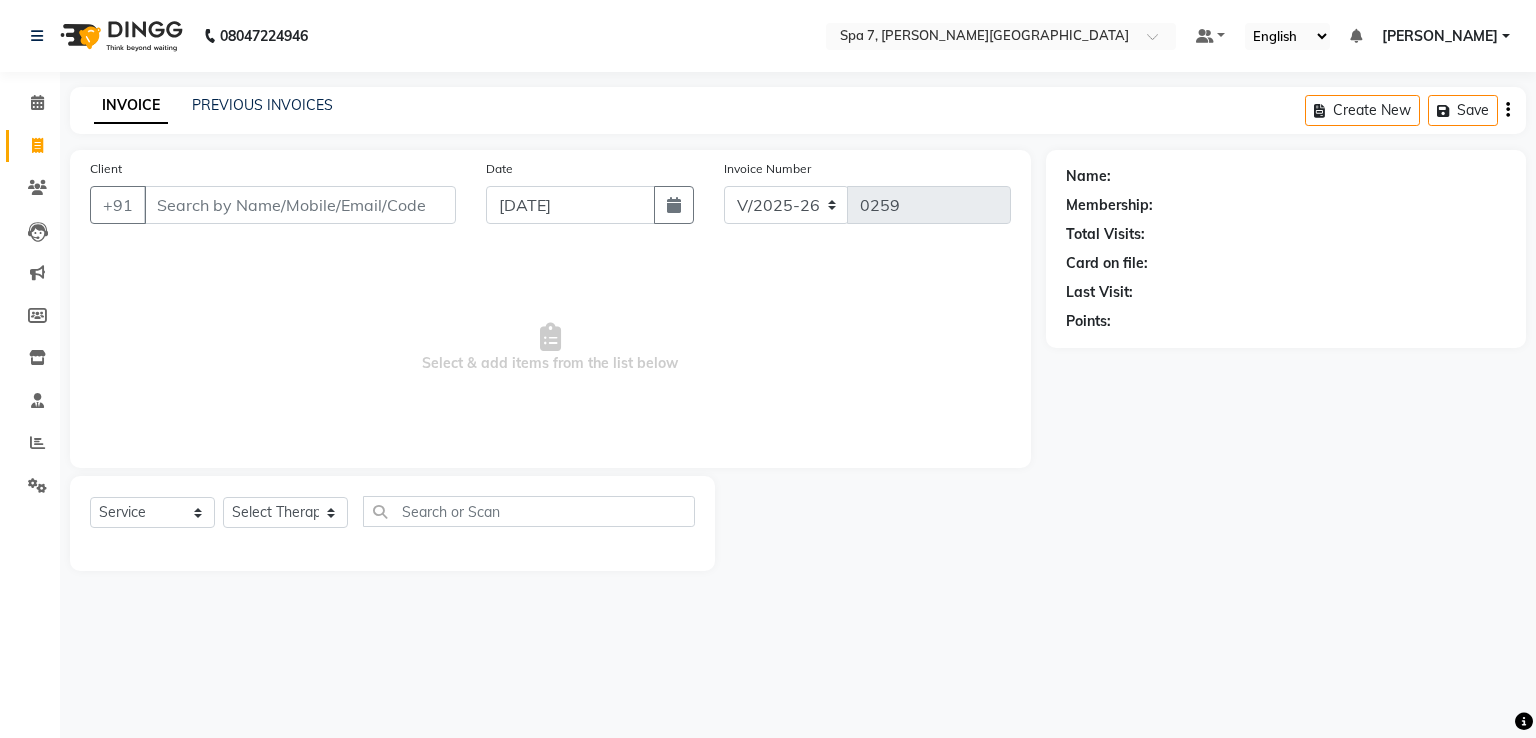 click on "Client" at bounding box center (300, 205) 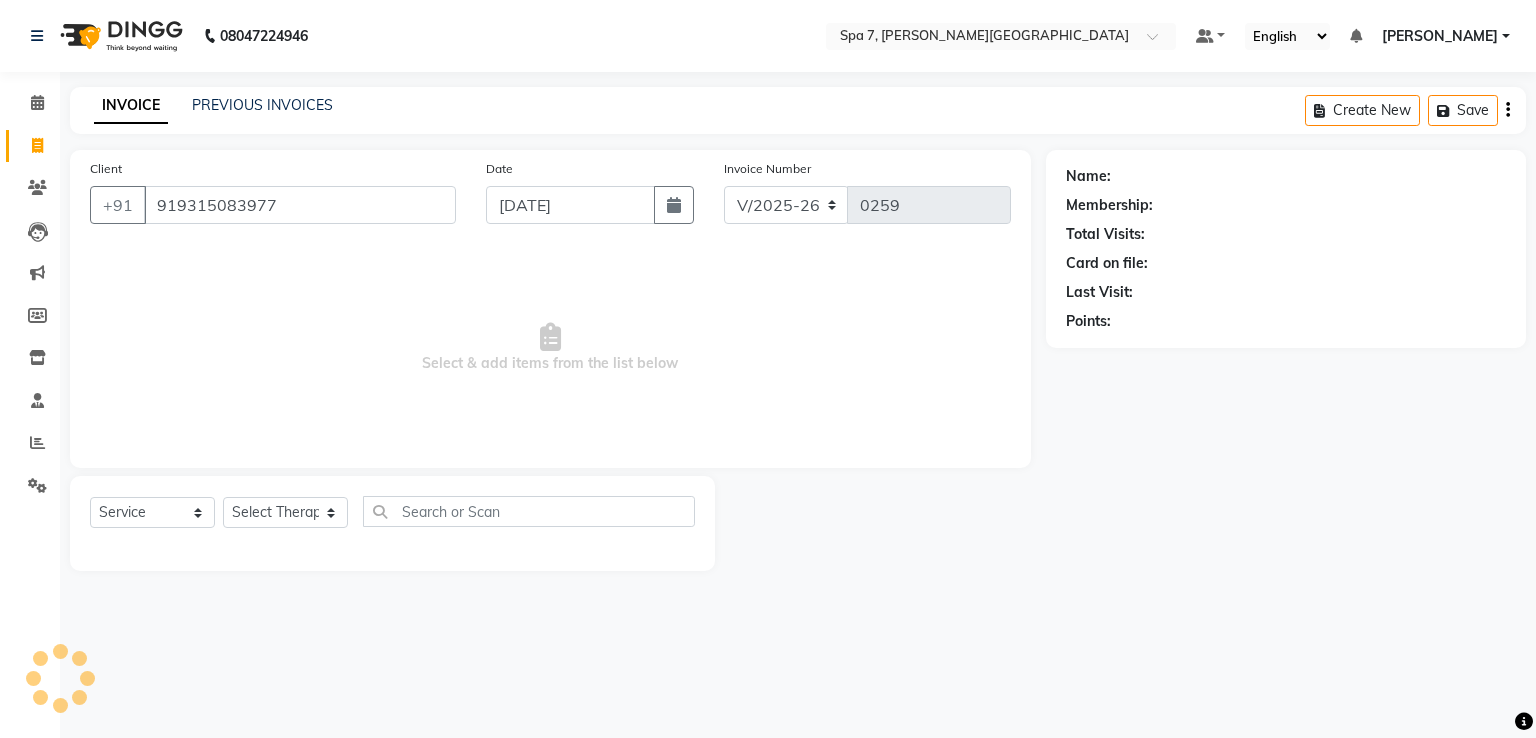 type on "919315083977" 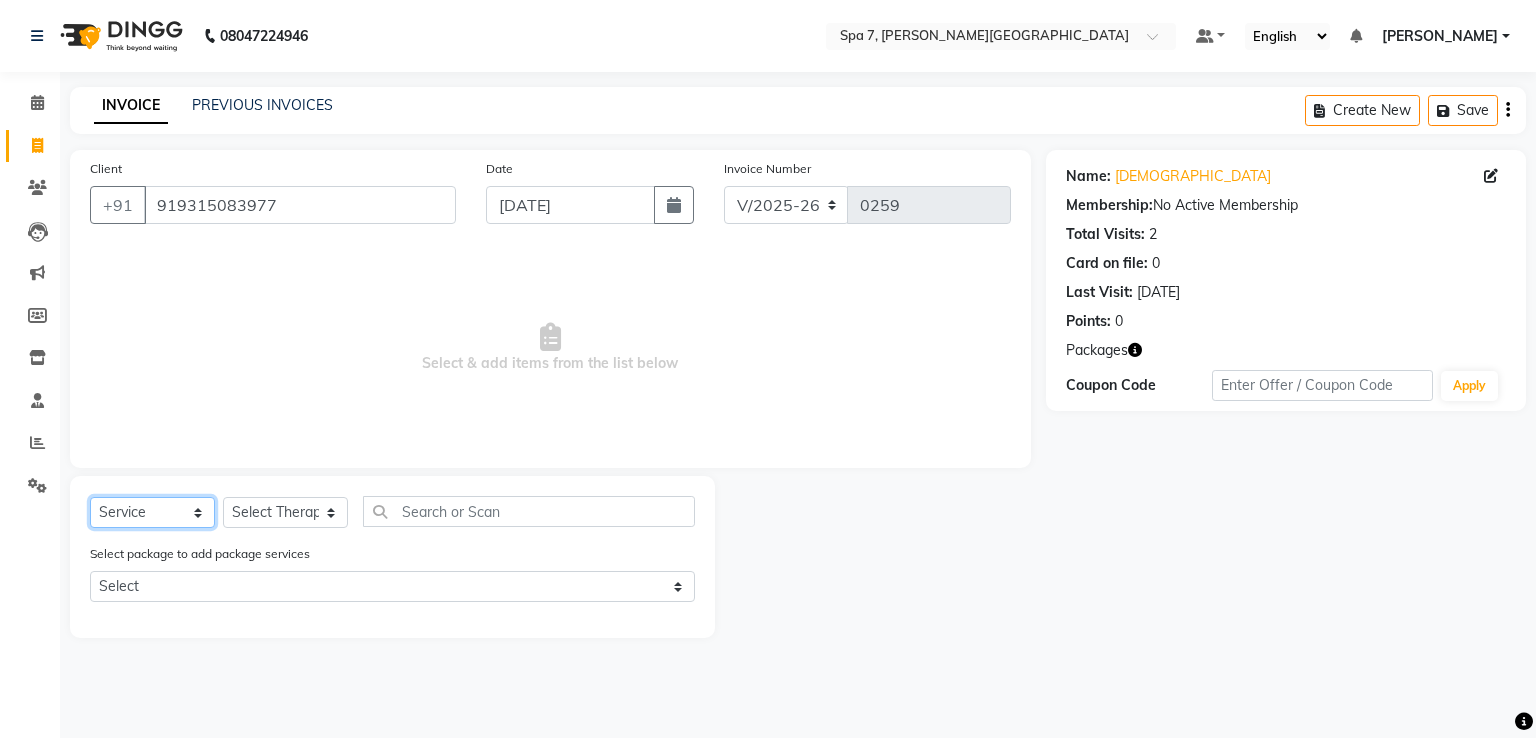 click on "Select  Service  Product  Membership  Package Voucher Prepaid Gift Card" 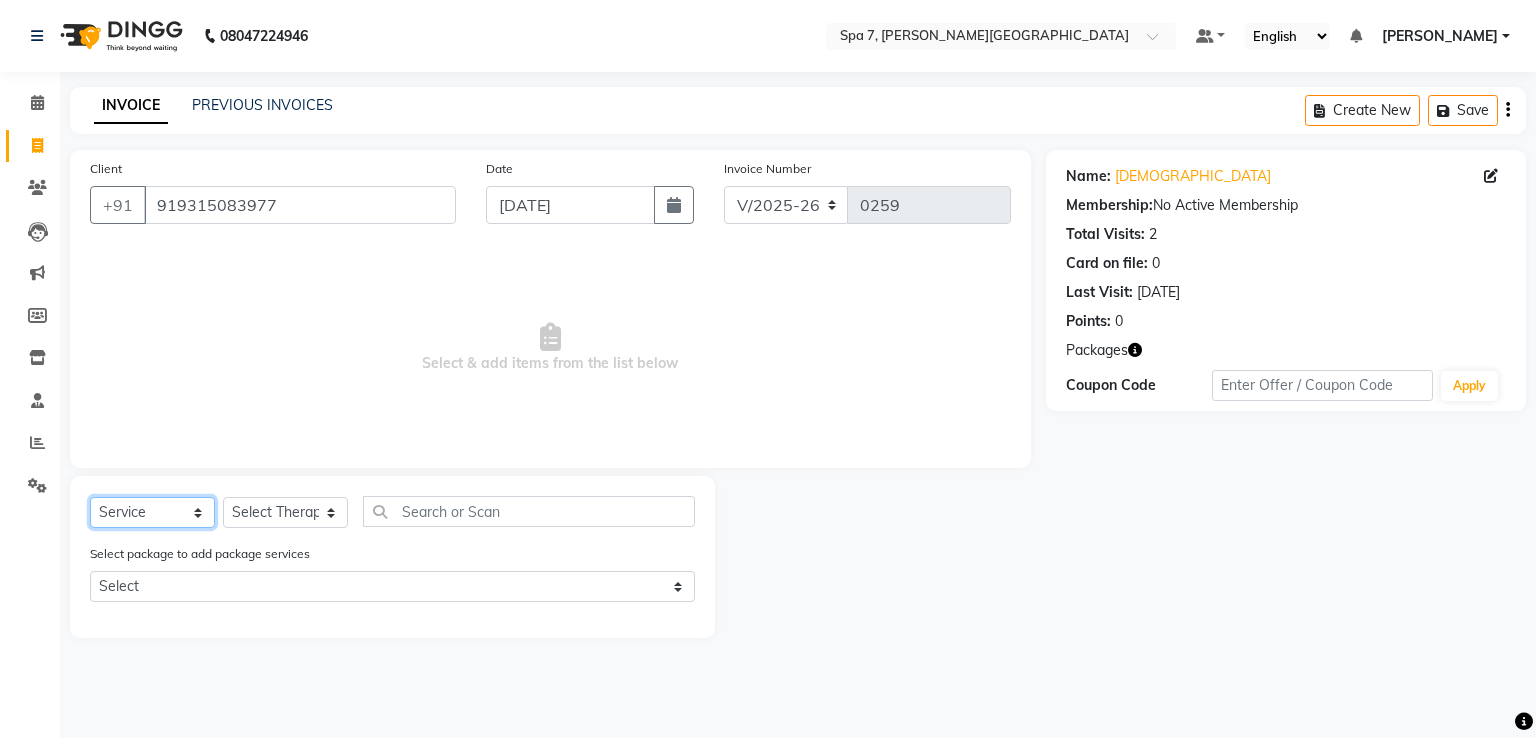 click on "Select  Service  Product  Membership  Package Voucher Prepaid Gift Card" 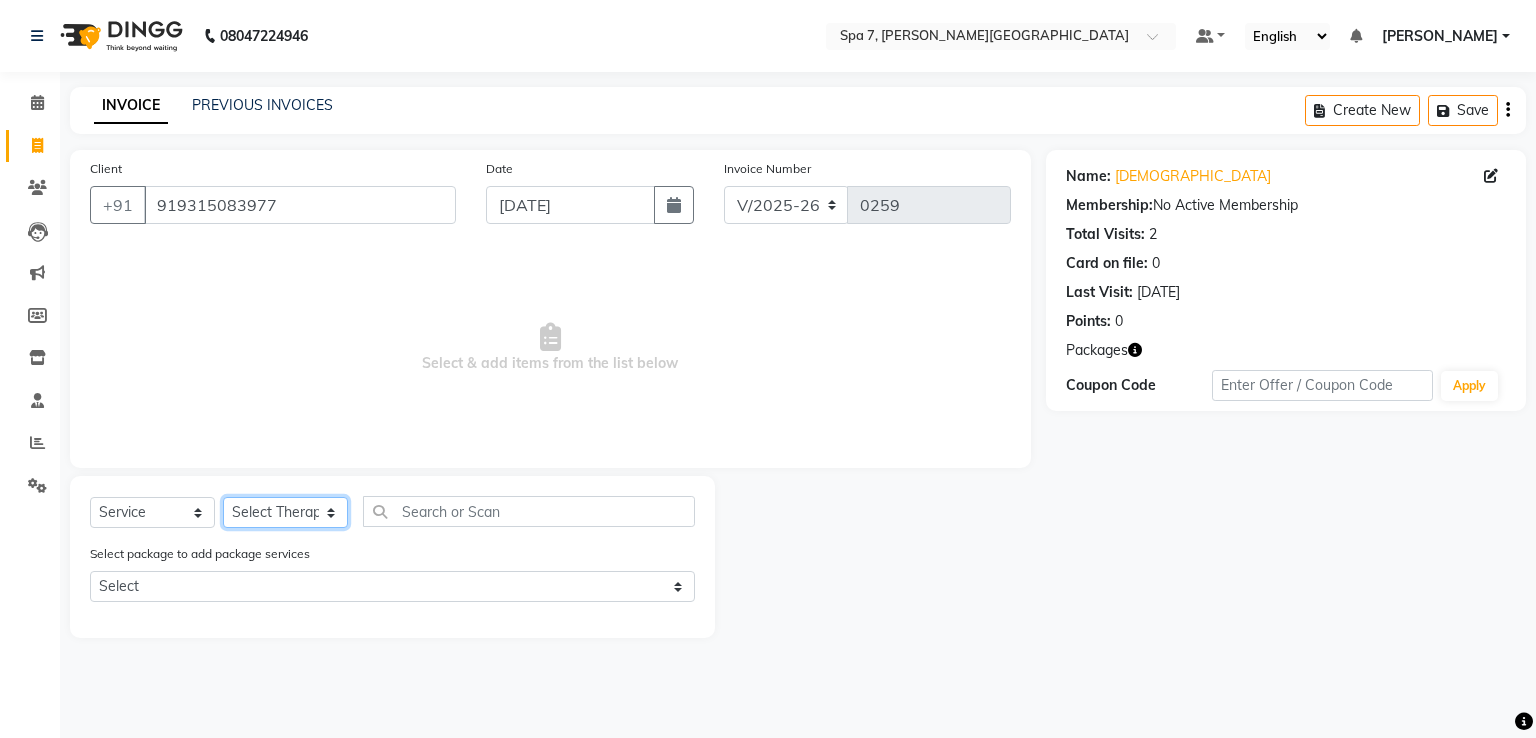 click on "Select Therapist Manager" 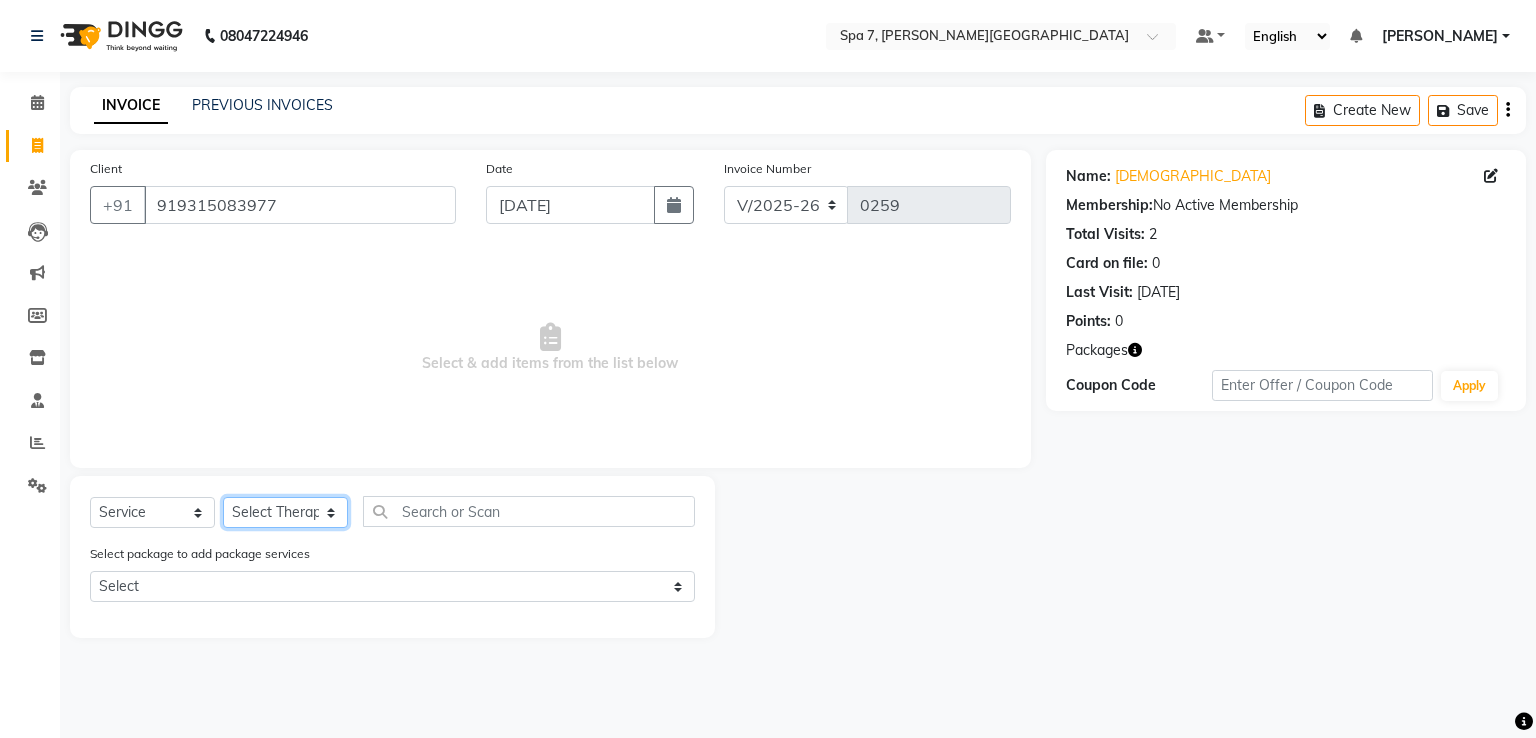 select on "83356" 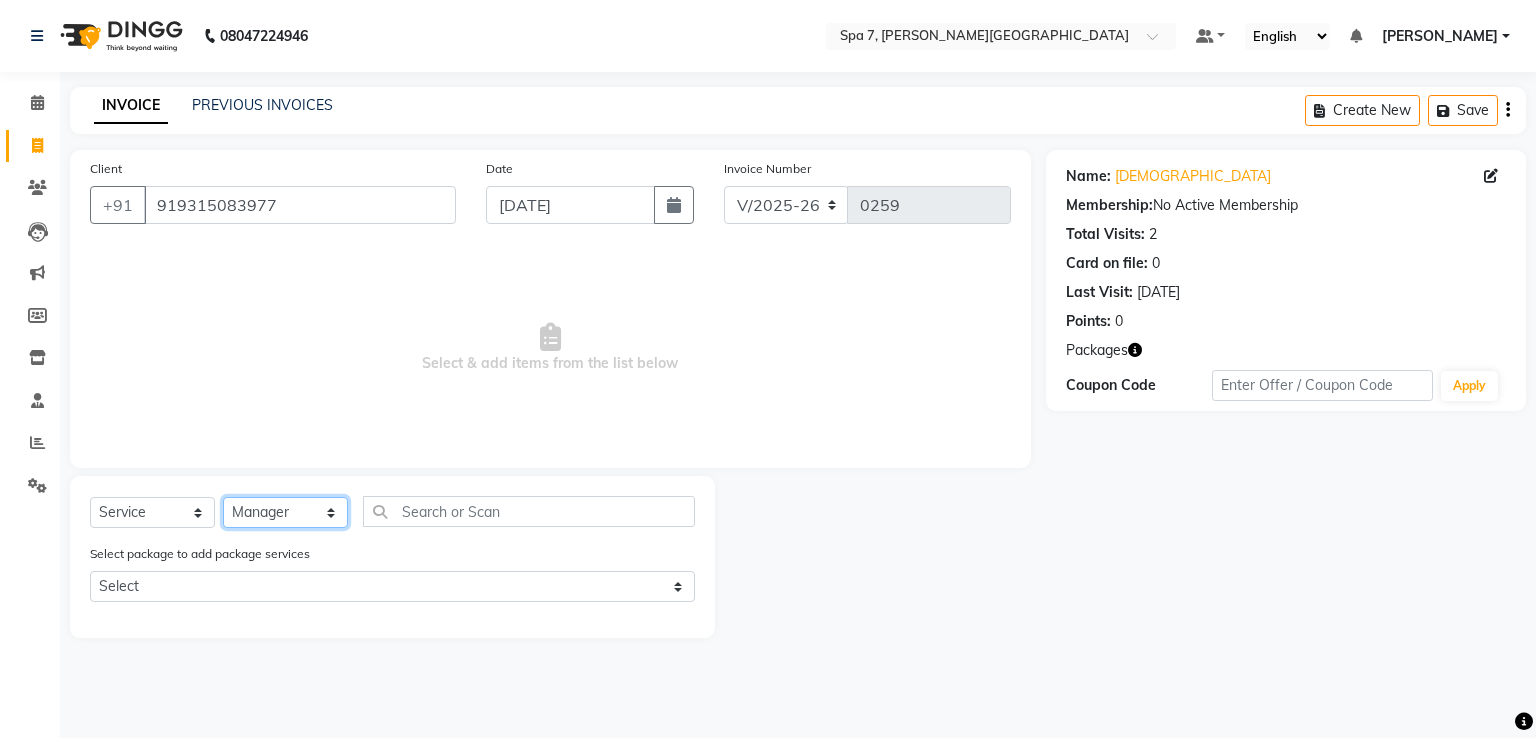 click on "Select Therapist Manager" 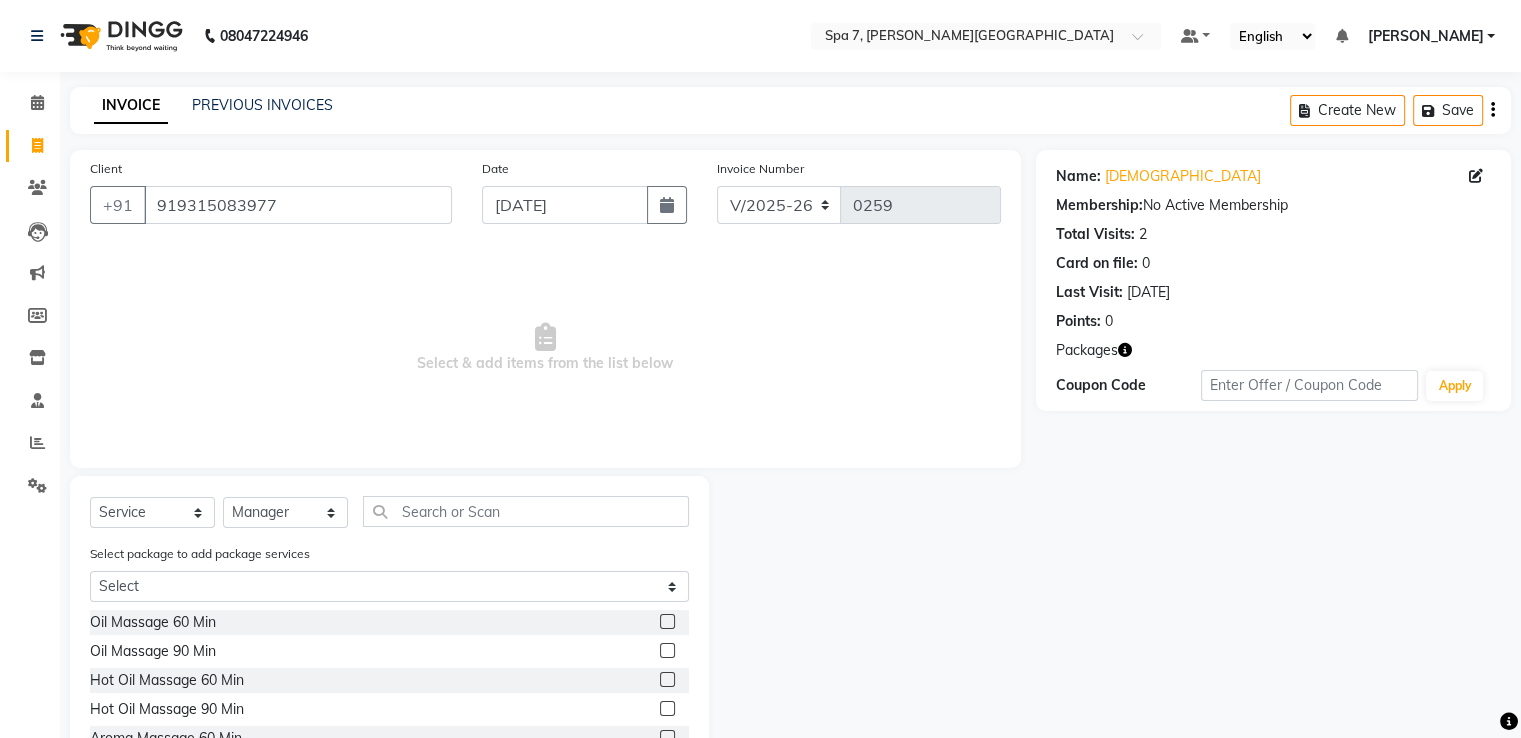 click 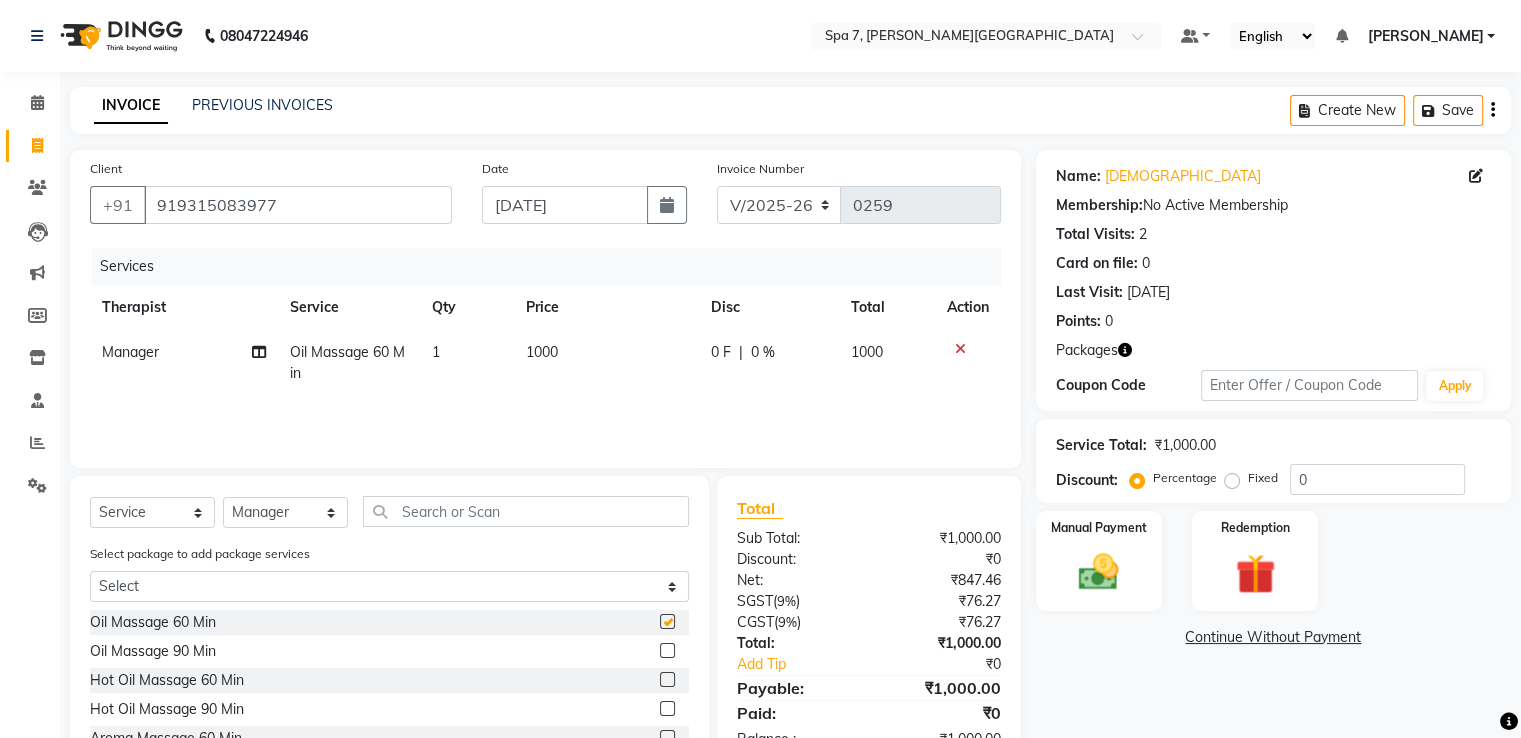 checkbox on "false" 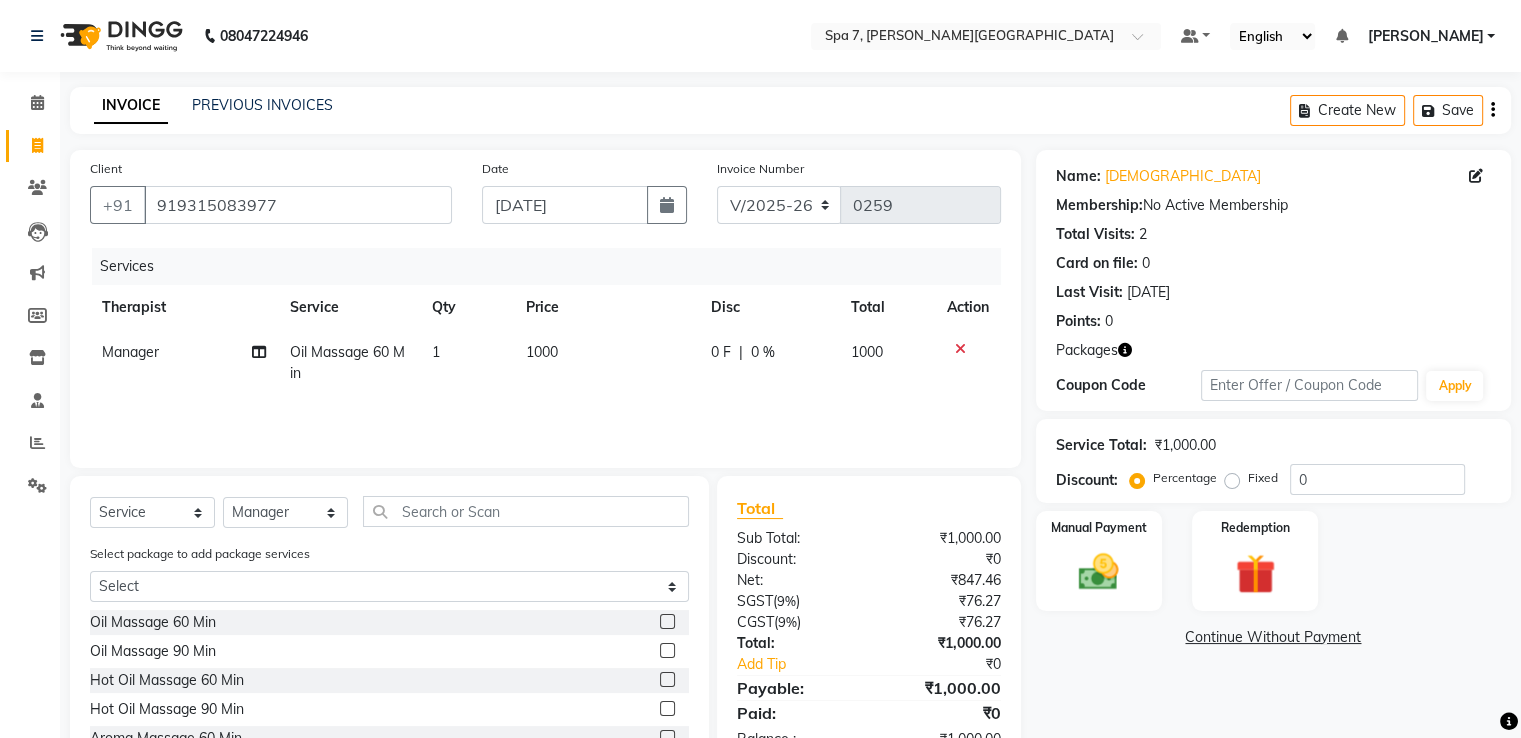 click on "1" 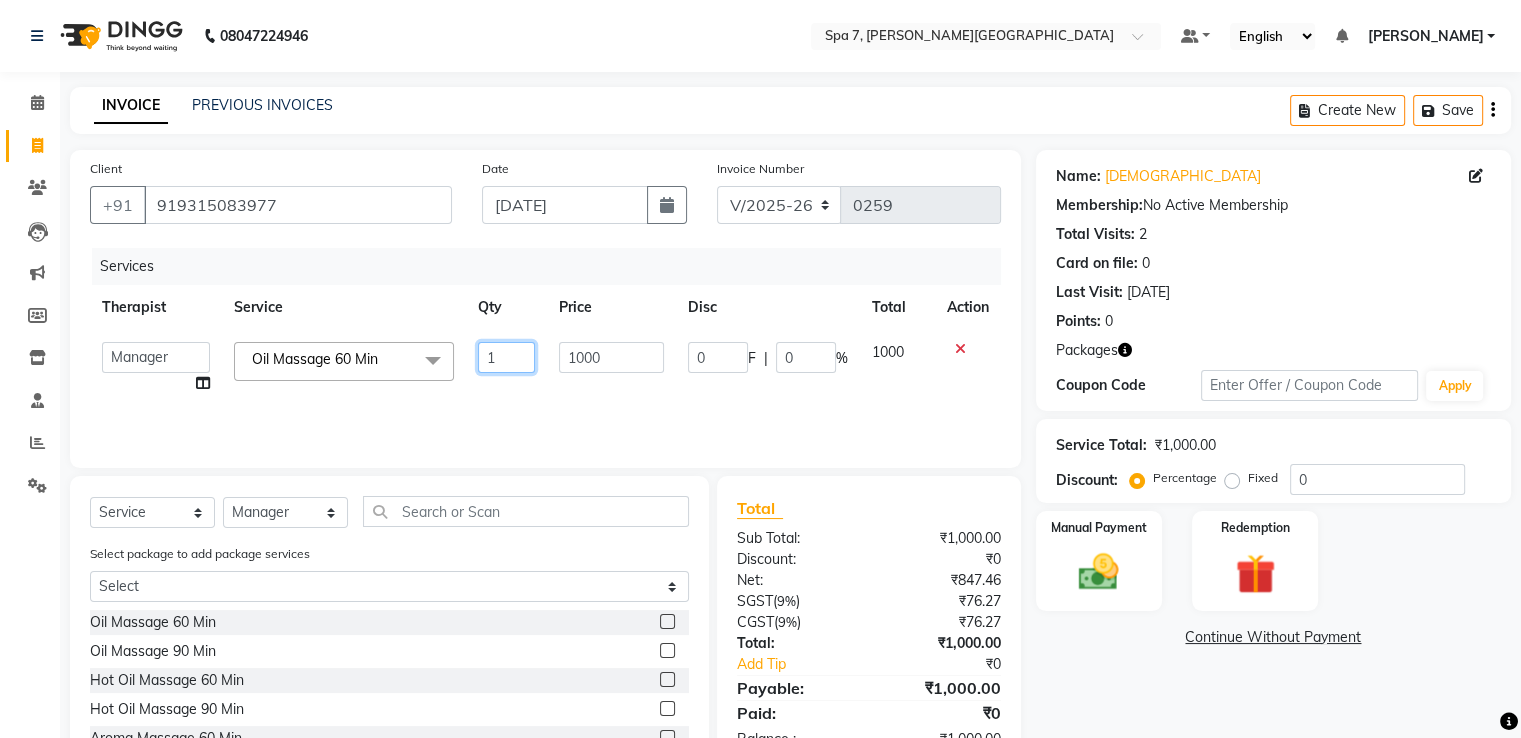 click on "1" 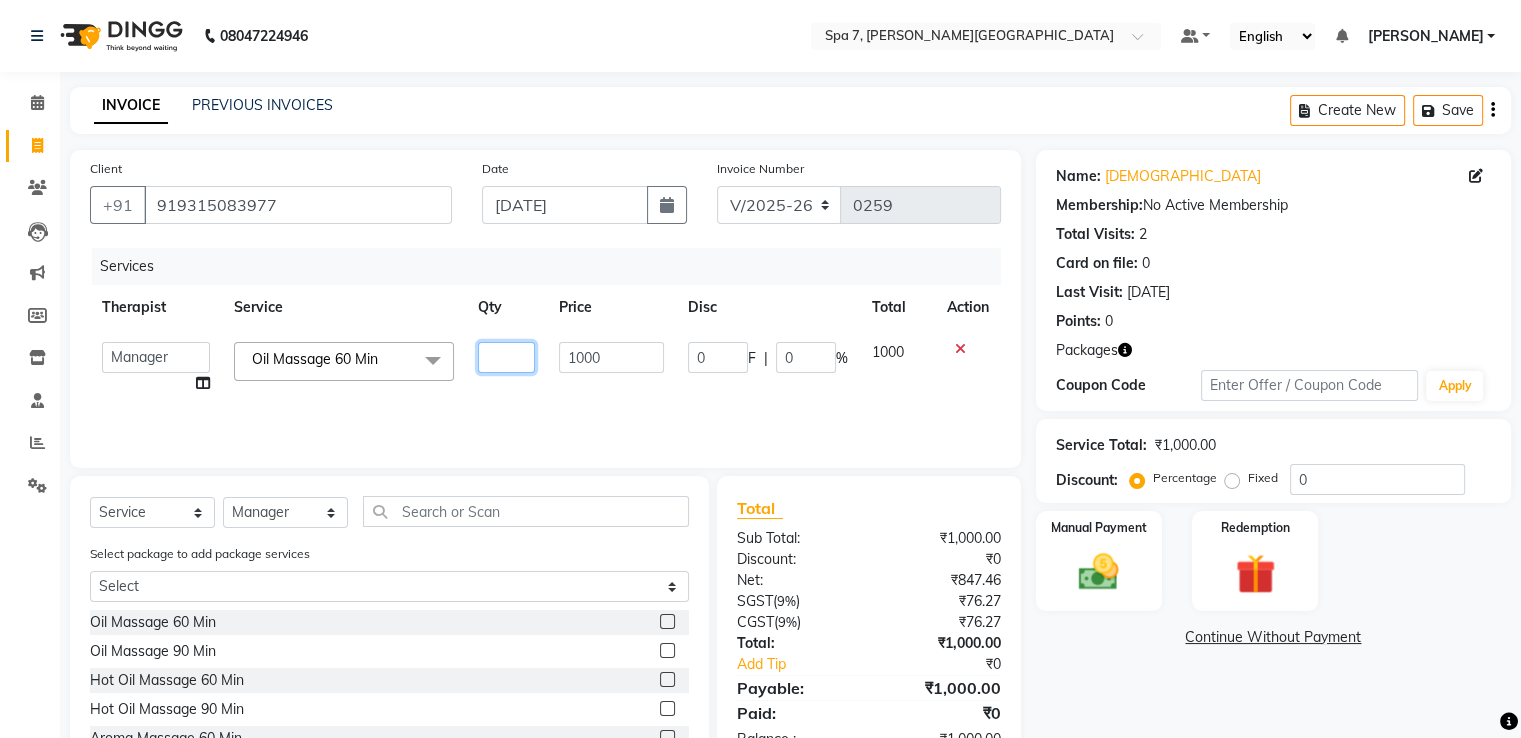type on "2" 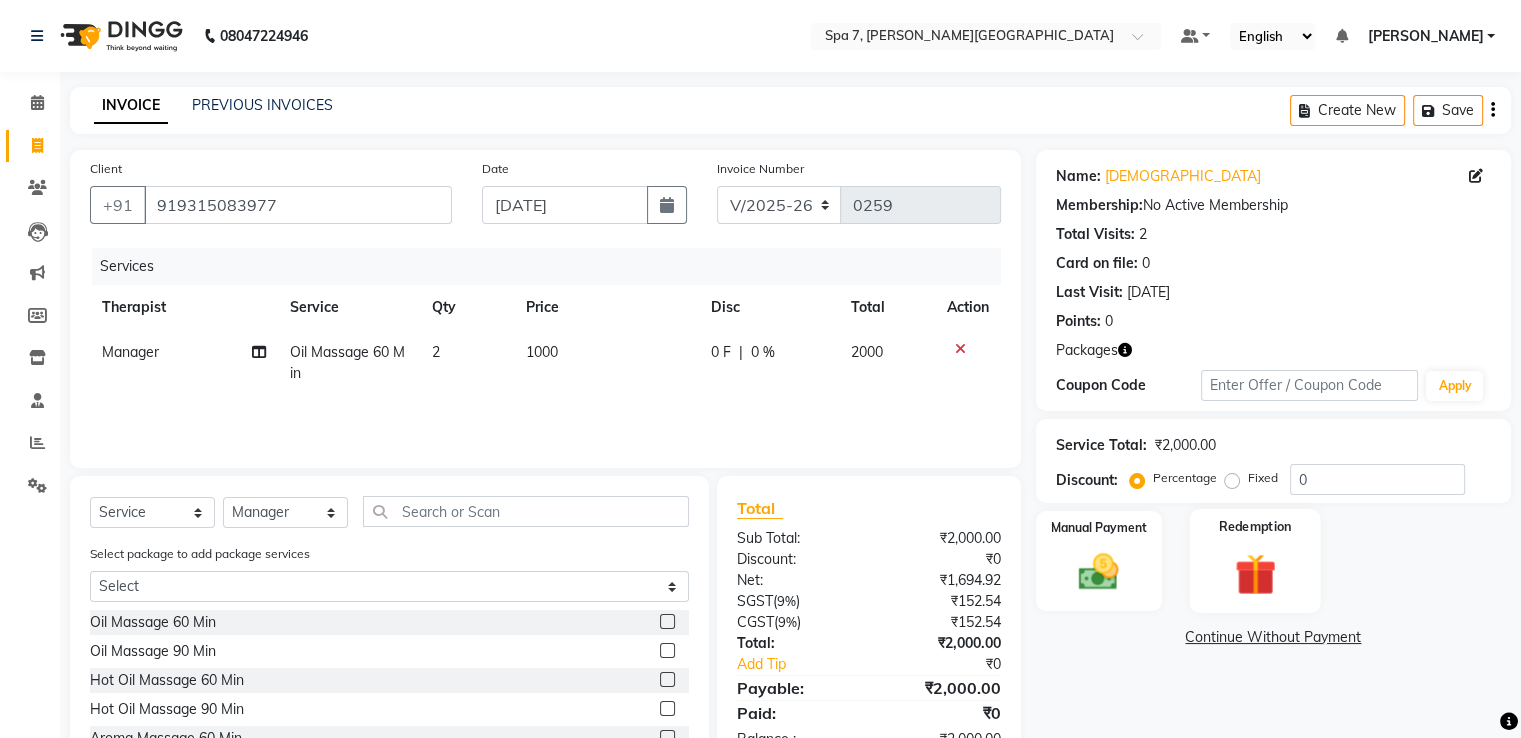 click 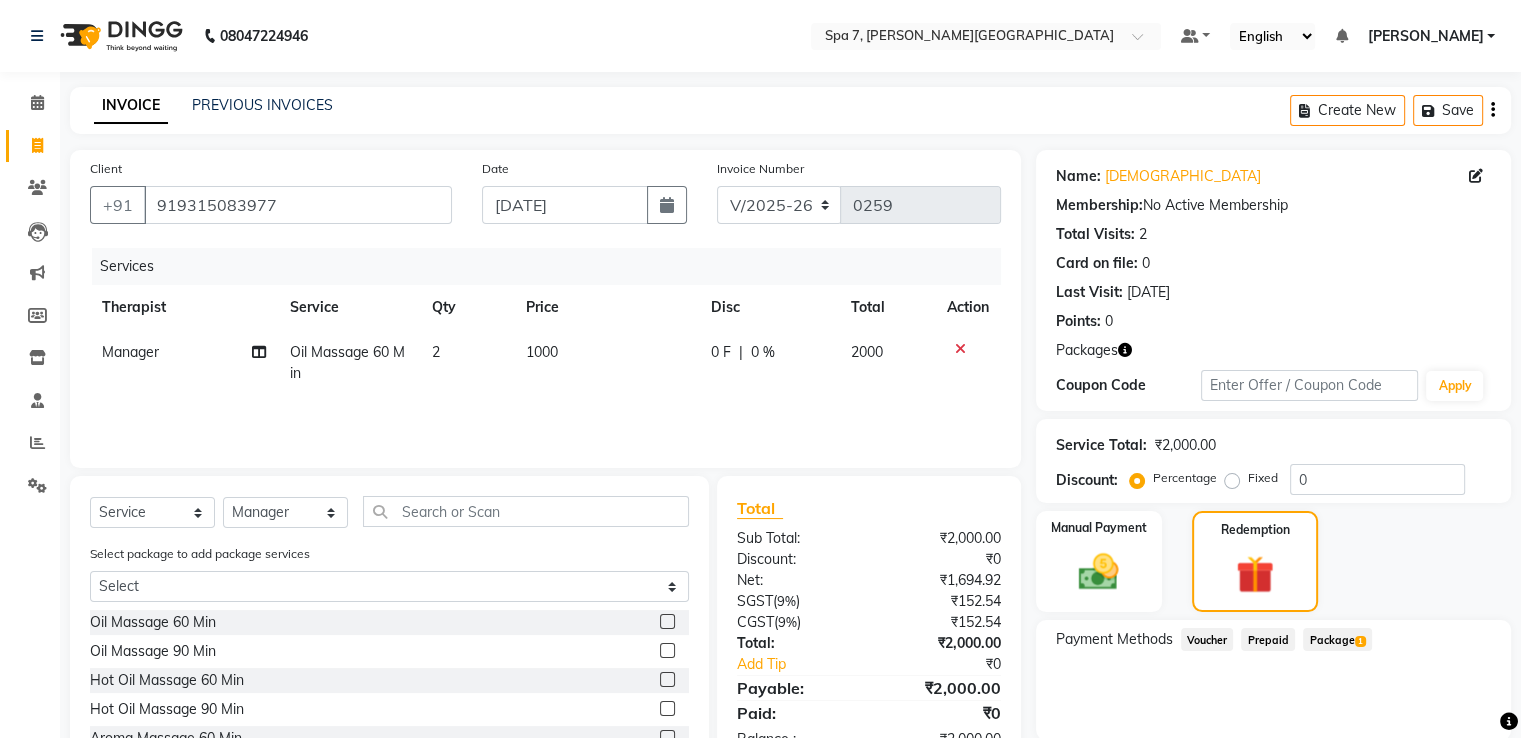 scroll, scrollTop: 132, scrollLeft: 0, axis: vertical 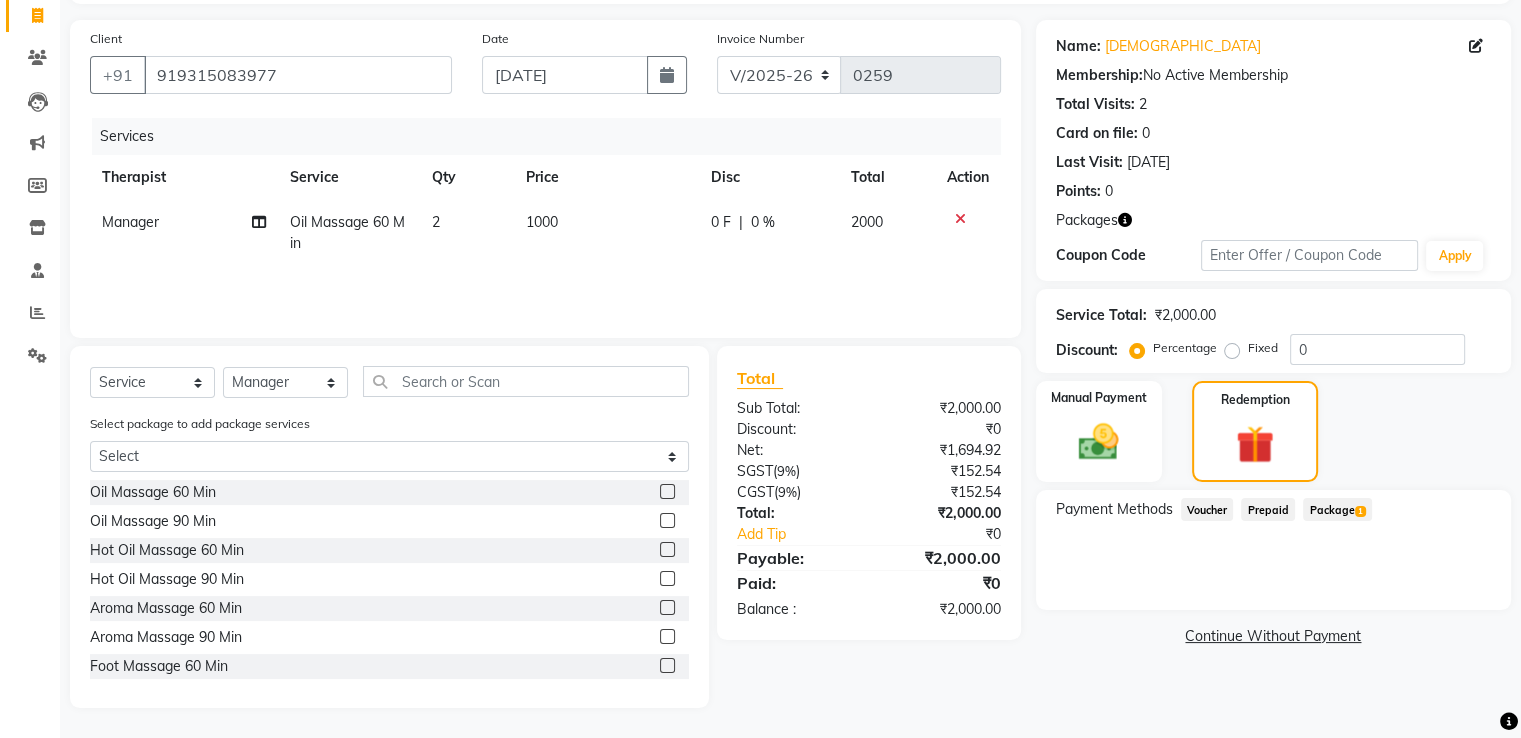 click on "Package  1" 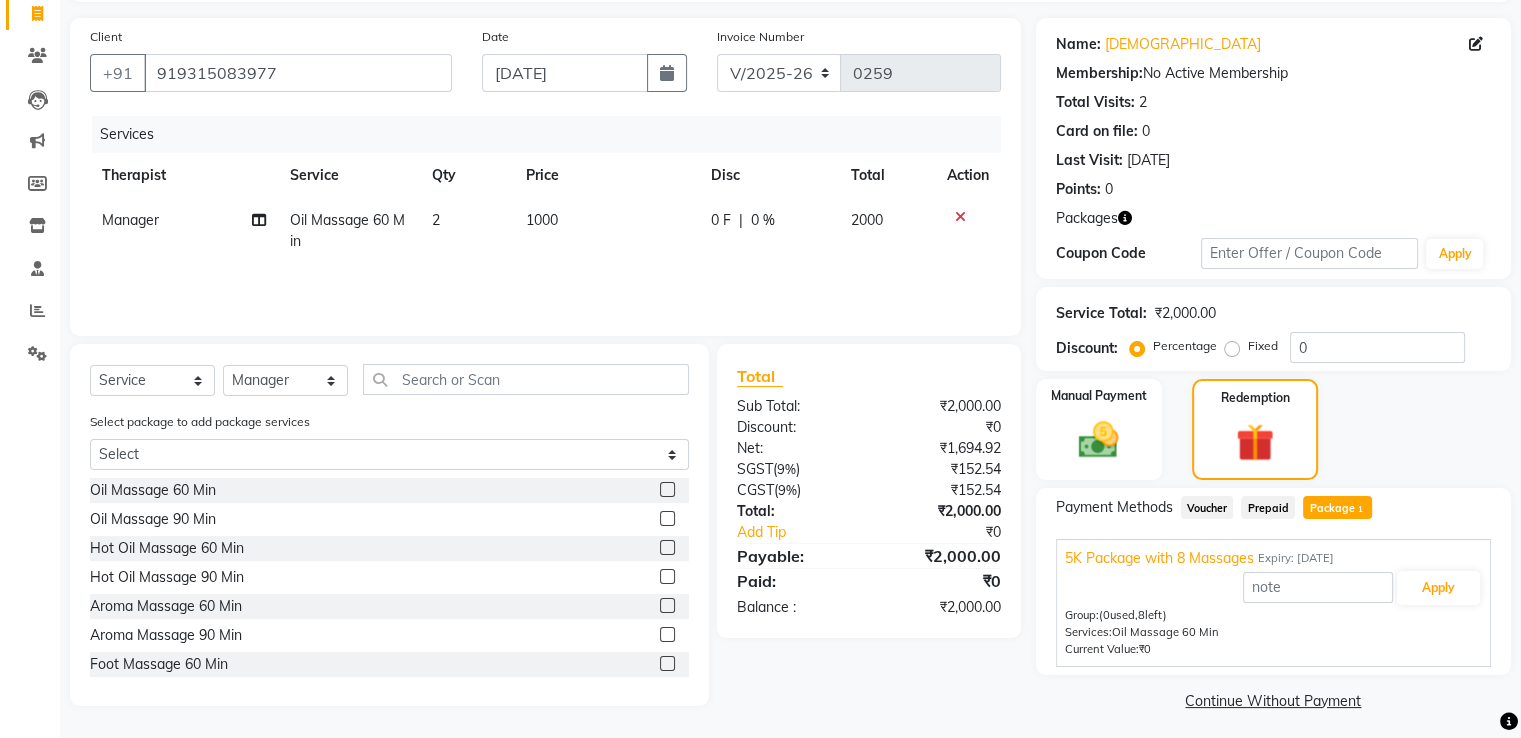 scroll, scrollTop: 140, scrollLeft: 0, axis: vertical 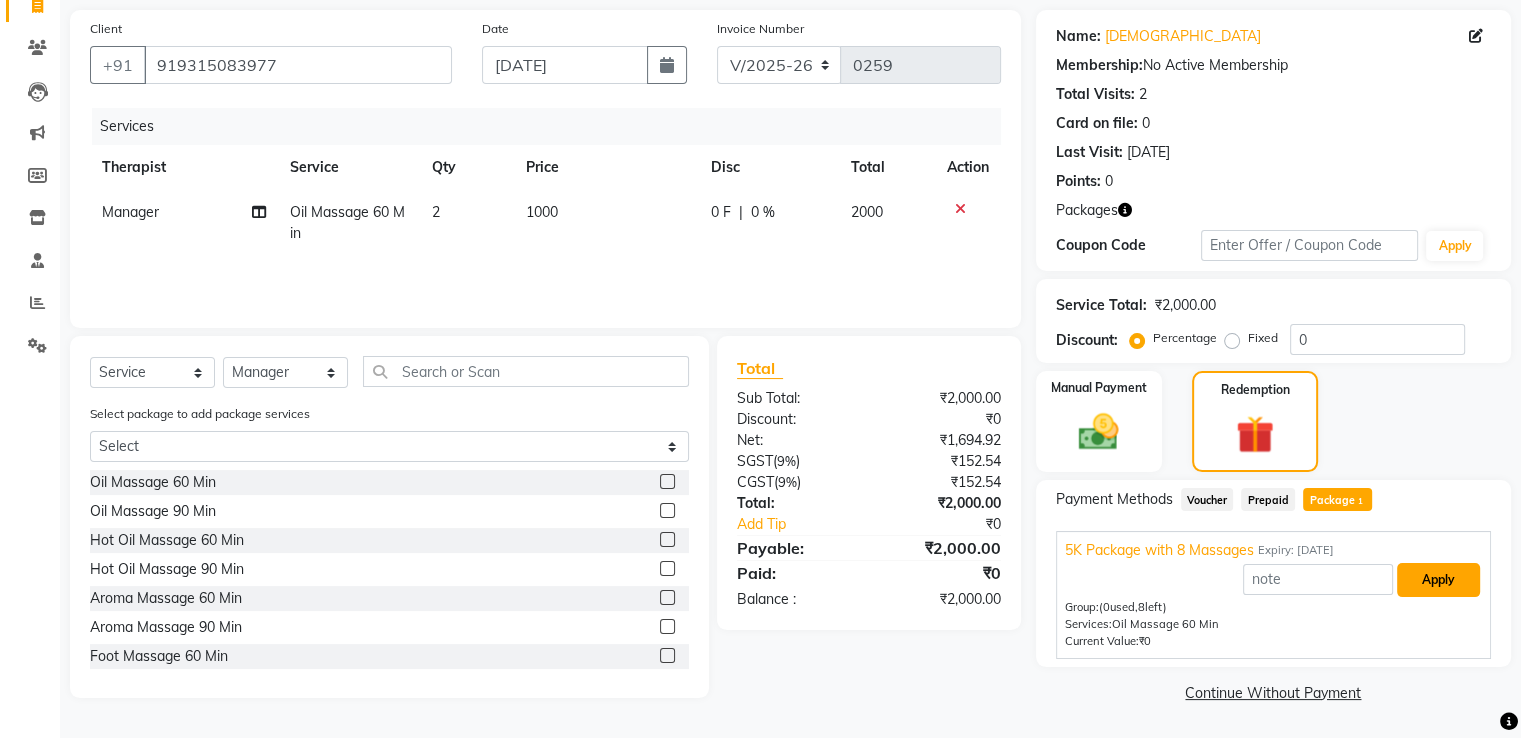 click on "Apply" at bounding box center [1438, 580] 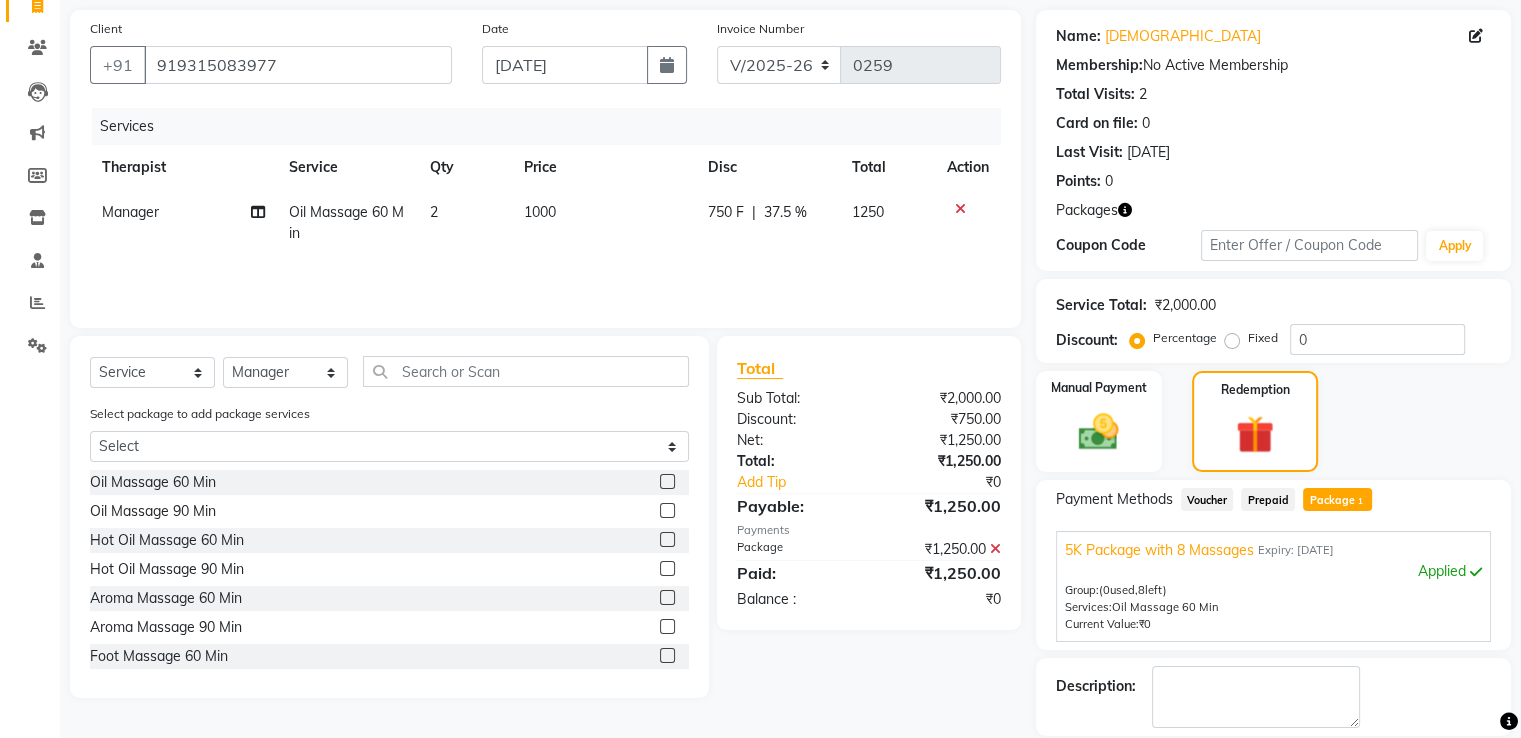 scroll, scrollTop: 235, scrollLeft: 0, axis: vertical 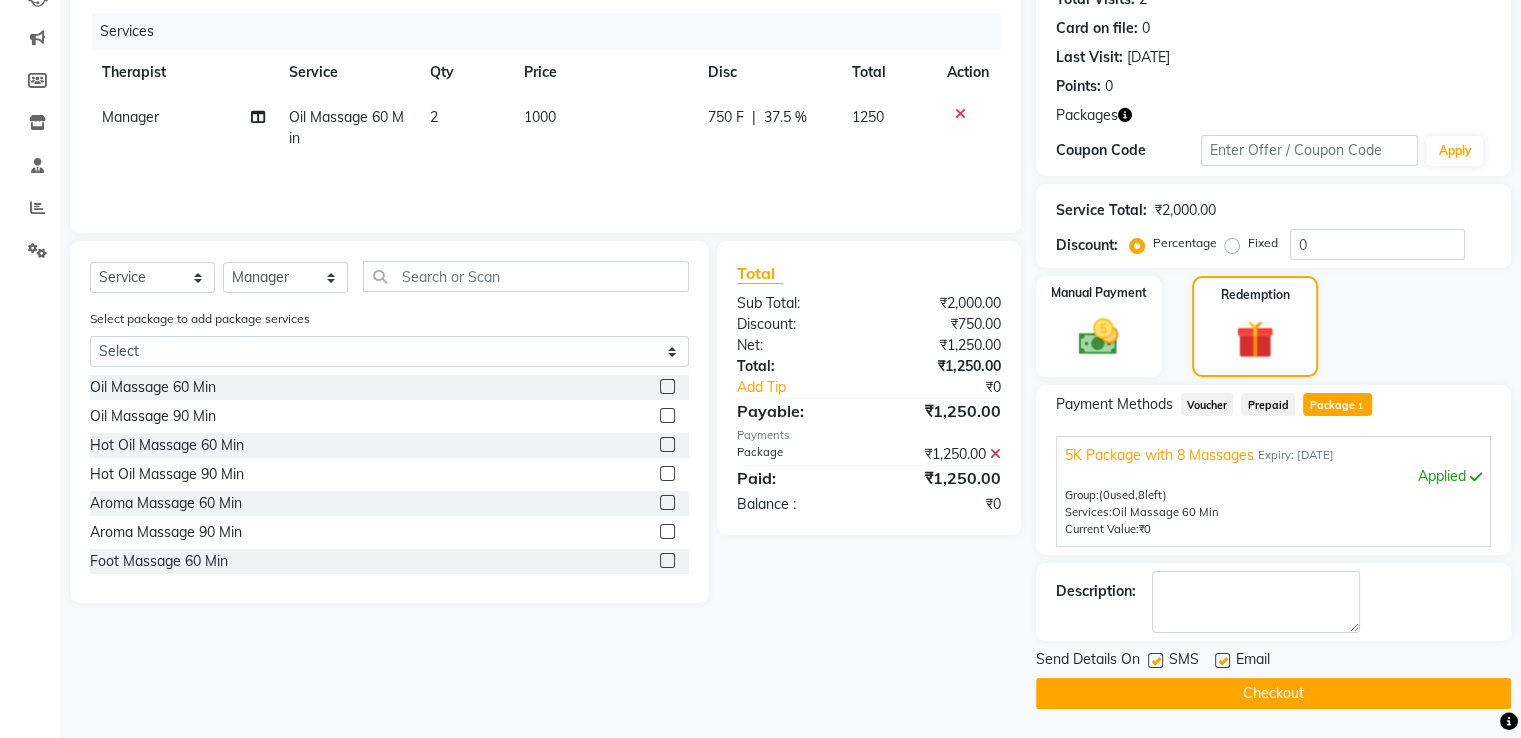 click on "Checkout" 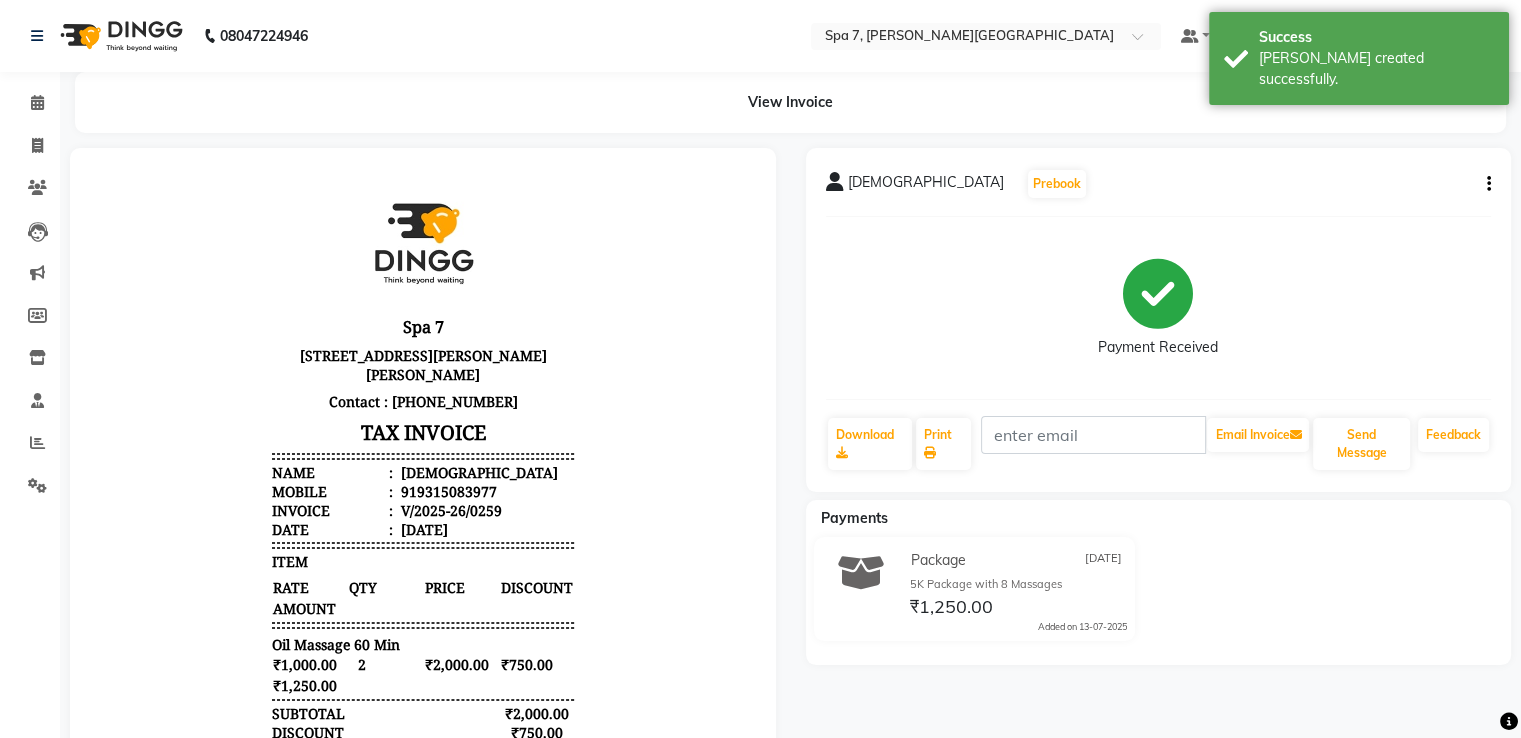 scroll, scrollTop: 0, scrollLeft: 0, axis: both 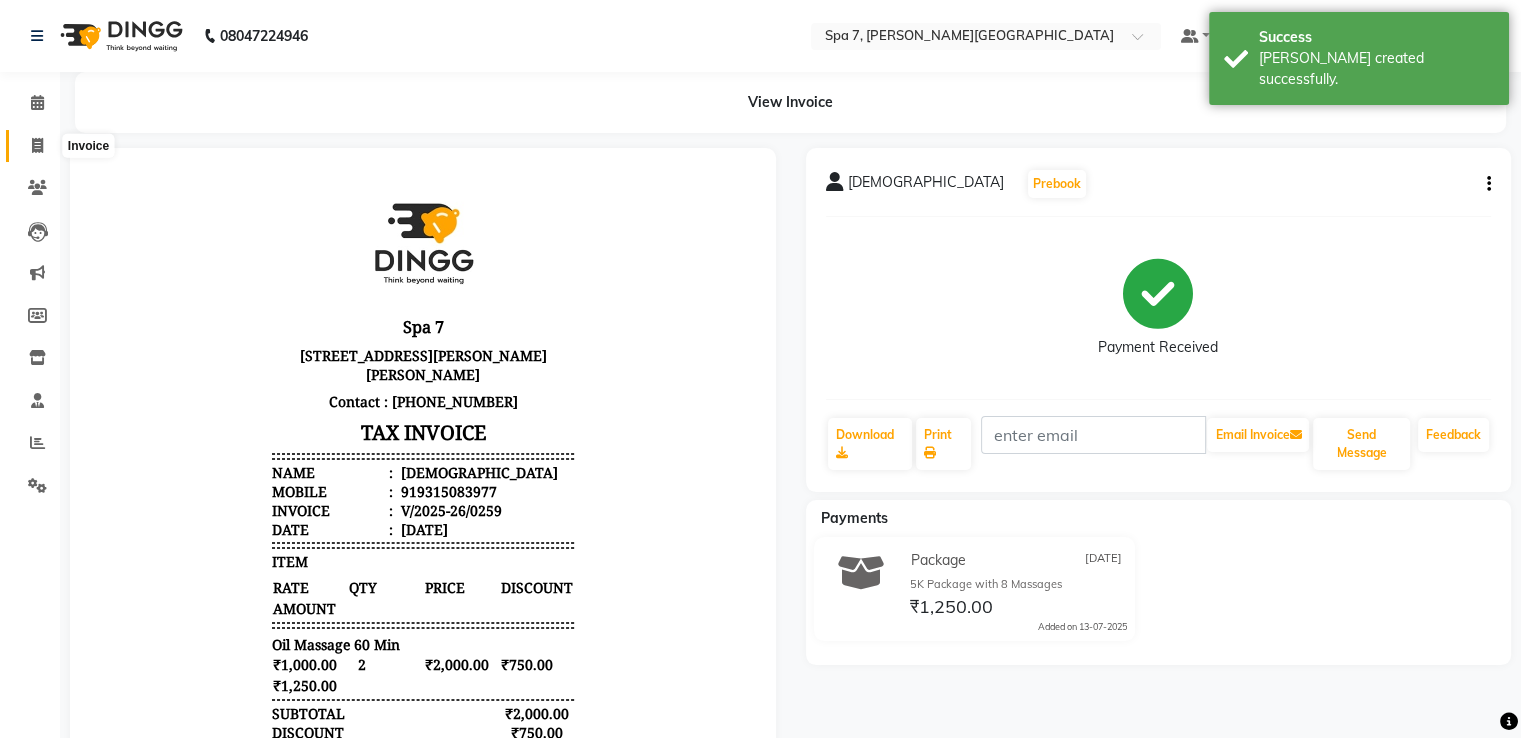 click 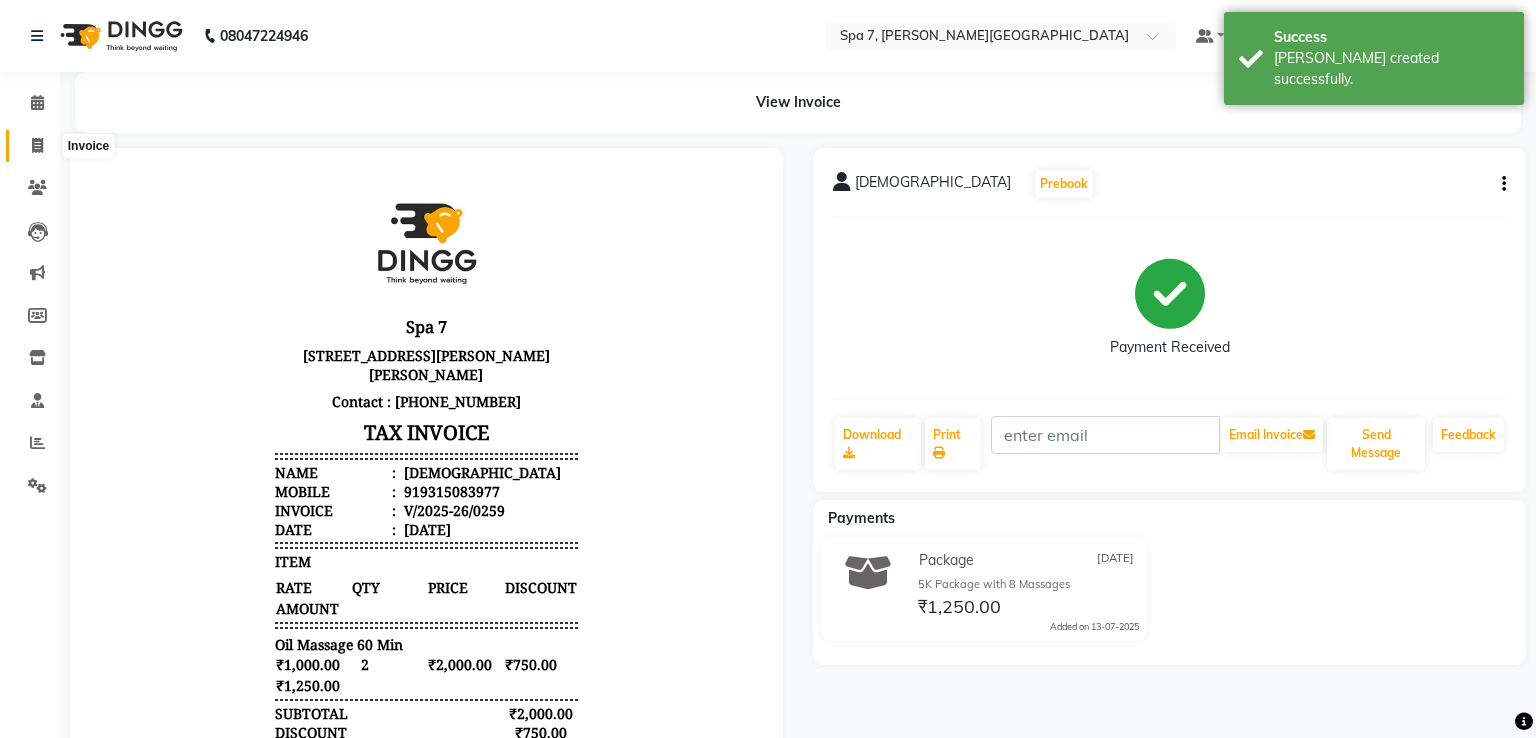 select on "8487" 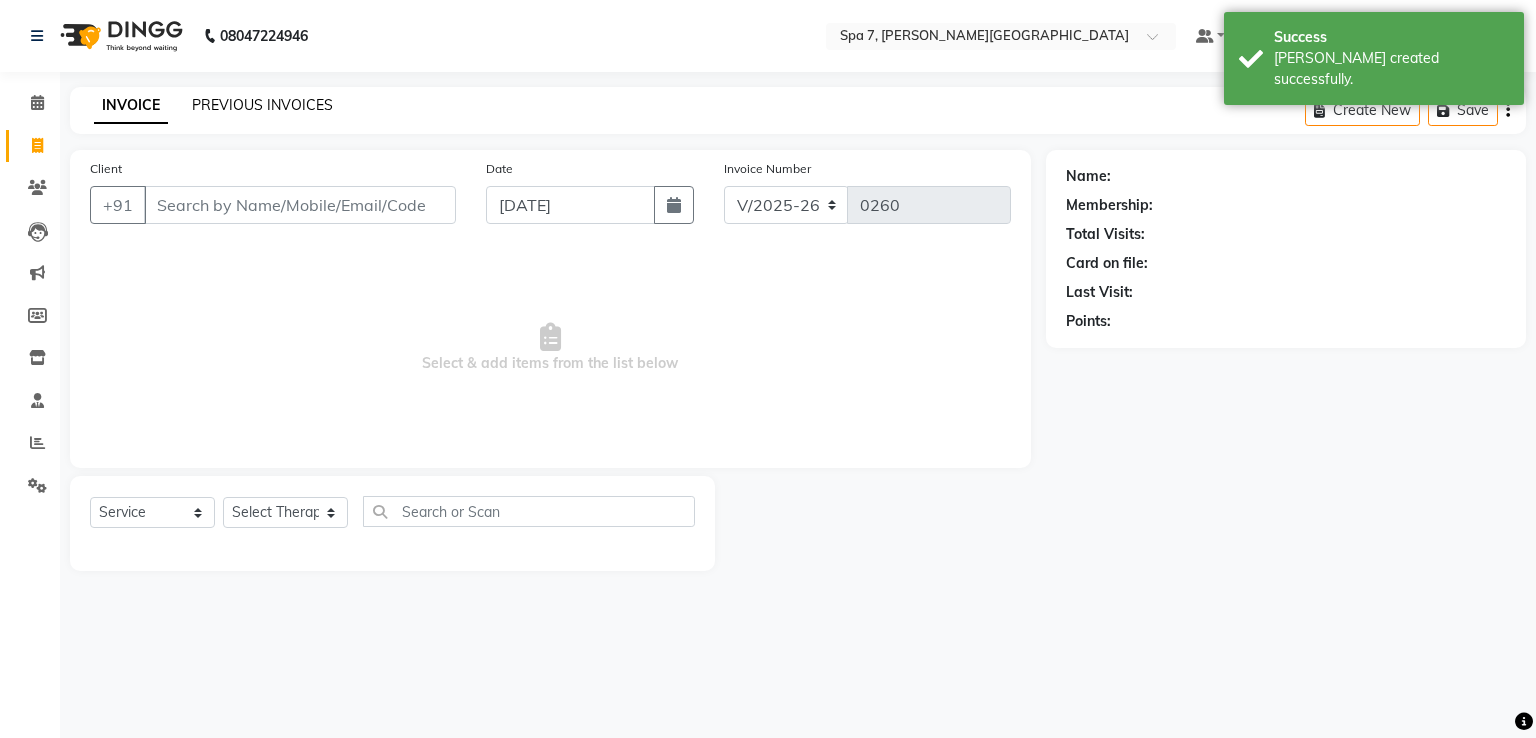 click on "PREVIOUS INVOICES" 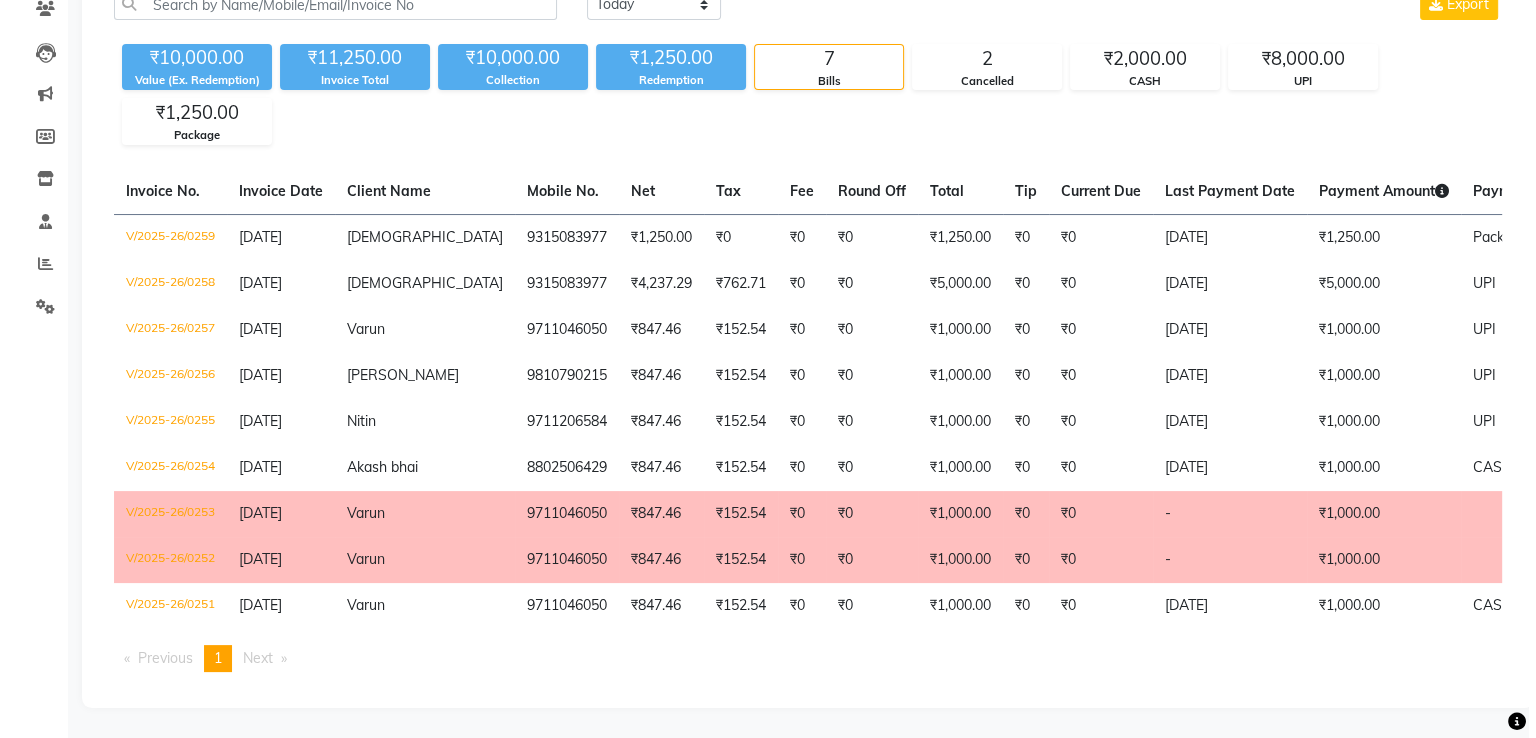 scroll, scrollTop: 0, scrollLeft: 0, axis: both 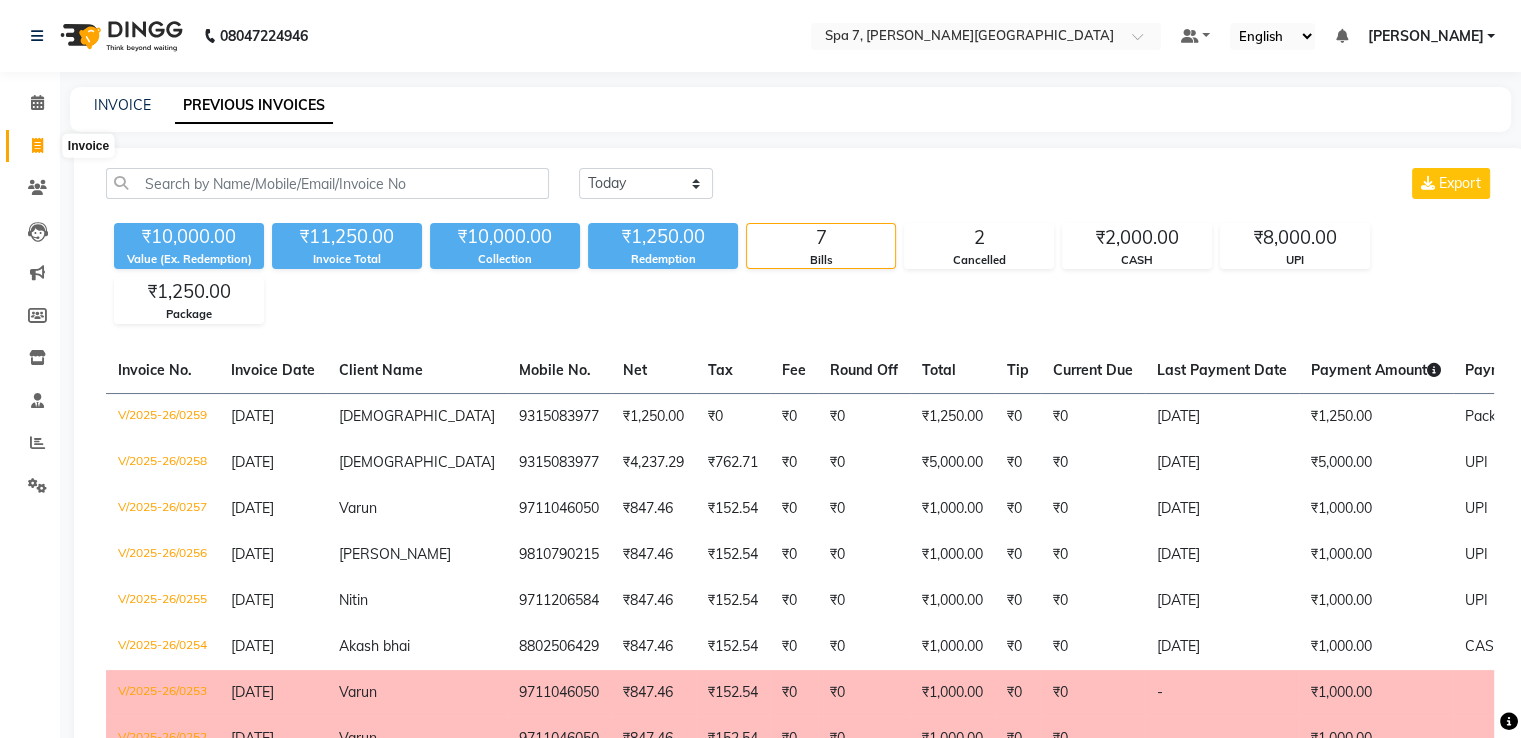 click 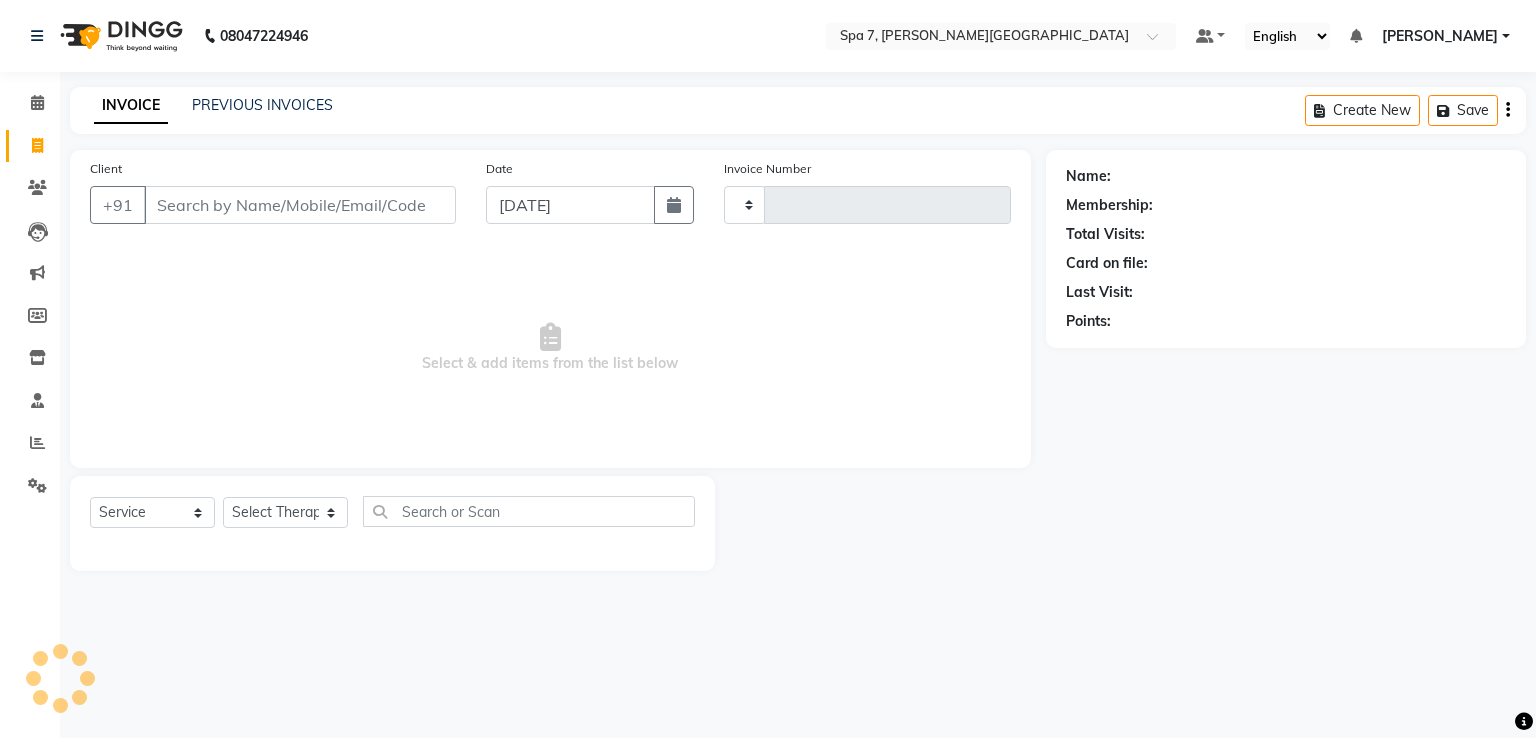 type on "0260" 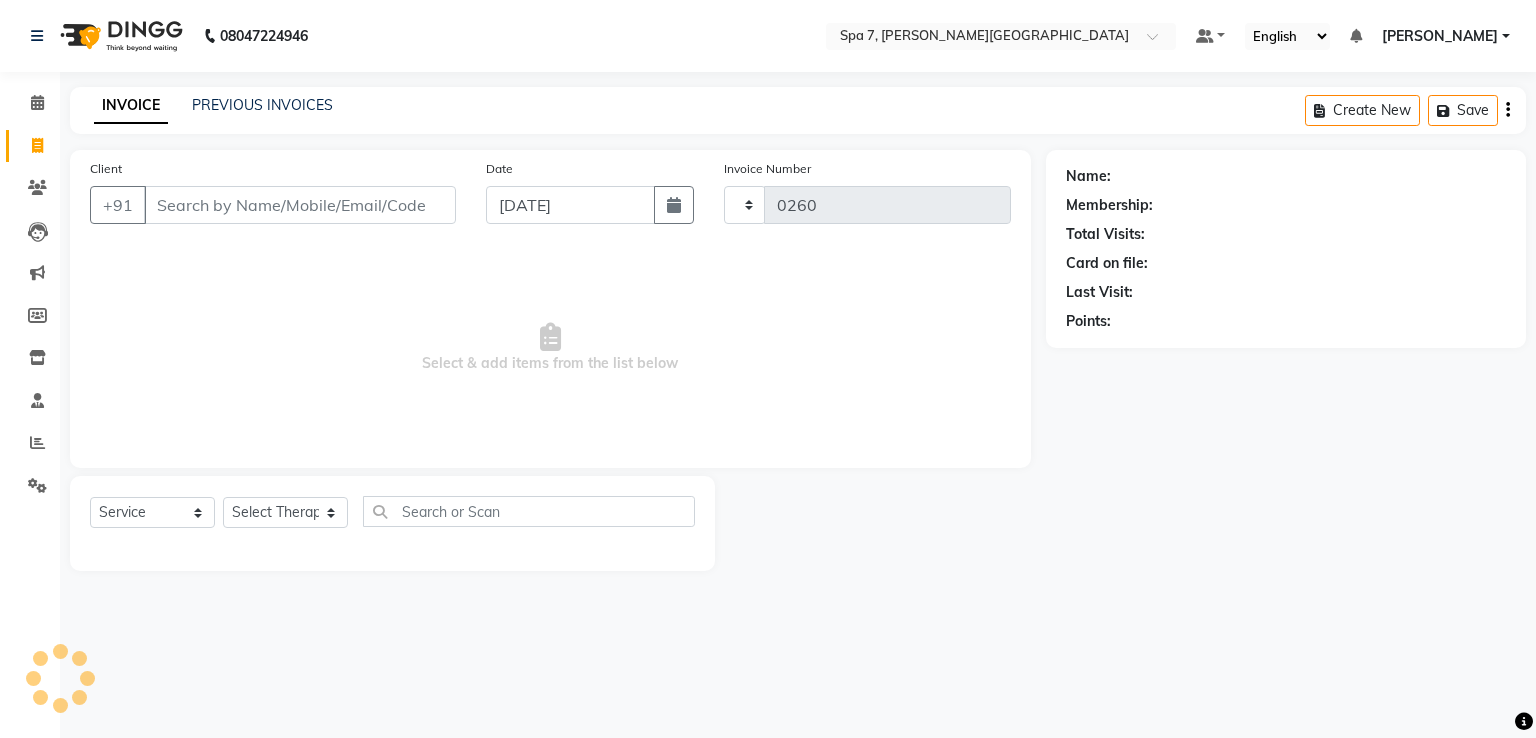 select on "8487" 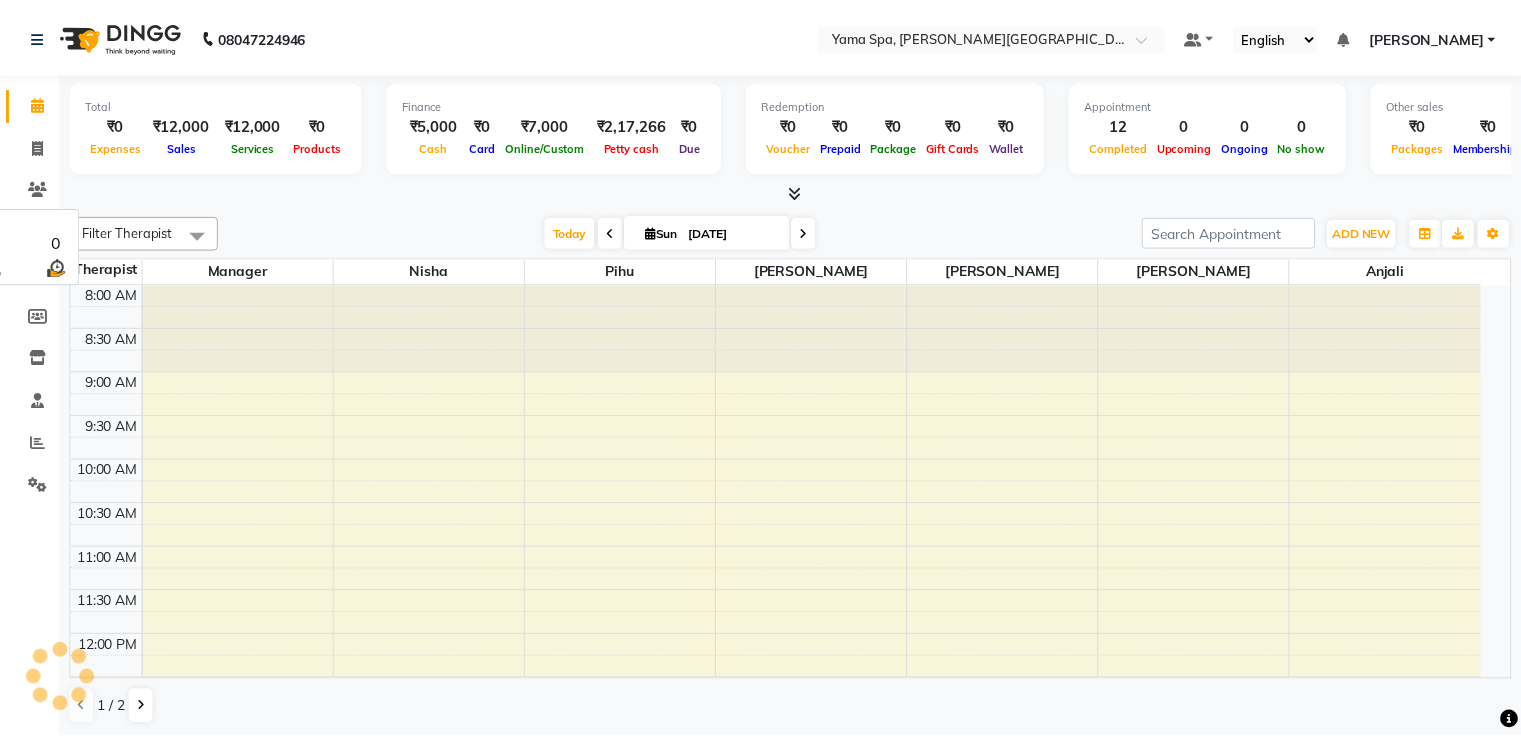 scroll, scrollTop: 0, scrollLeft: 0, axis: both 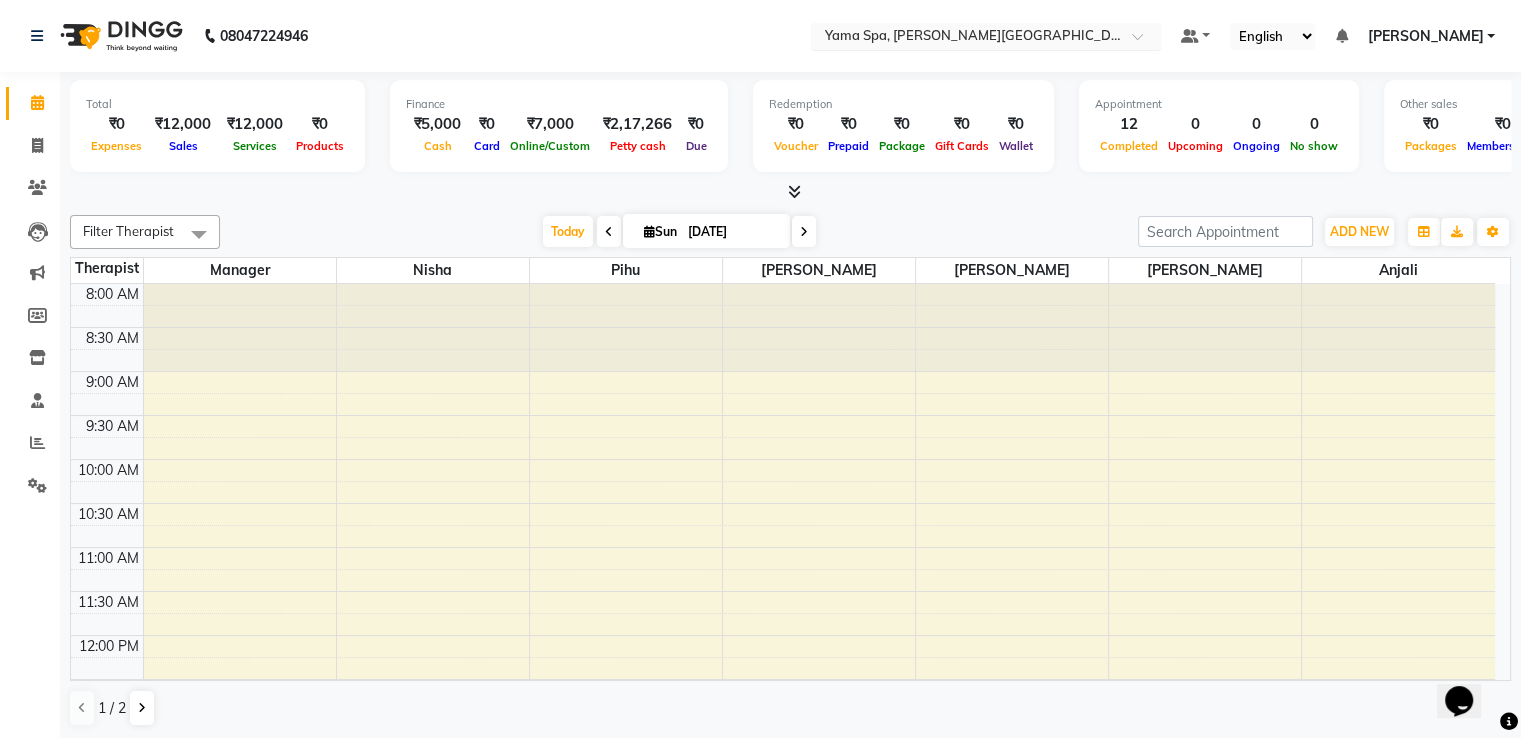 click at bounding box center (966, 38) 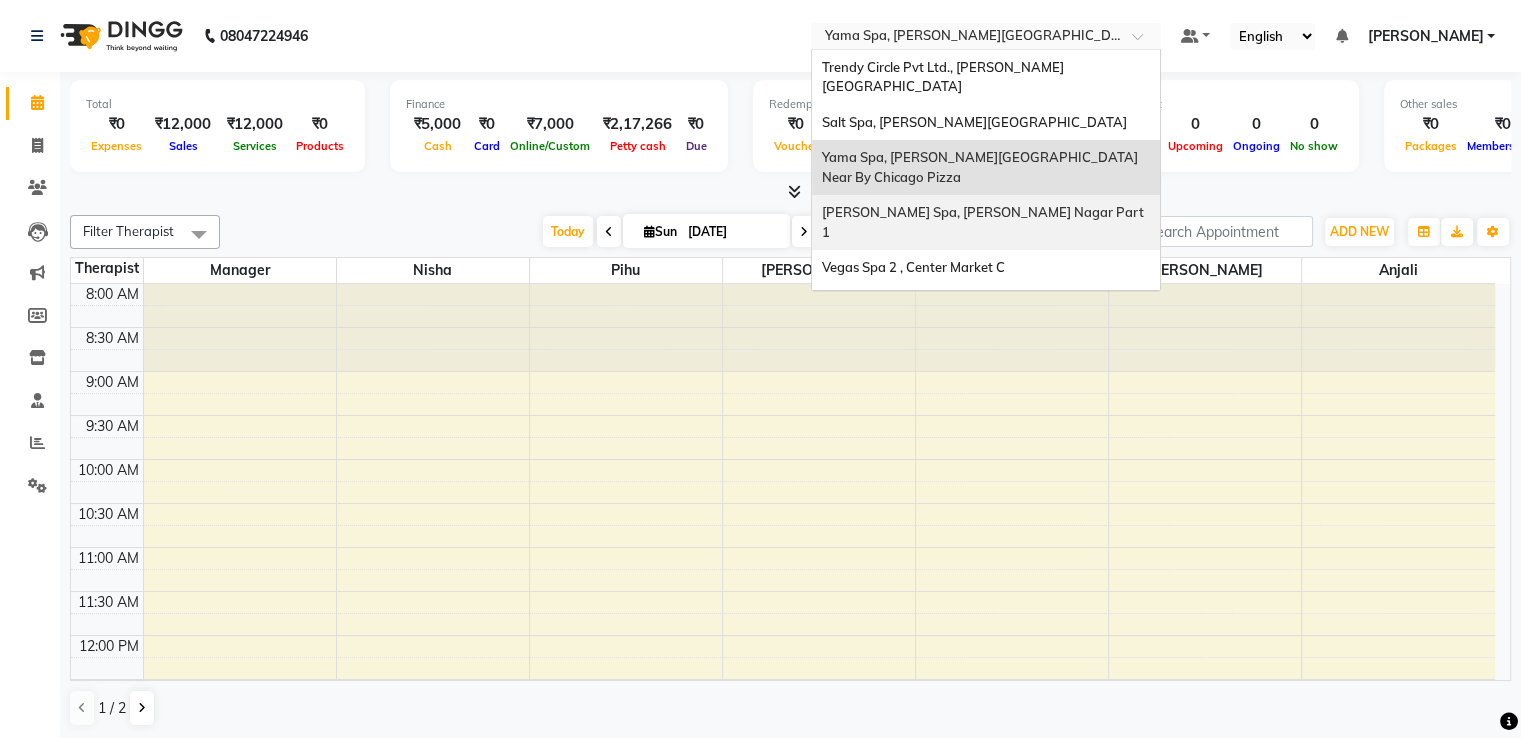 click on "[PERSON_NAME] Spa, [PERSON_NAME] Nagar Part 1" at bounding box center (984, 222) 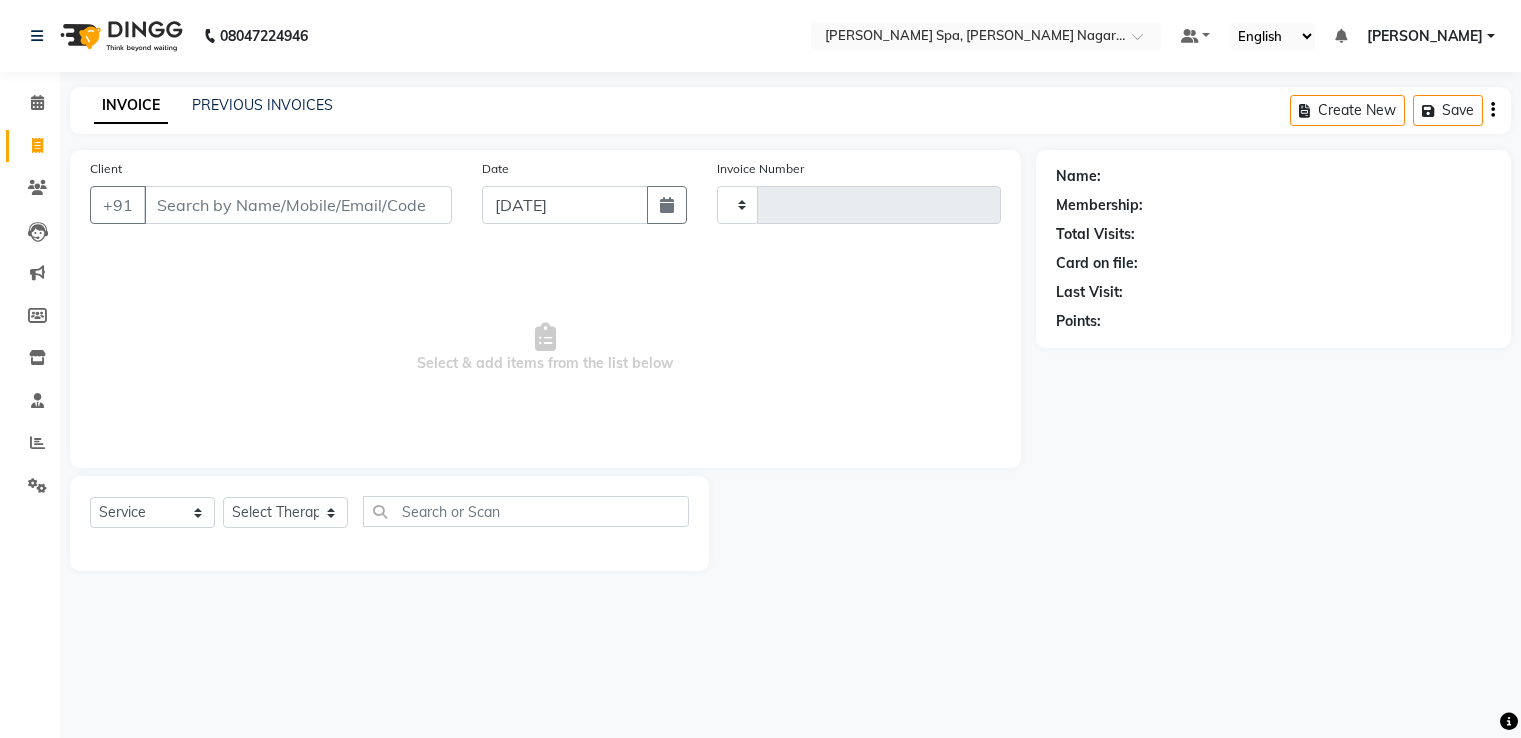 select on "service" 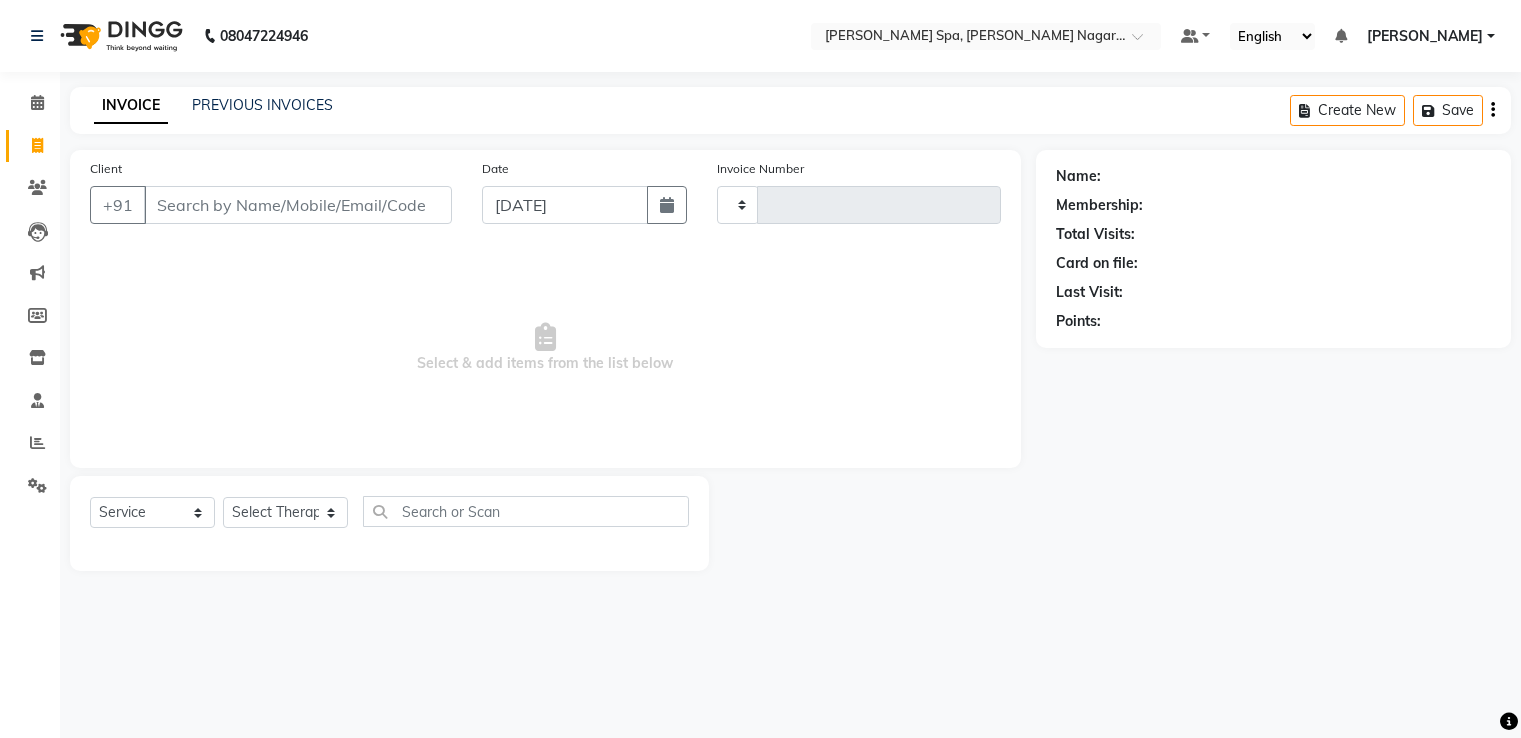 type on "1048" 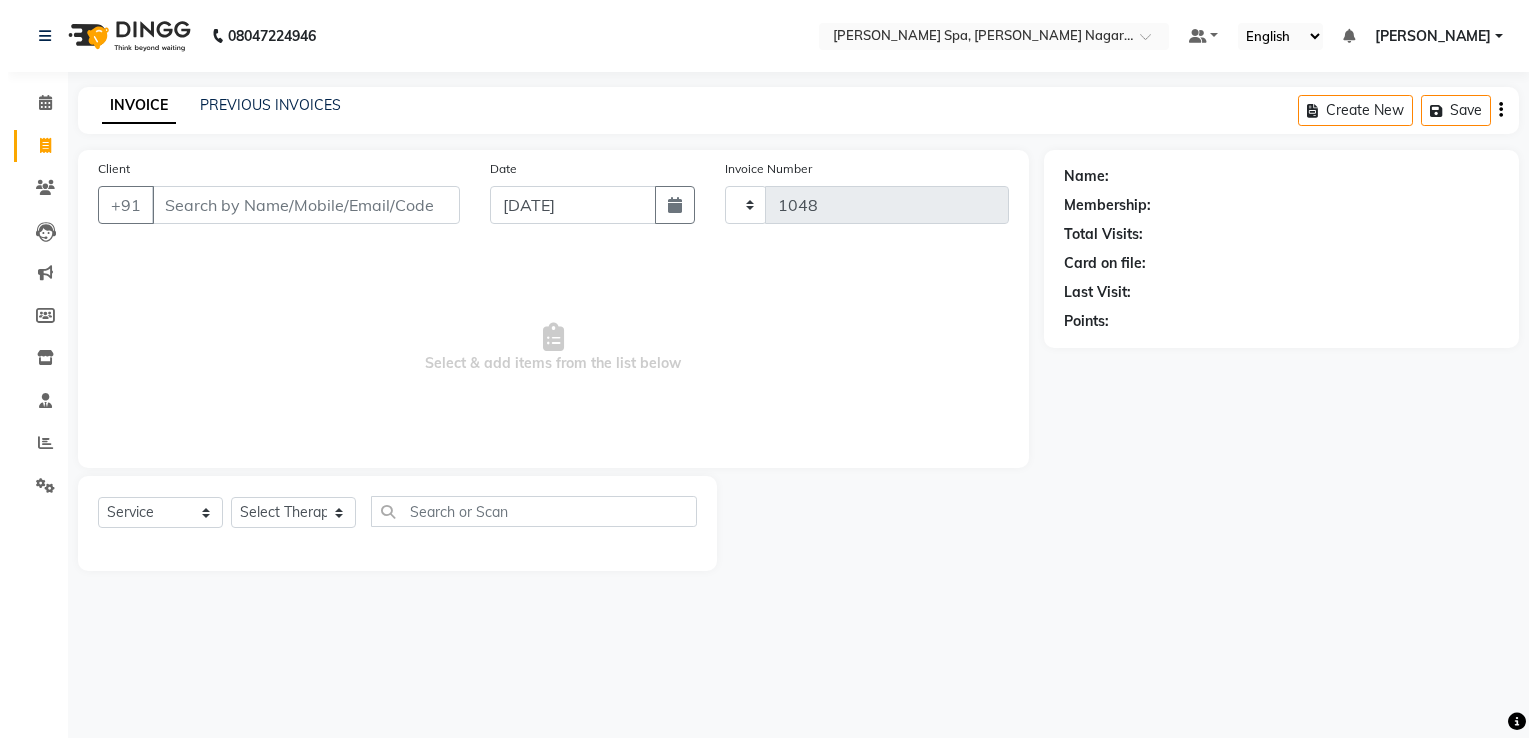 scroll, scrollTop: 0, scrollLeft: 0, axis: both 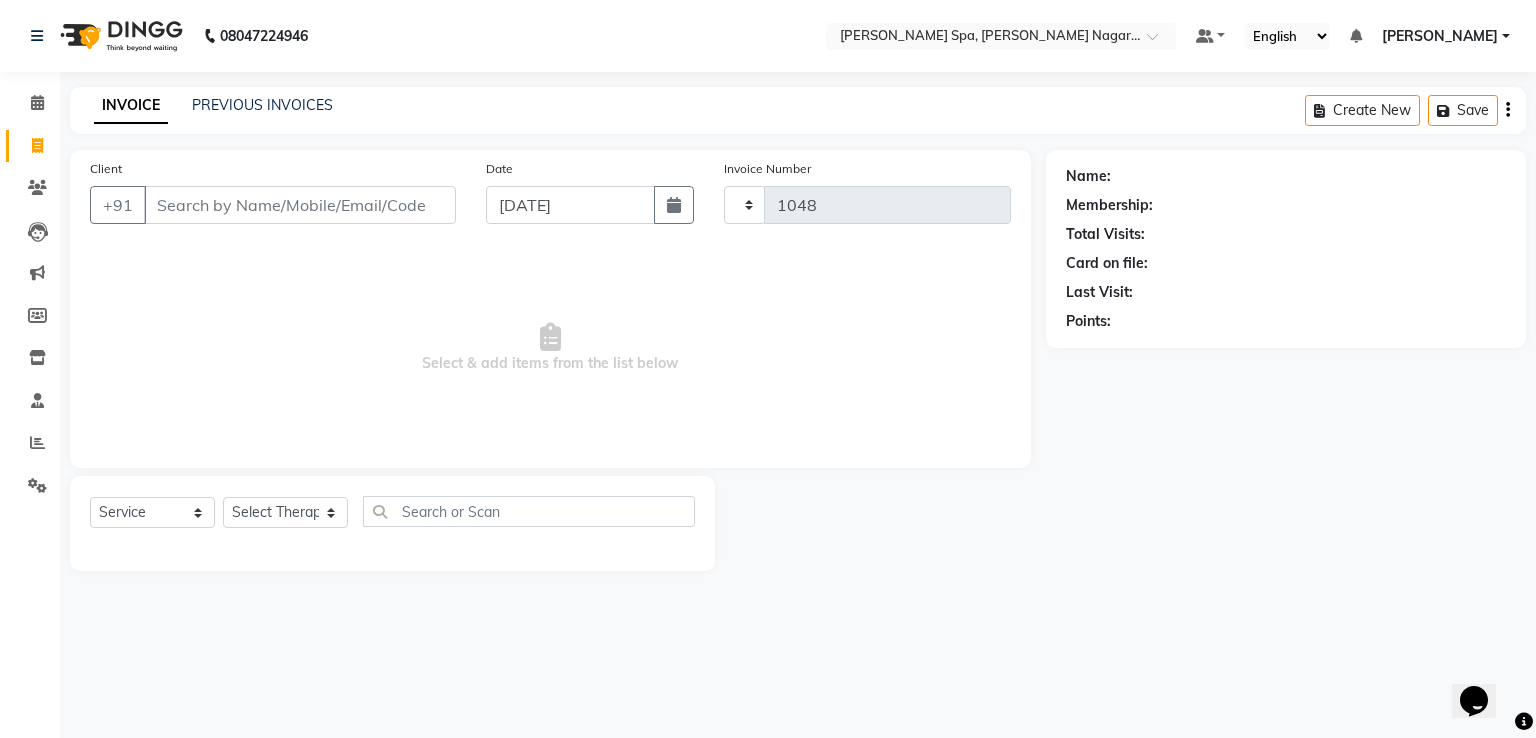 select on "7605" 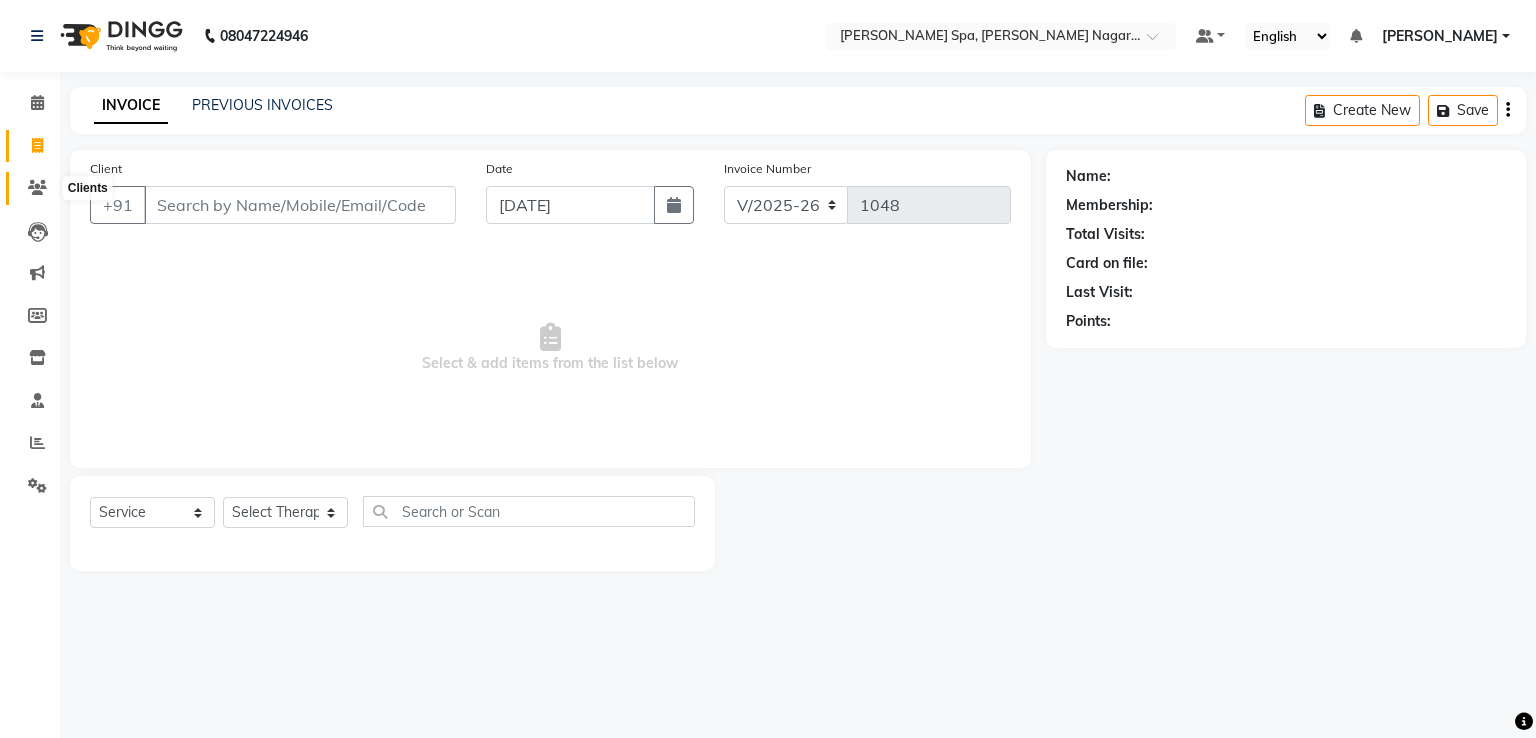 click 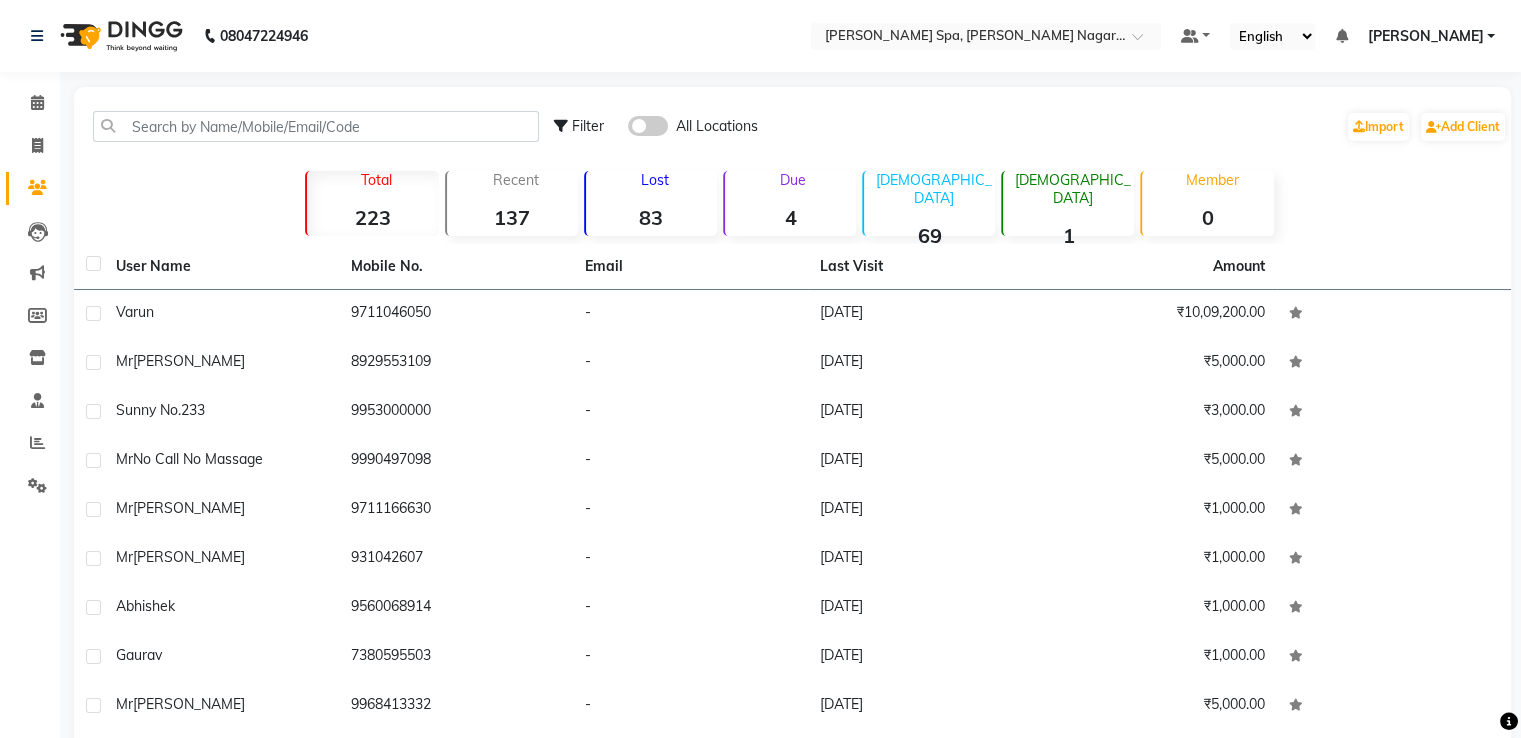 click 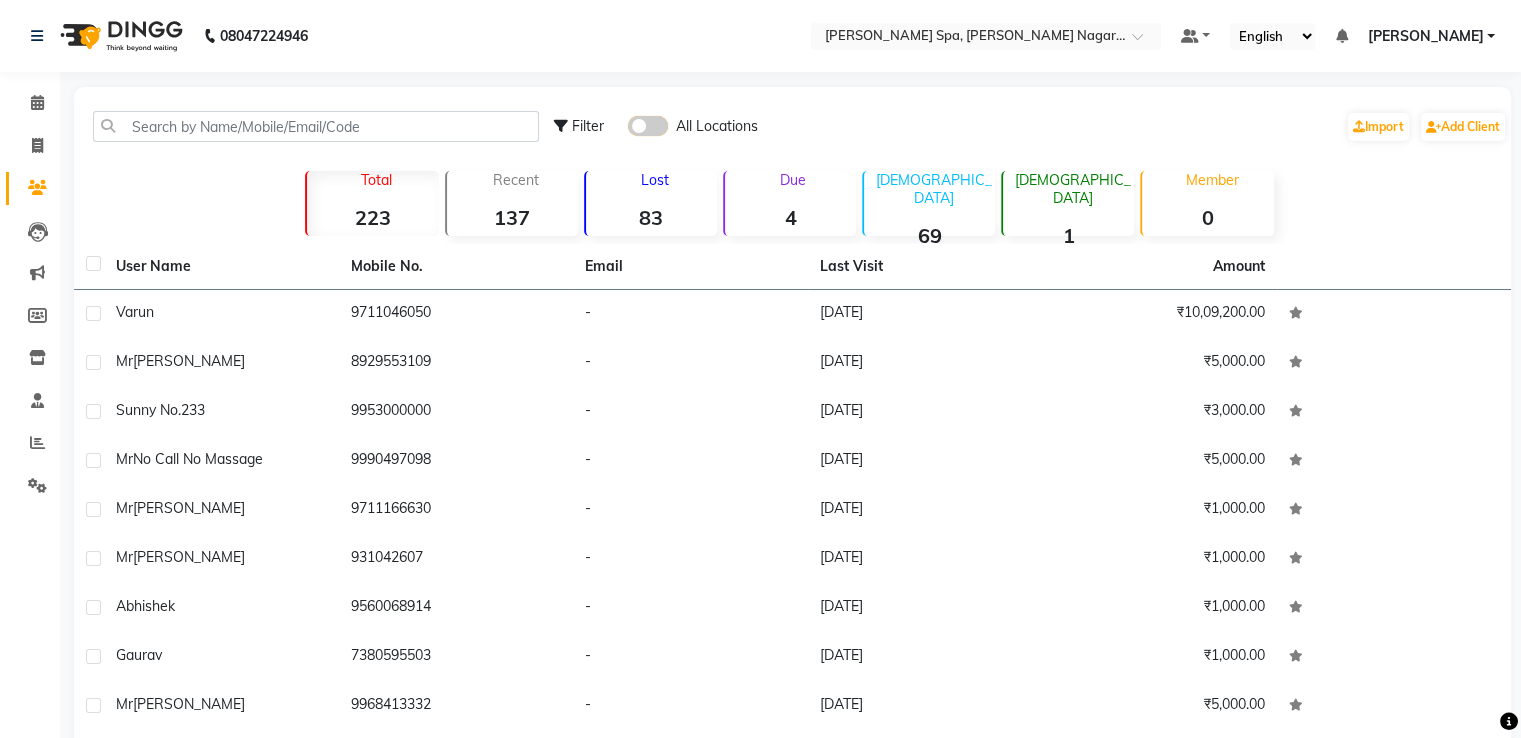 click 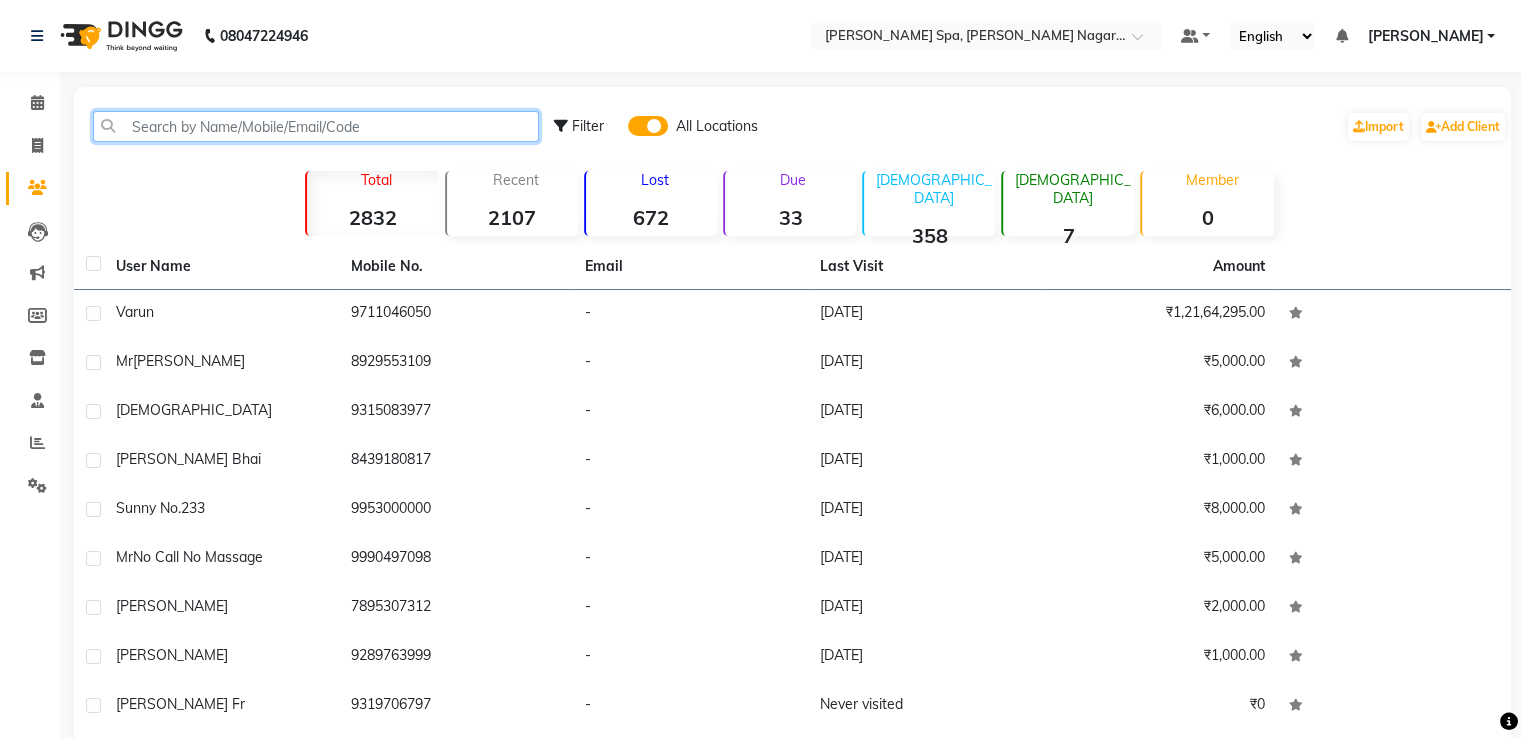 click 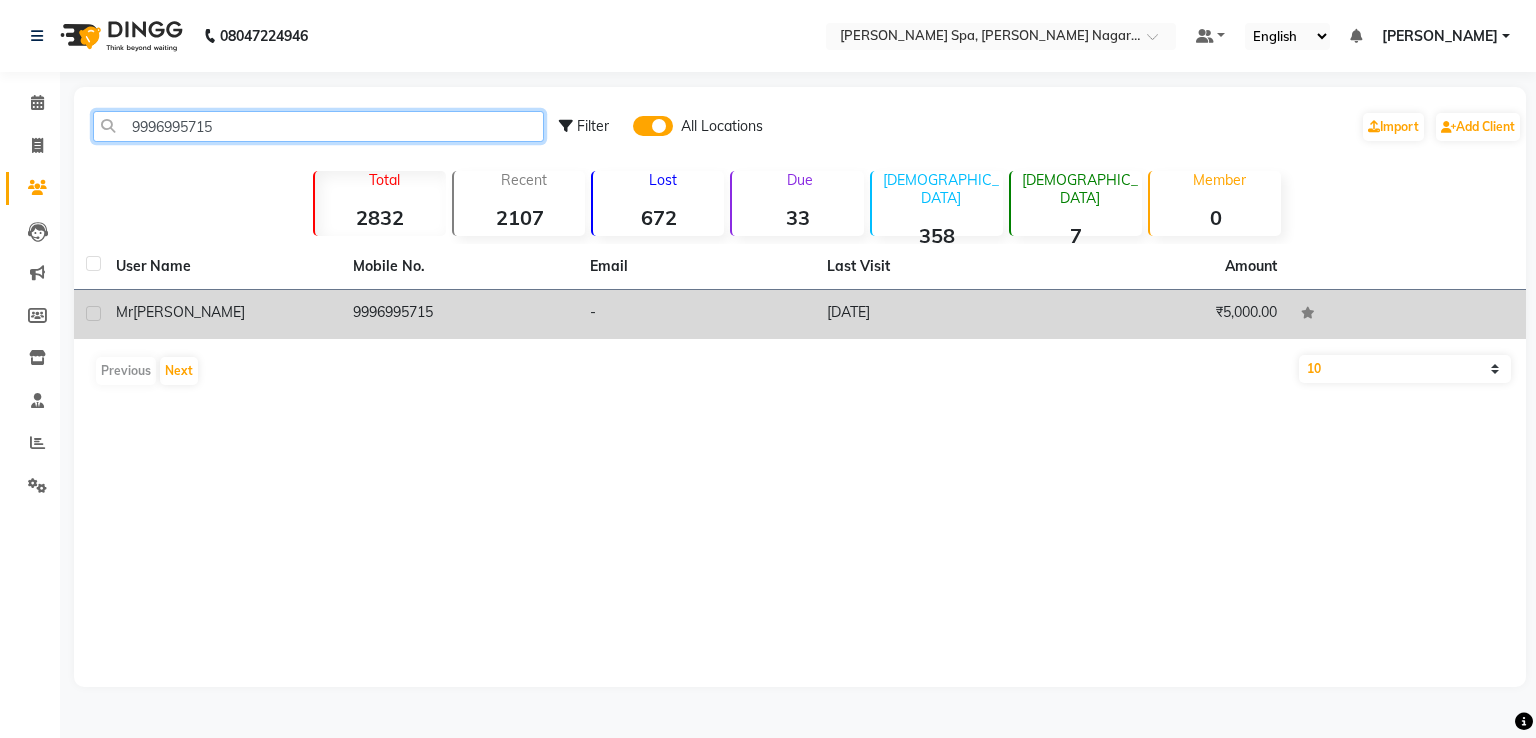 type on "9996995715" 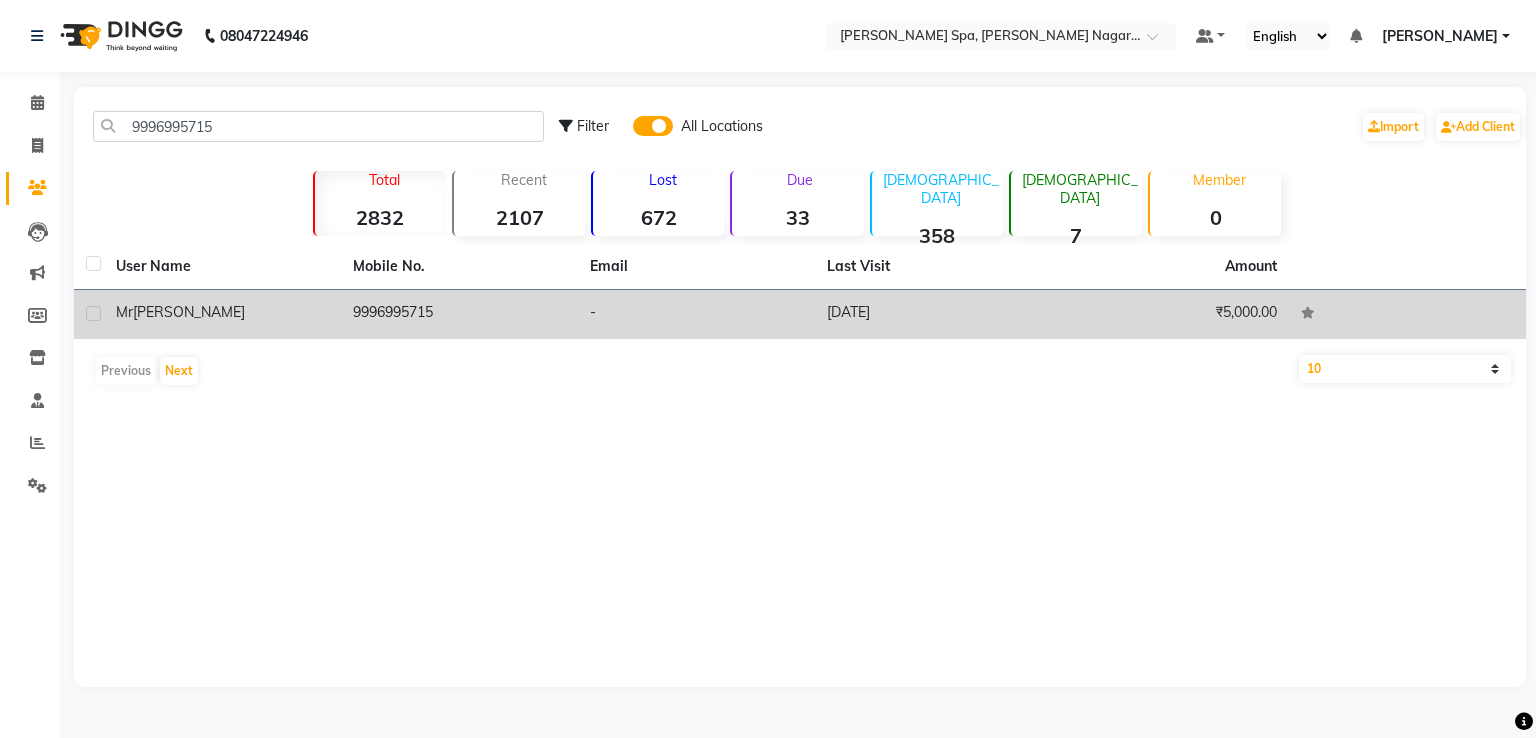 click on "[DATE]" 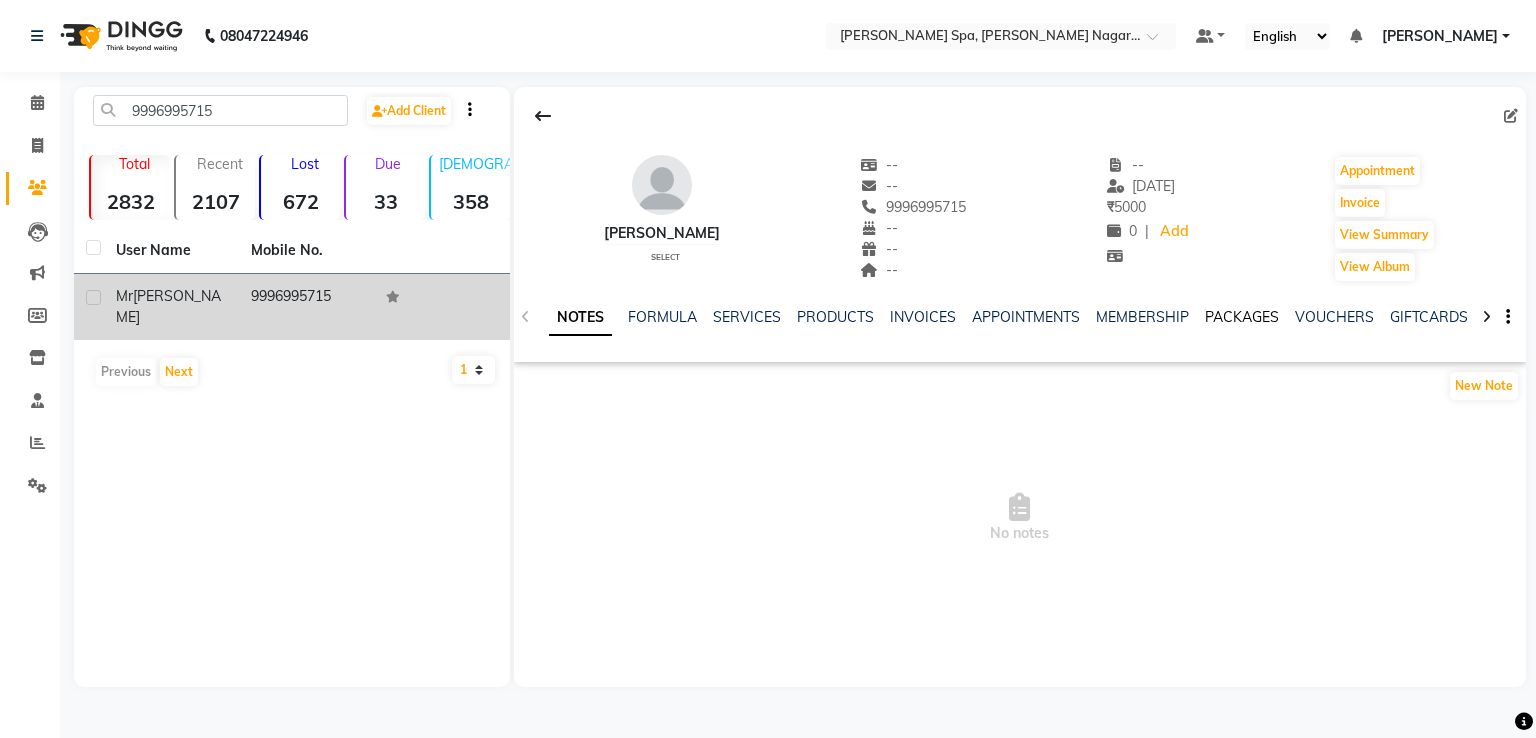 click on "PACKAGES" 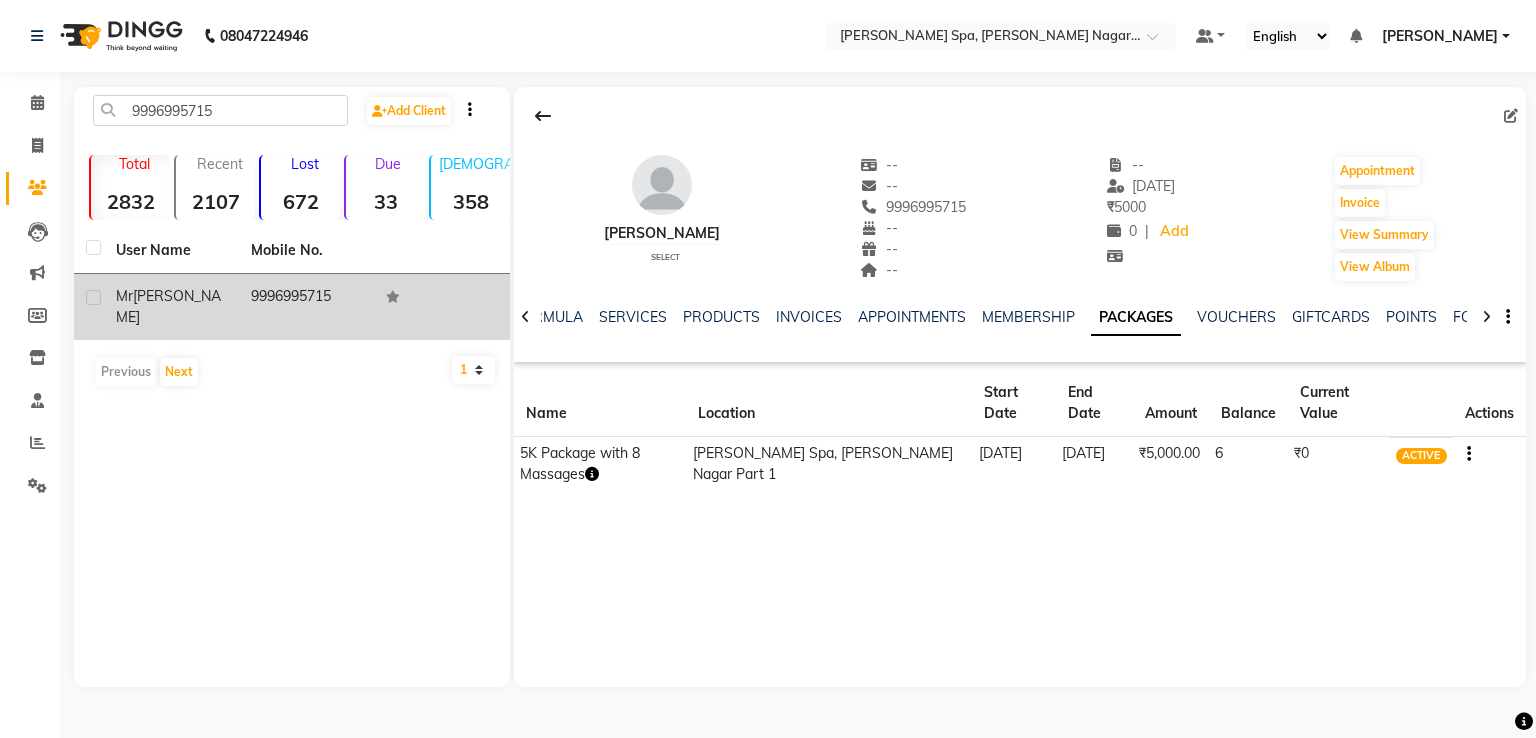 click 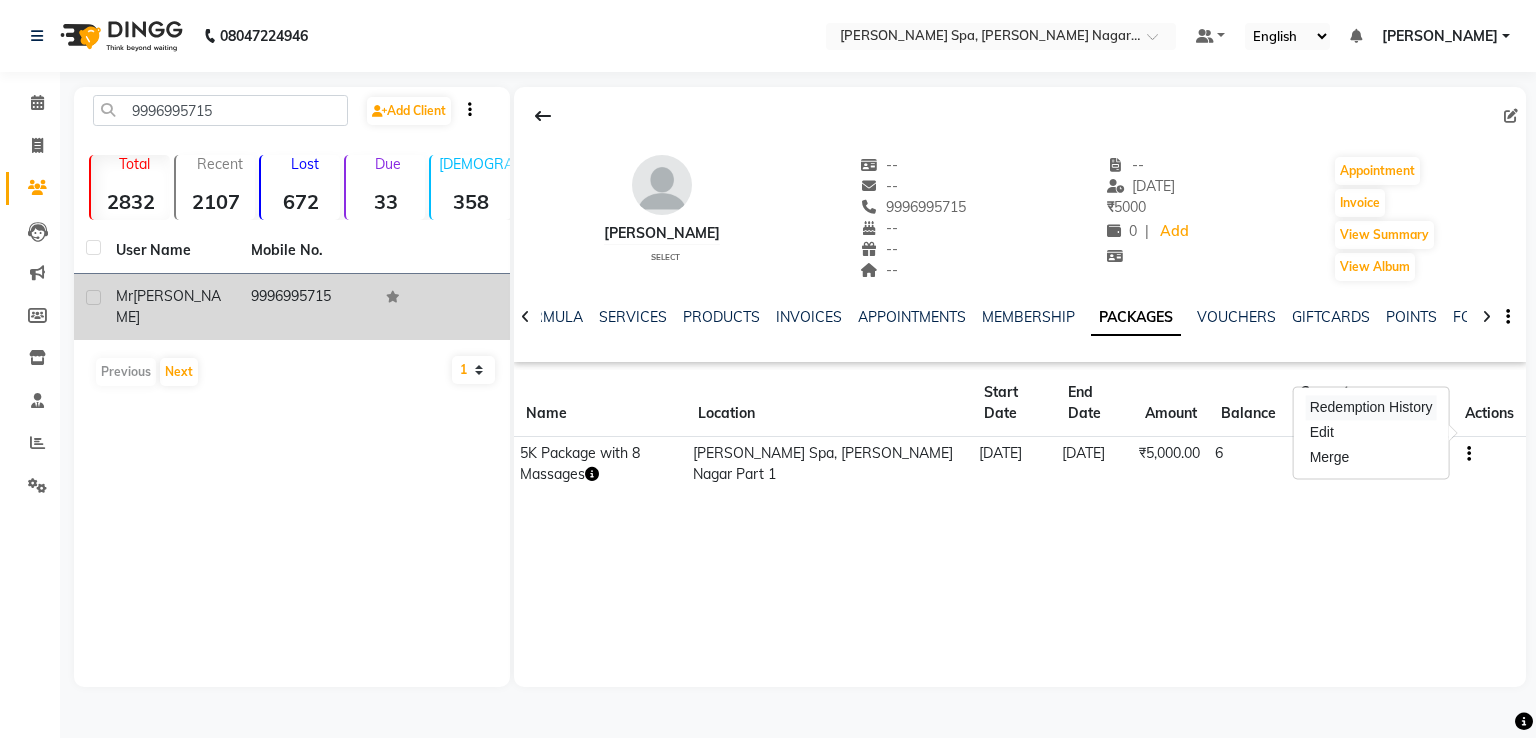 click on "Redemption History" at bounding box center (1371, 407) 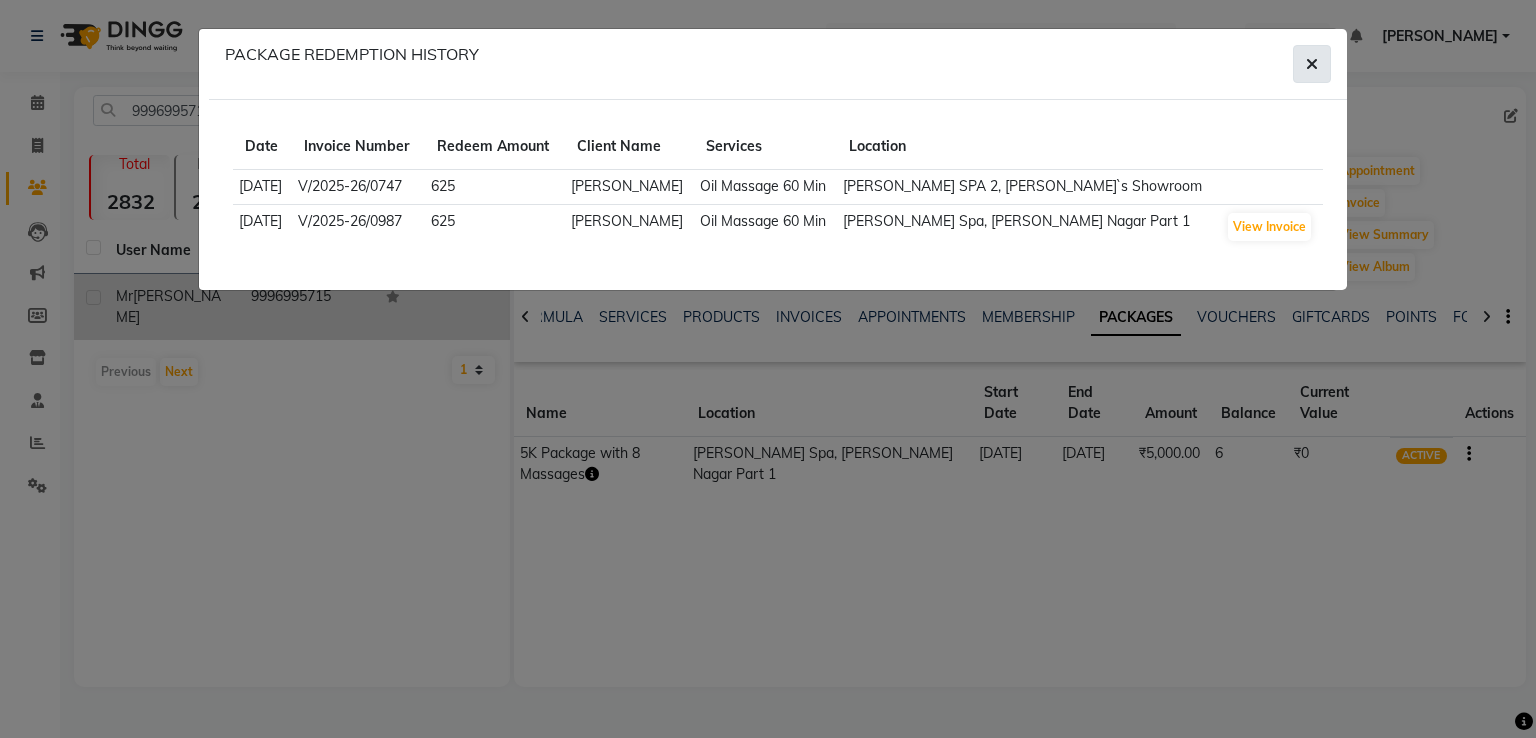 click 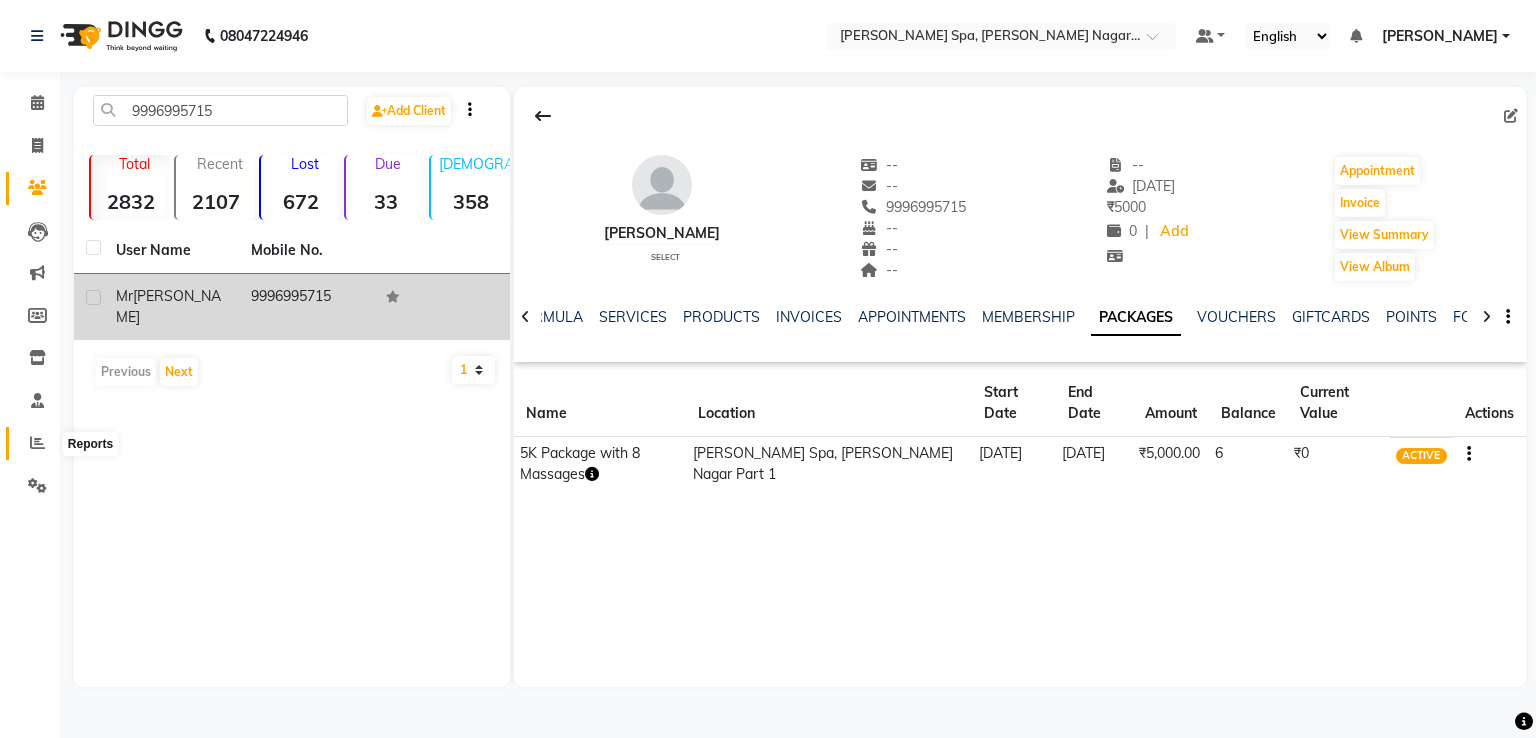 click 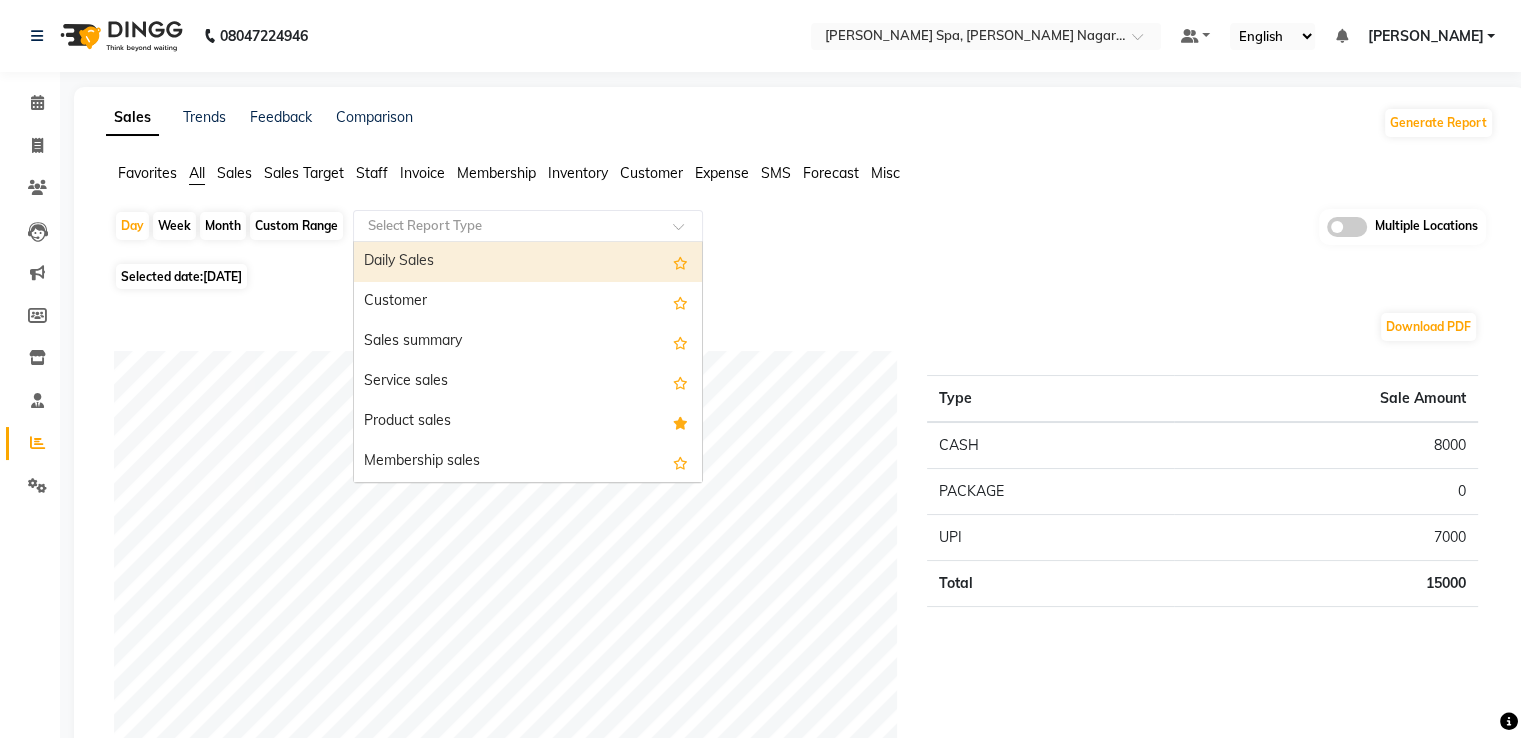 click 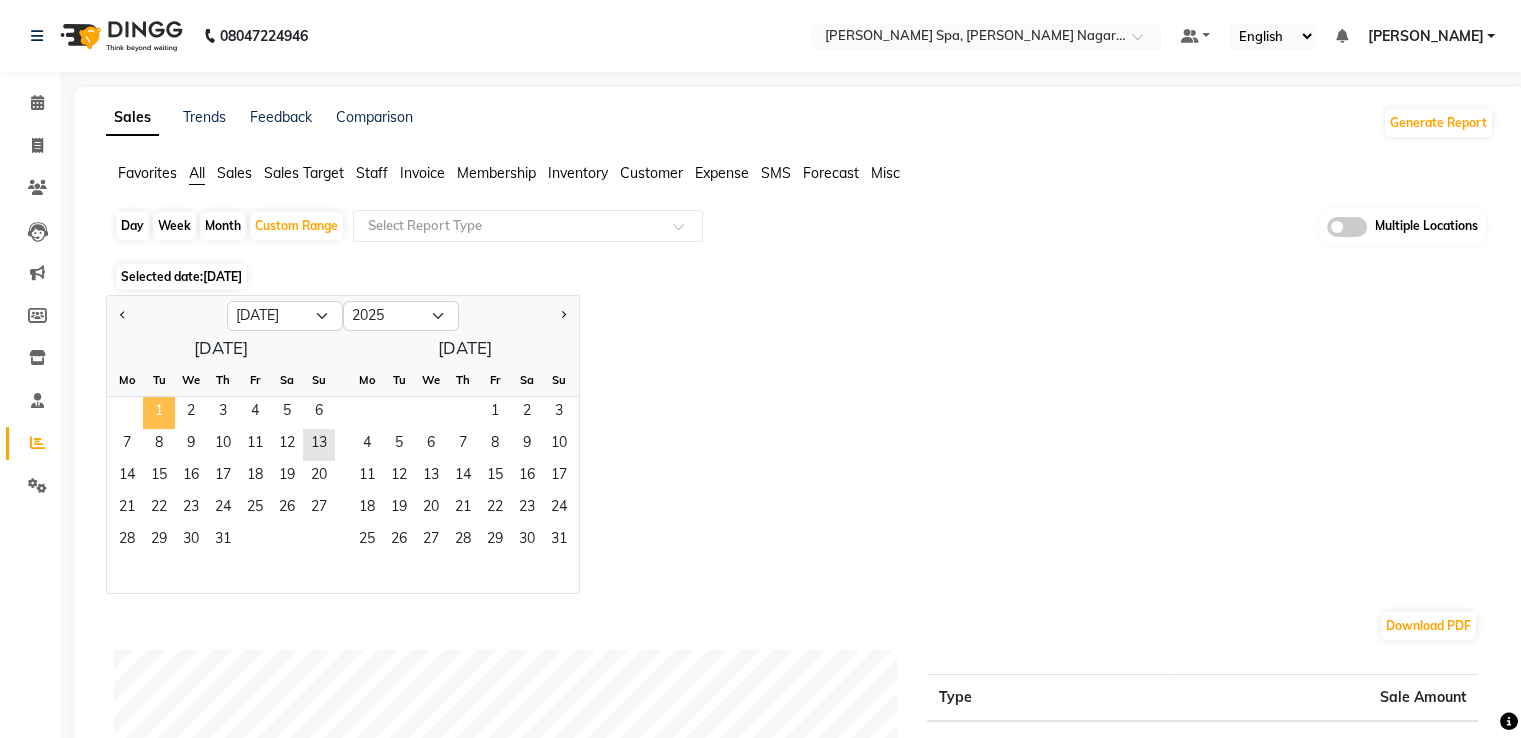 click on "1" 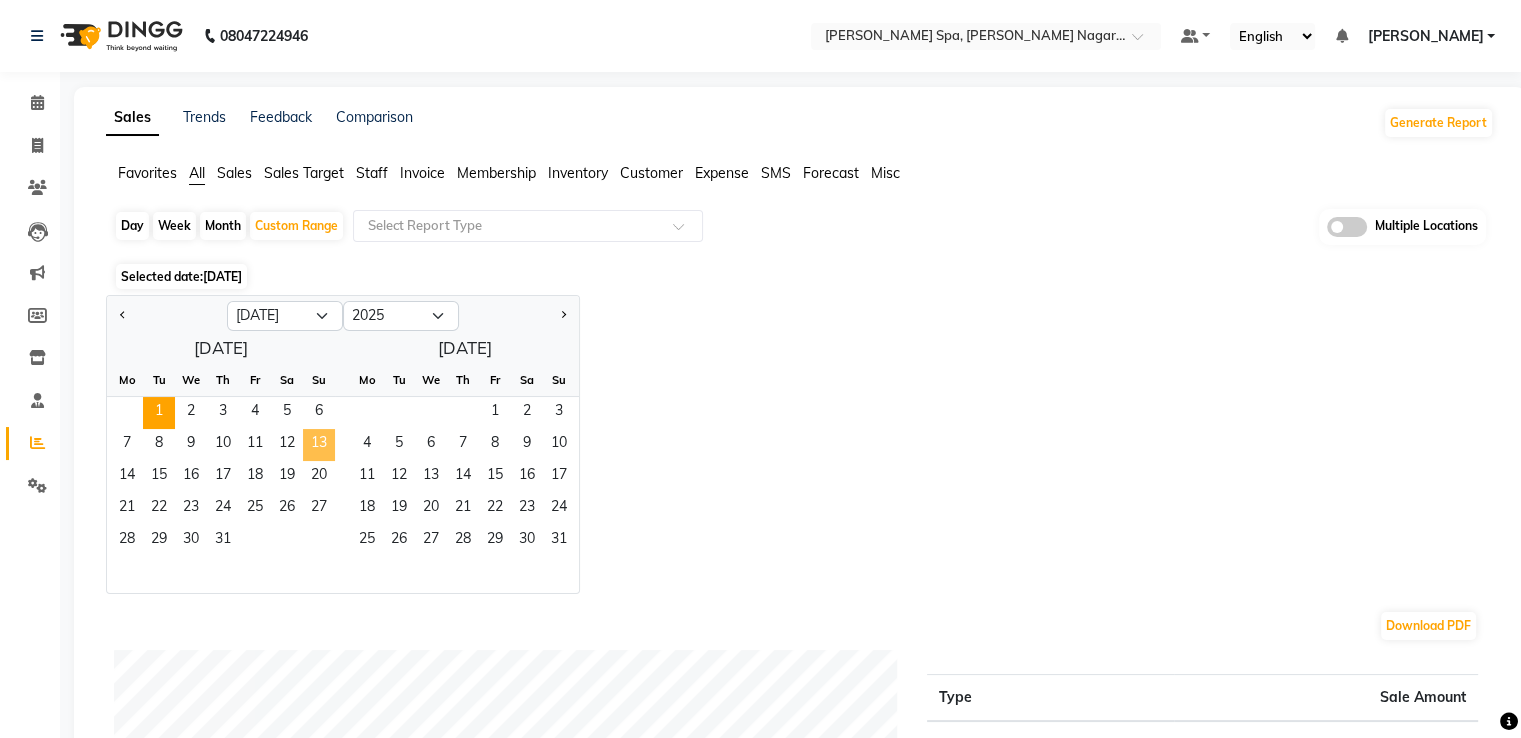 click on "13" 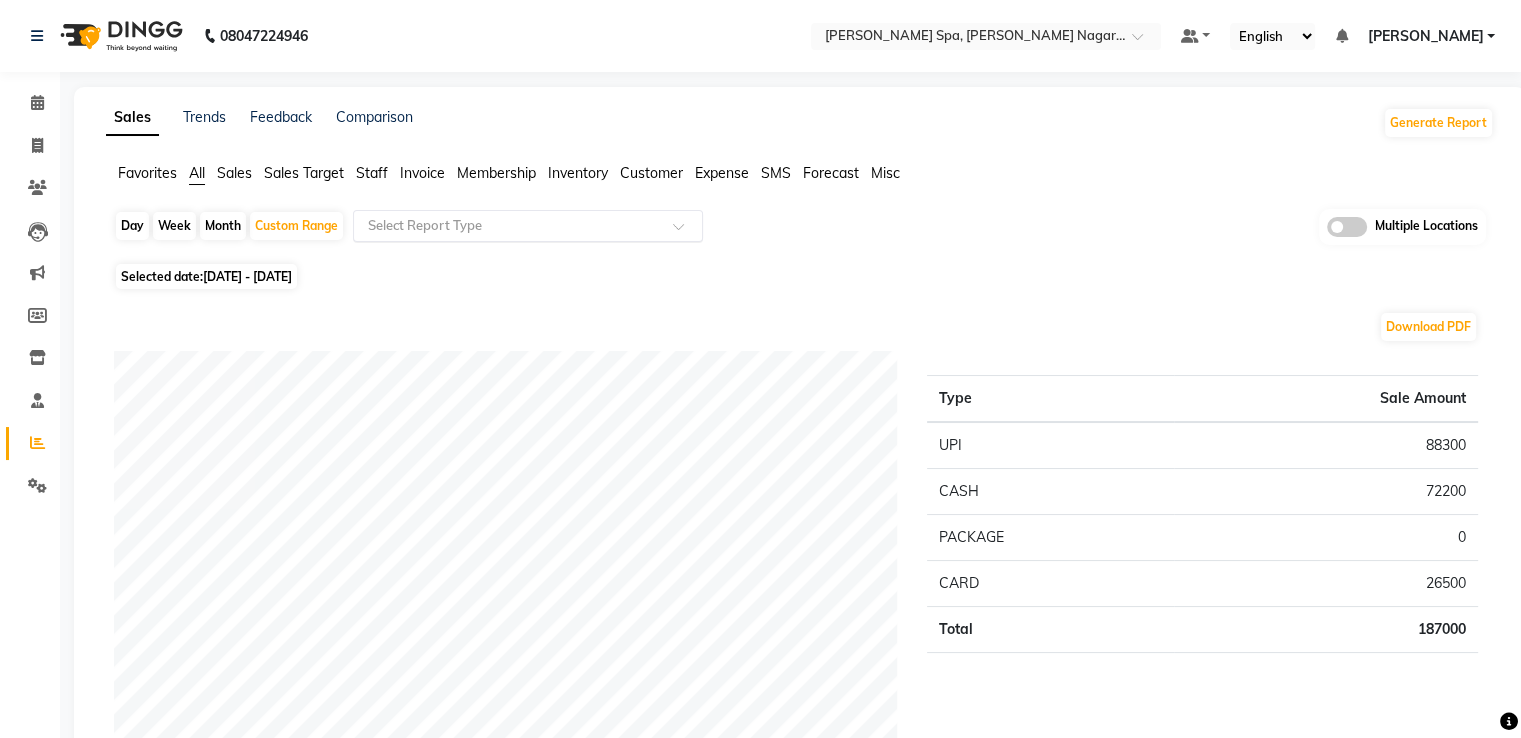 click 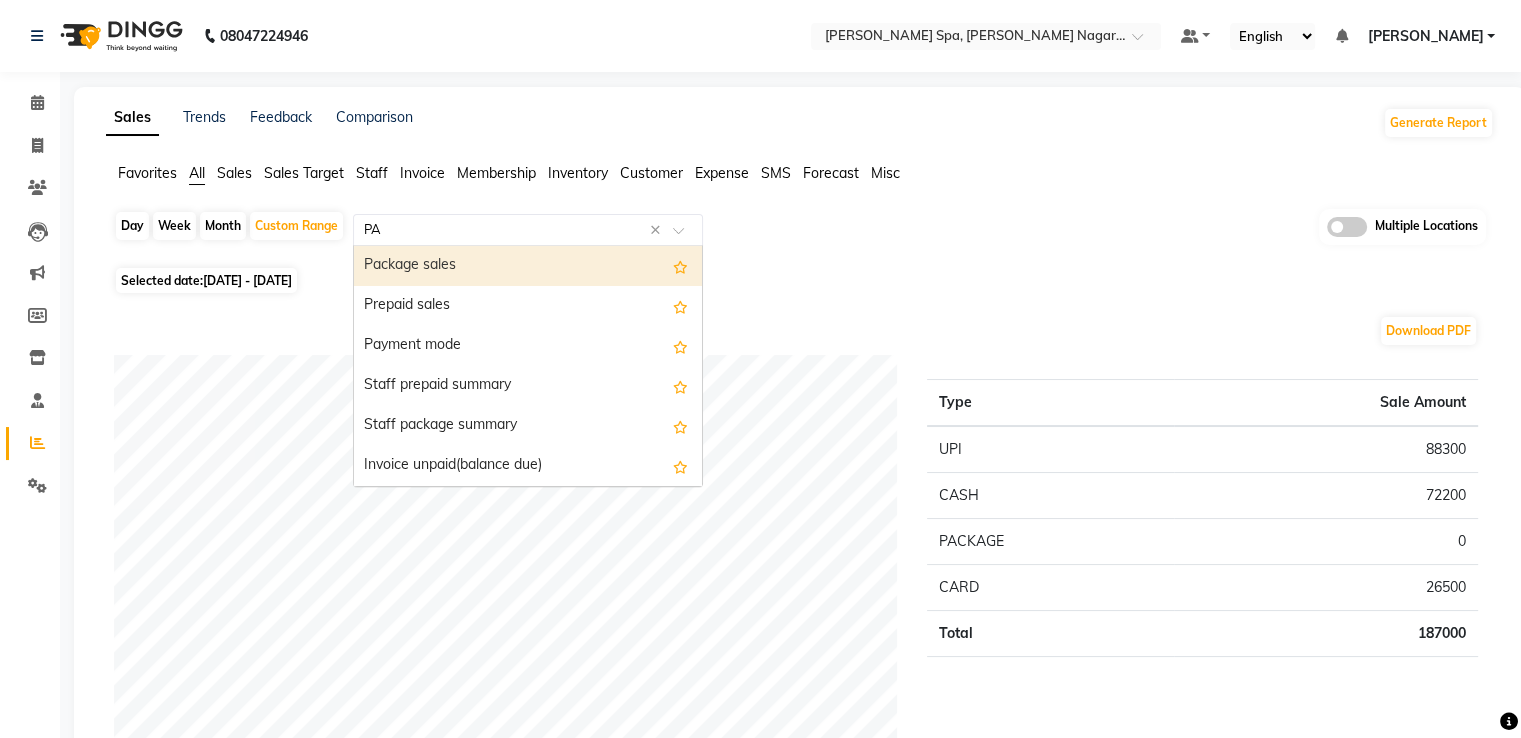 type on "PAC" 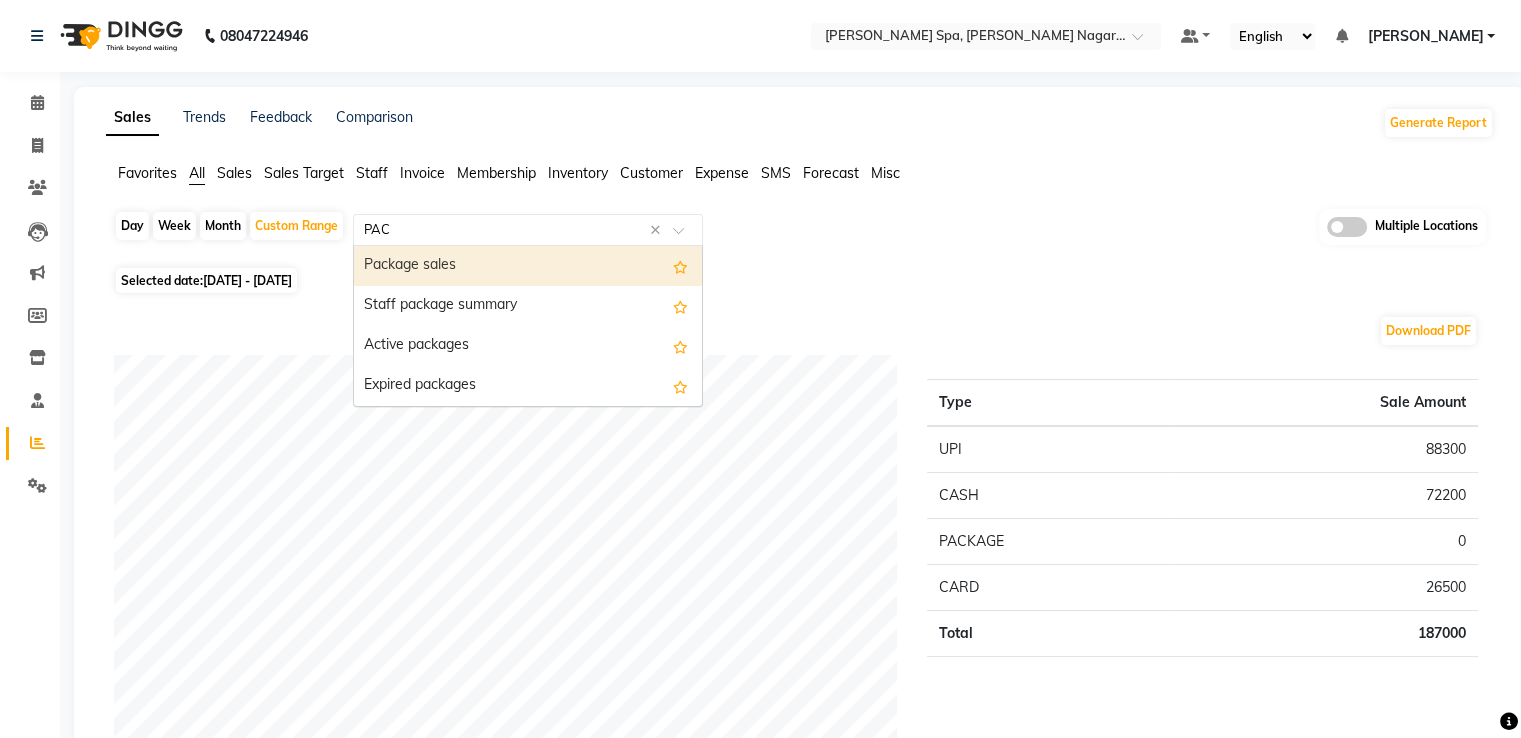 click on "Package sales" at bounding box center (528, 266) 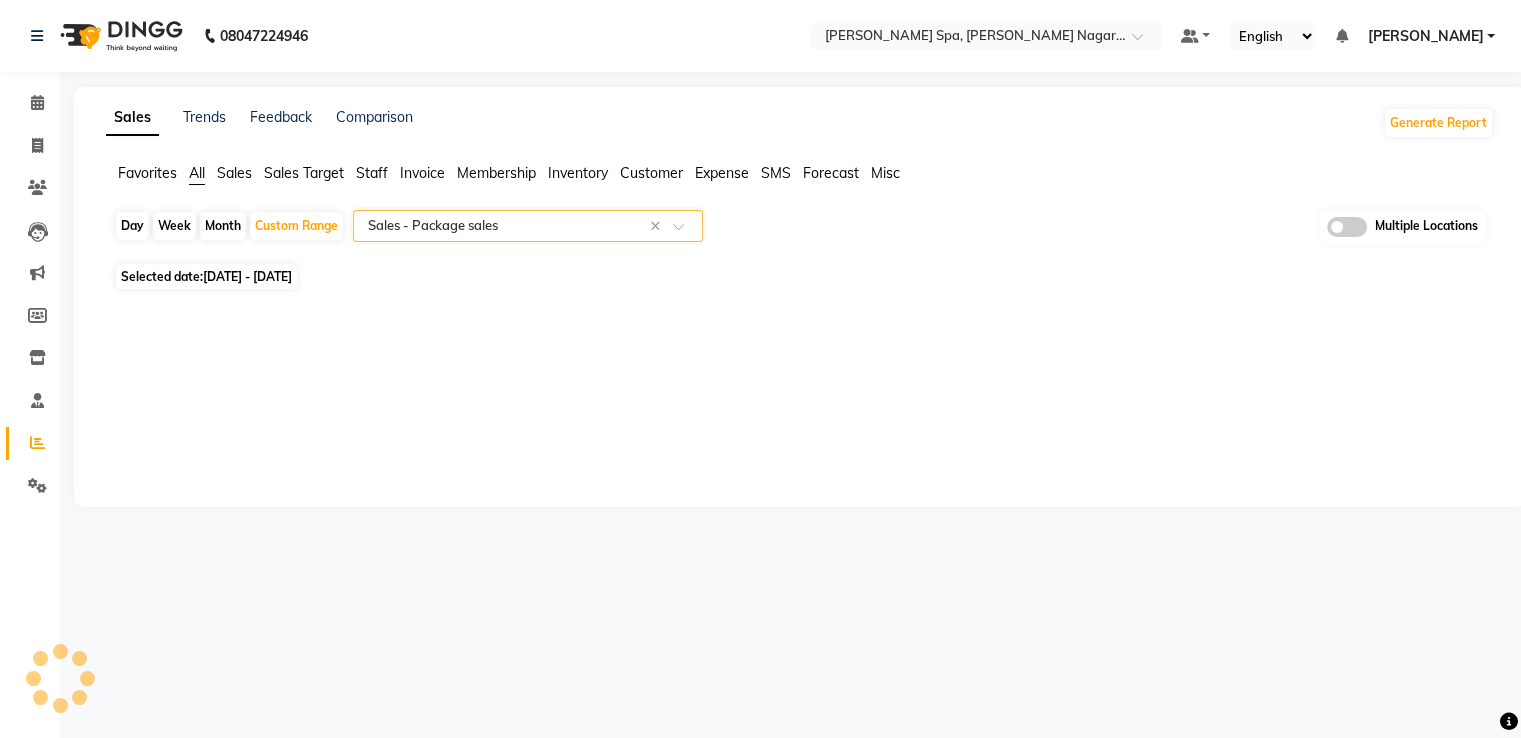 select on "filtered_report" 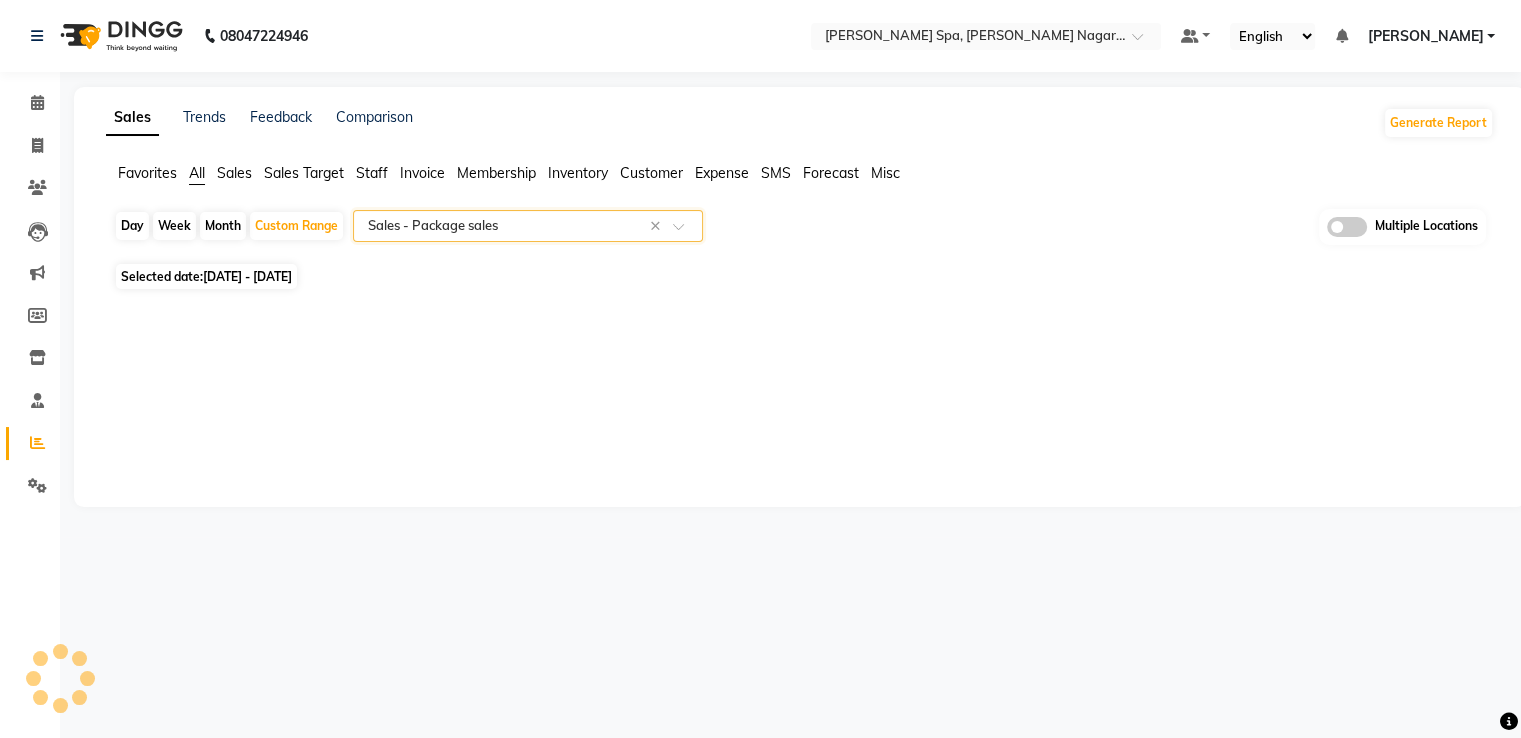 select on "csv" 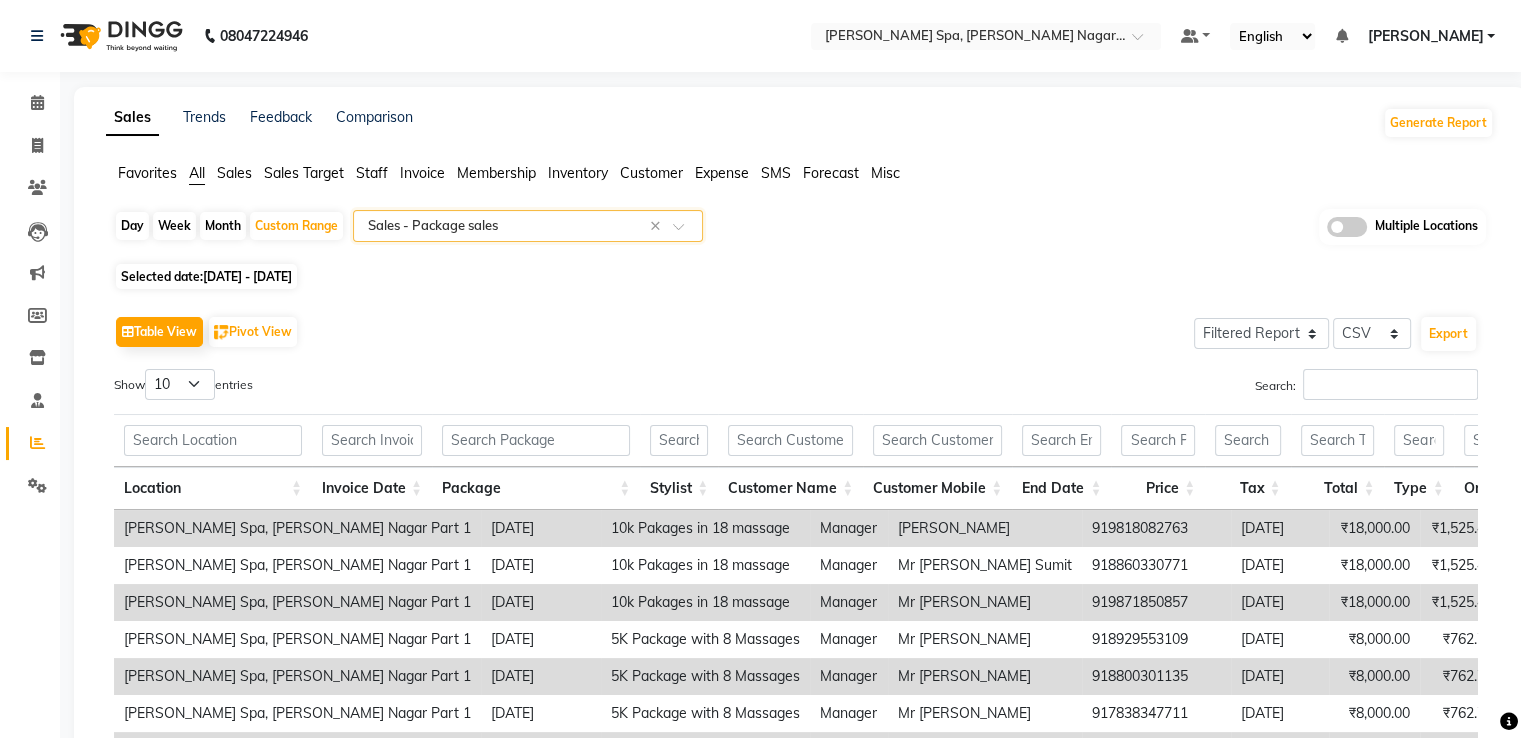 scroll, scrollTop: 209, scrollLeft: 0, axis: vertical 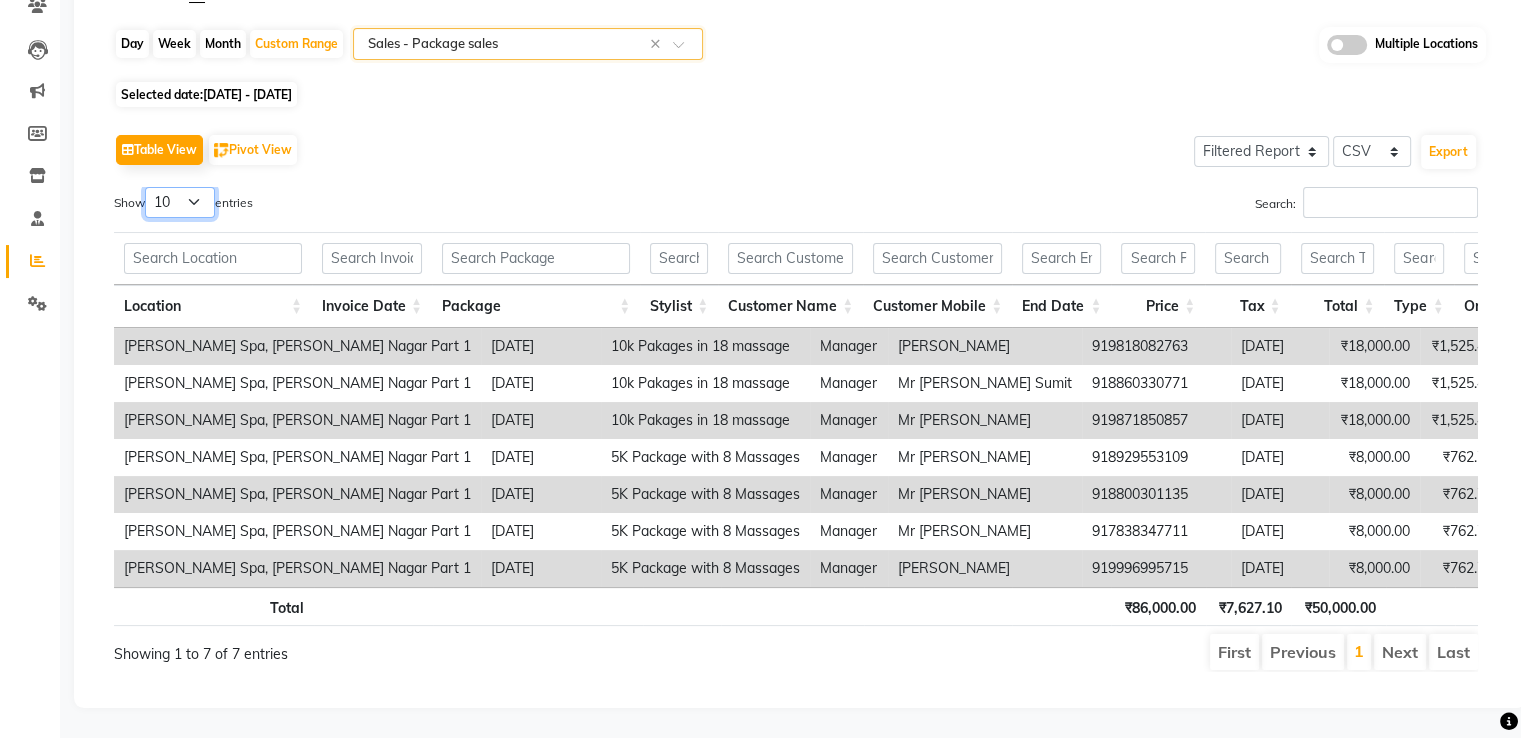 click on "10 25 50 100" at bounding box center [180, 202] 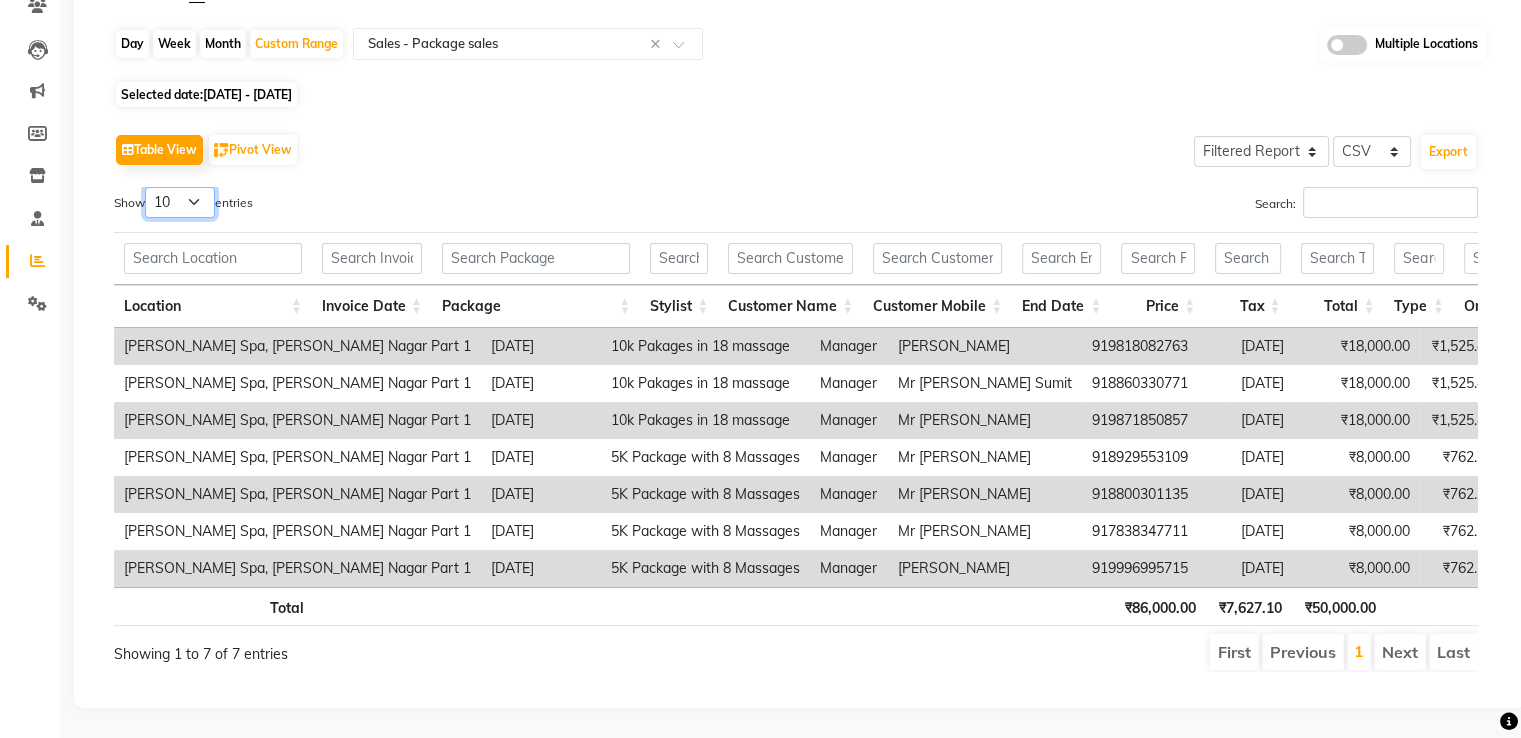 select on "25" 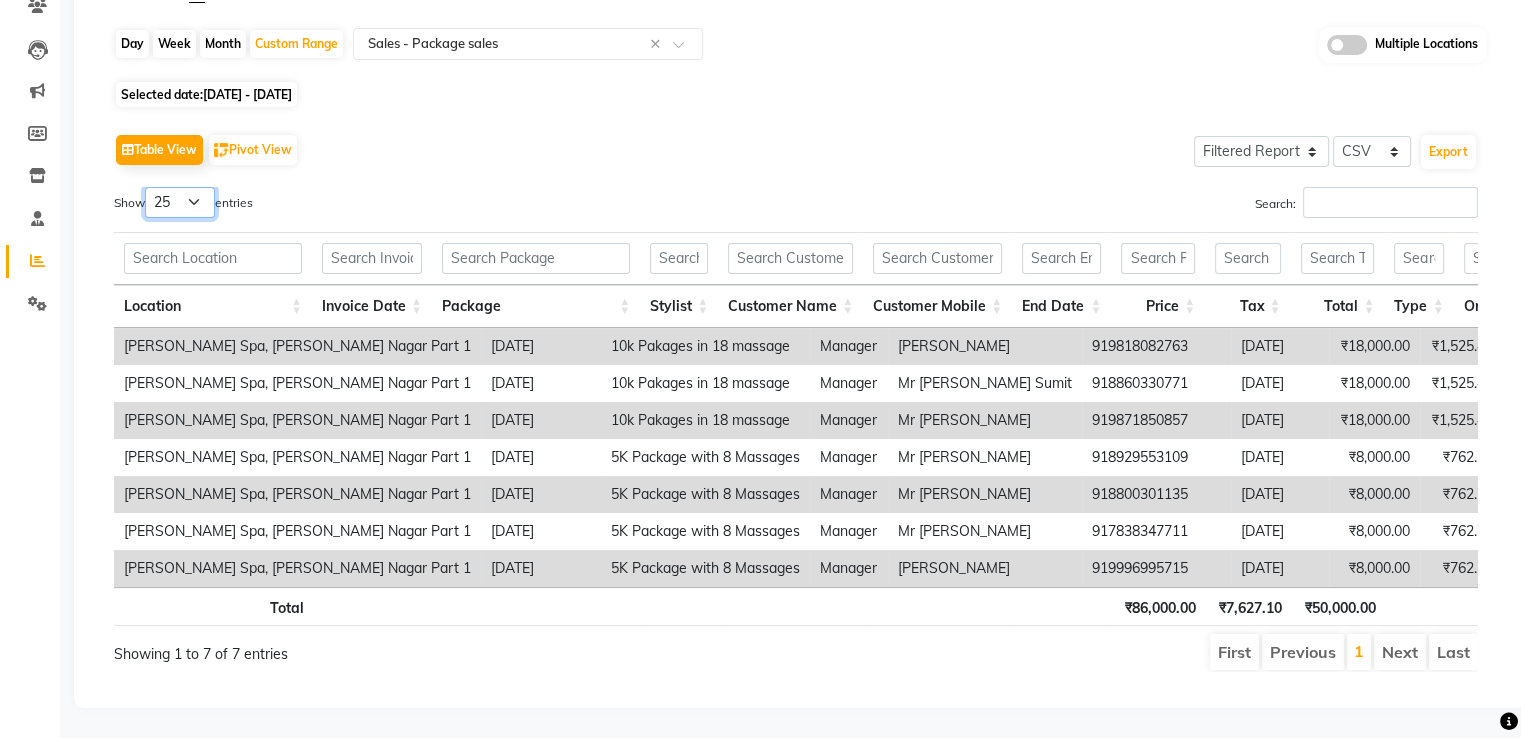 click on "10 25 50 100" at bounding box center (180, 202) 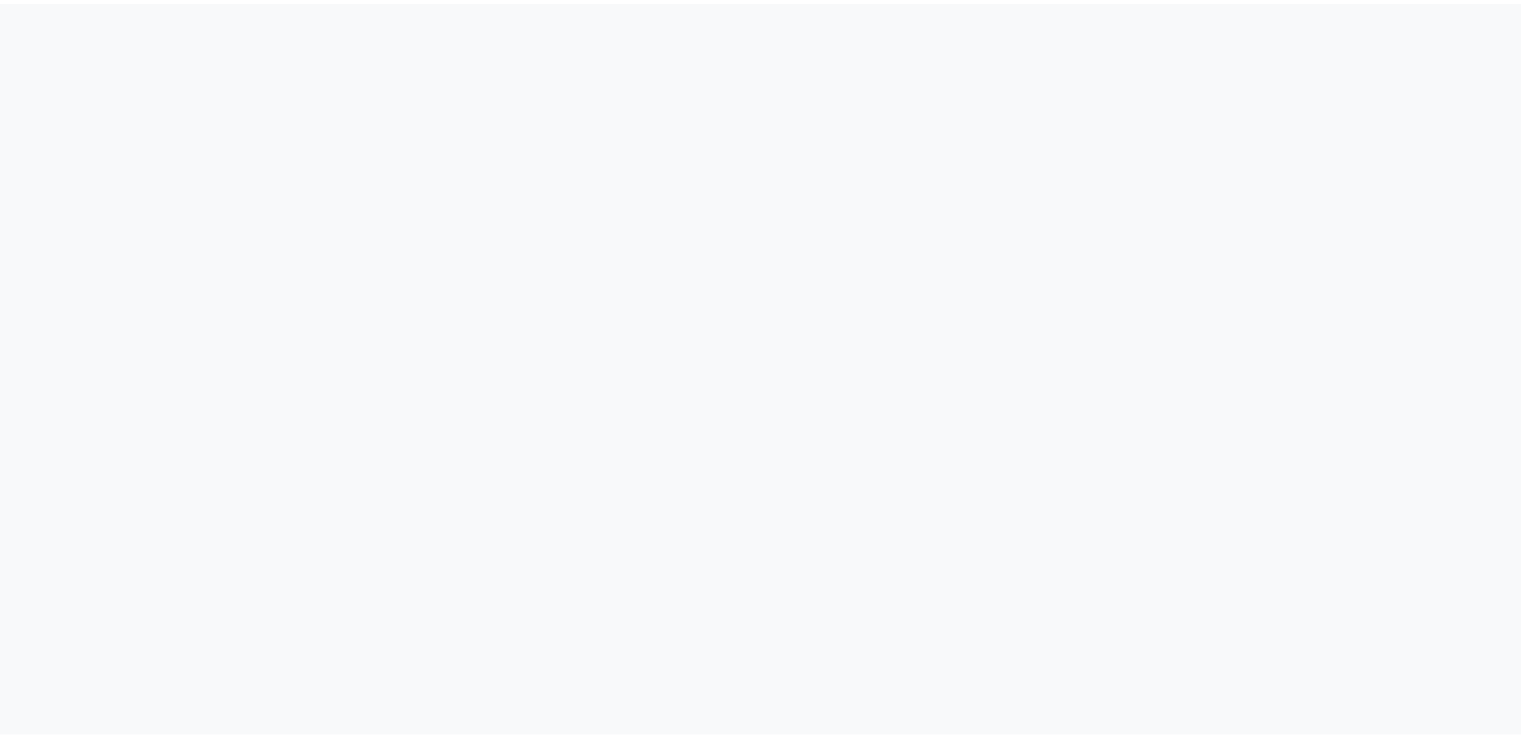 scroll, scrollTop: 0, scrollLeft: 0, axis: both 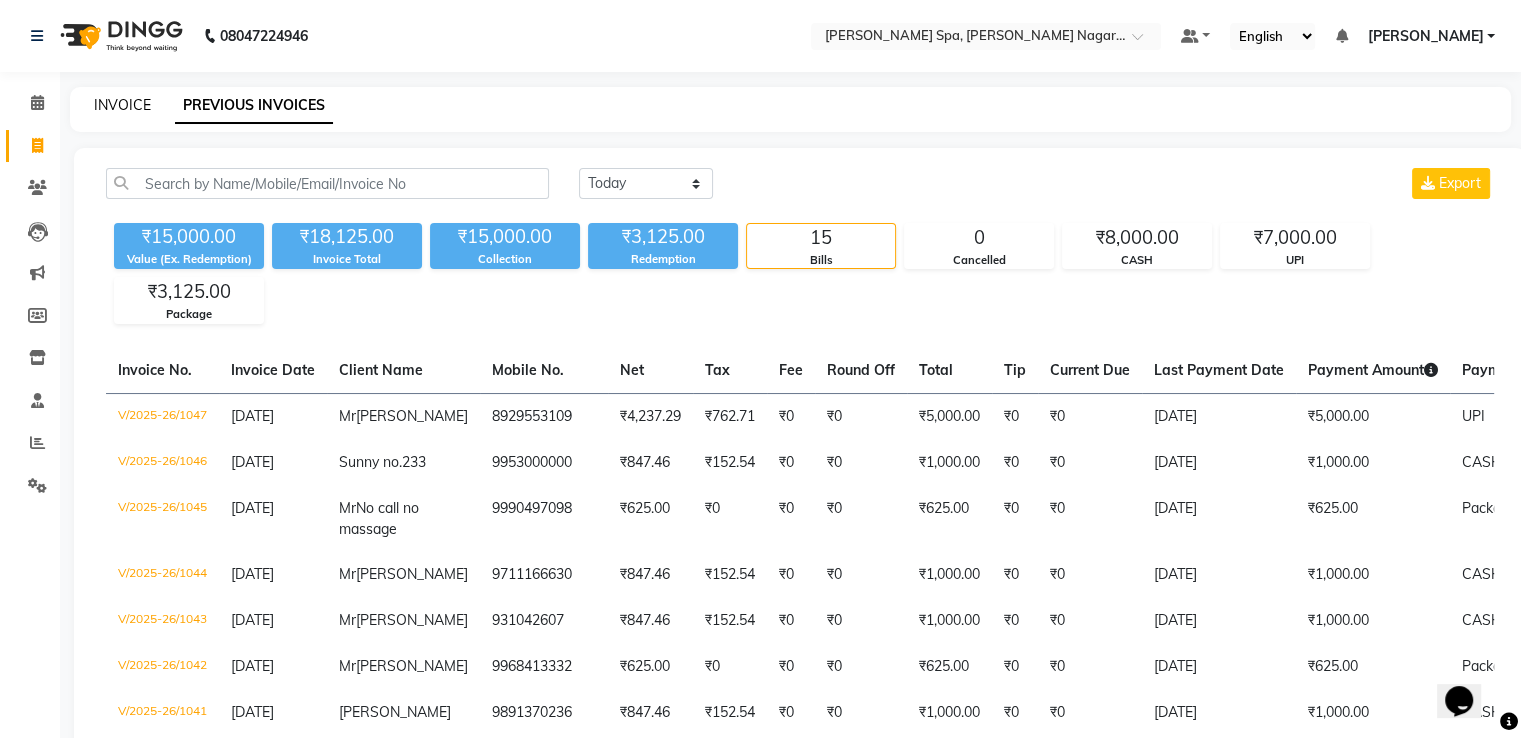 click on "INVOICE" 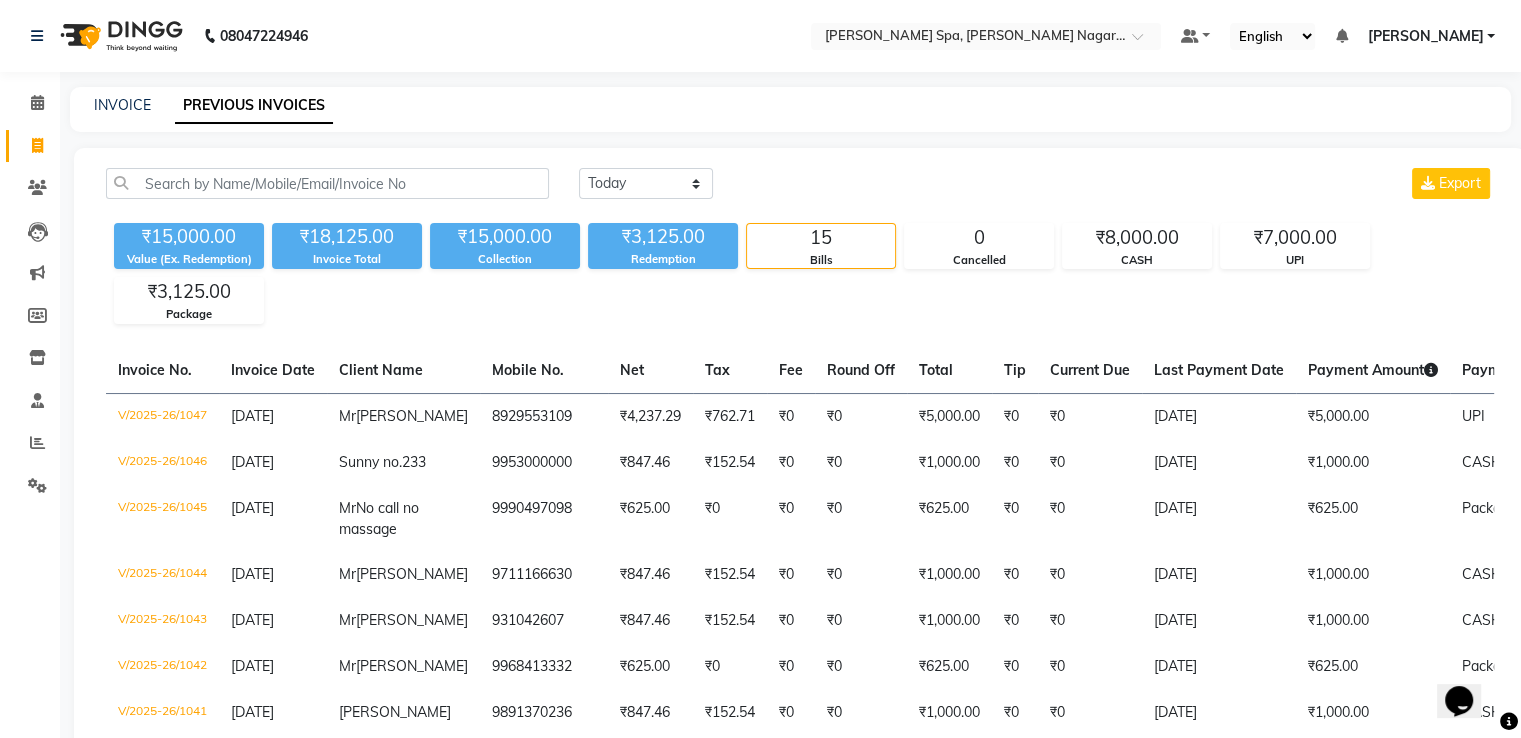 select on "service" 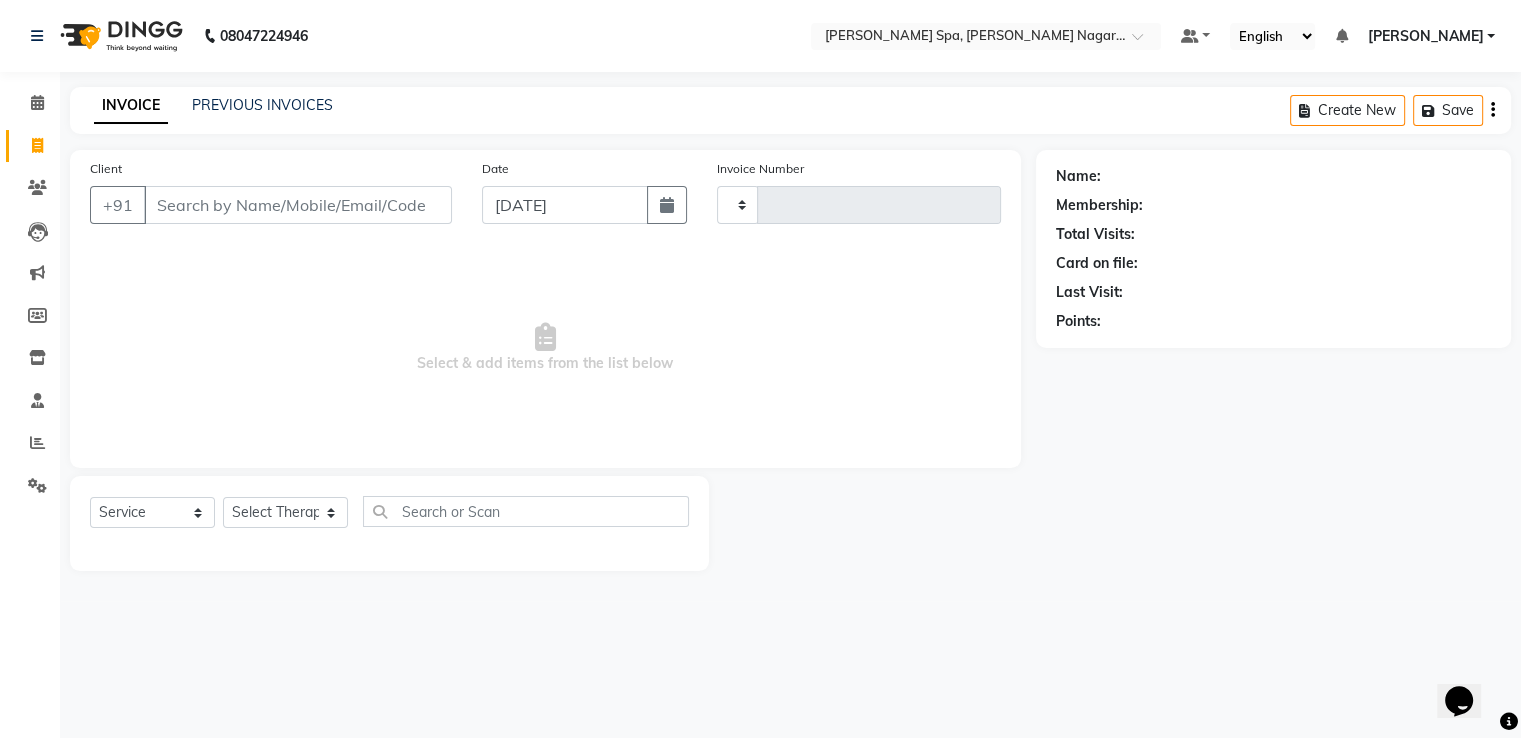 scroll, scrollTop: 0, scrollLeft: 0, axis: both 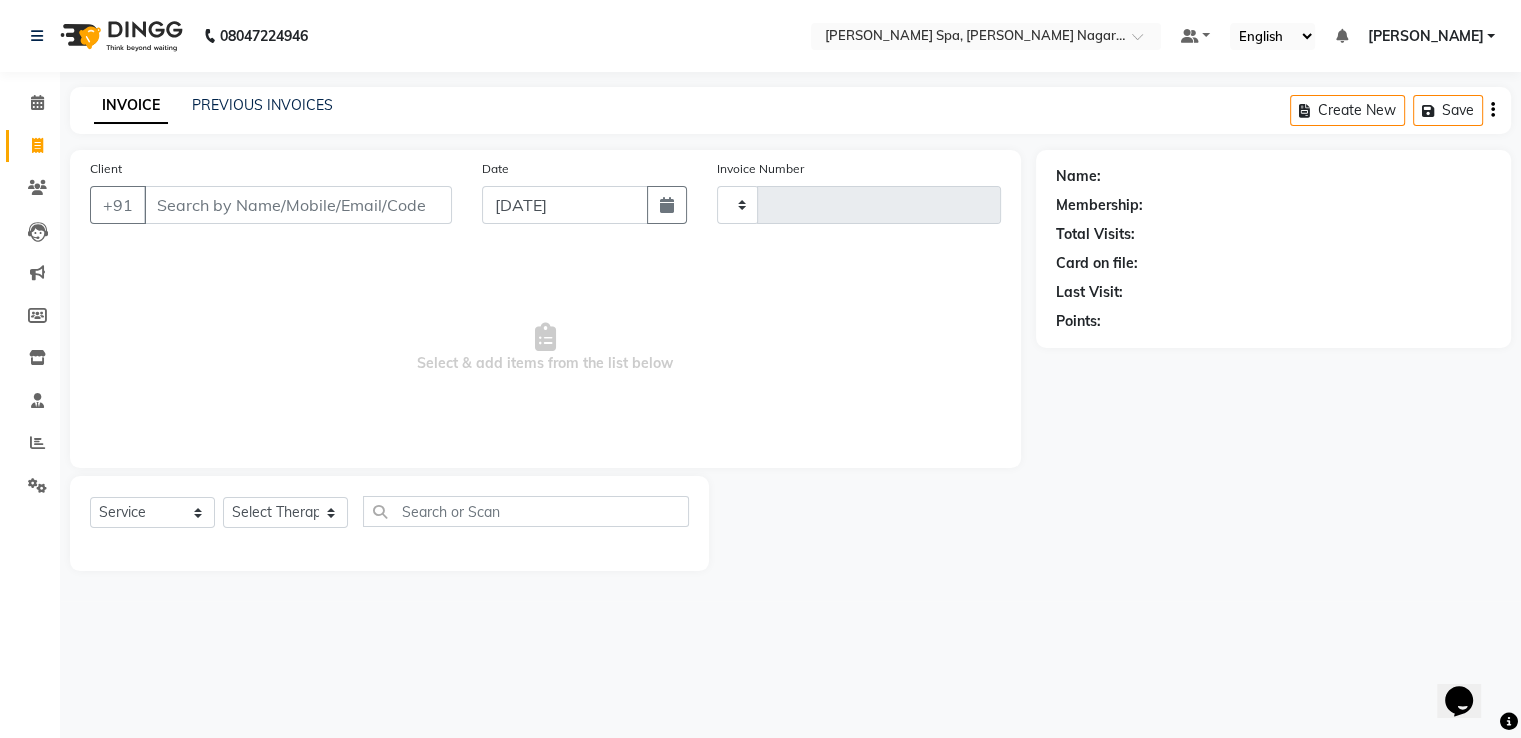 type on "1048" 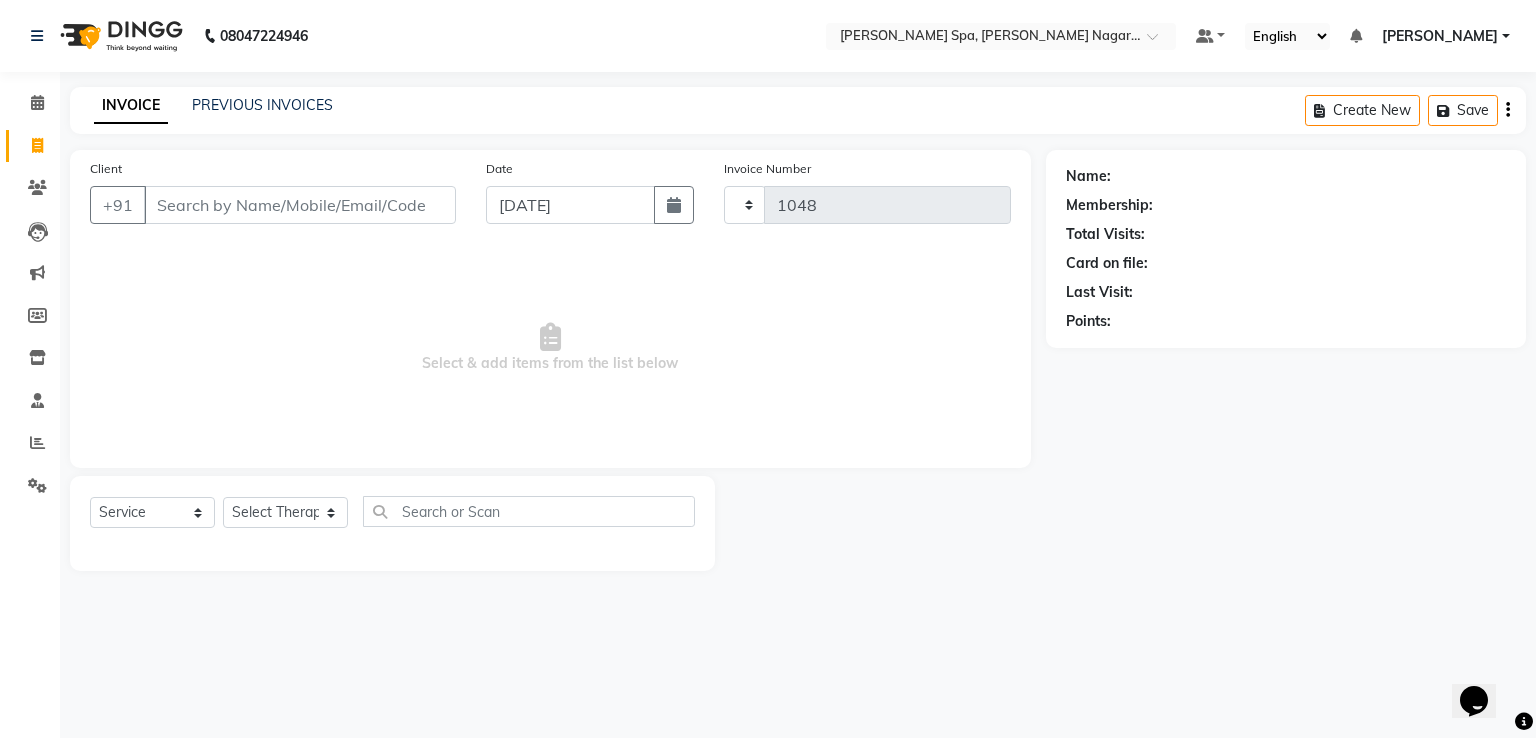 select on "7605" 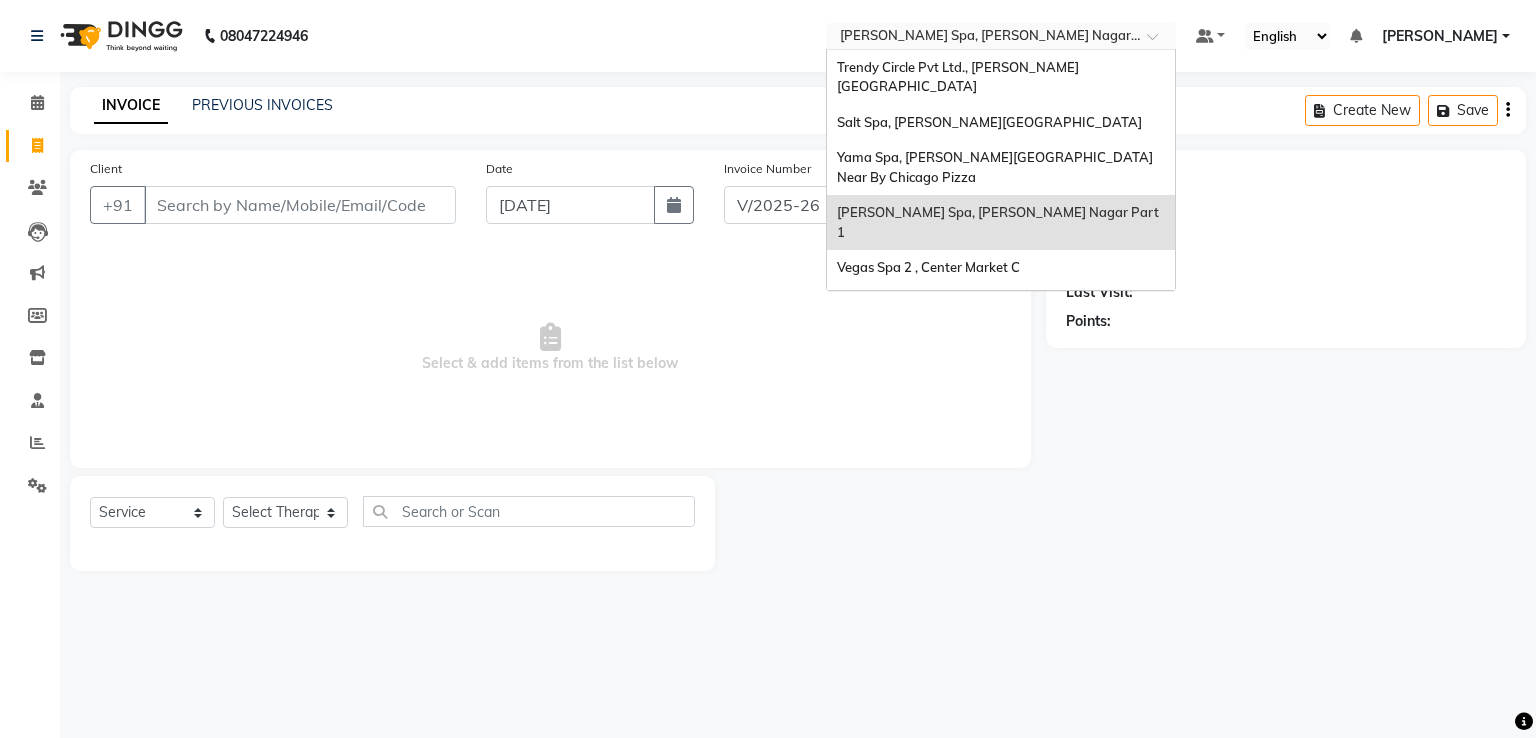 click at bounding box center [981, 38] 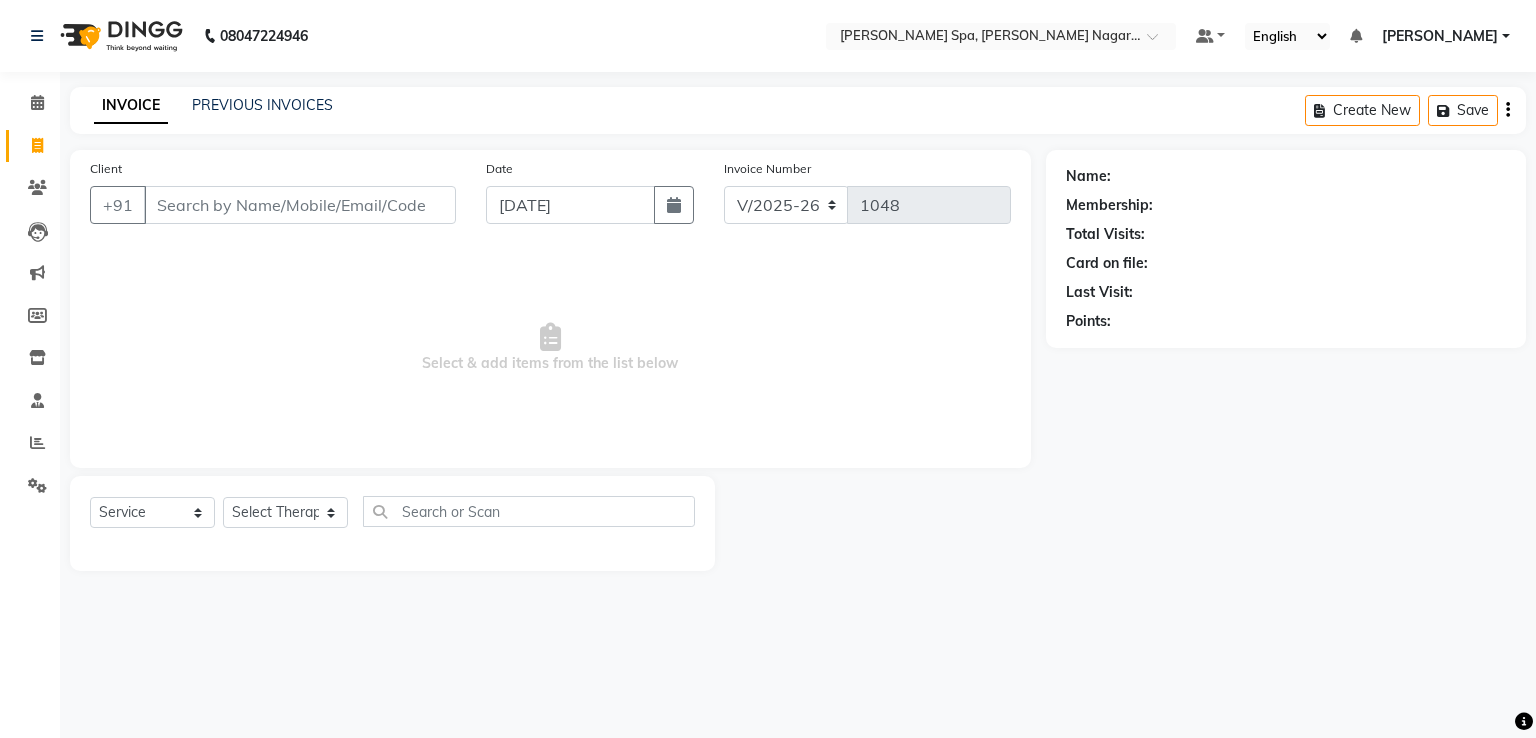 click on "Select & add items from the list below" at bounding box center [550, 348] 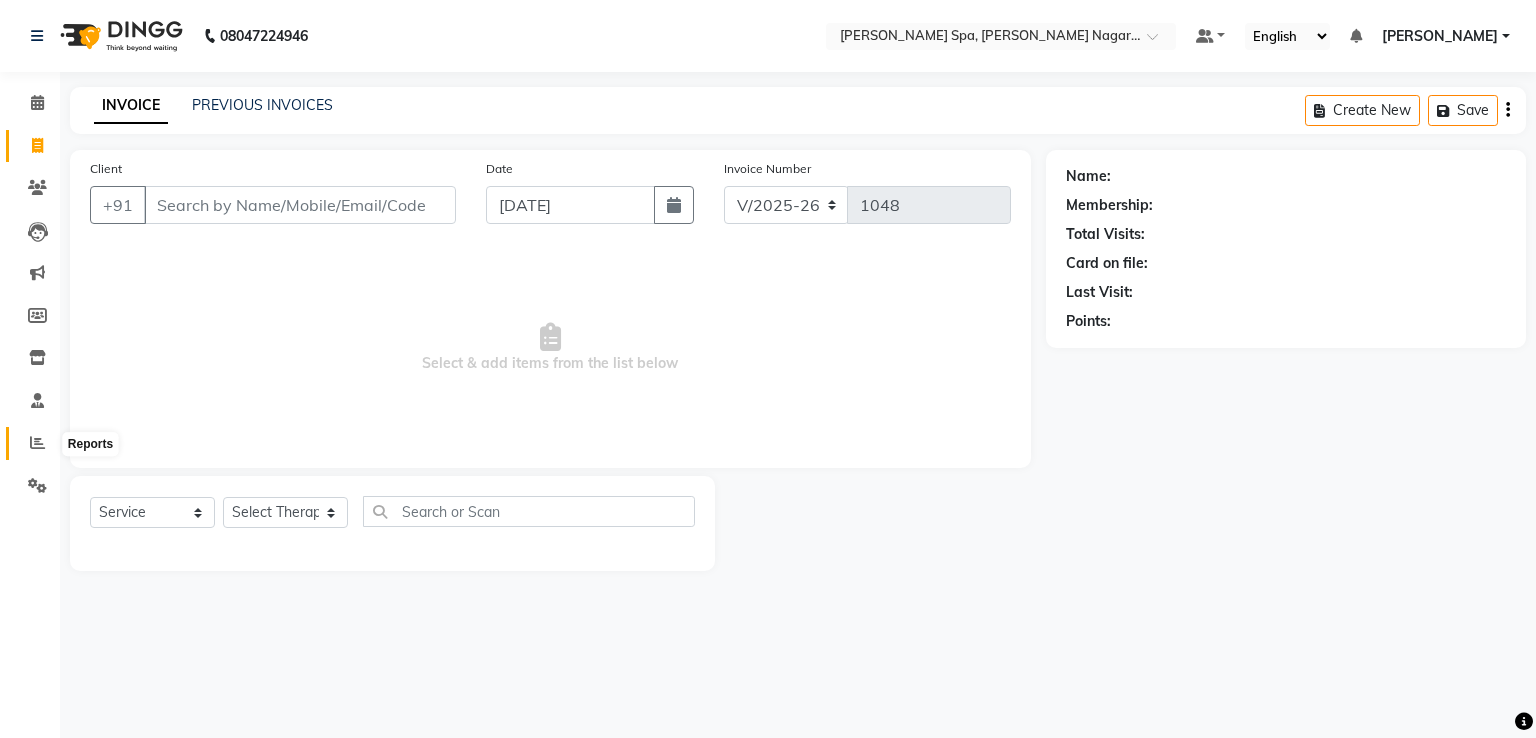 click 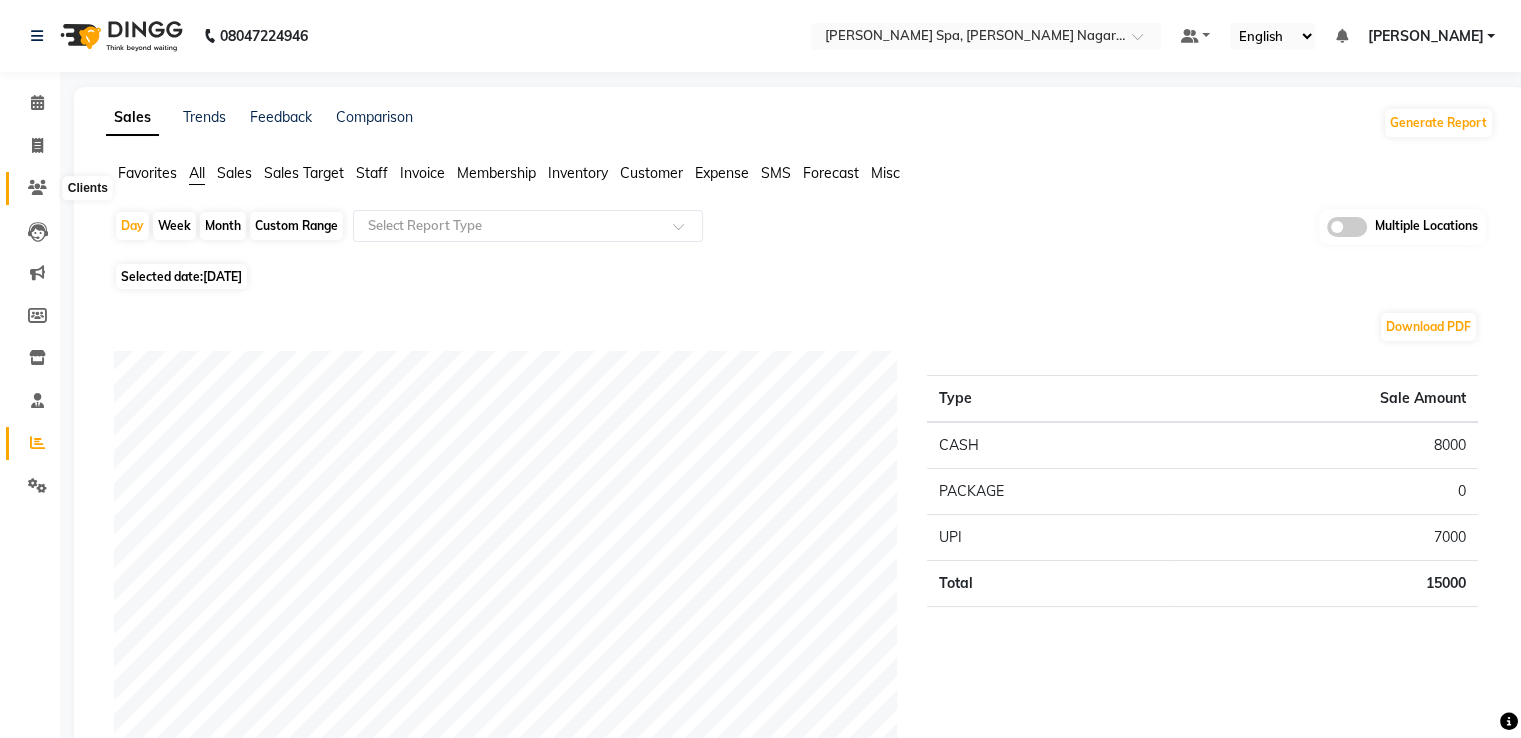 click 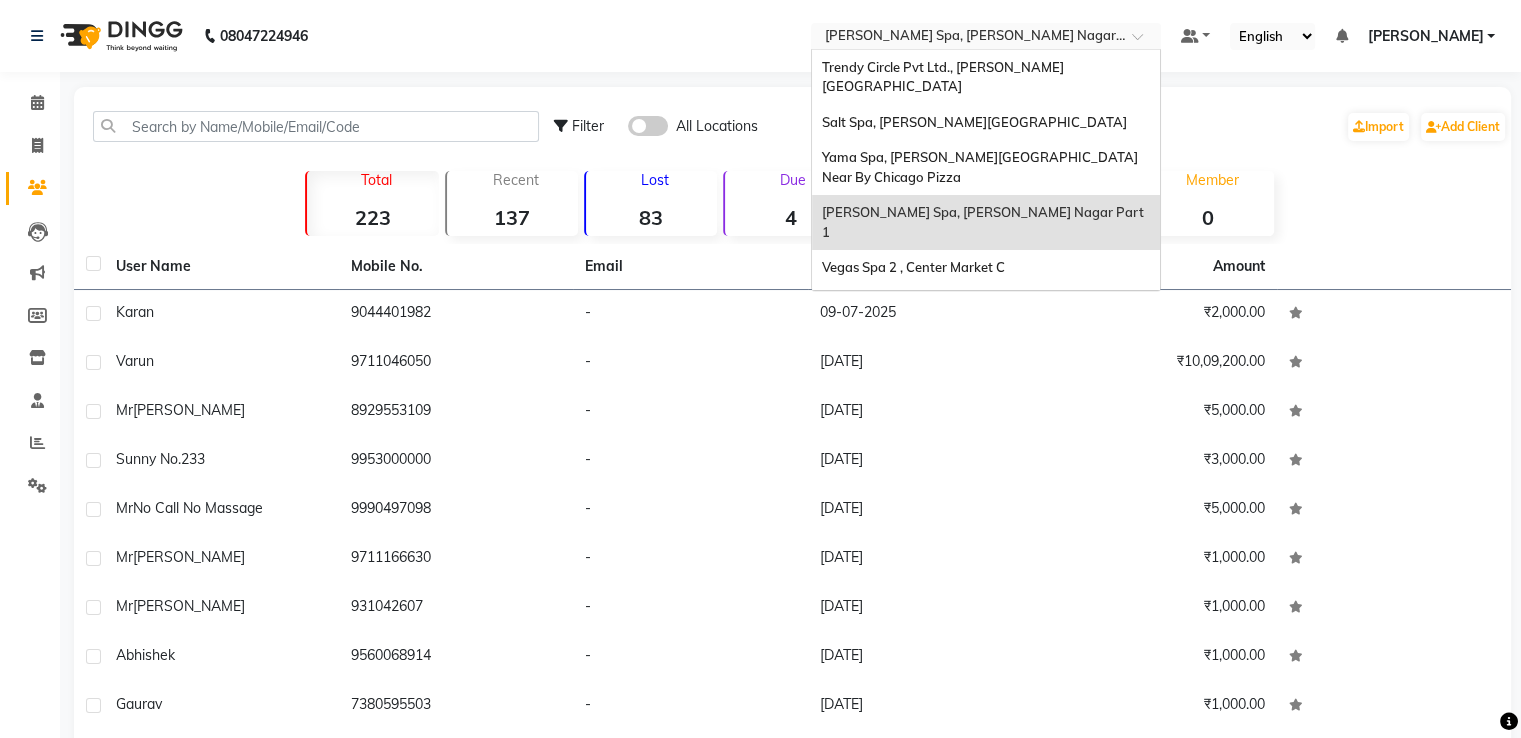 click at bounding box center (966, 38) 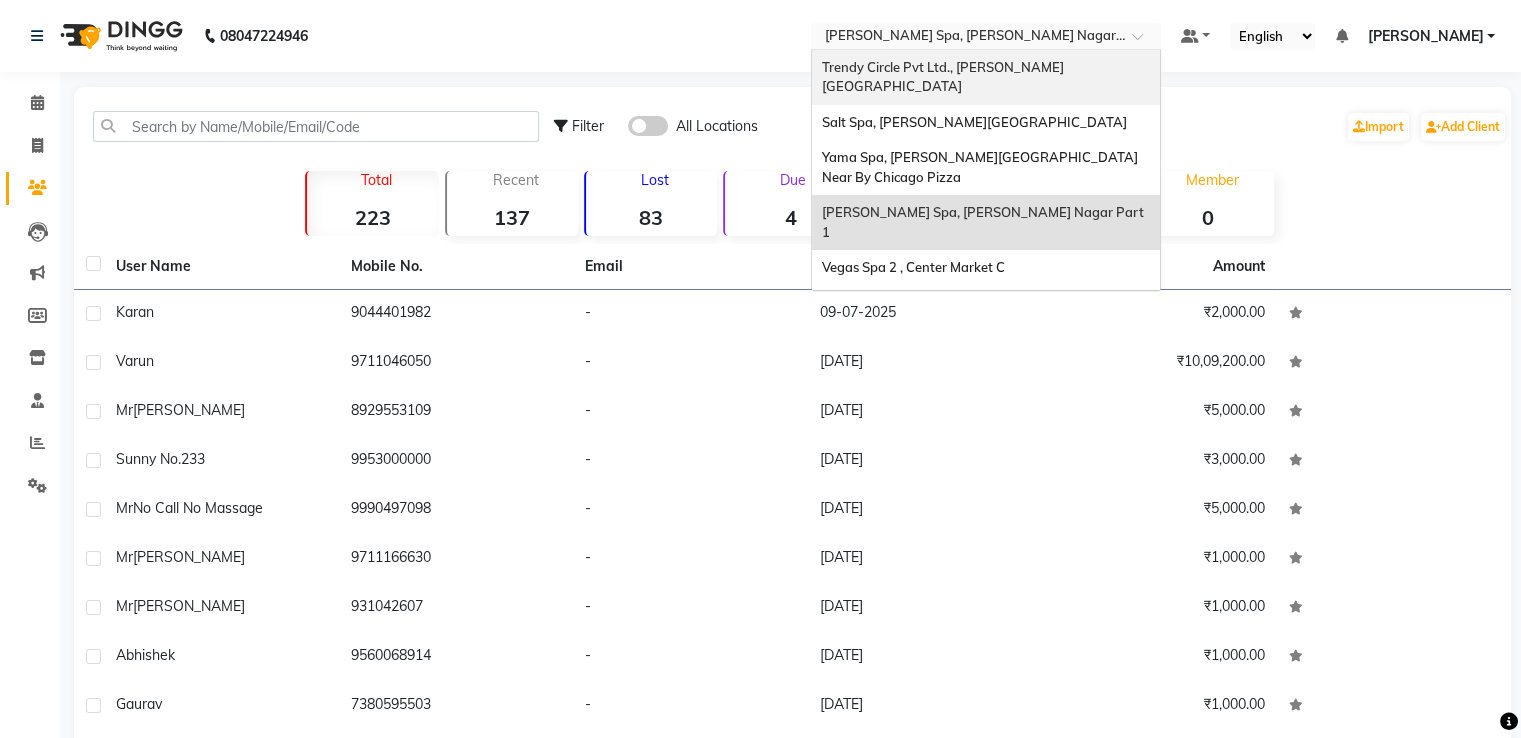 click on "Trendy Circle Pvt Ltd., [PERSON_NAME][GEOGRAPHIC_DATA]" at bounding box center [943, 77] 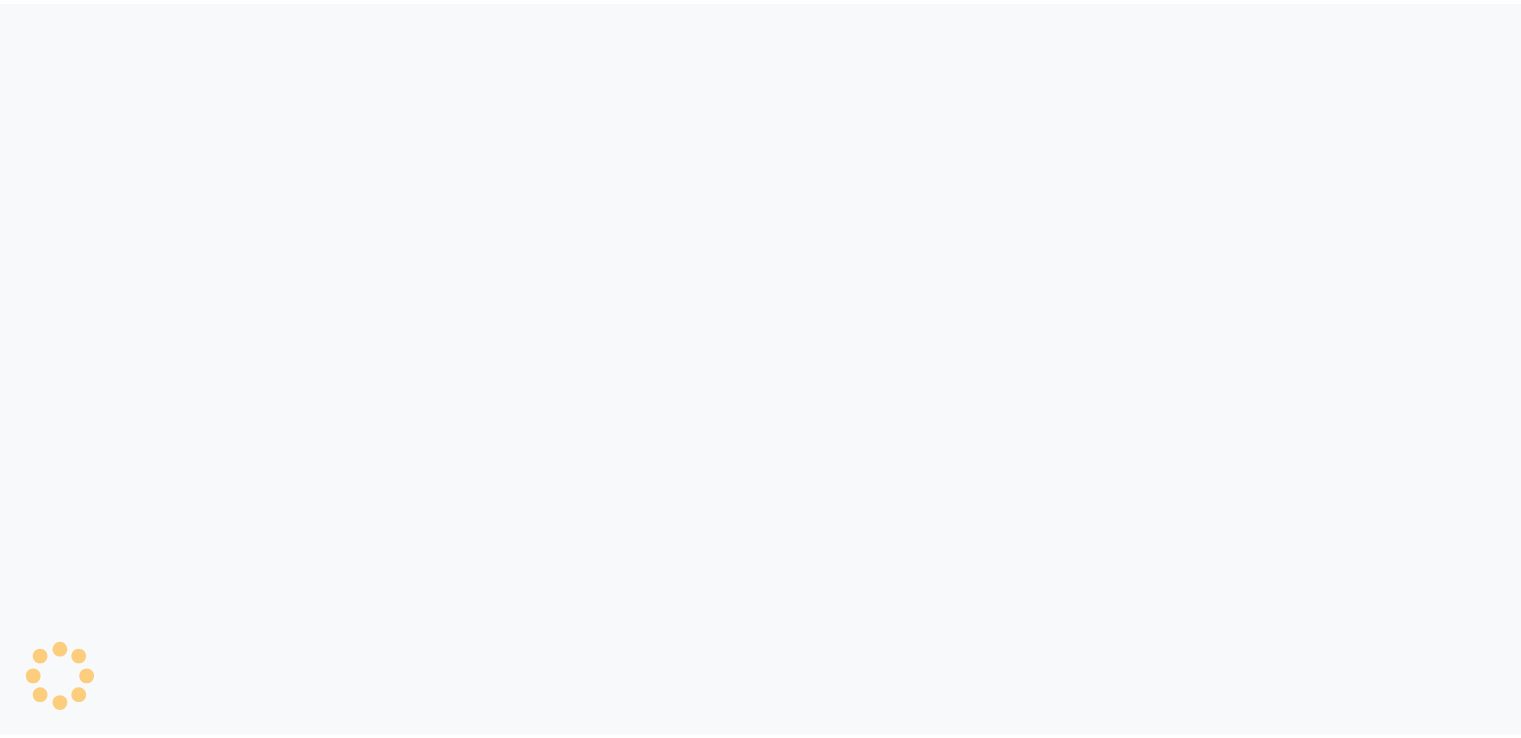 scroll, scrollTop: 0, scrollLeft: 0, axis: both 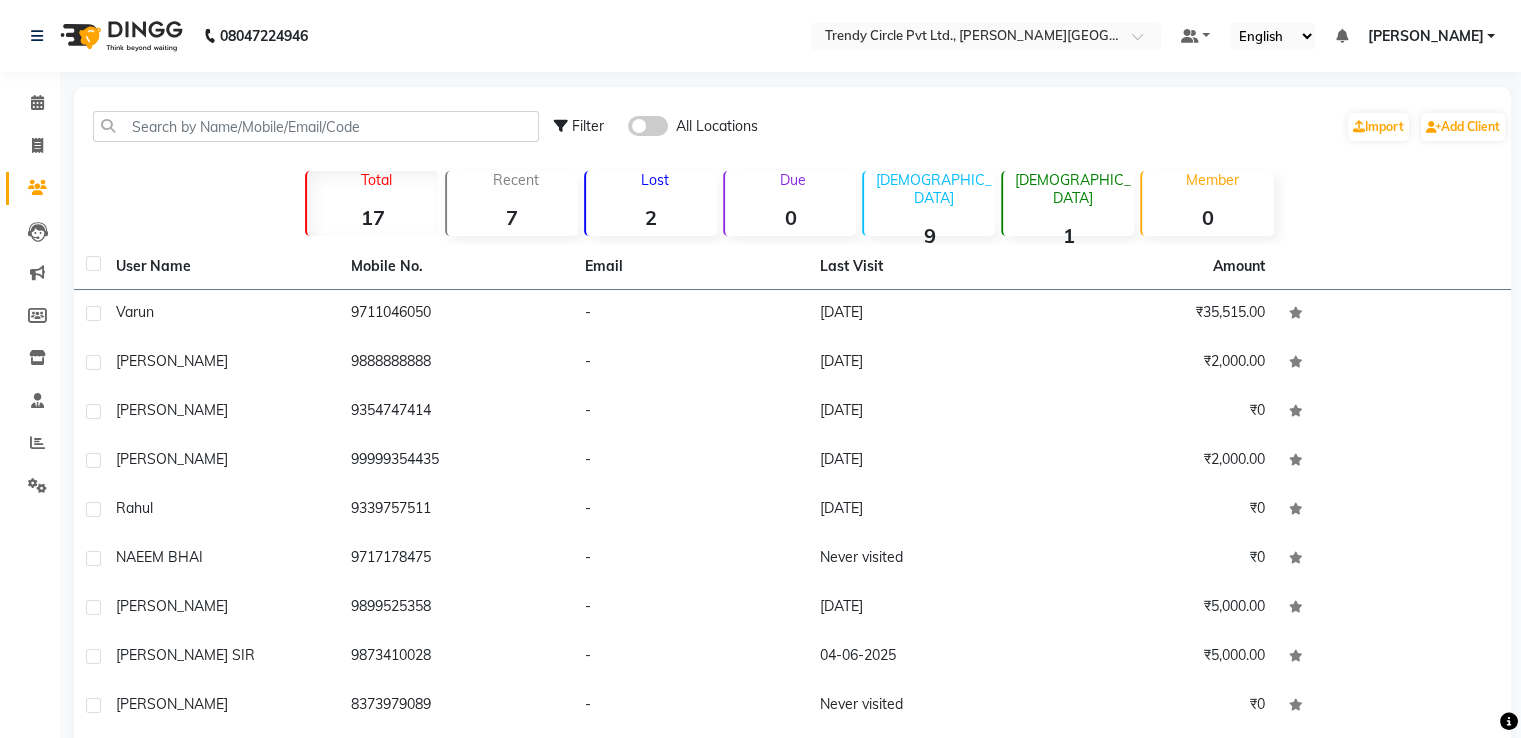 click 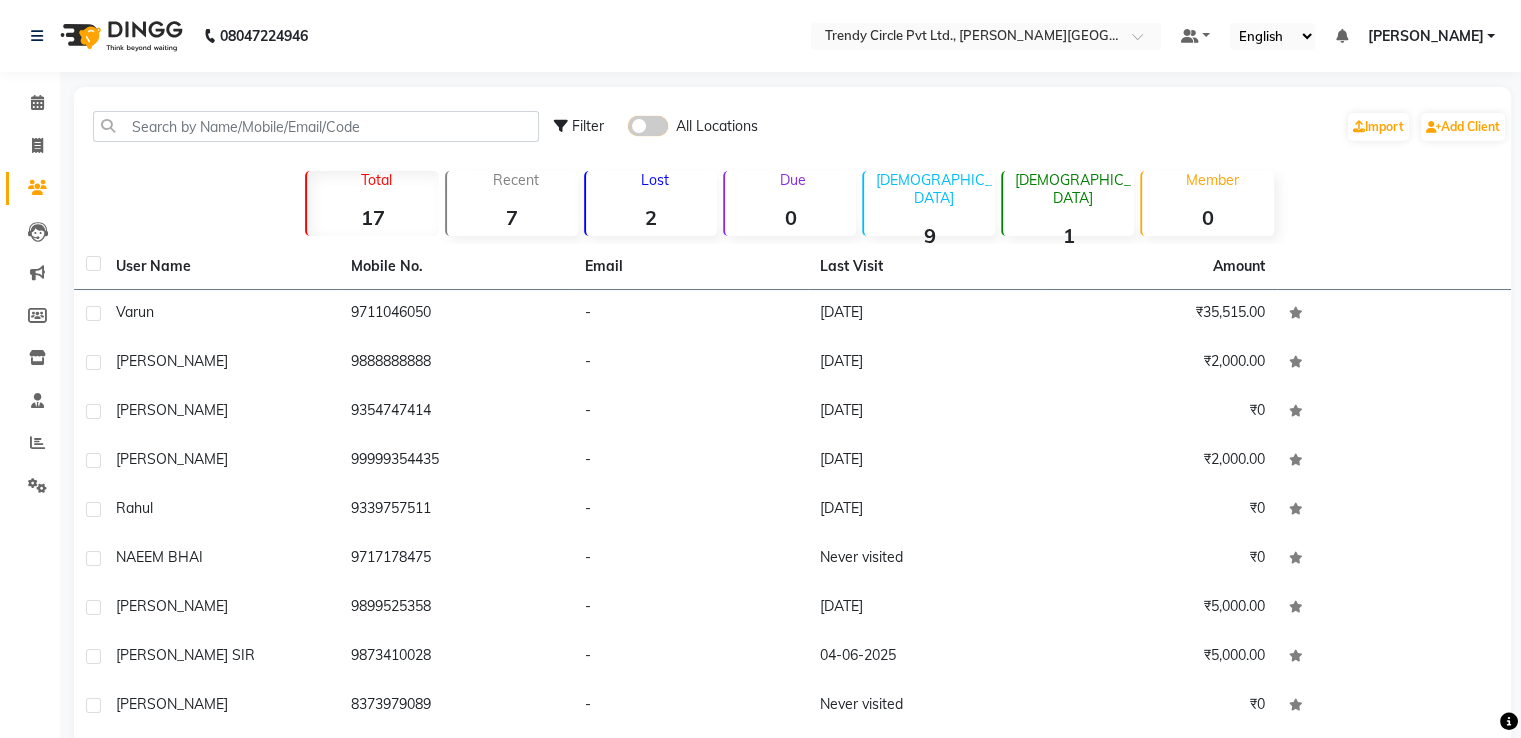 click 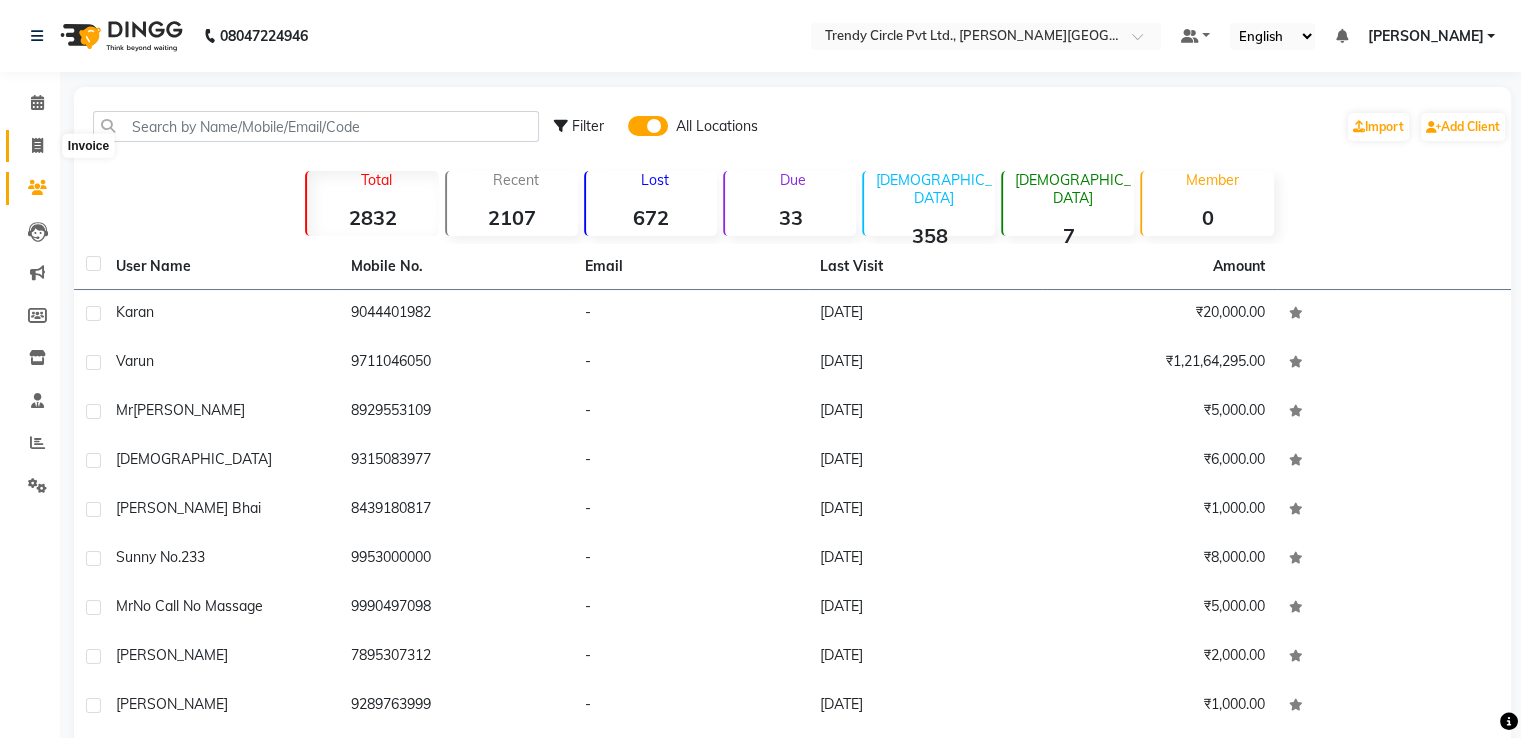 click 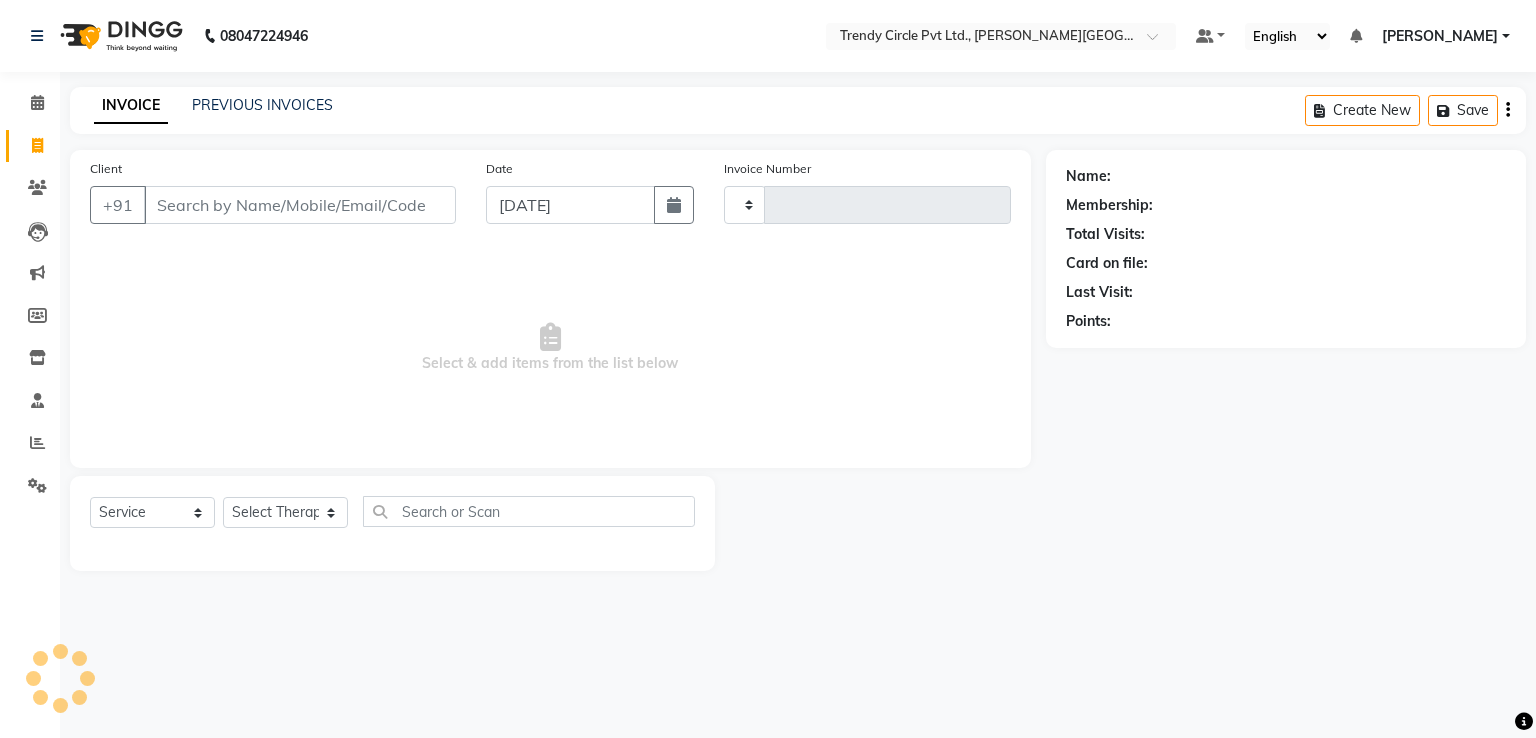 type on "0017" 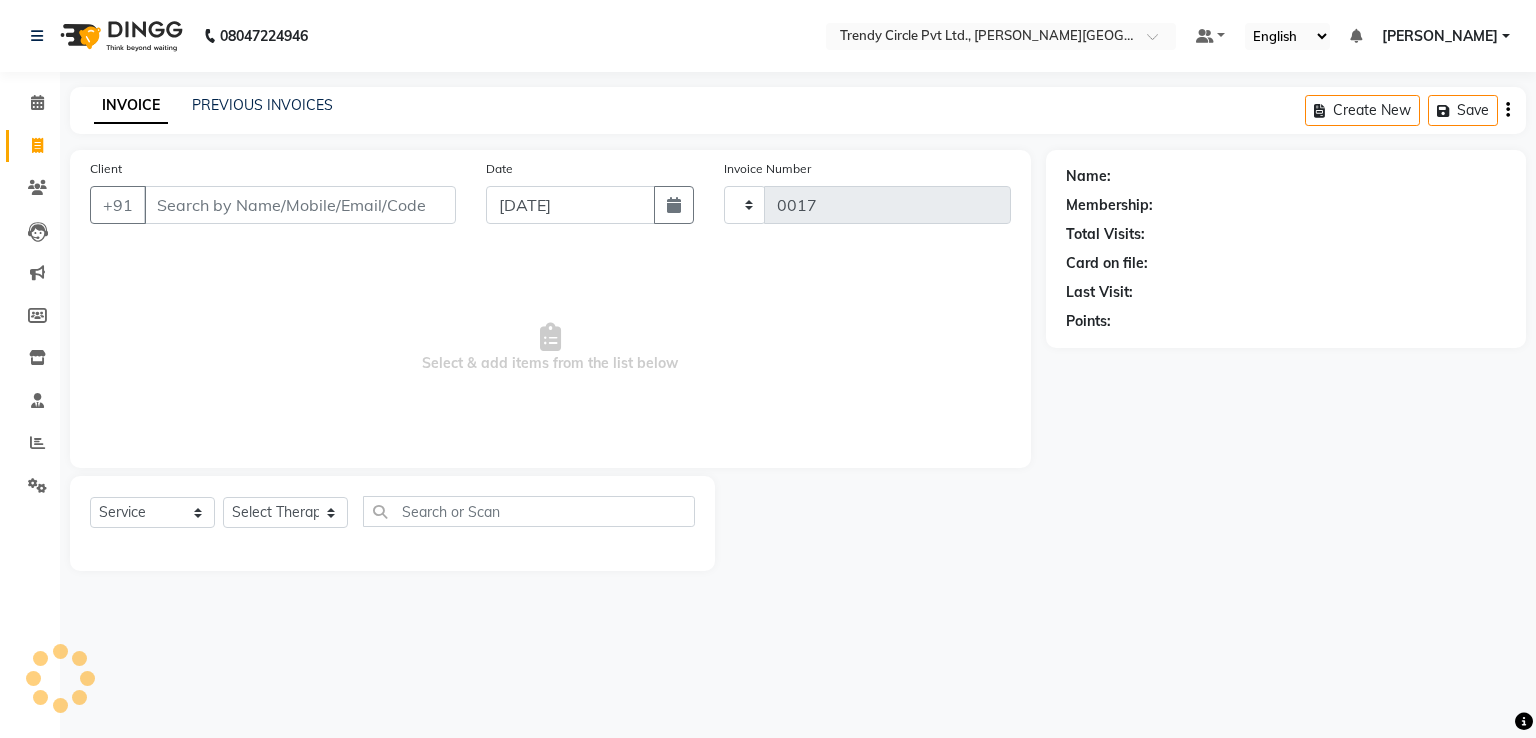 select on "7584" 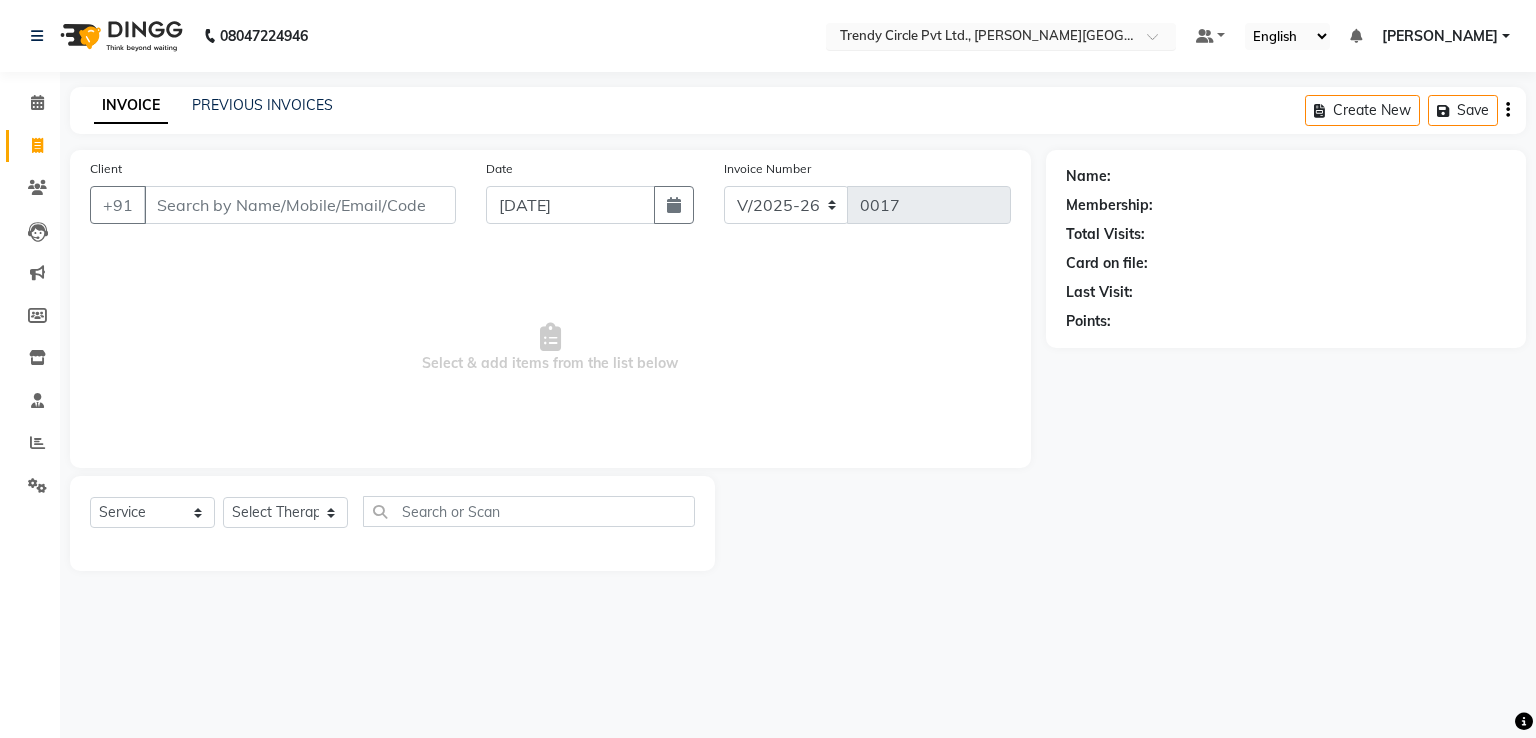 click at bounding box center (981, 38) 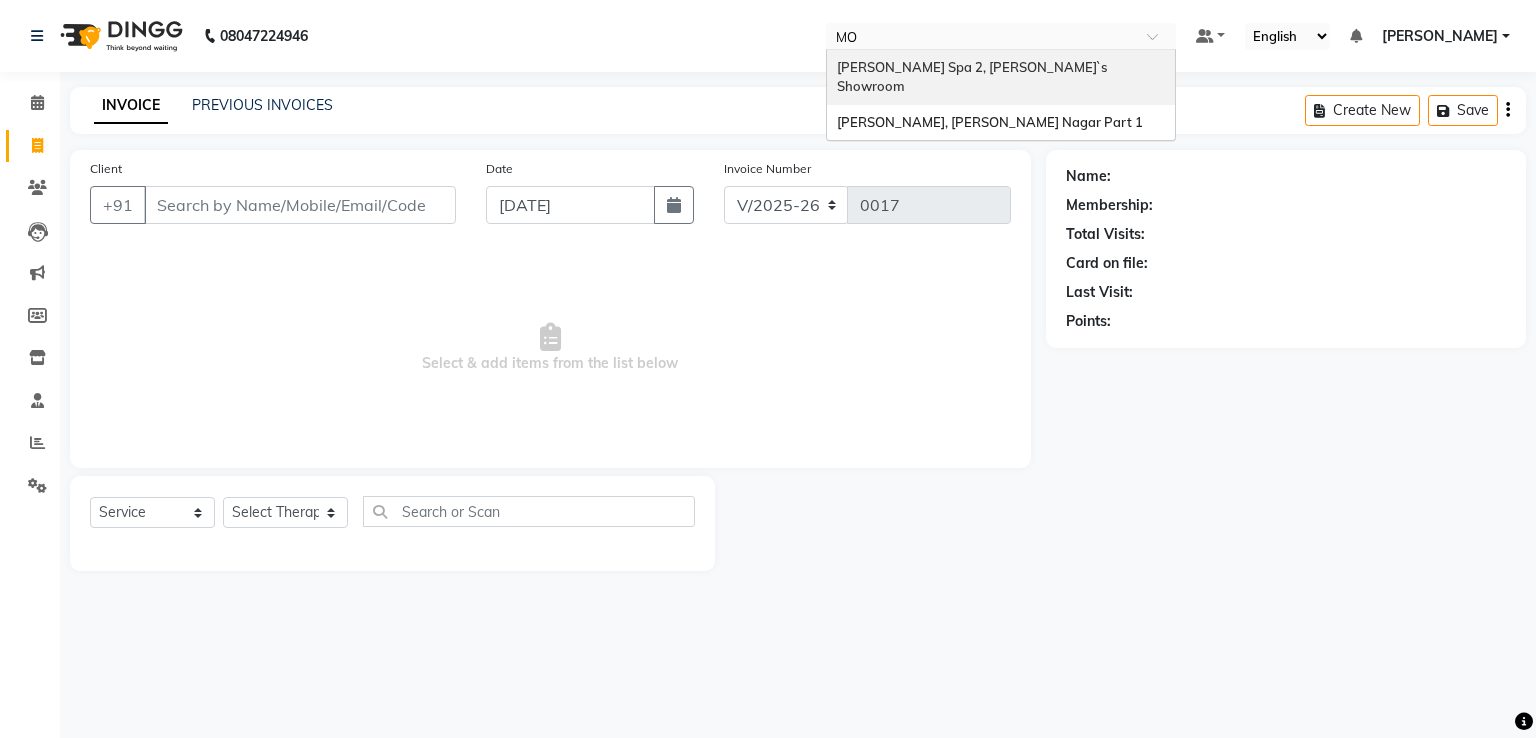 type on "MOL" 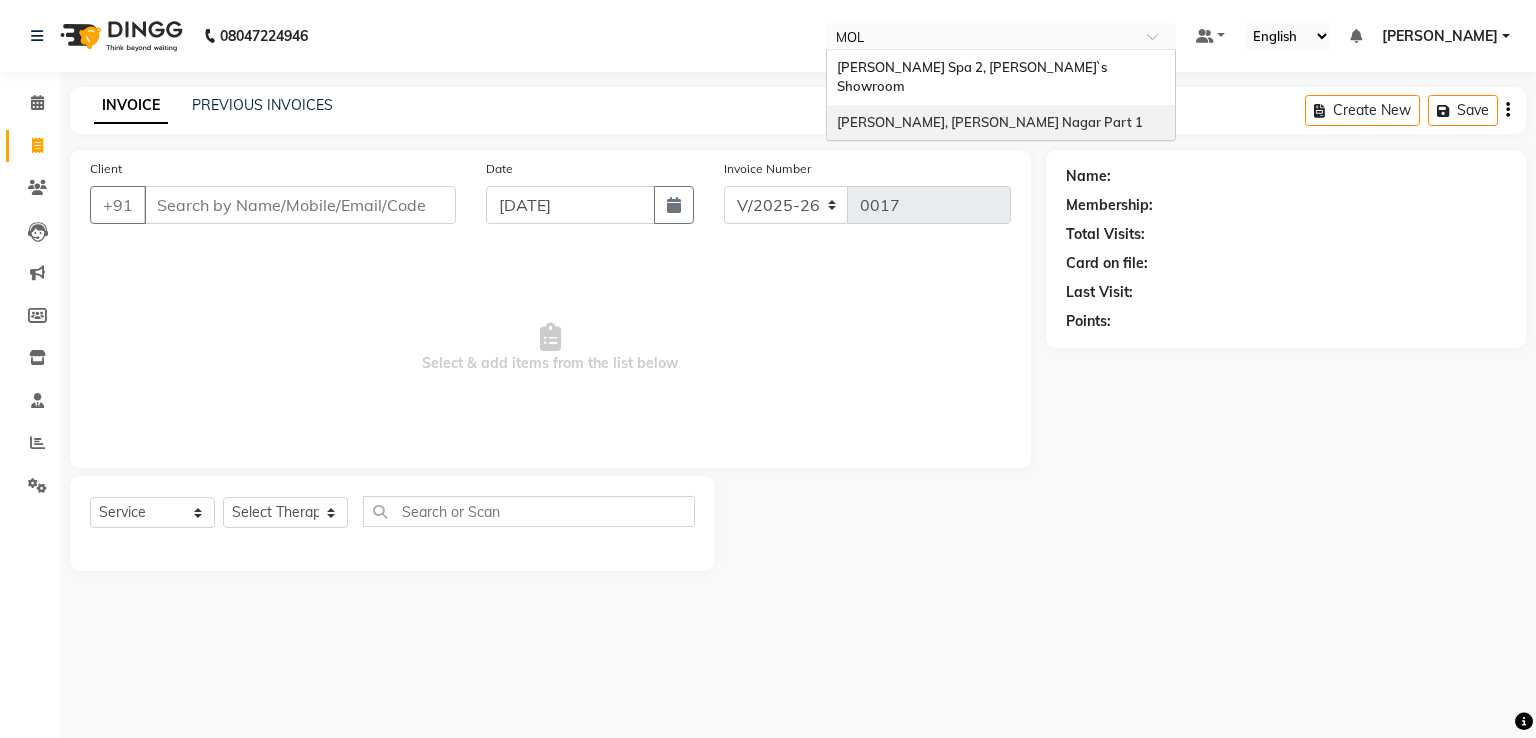 type 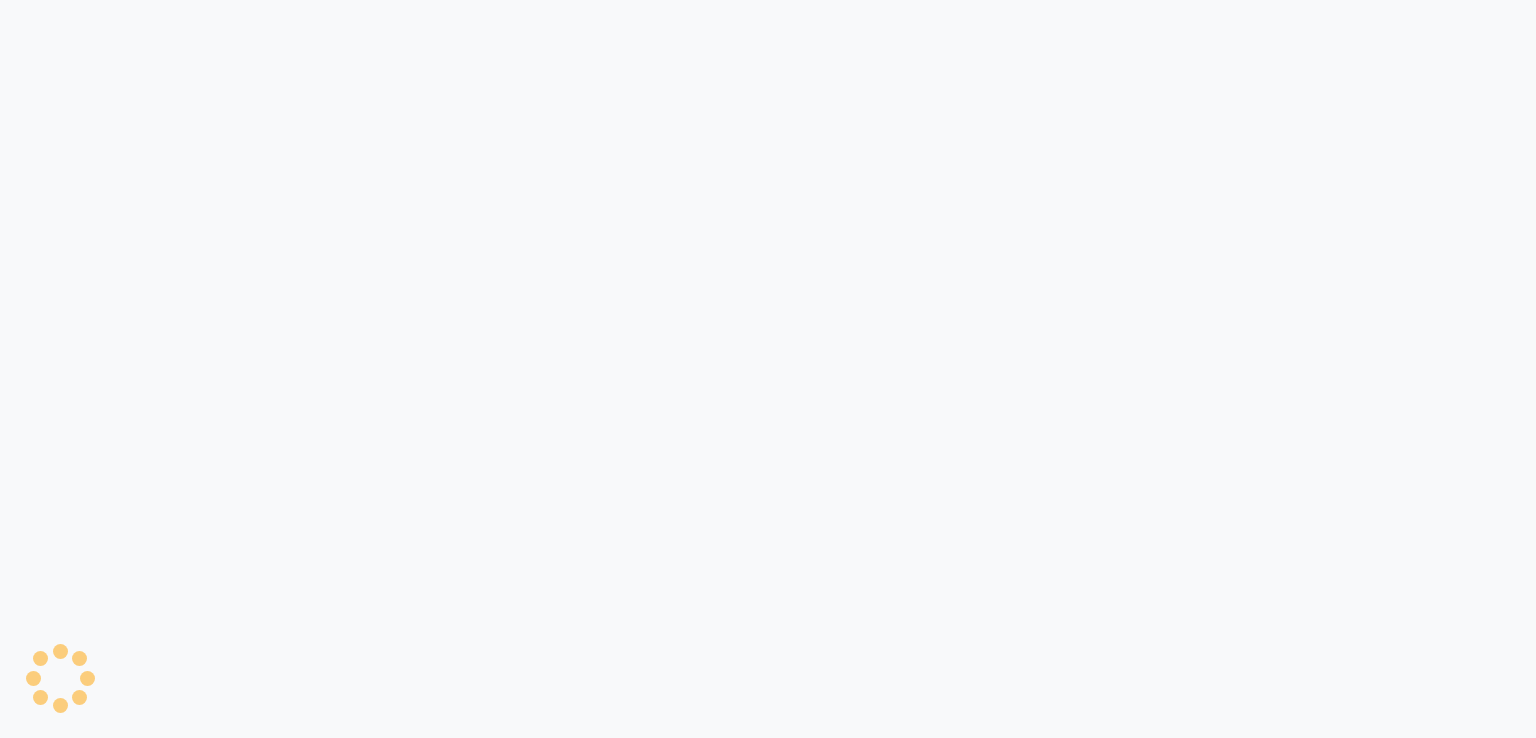scroll, scrollTop: 0, scrollLeft: 0, axis: both 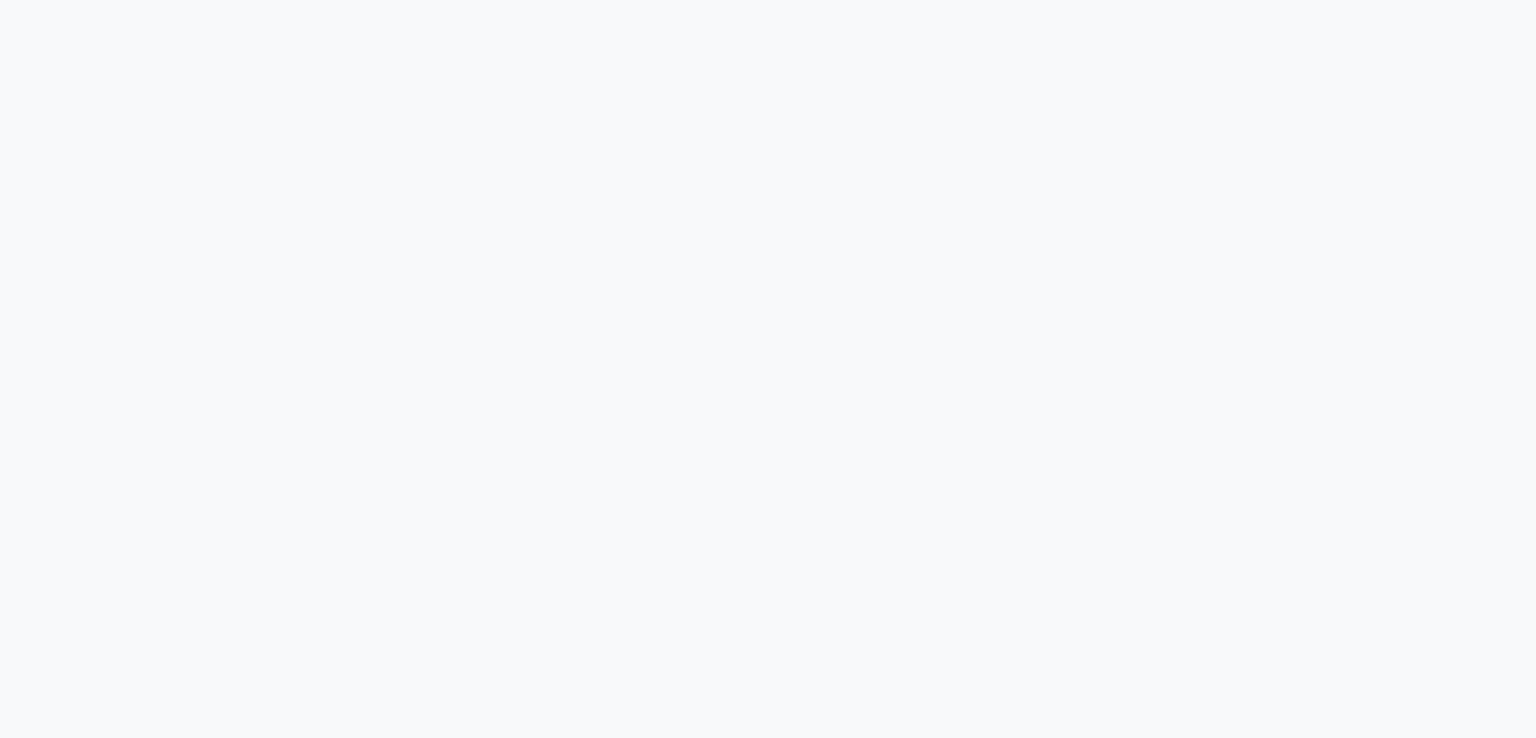 select on "service" 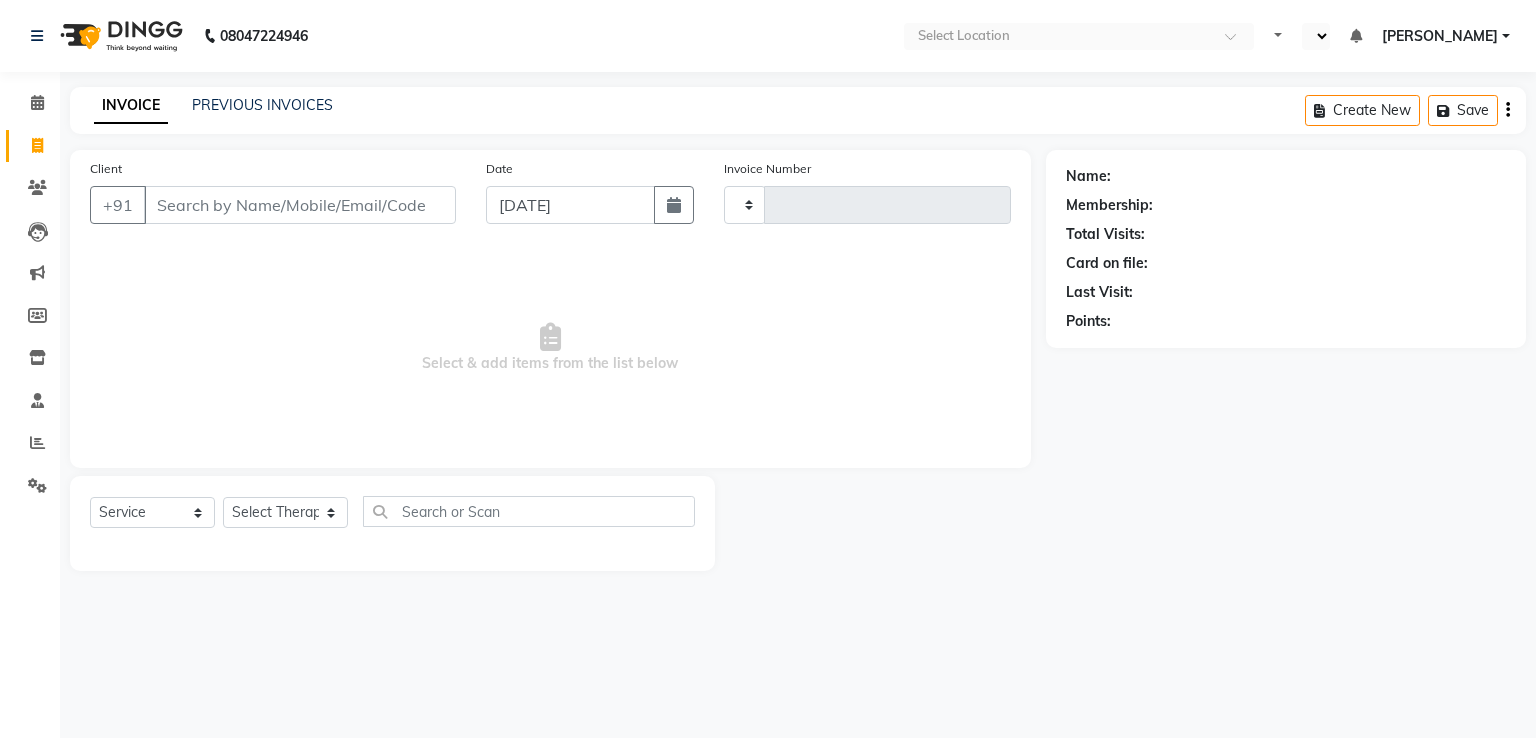 type on "0884" 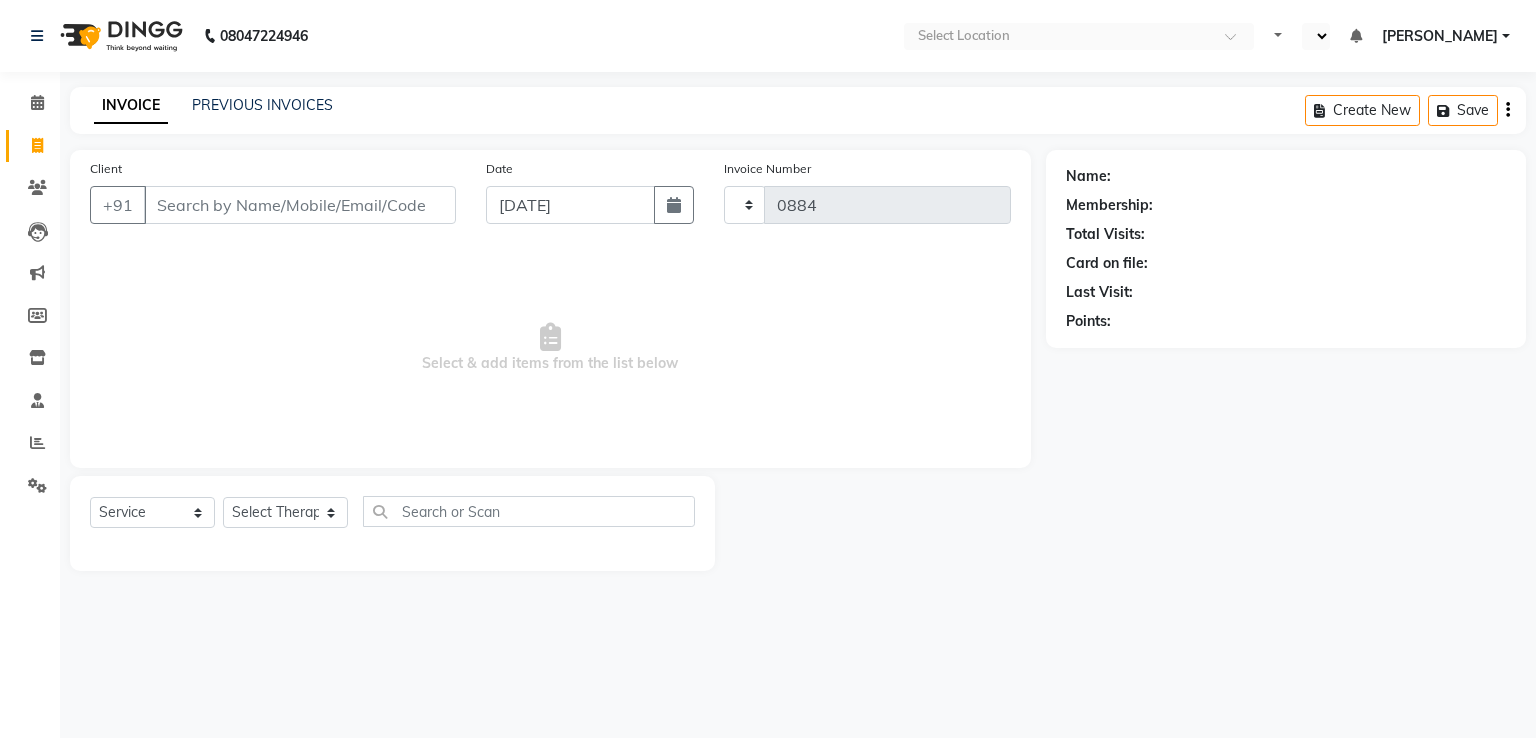 select on "en" 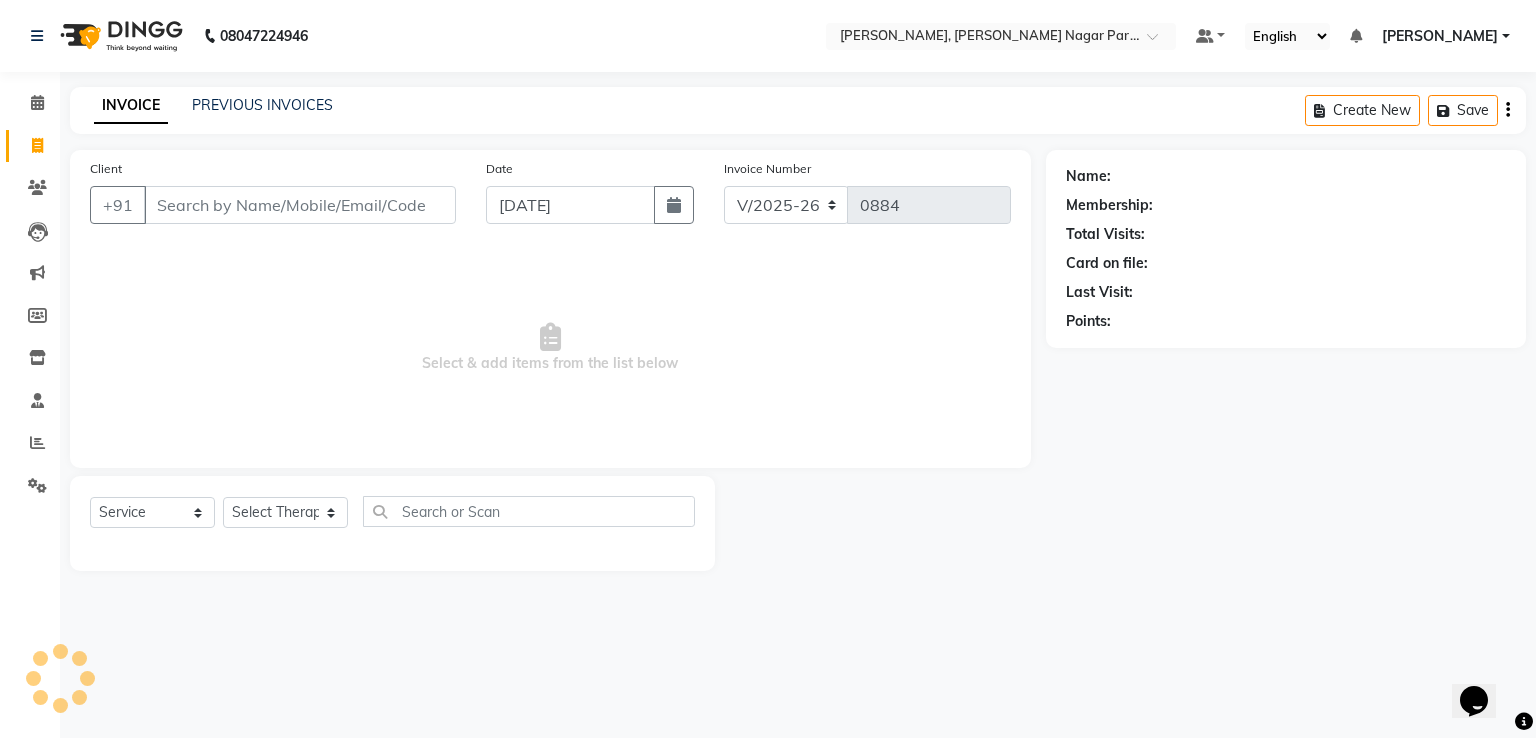scroll, scrollTop: 0, scrollLeft: 0, axis: both 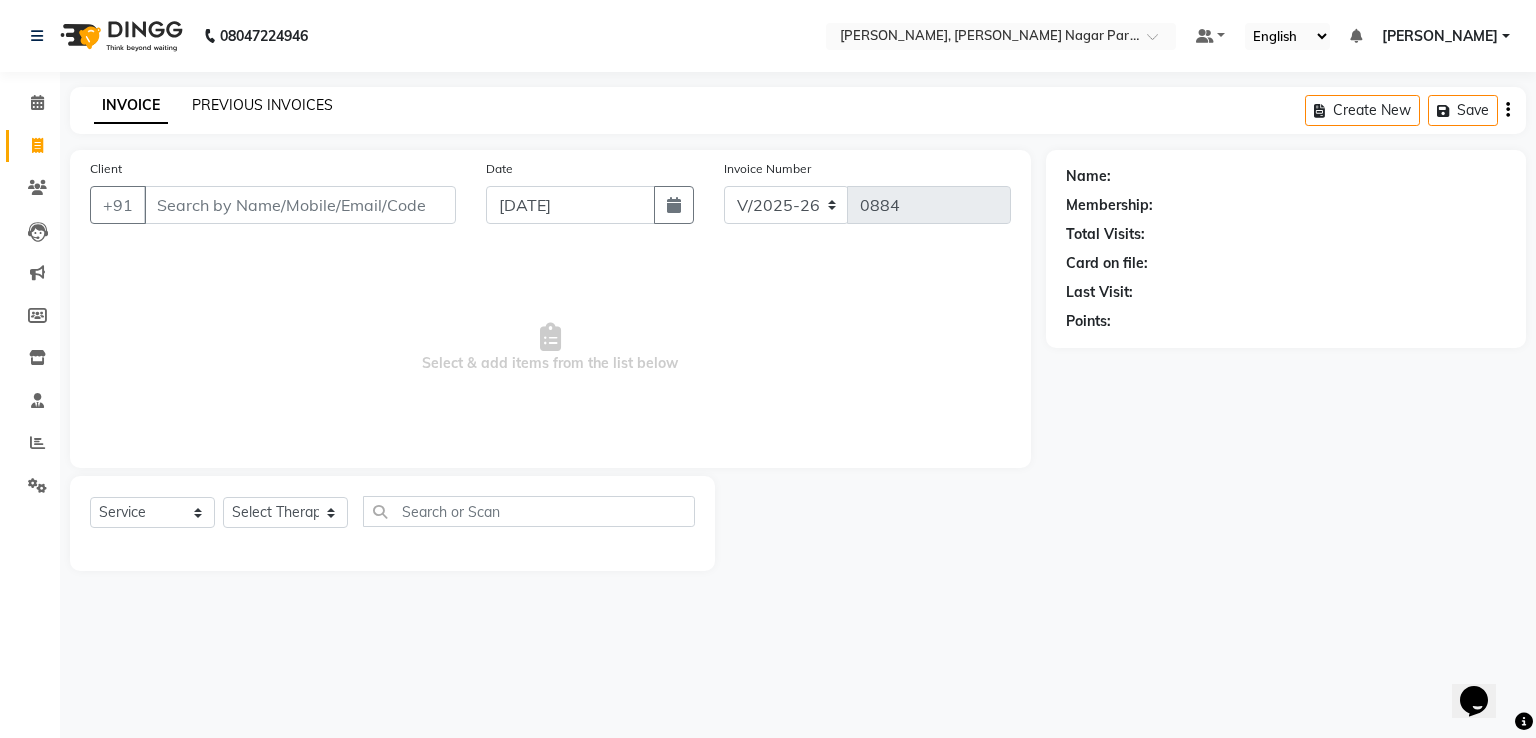 click on "PREVIOUS INVOICES" 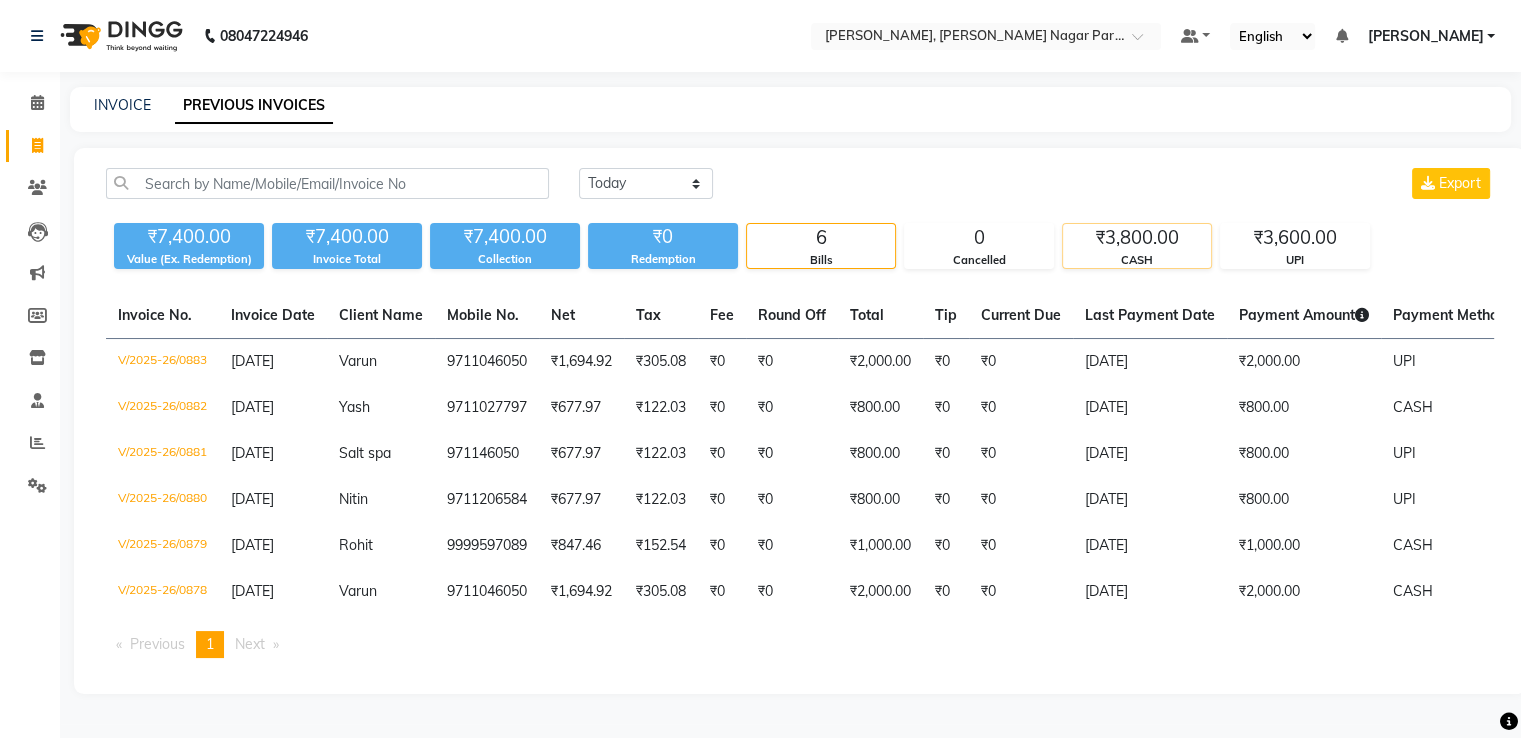 click on "₹3,800.00" 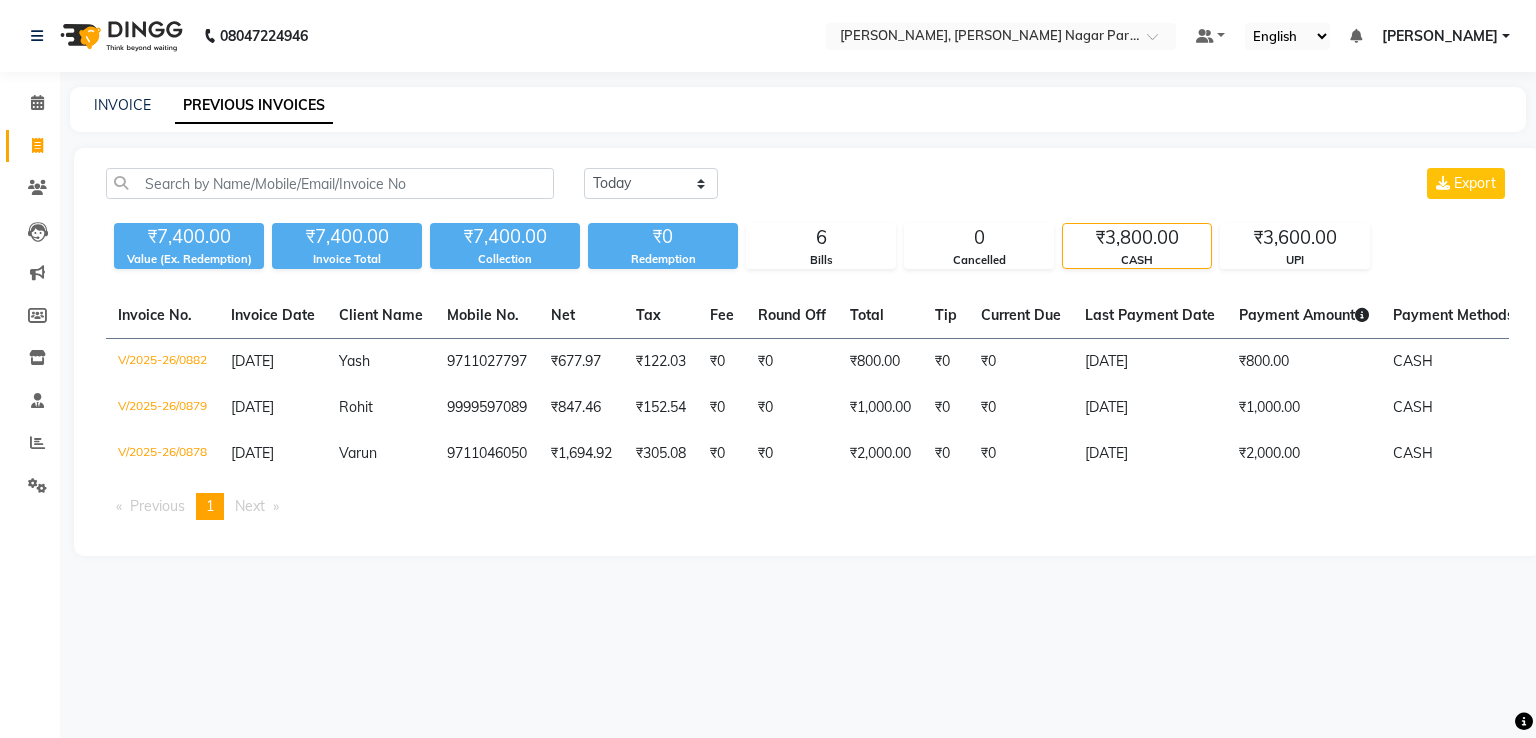 click on "CASH" 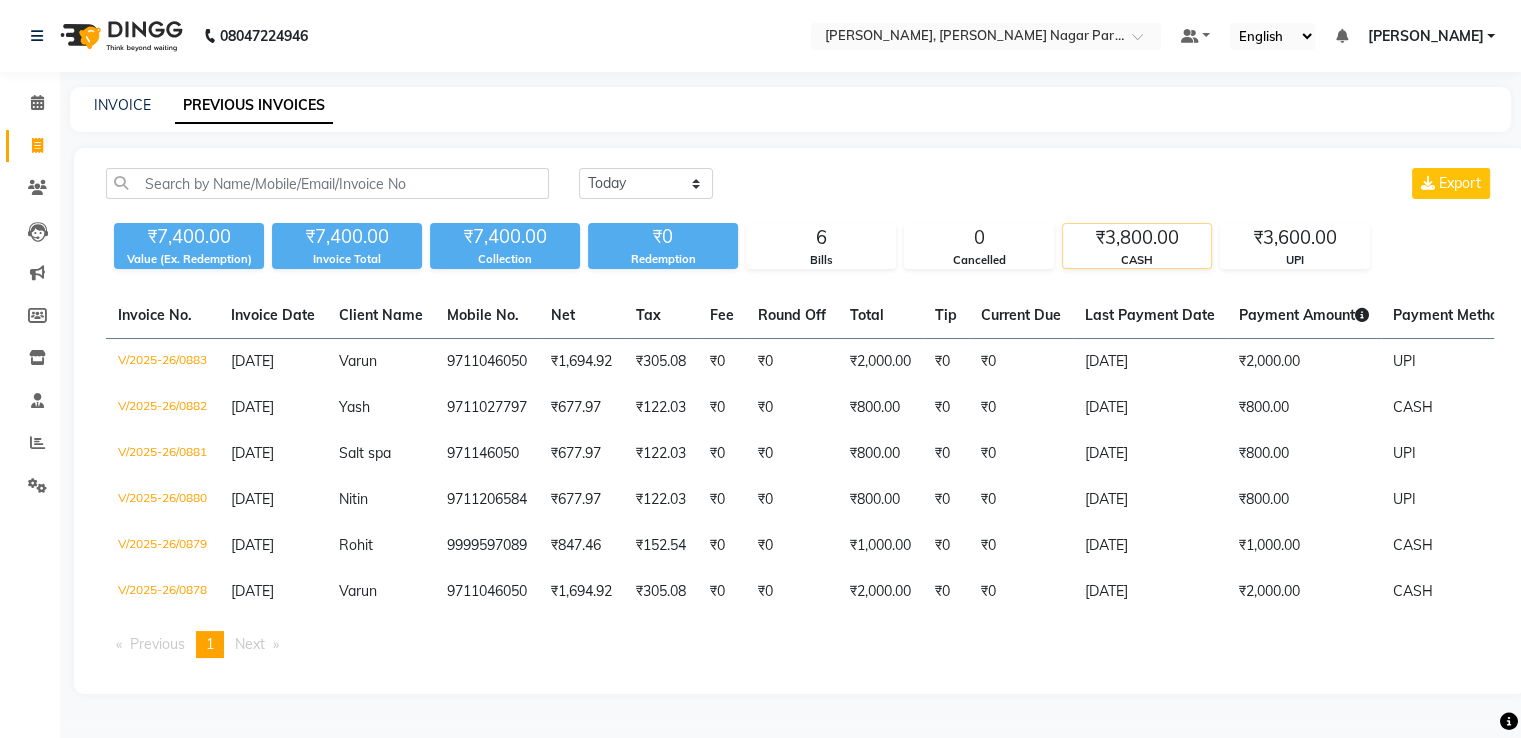 click on "CASH" 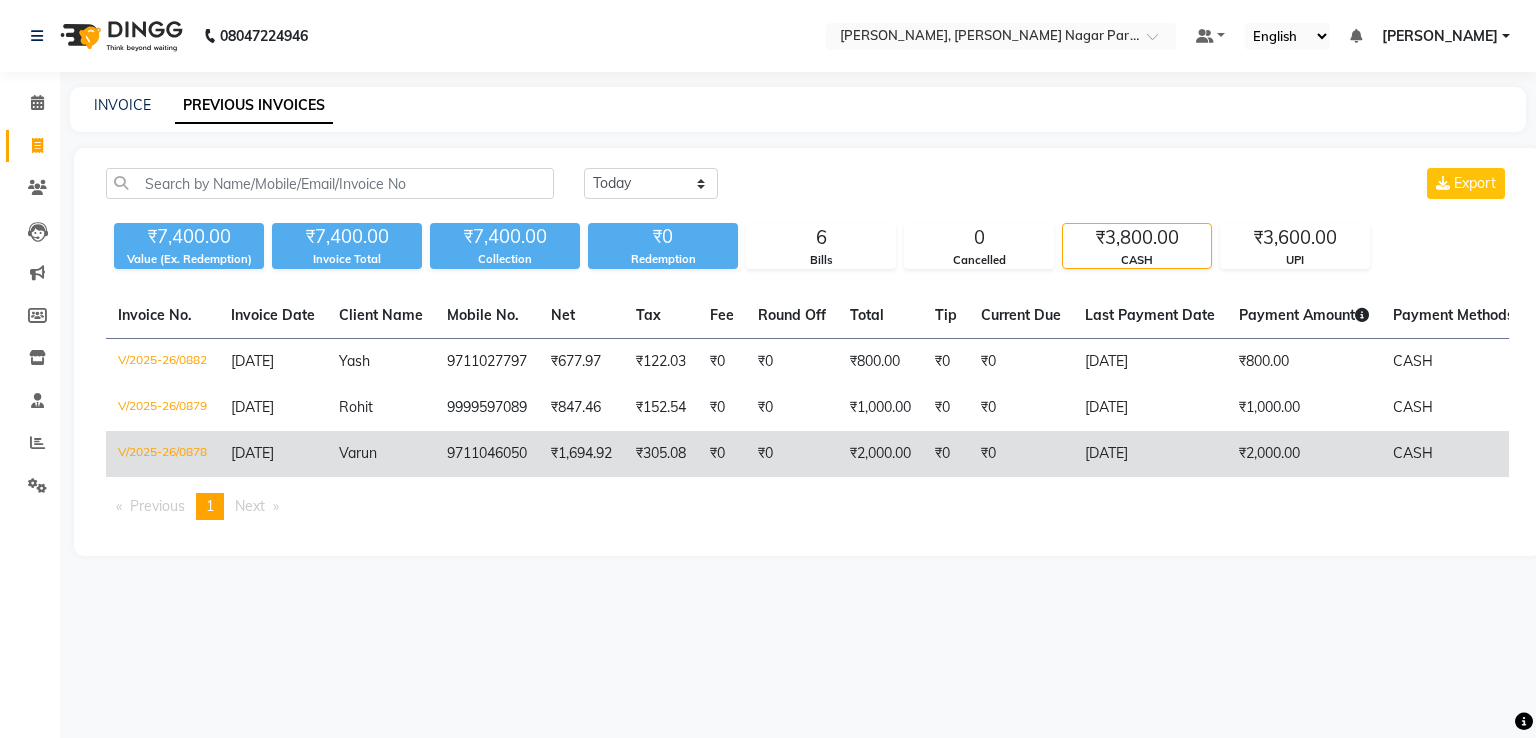 click on "₹0" 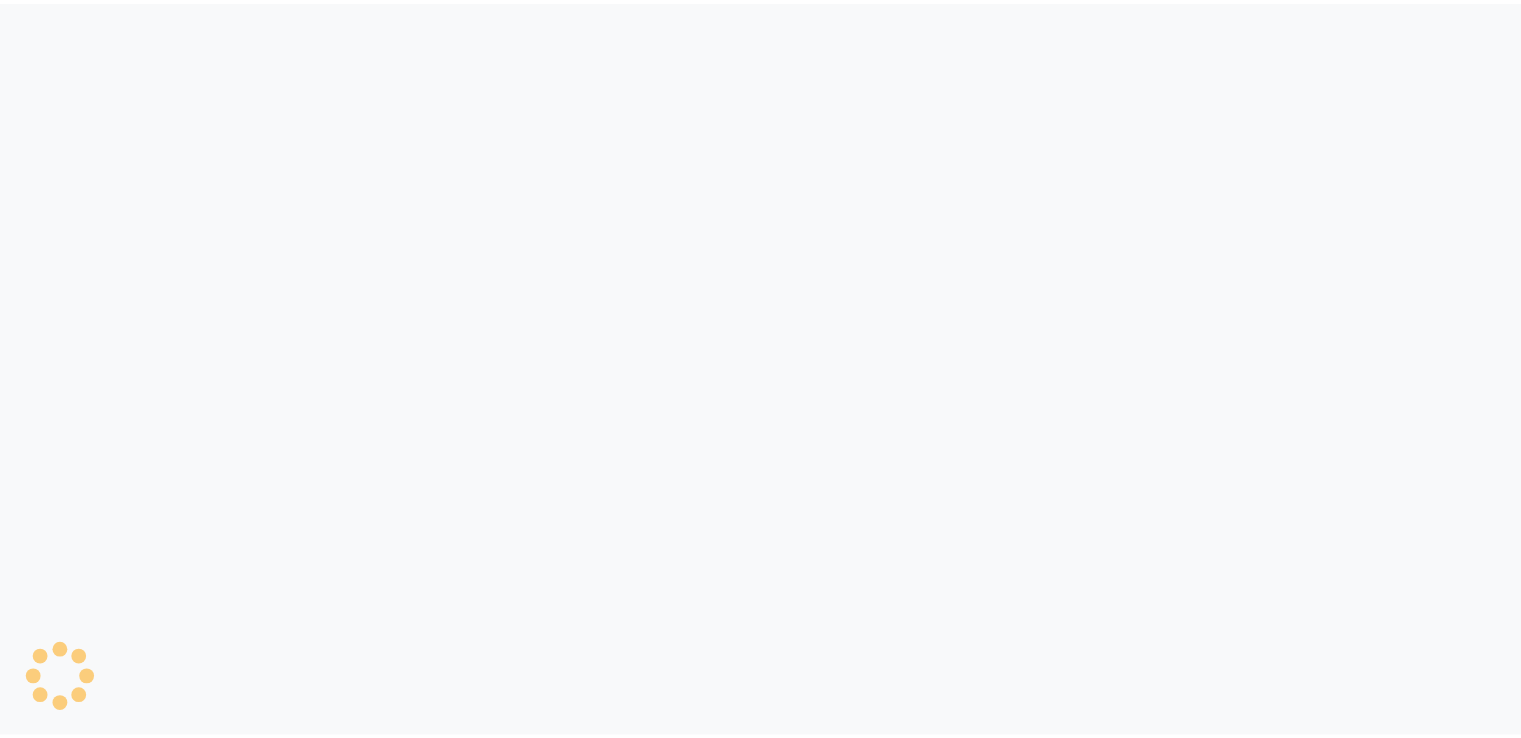 scroll, scrollTop: 0, scrollLeft: 0, axis: both 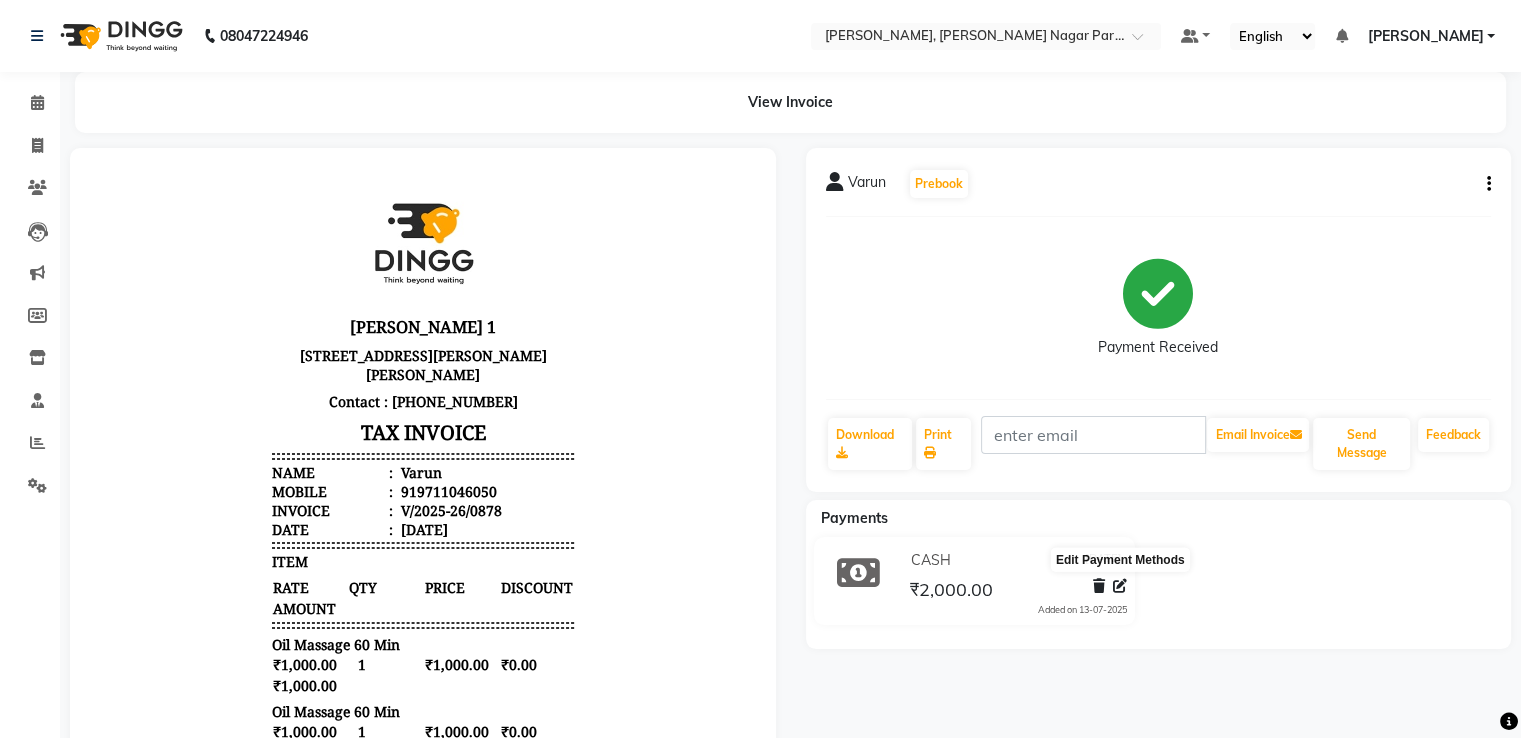 click 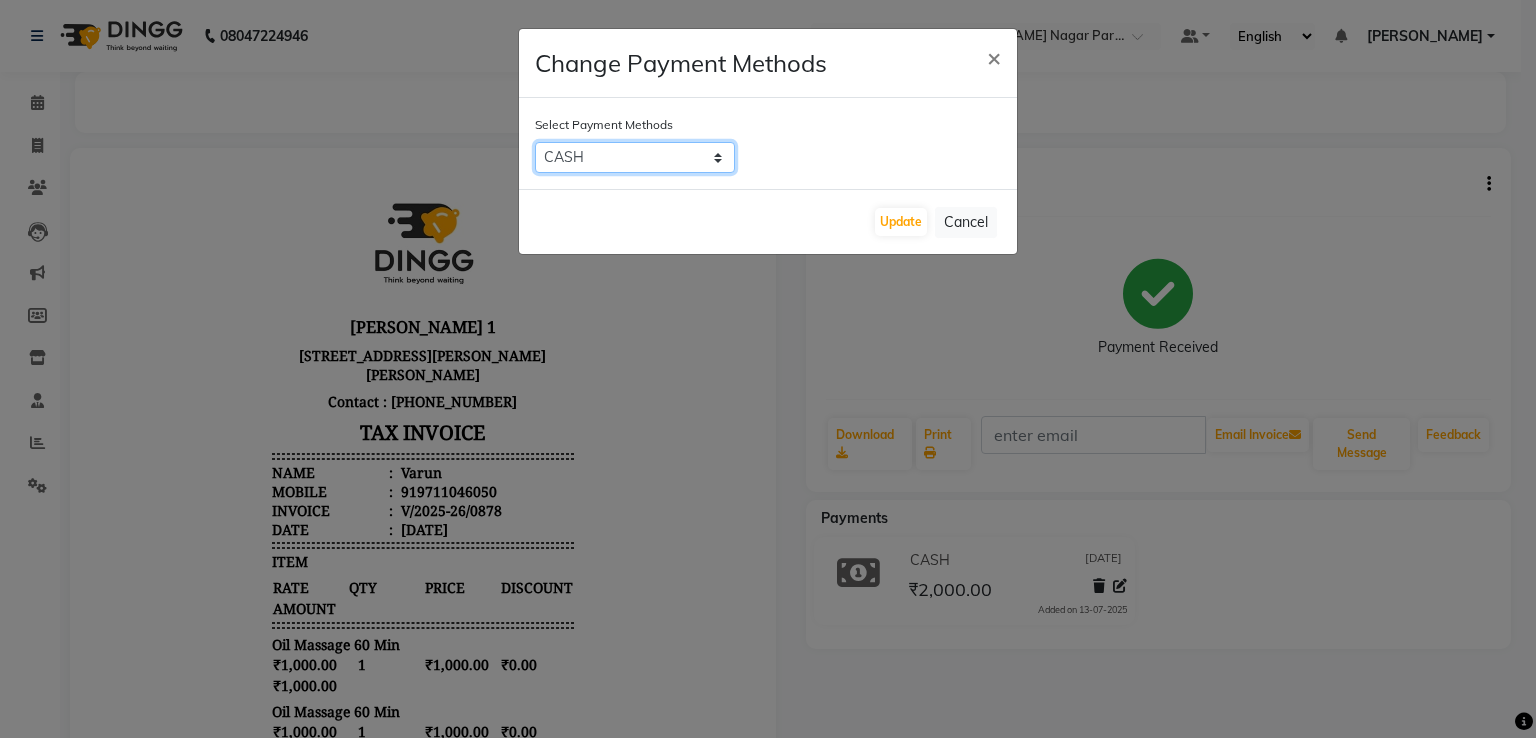 click on "CARD   UPI   CASH   Bank" 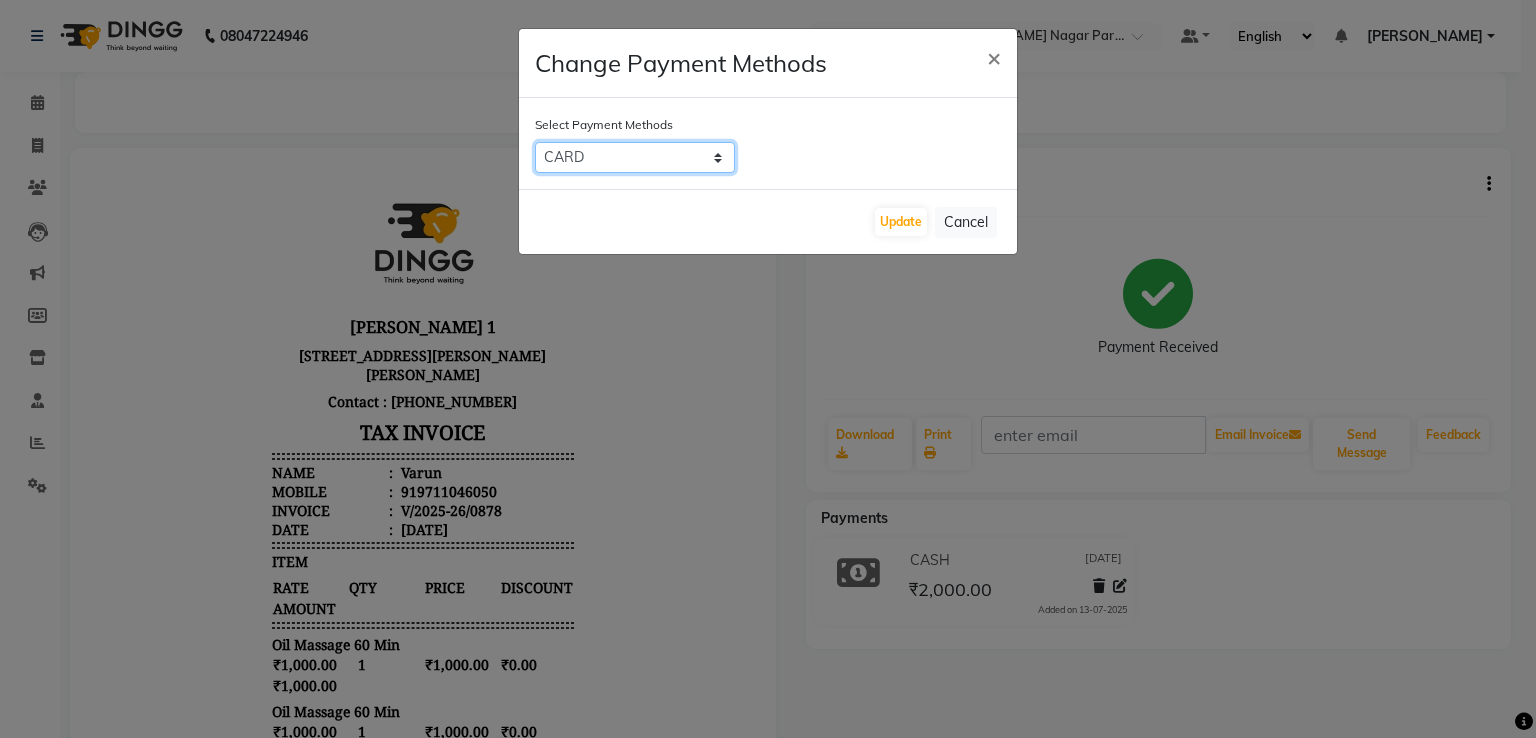 click on "CARD   UPI   CASH   Bank" 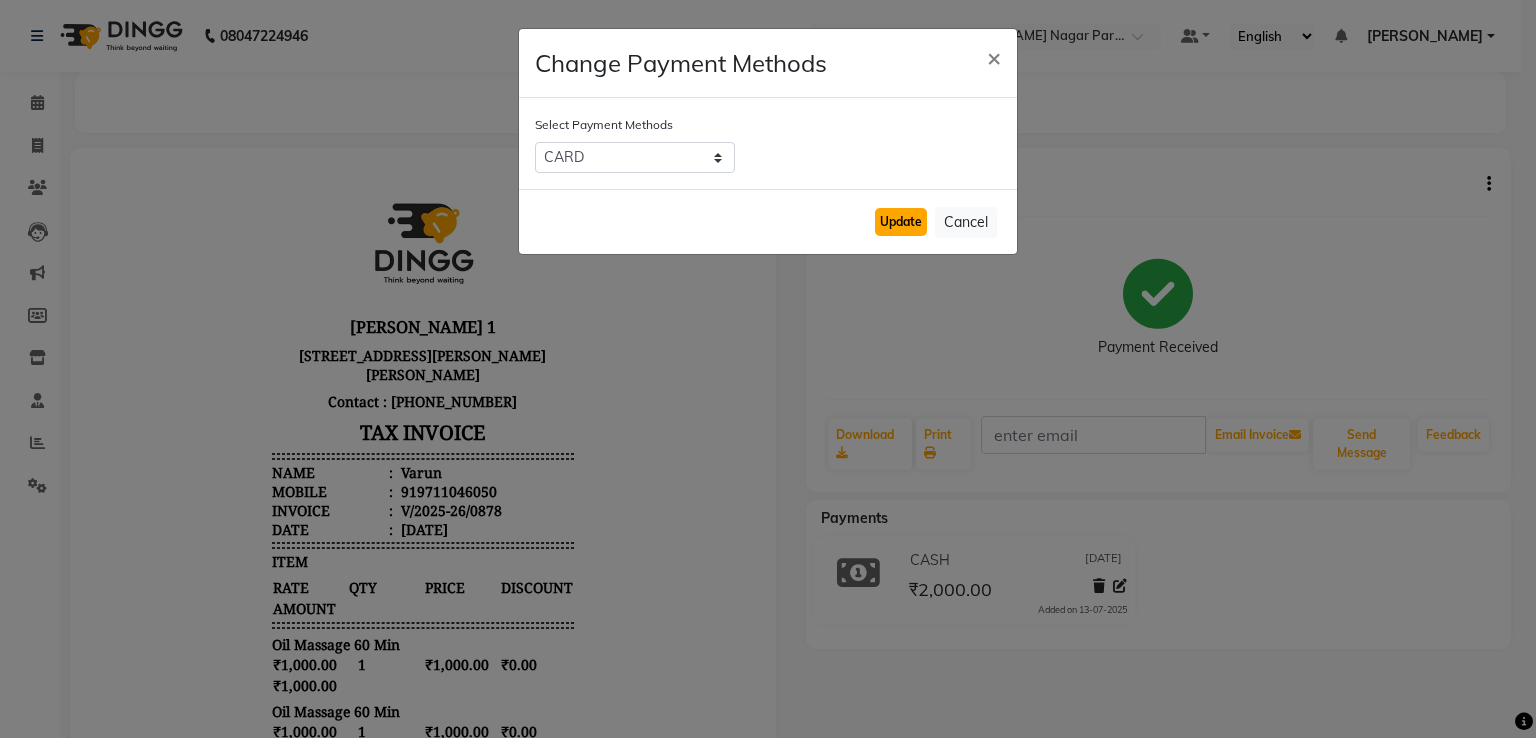 click on "Update" 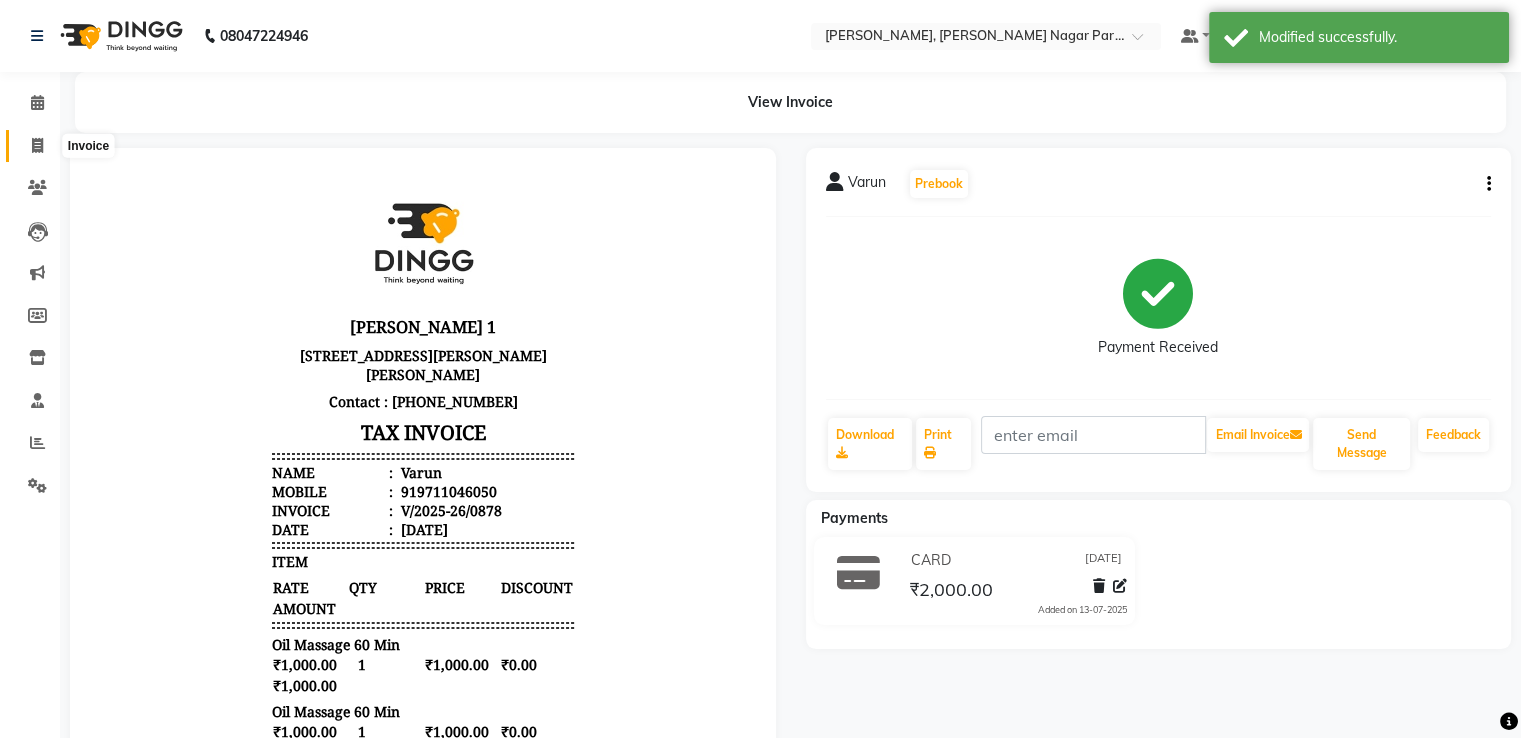 click 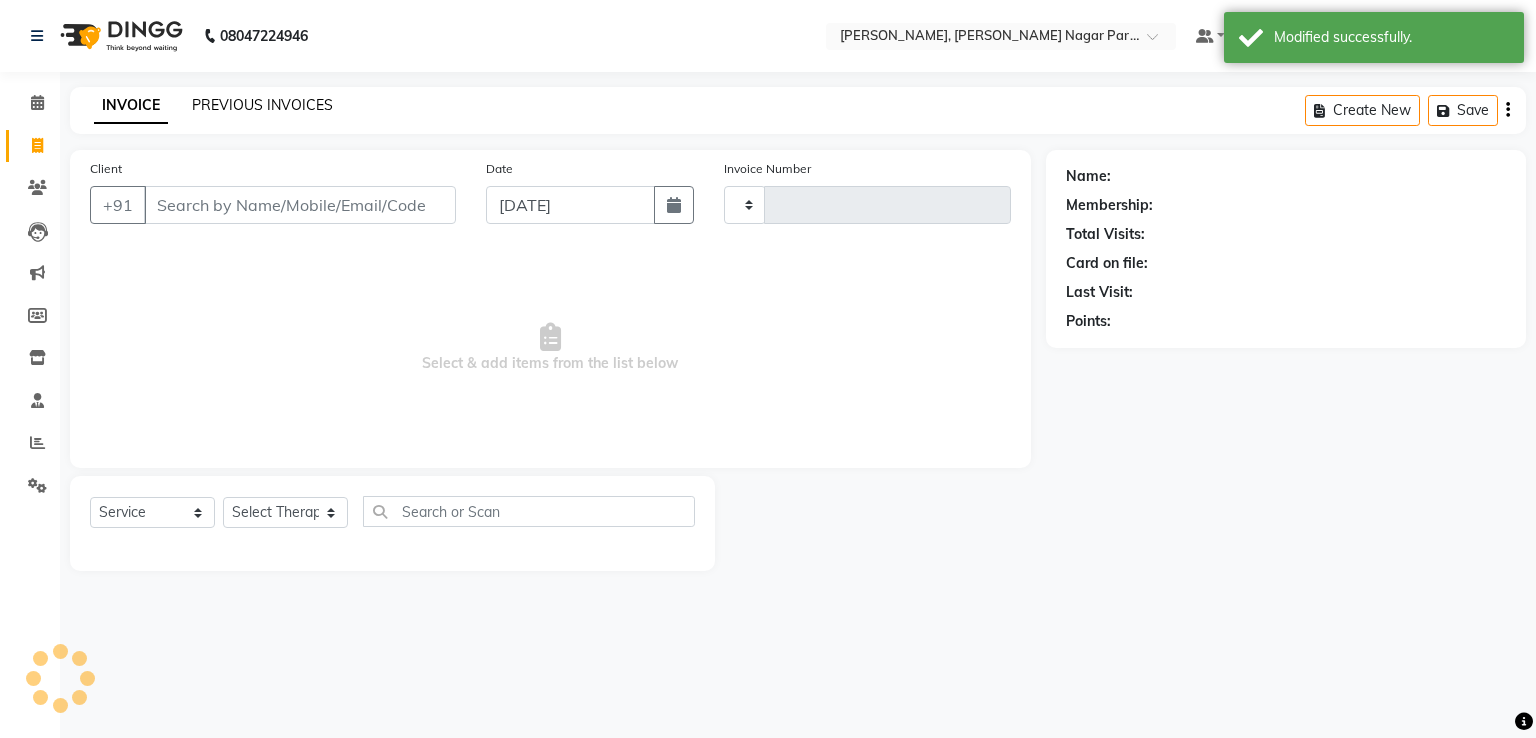 type on "0884" 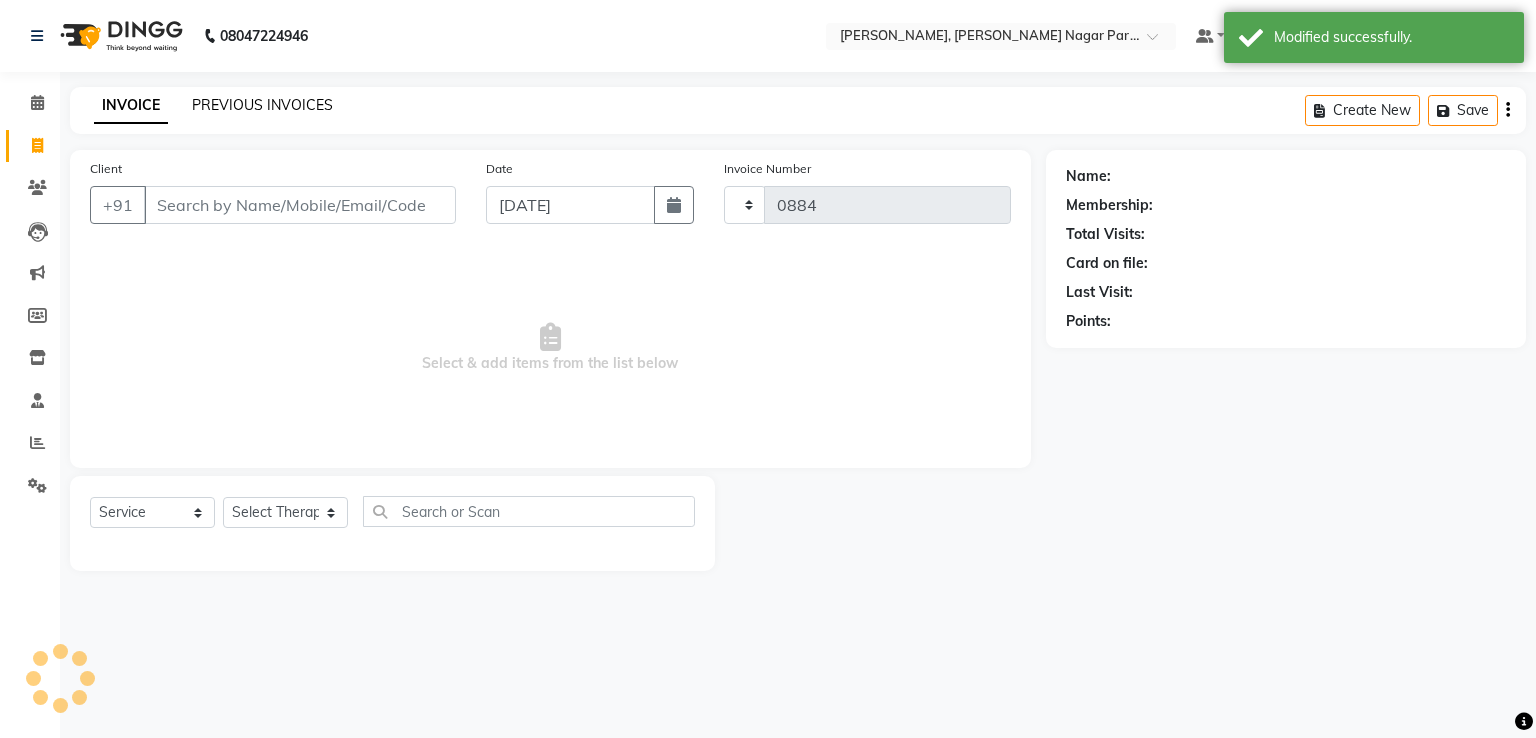 select on "7613" 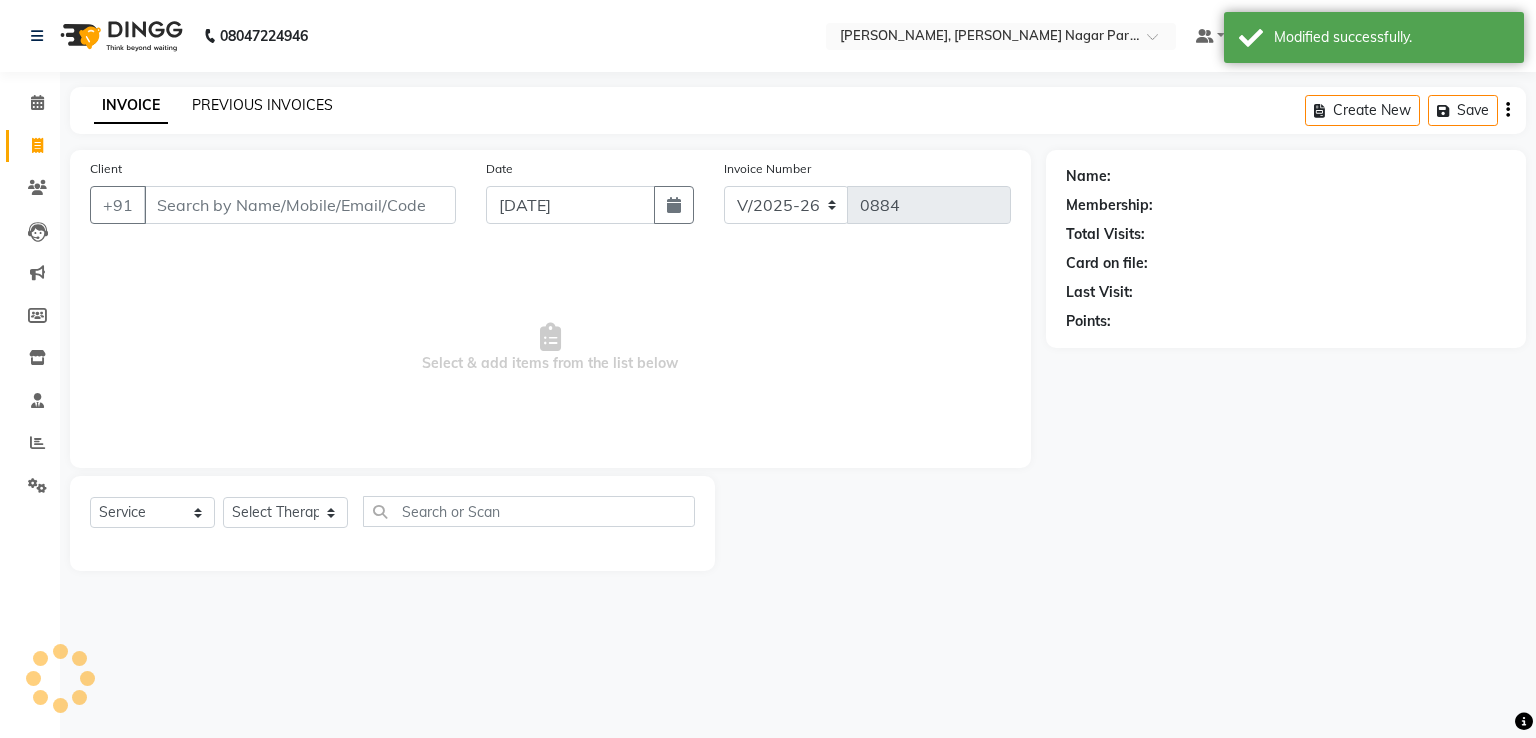 click on "PREVIOUS INVOICES" 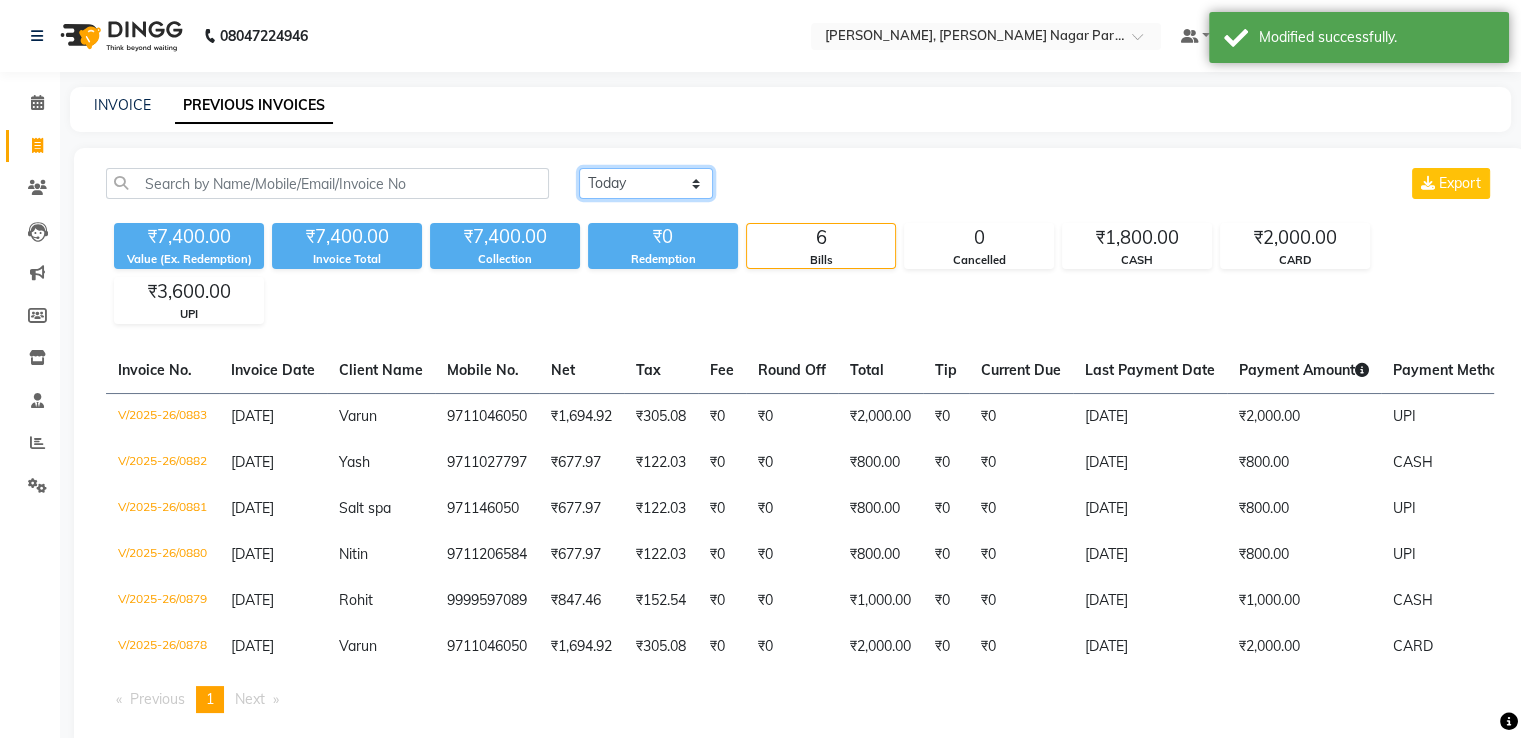 click on "Today Yesterday Custom Range" 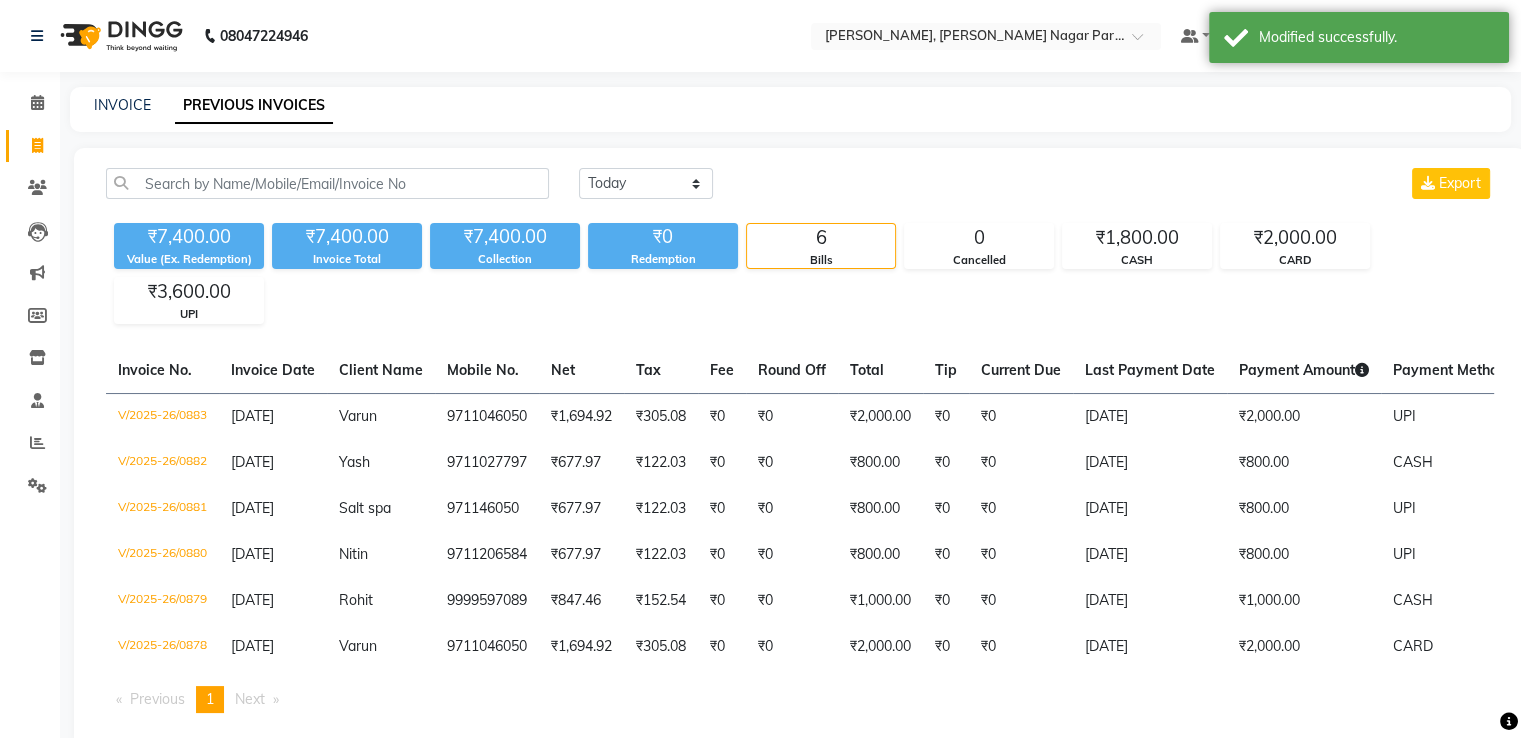 click on "INVOICE PREVIOUS INVOICES" 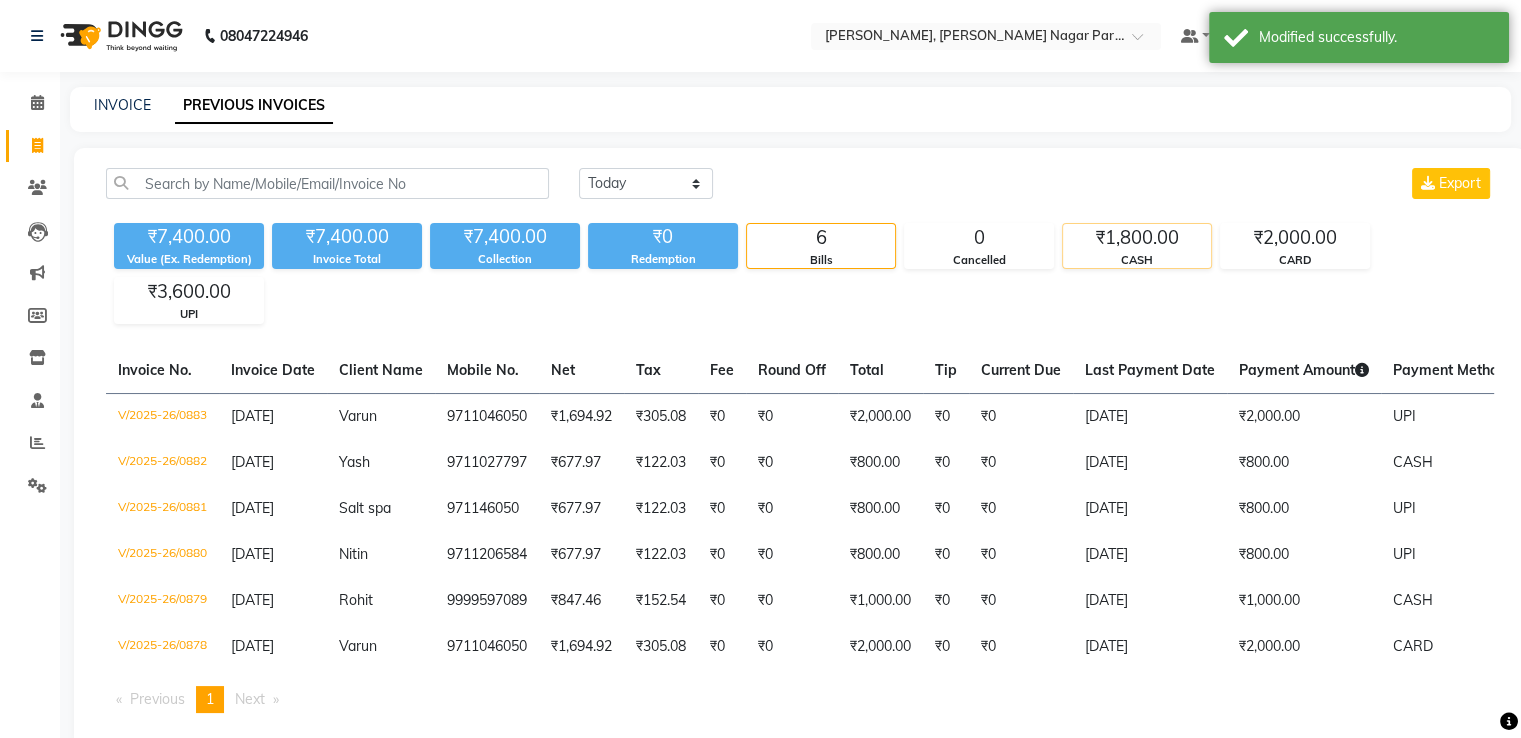 click on "CASH" 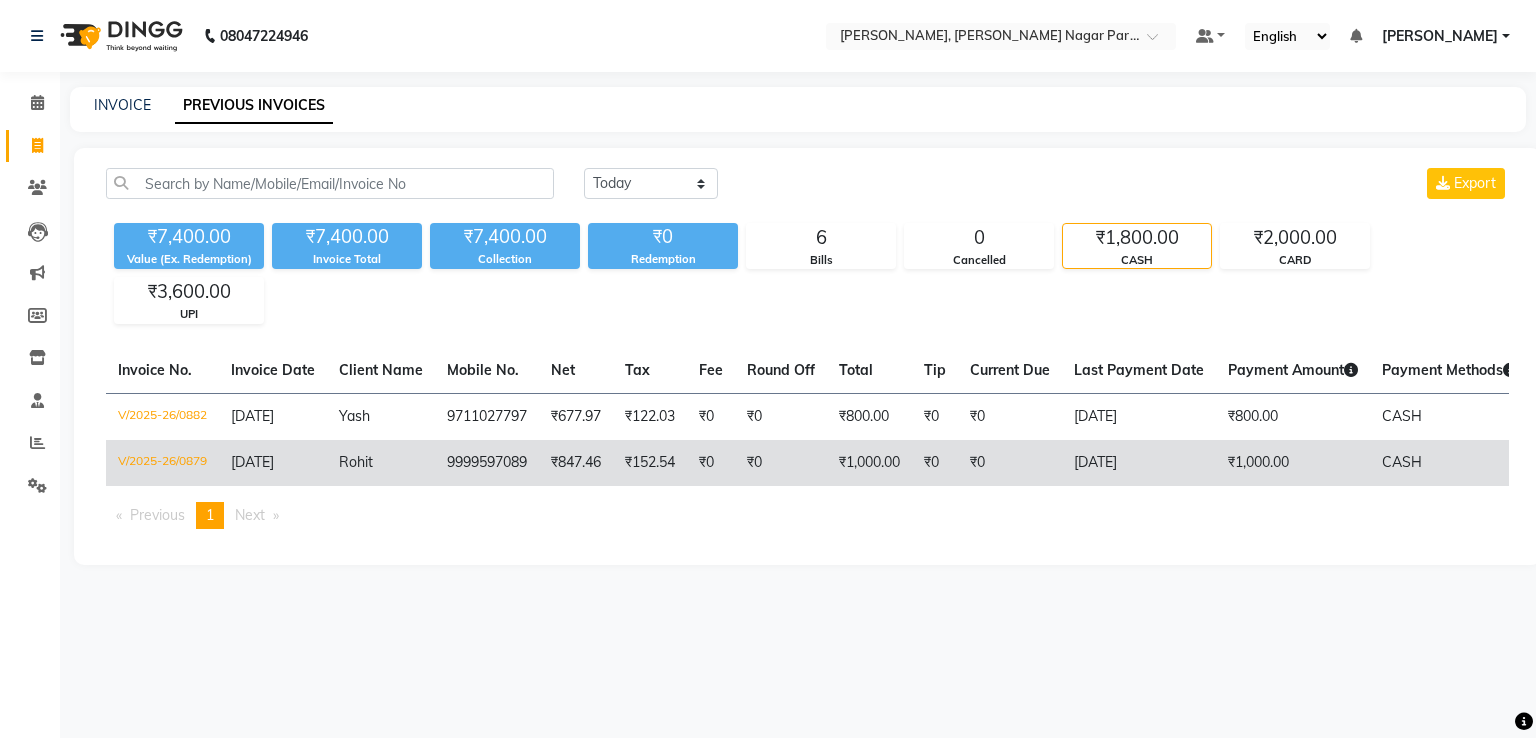click on "₹0" 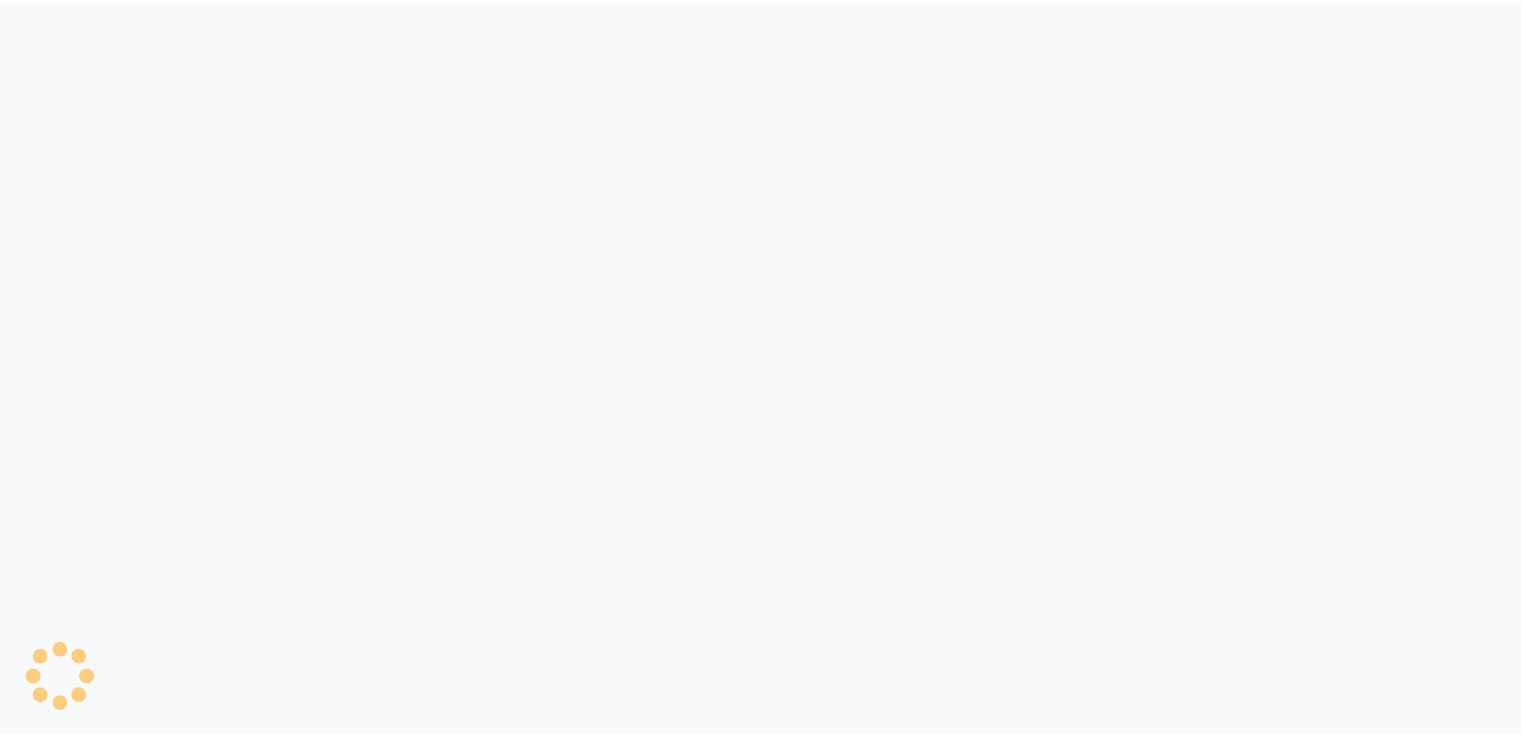scroll, scrollTop: 0, scrollLeft: 0, axis: both 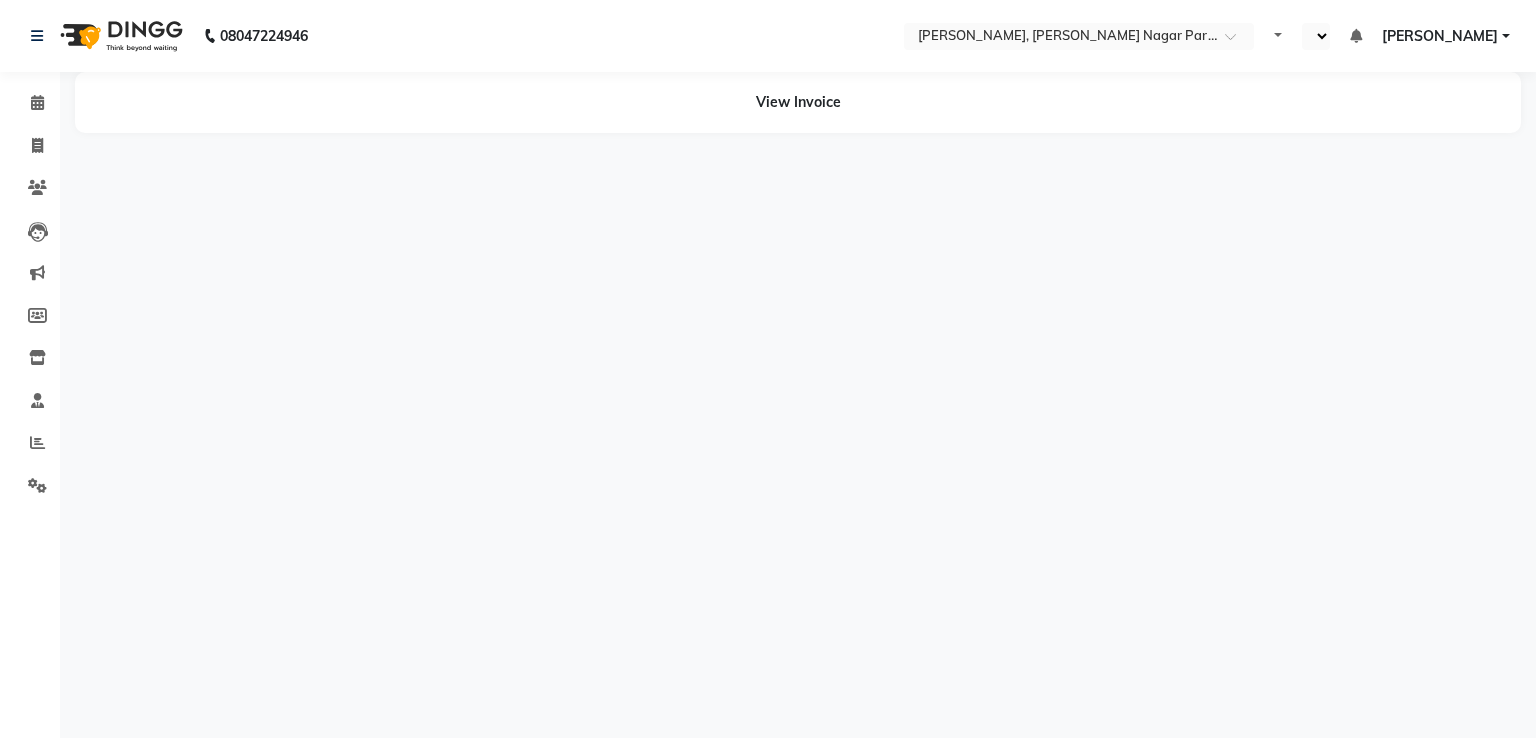 select on "en" 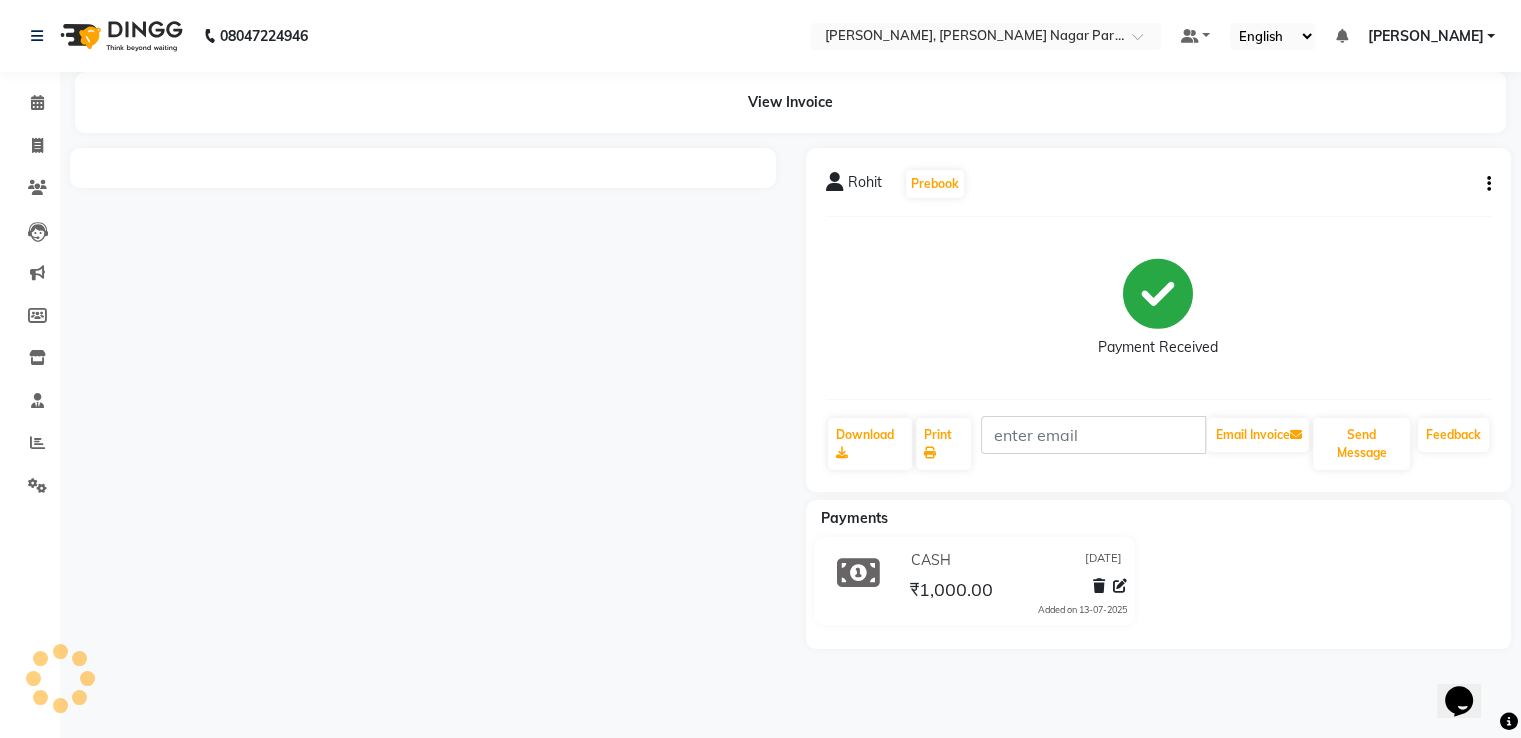 scroll, scrollTop: 0, scrollLeft: 0, axis: both 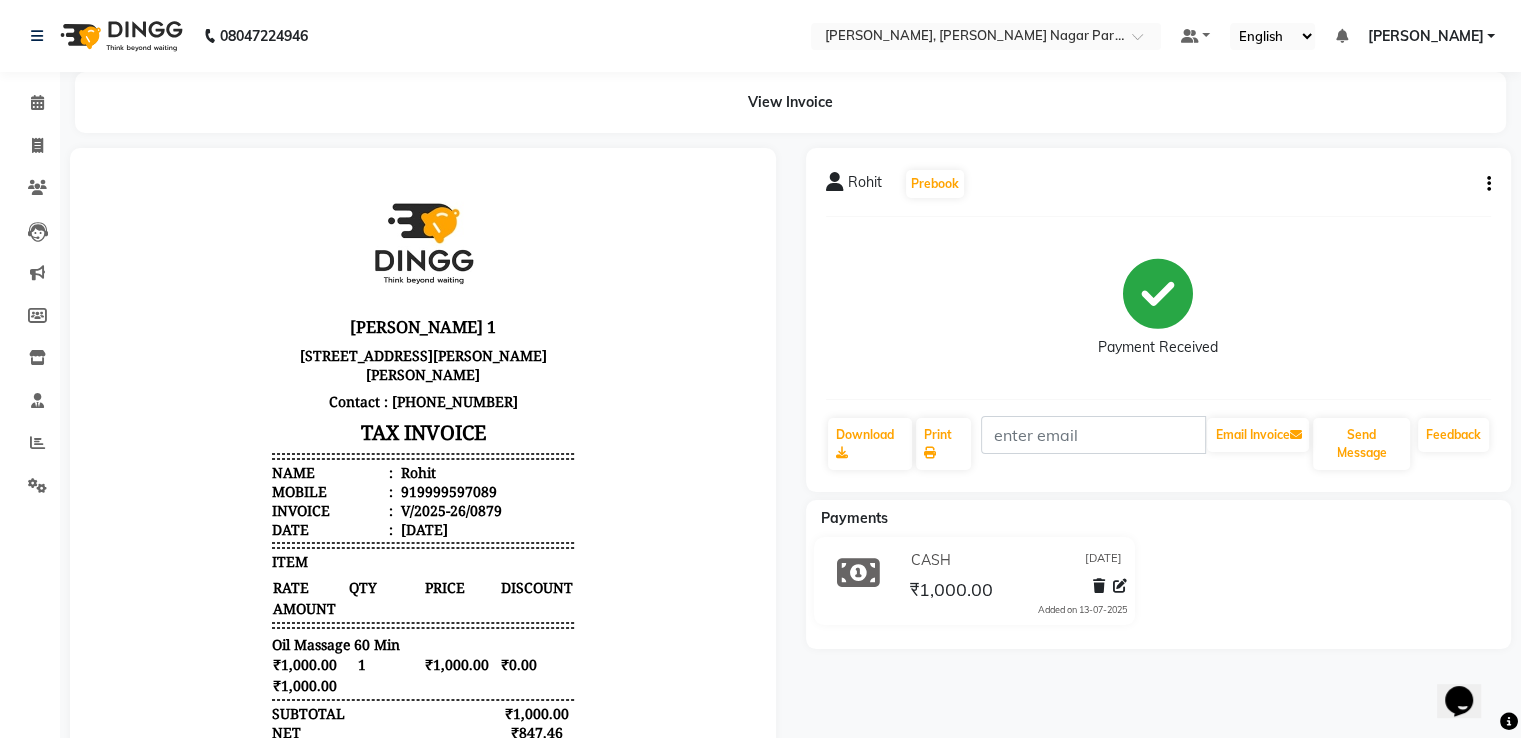 click 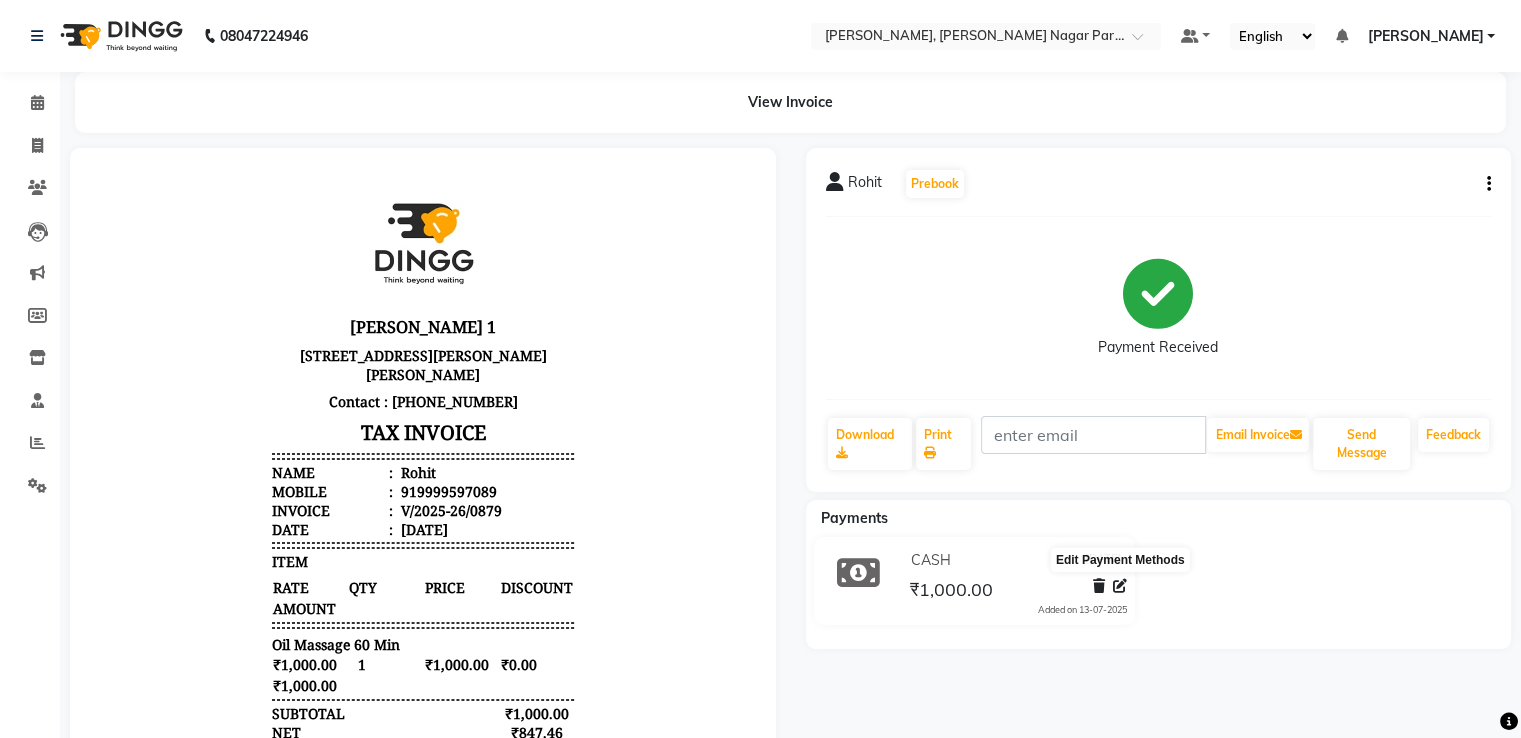 click 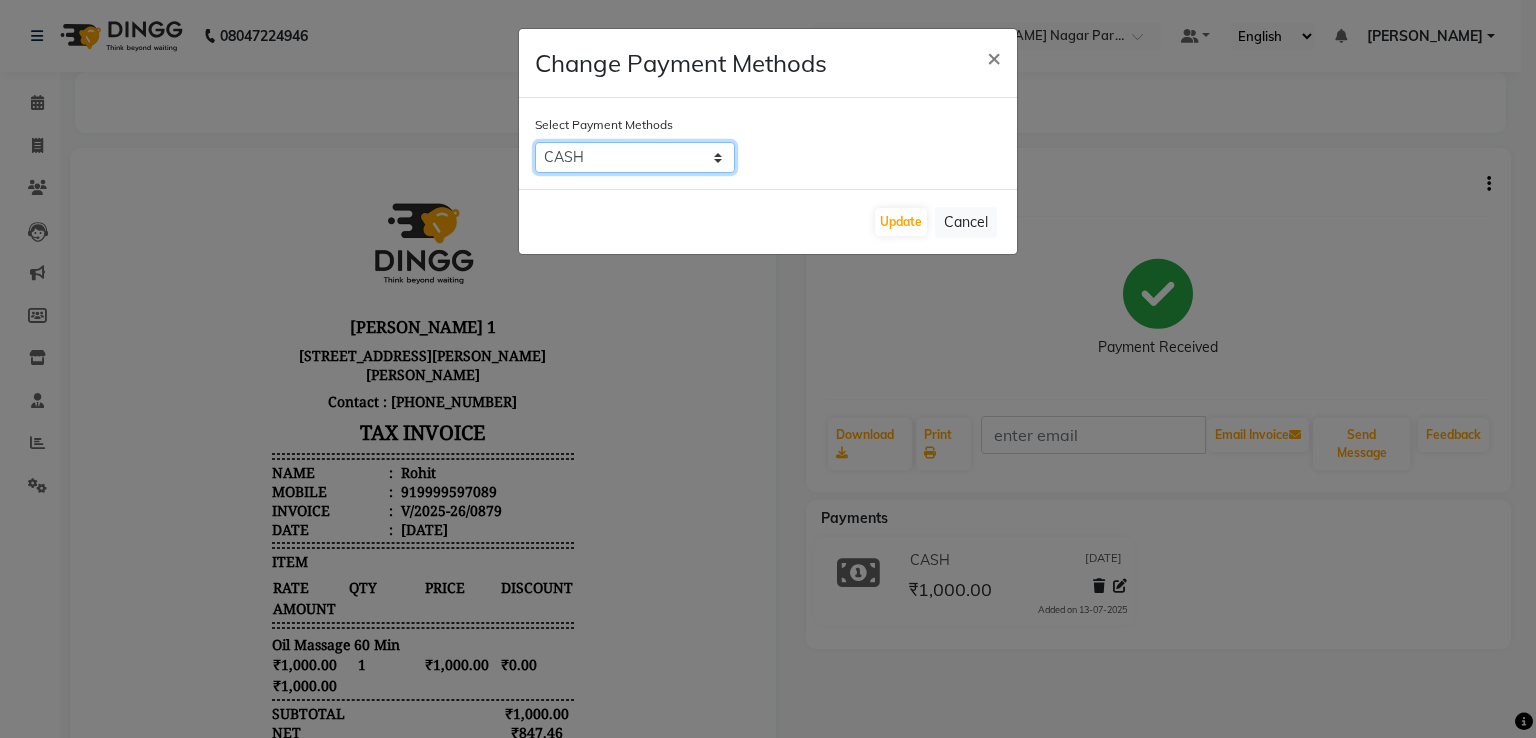 click on "CARD   UPI   CASH   Bank" 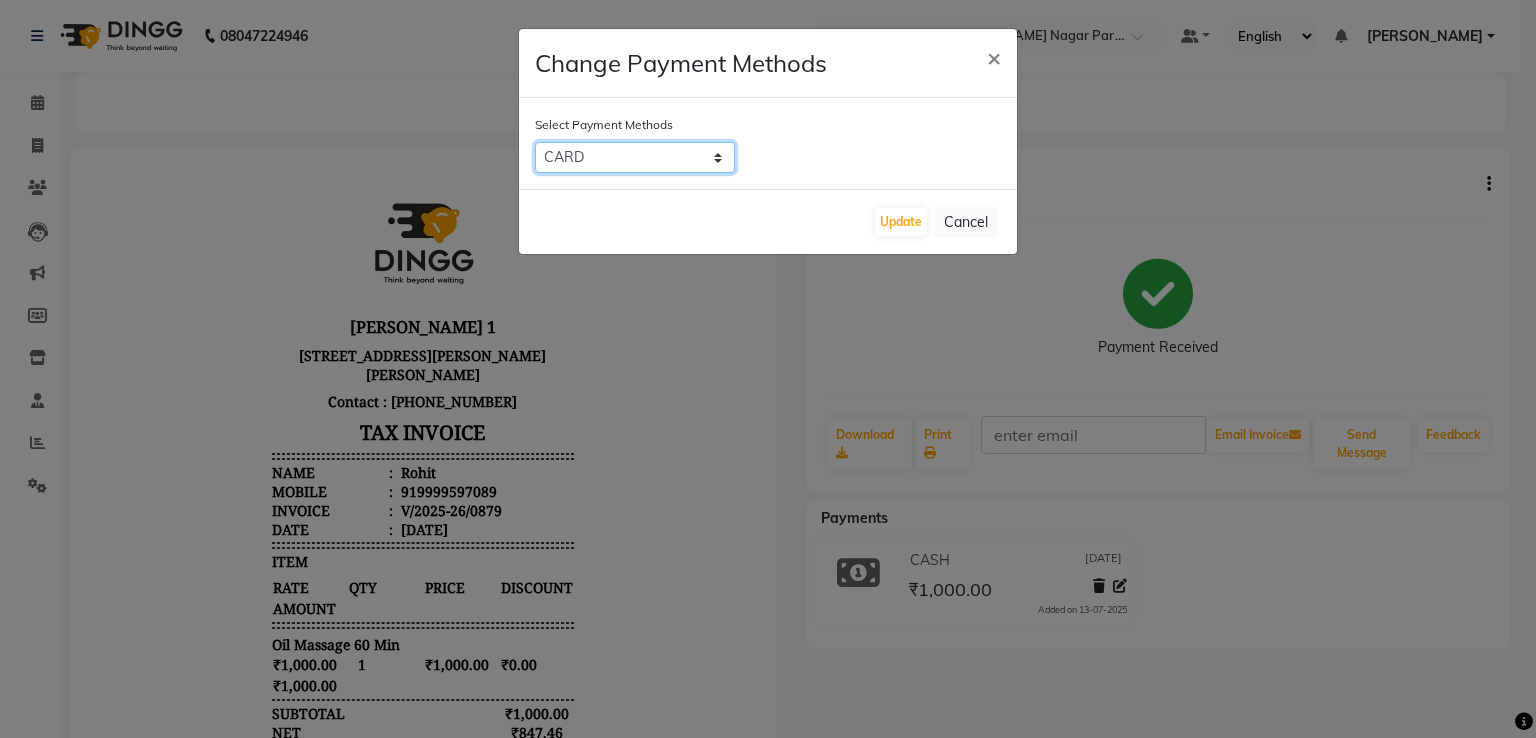 click on "CARD   UPI   CASH   Bank" 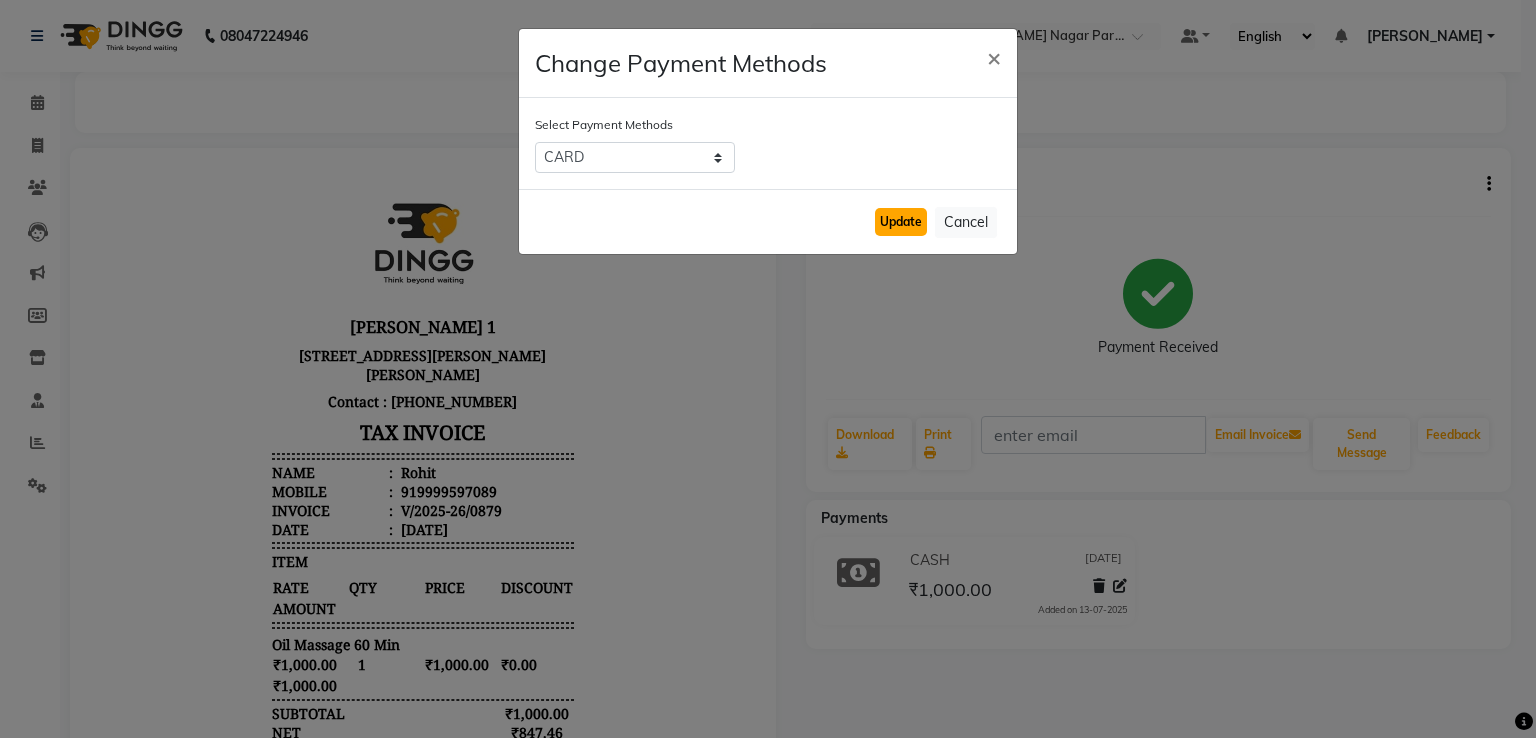 click on "Update" 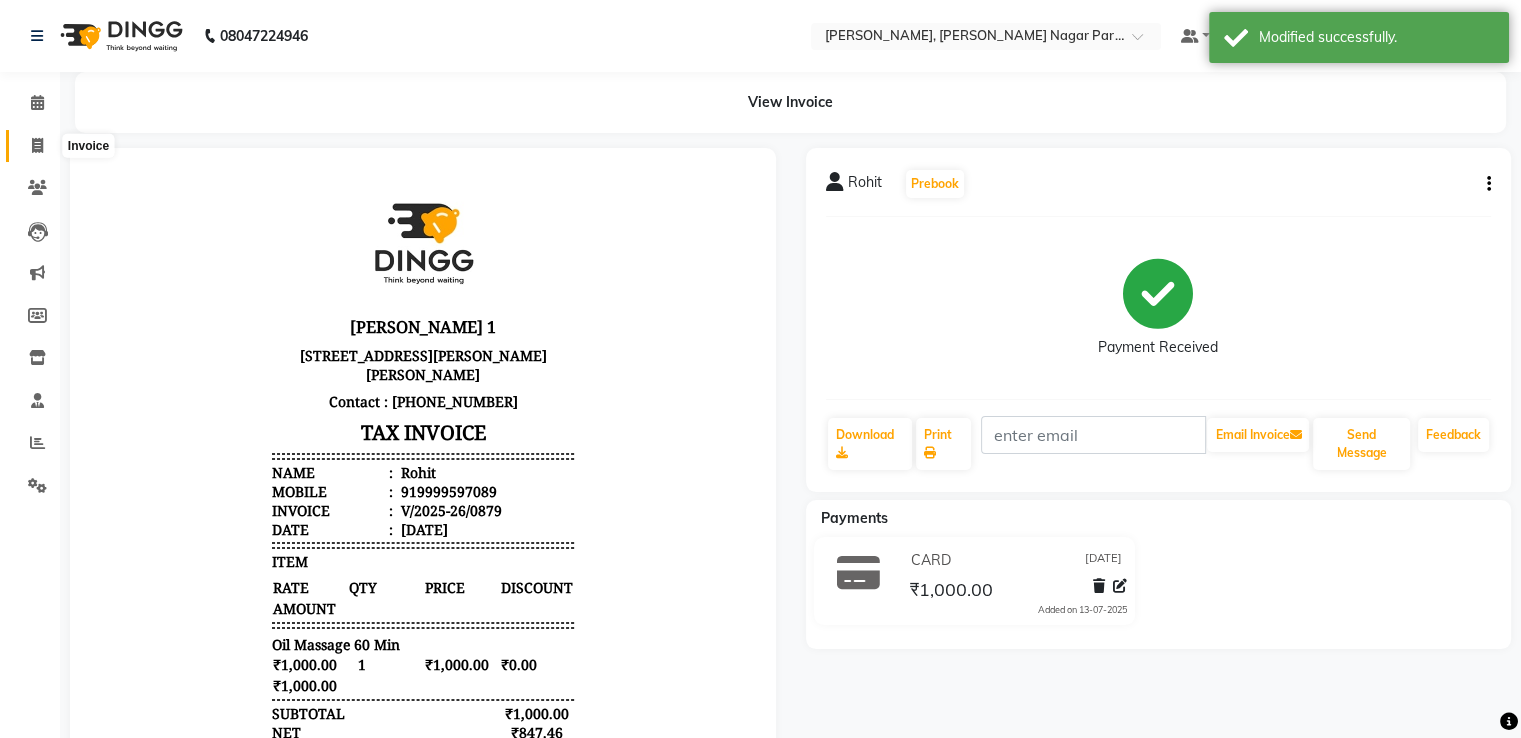click 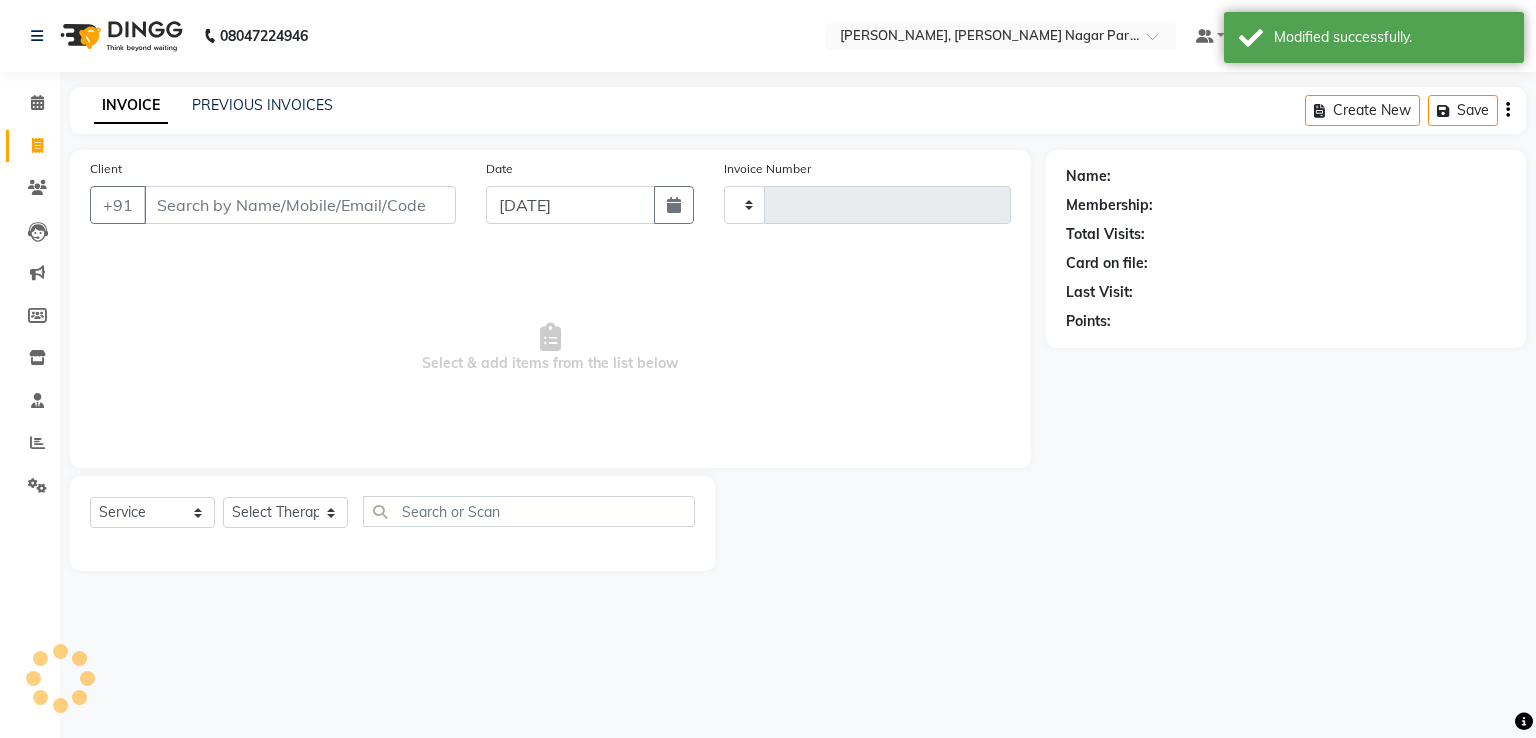 type on "0884" 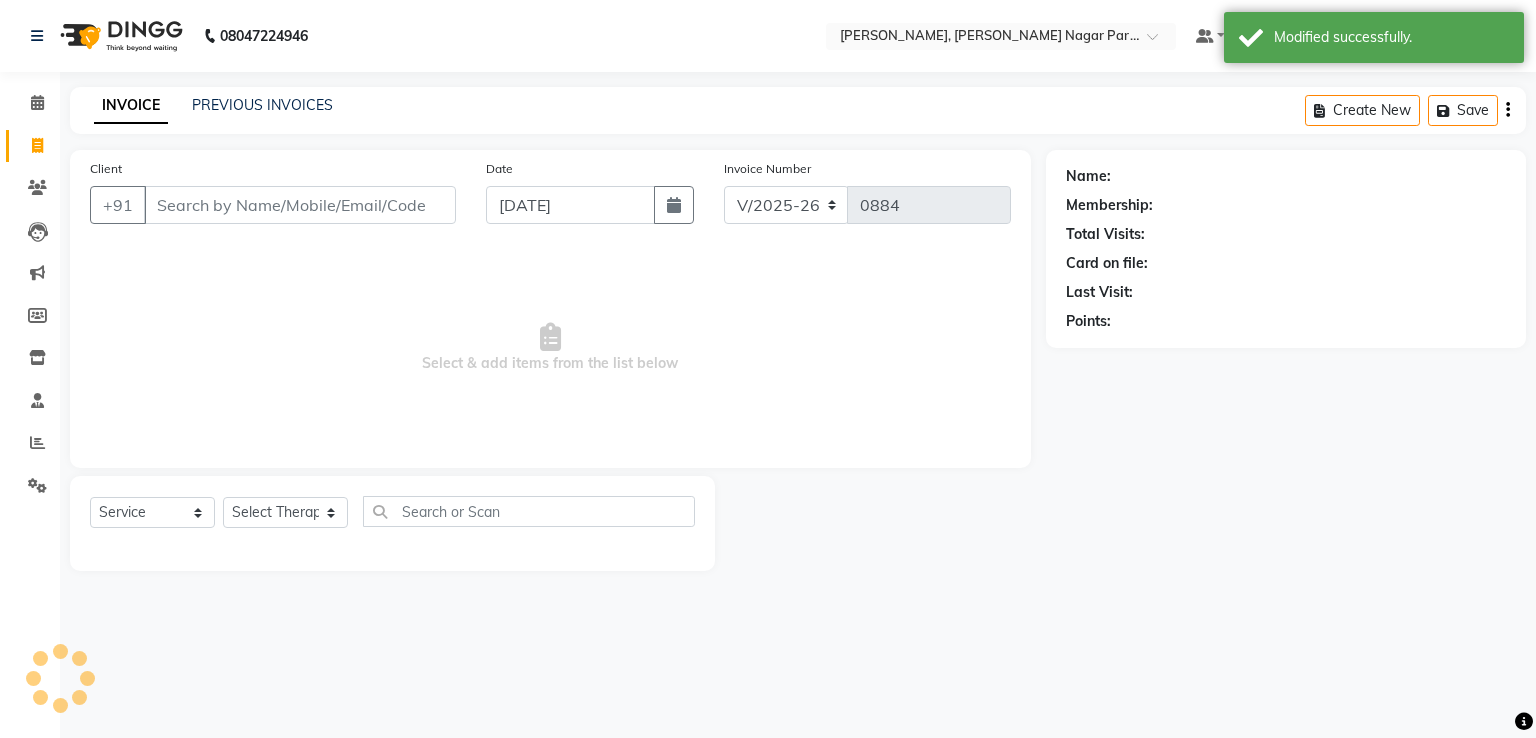click on "PREVIOUS INVOICES" 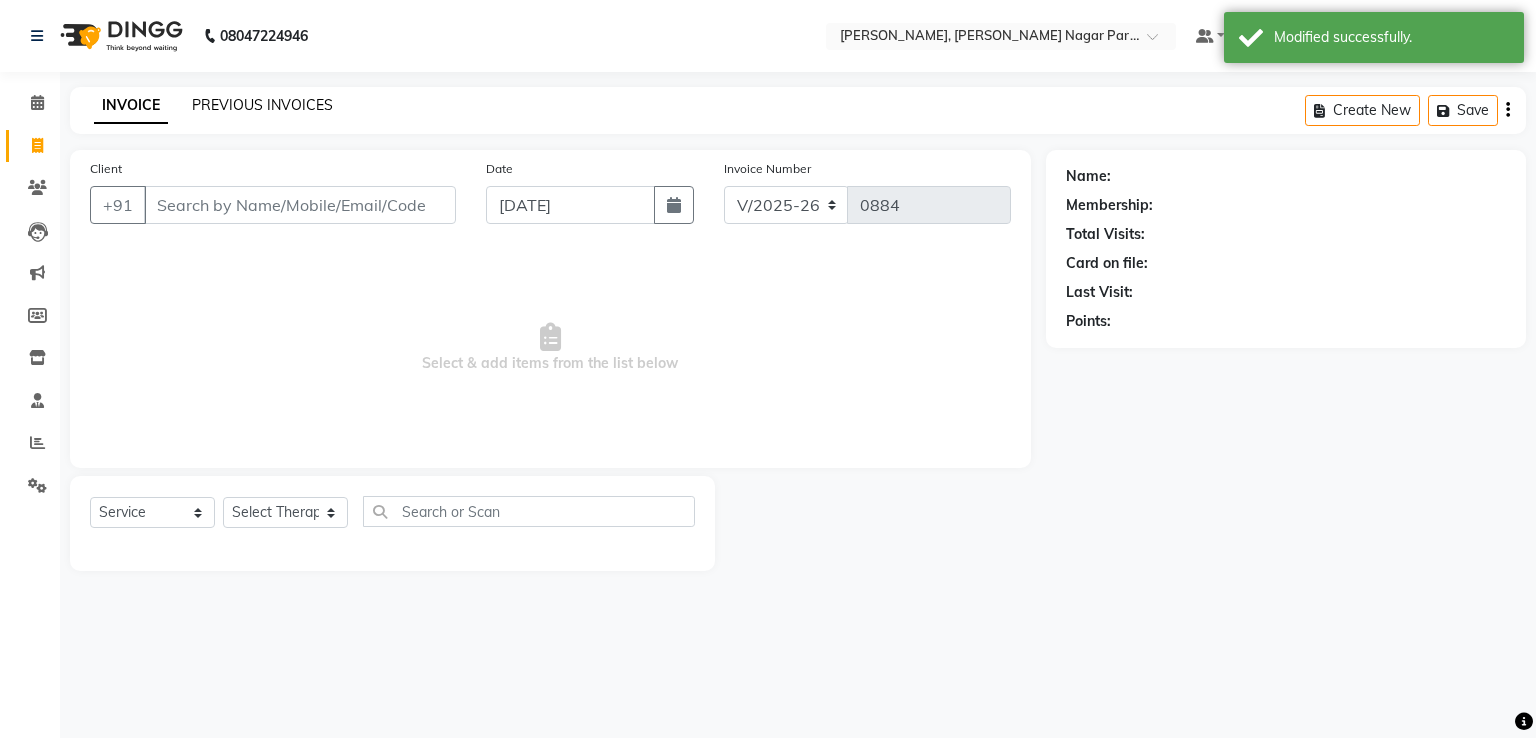 click on "PREVIOUS INVOICES" 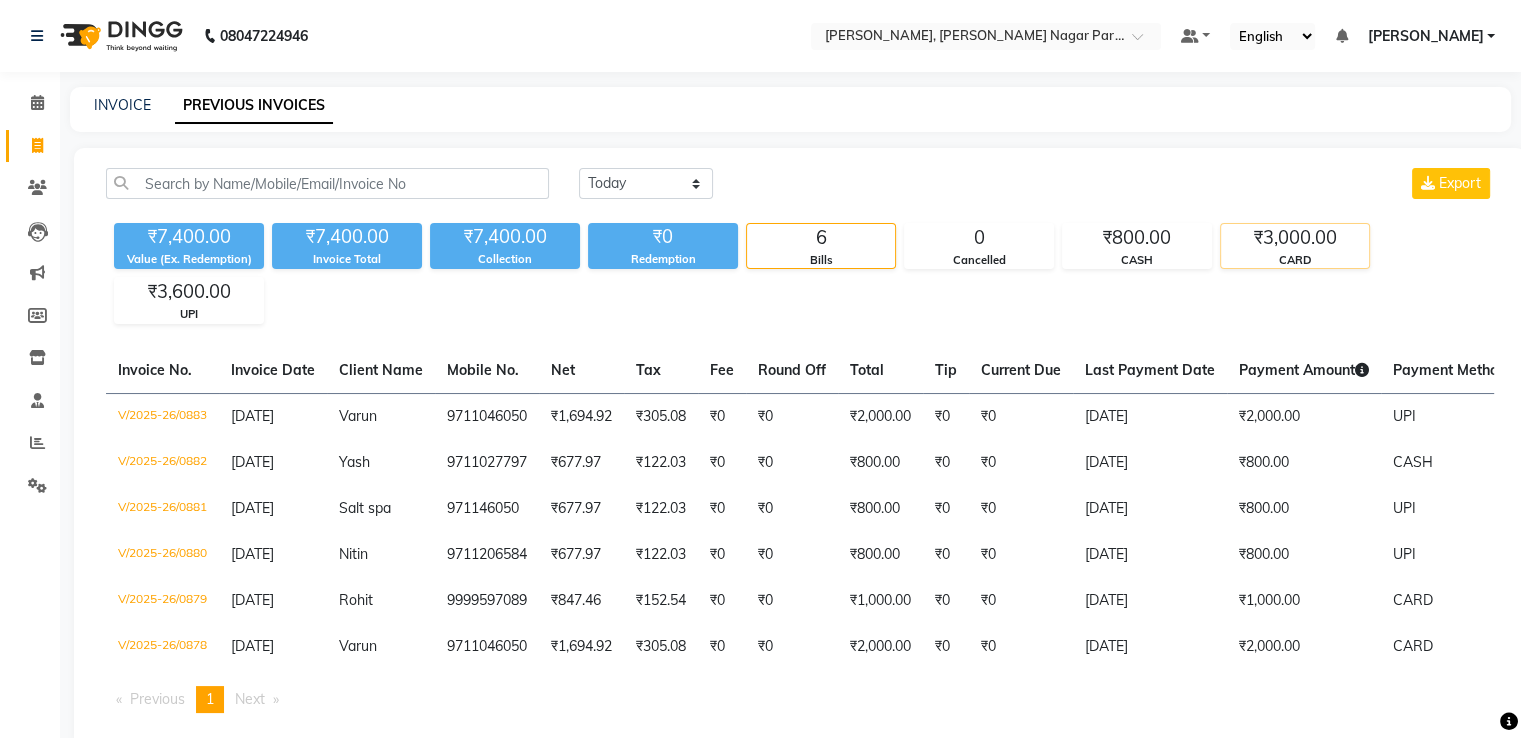 click on "₹3,000.00" 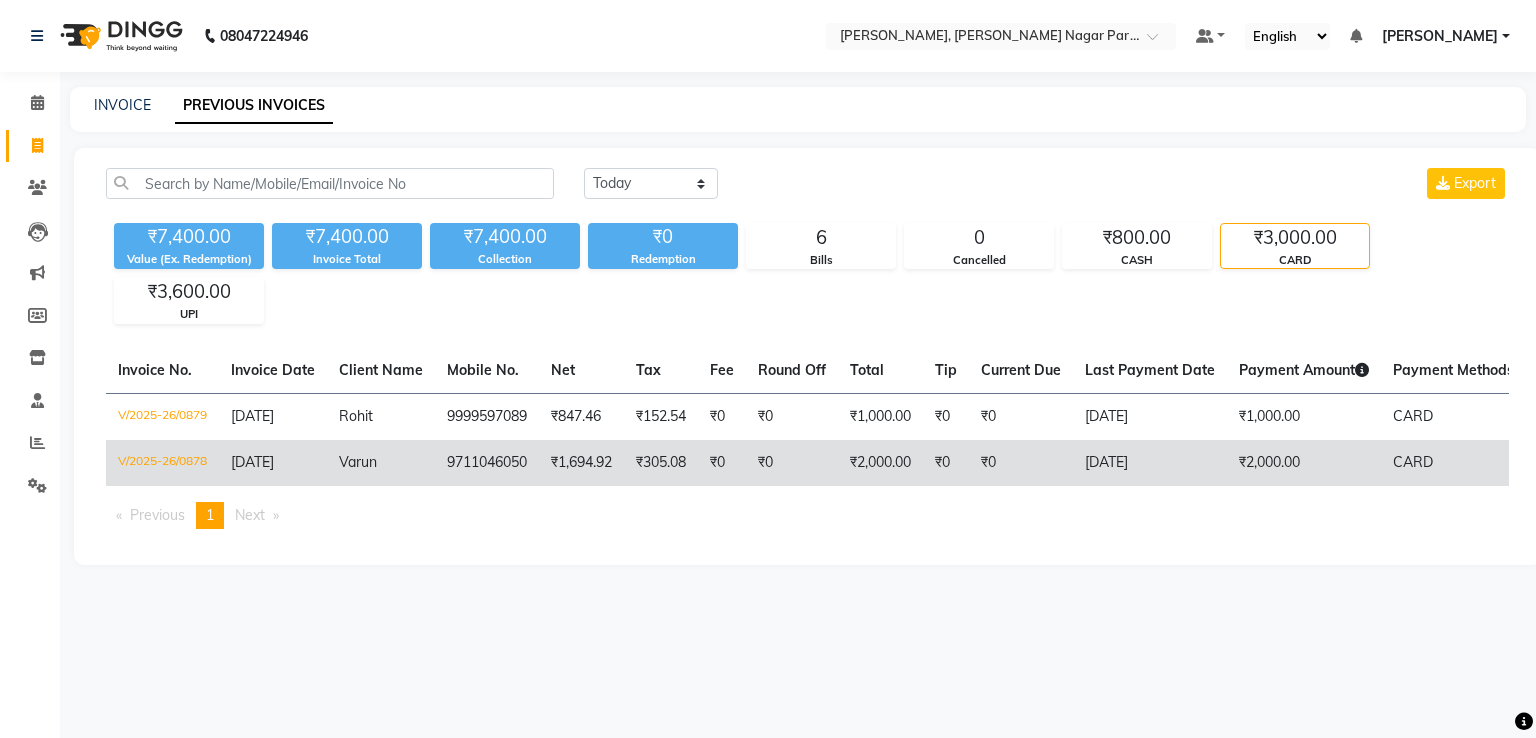 click on "₹2,000.00" 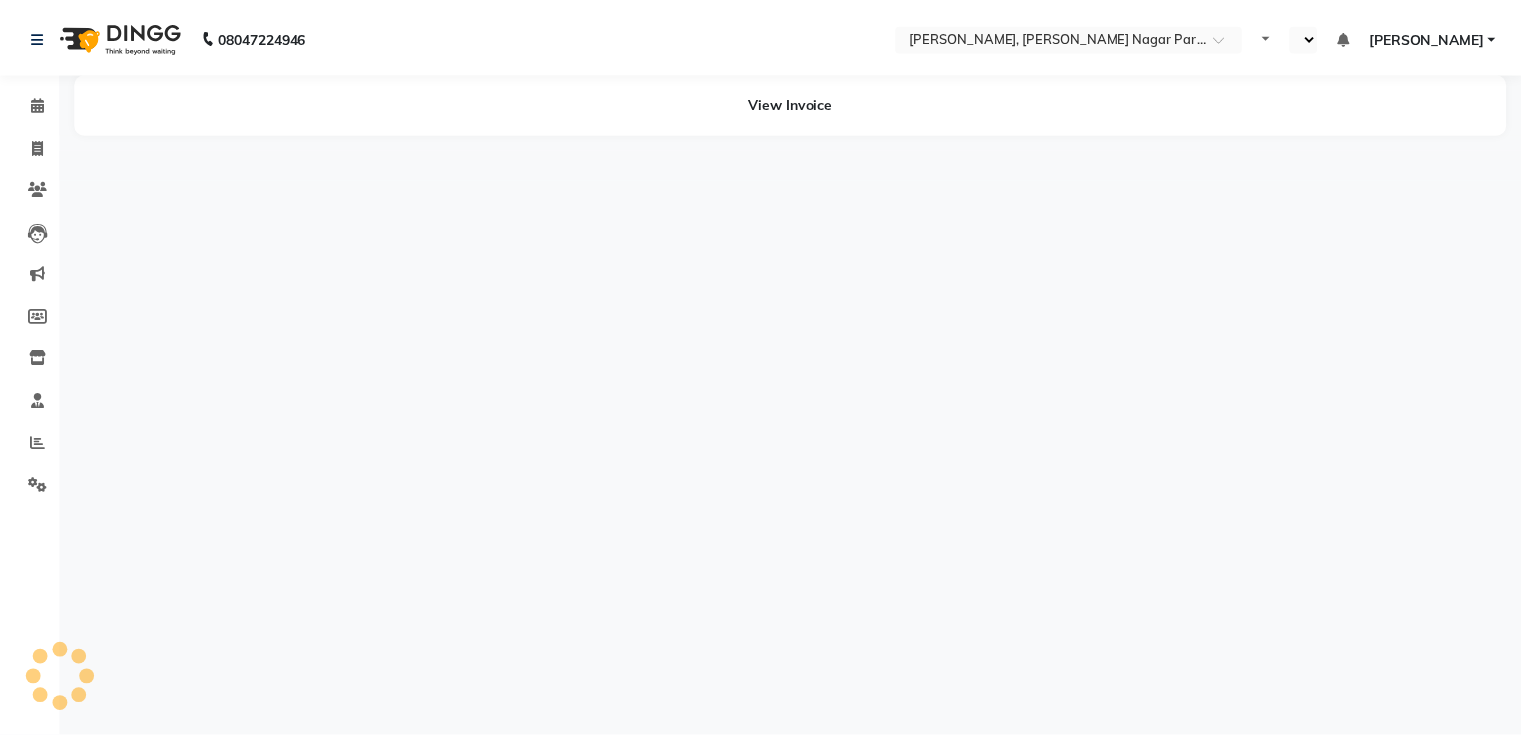 scroll, scrollTop: 0, scrollLeft: 0, axis: both 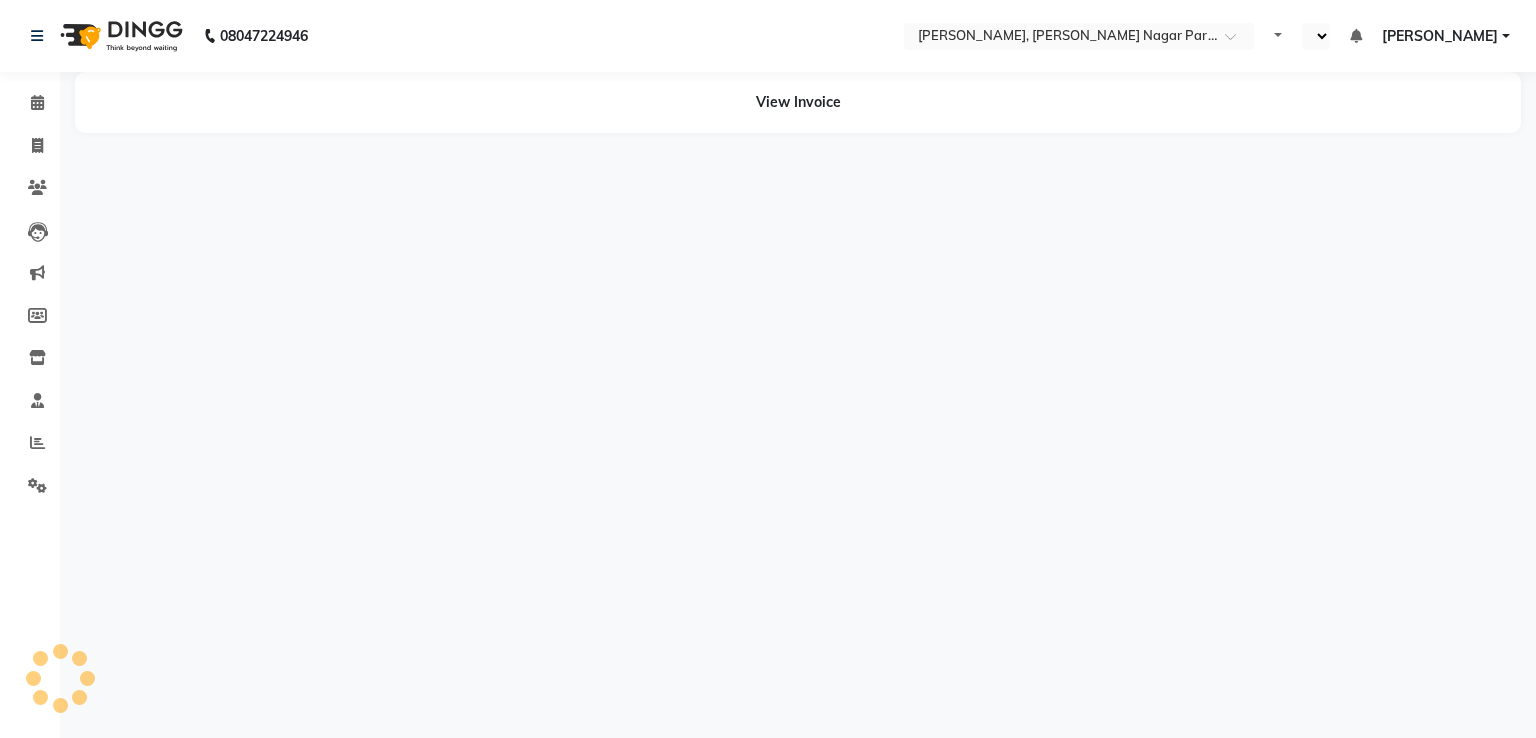 select on "en" 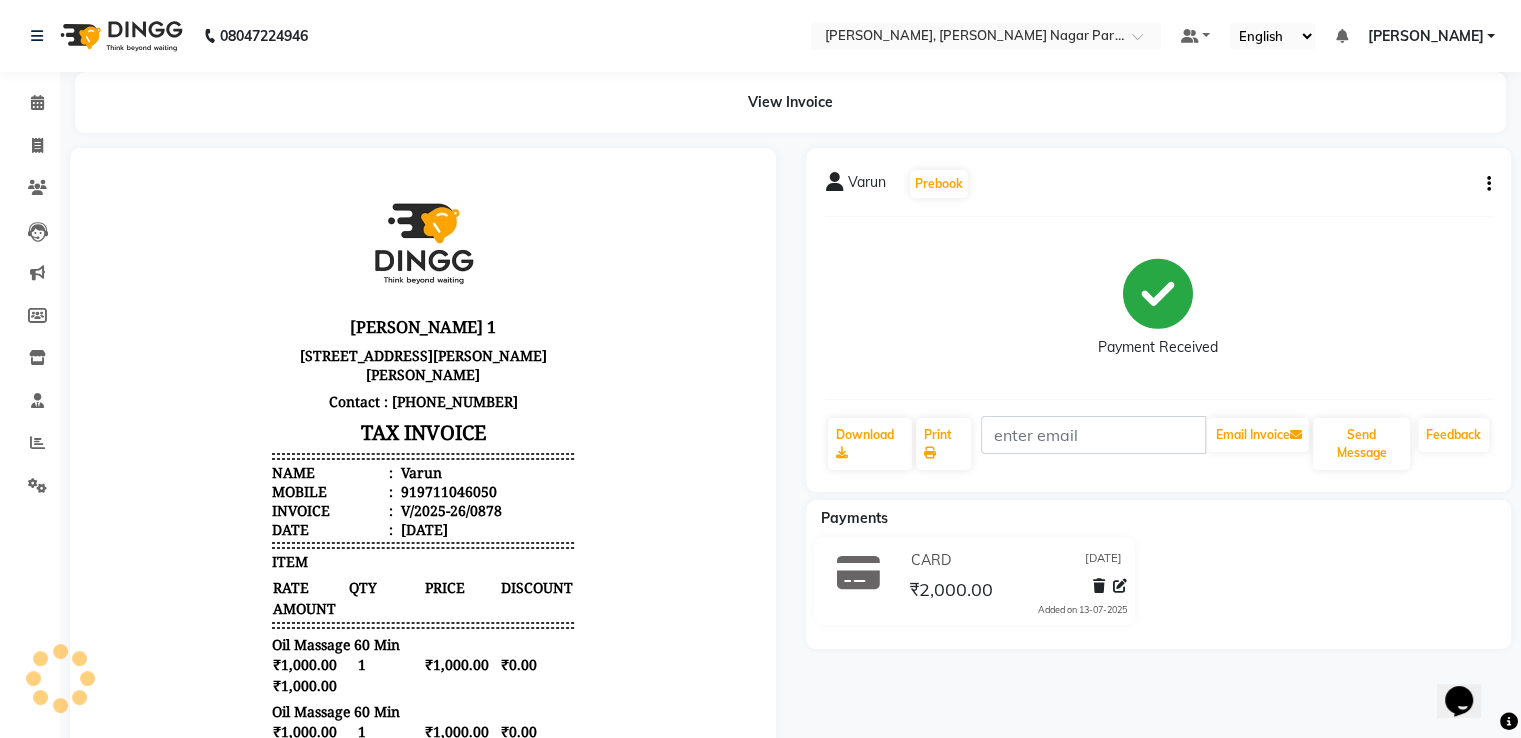 scroll, scrollTop: 0, scrollLeft: 0, axis: both 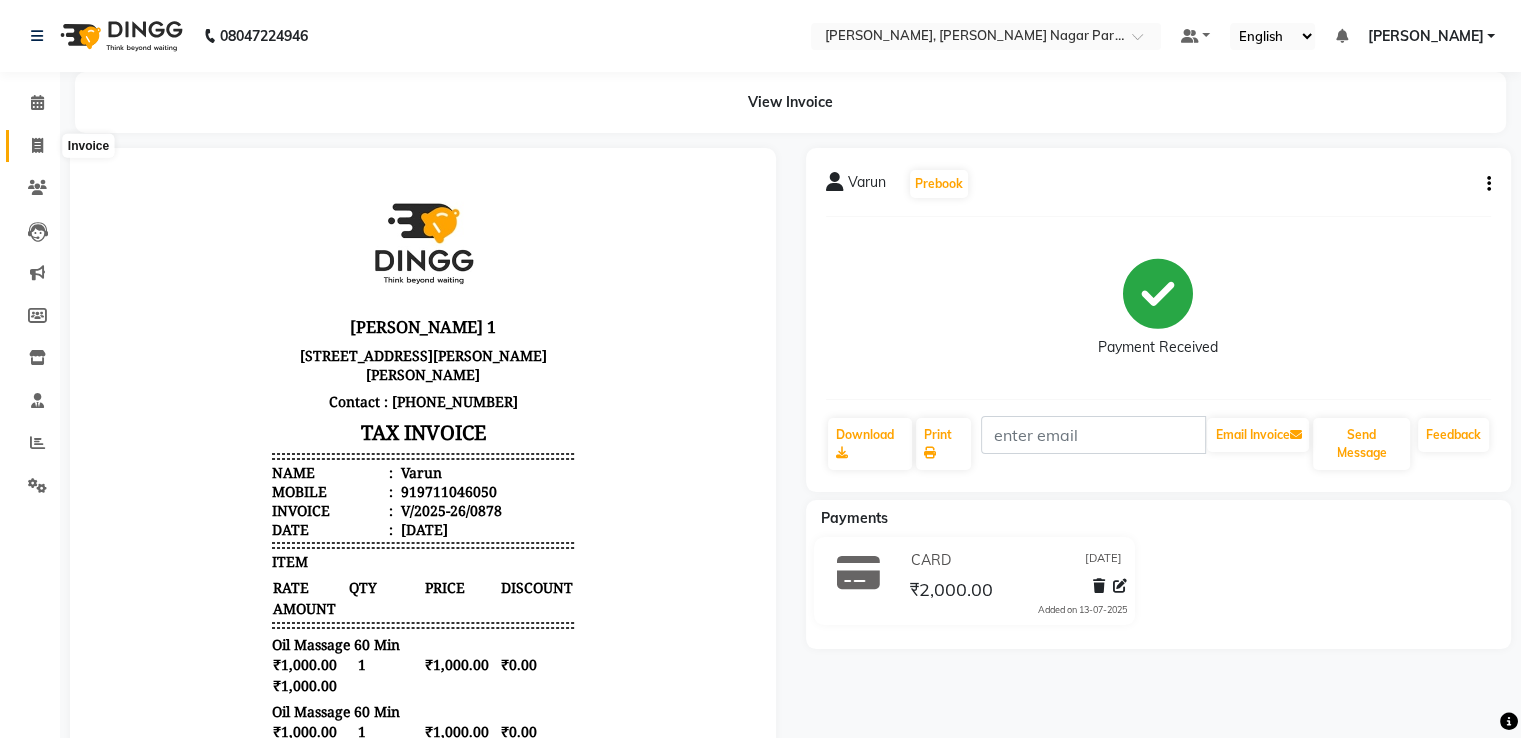 click 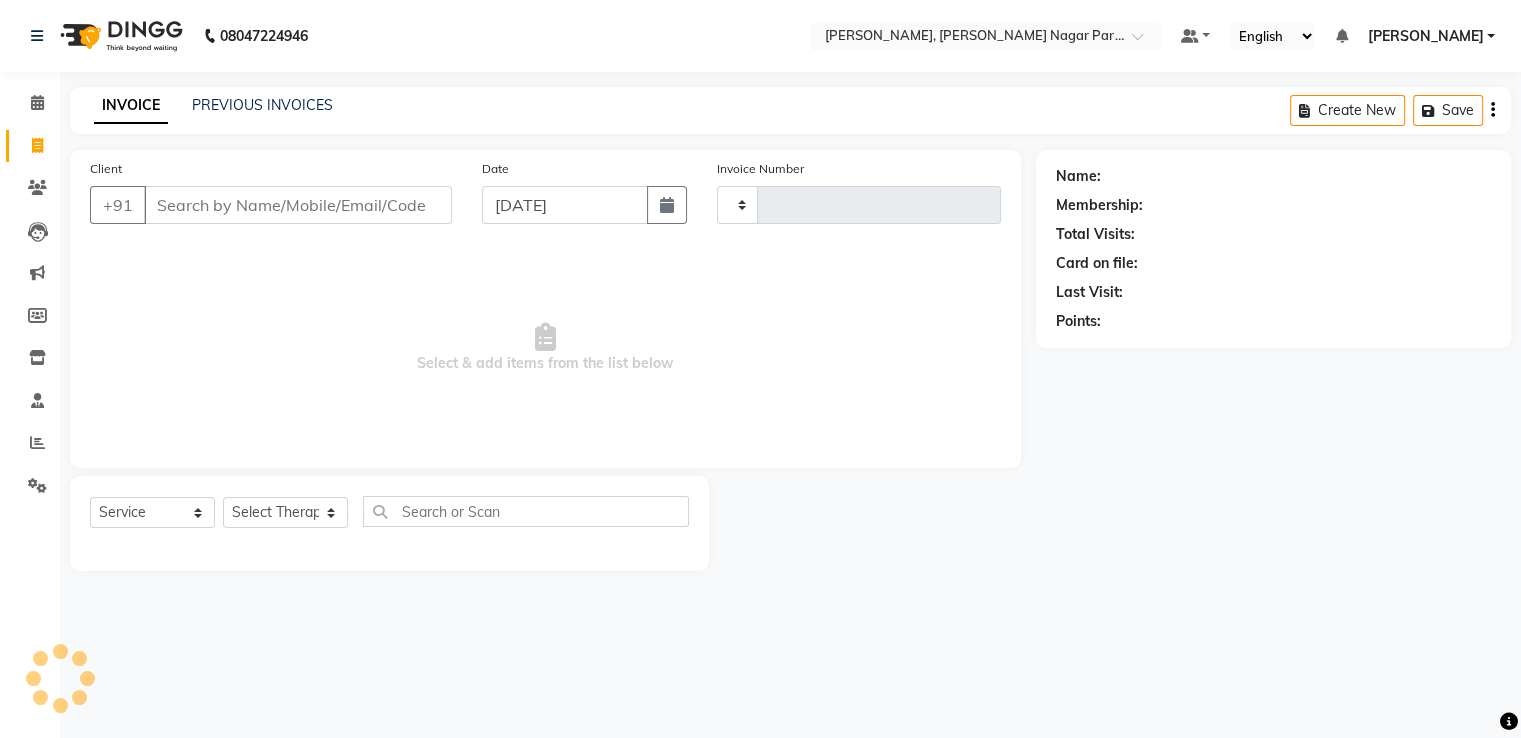 type on "0884" 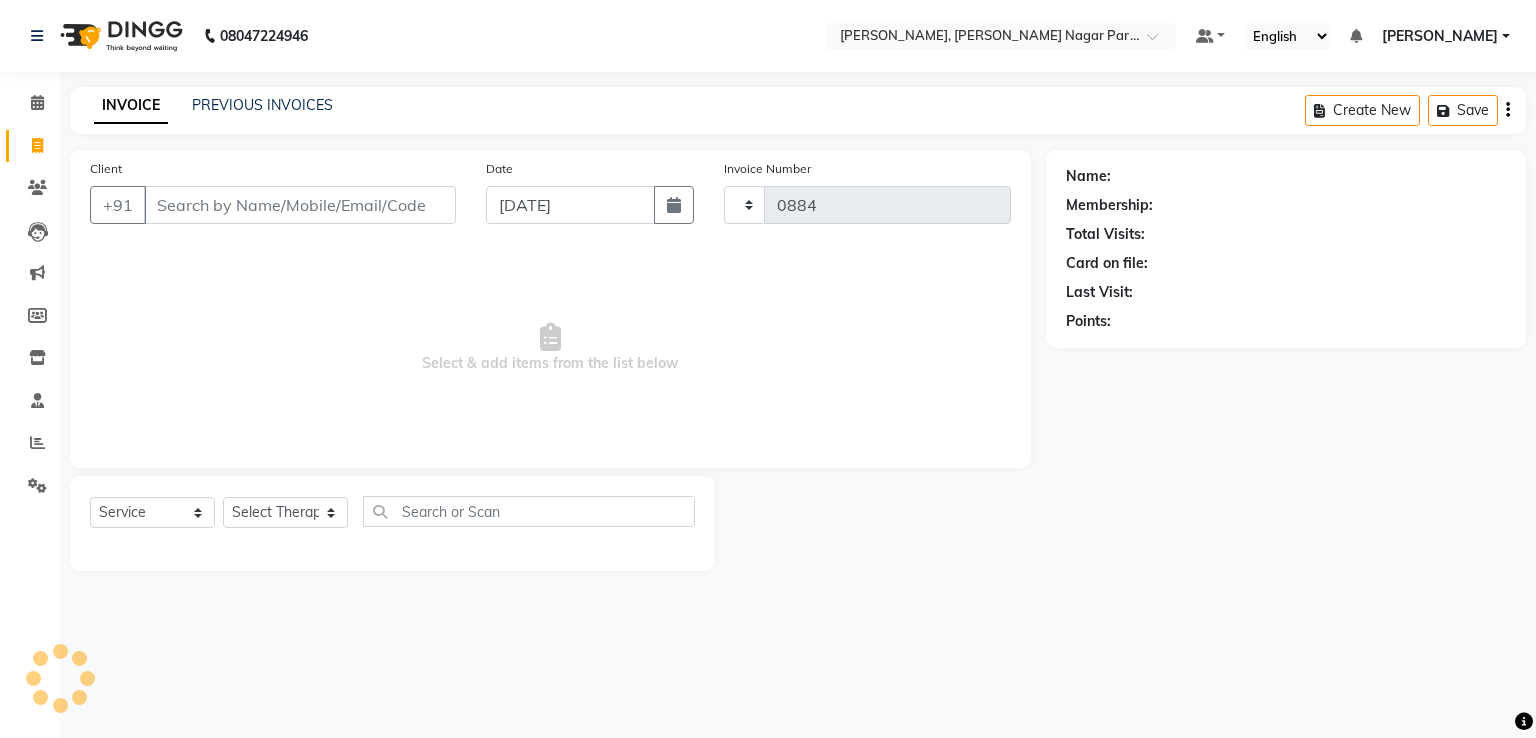 select on "7613" 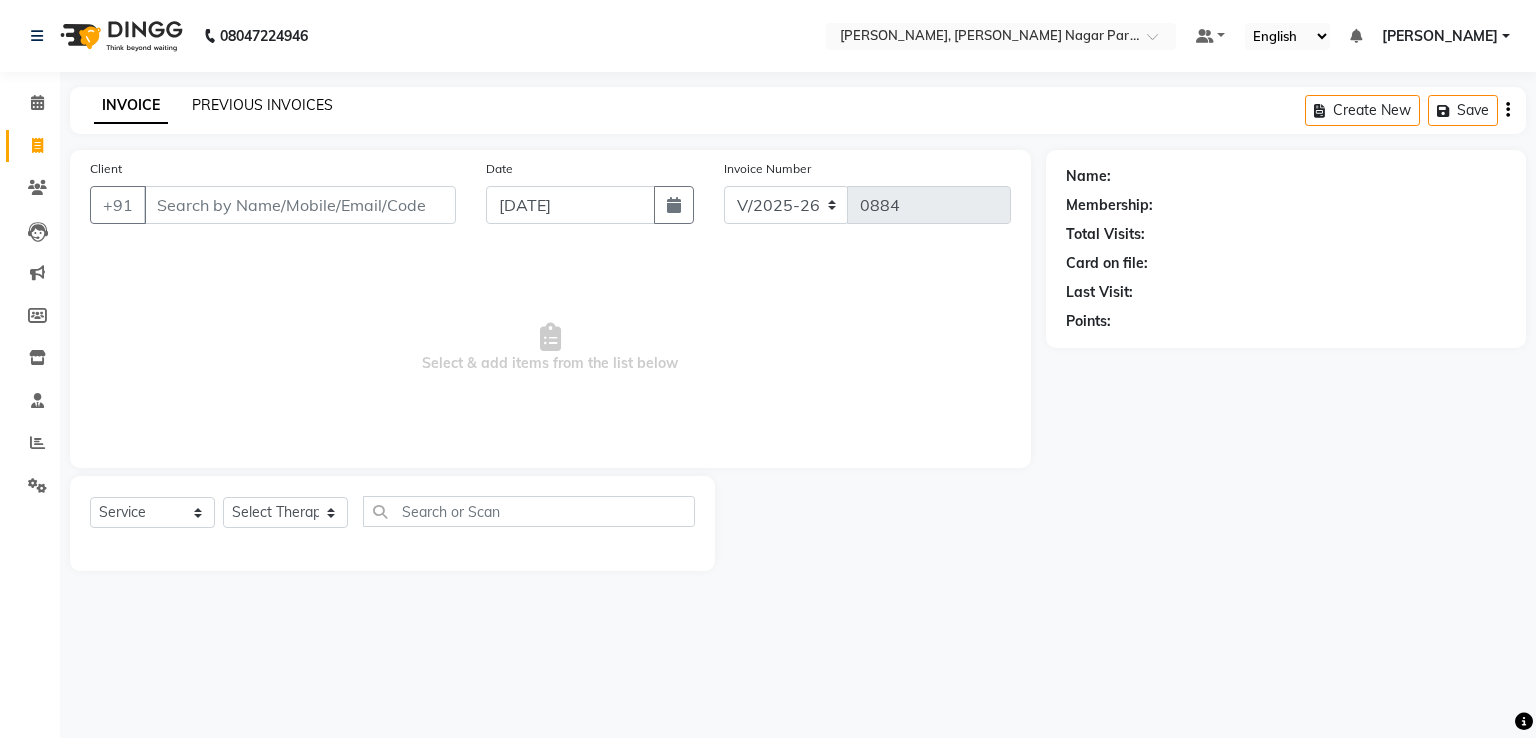 click on "PREVIOUS INVOICES" 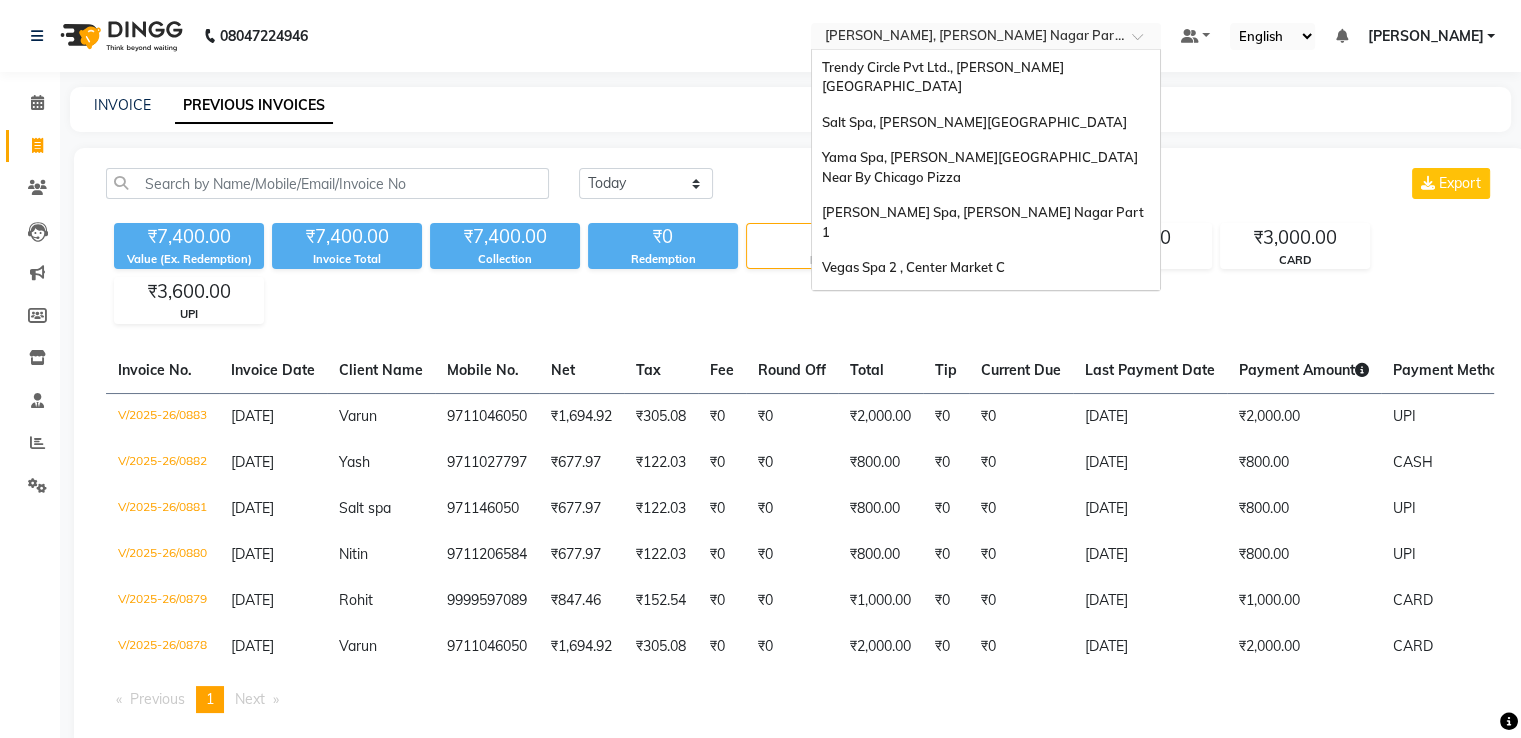 click at bounding box center (966, 38) 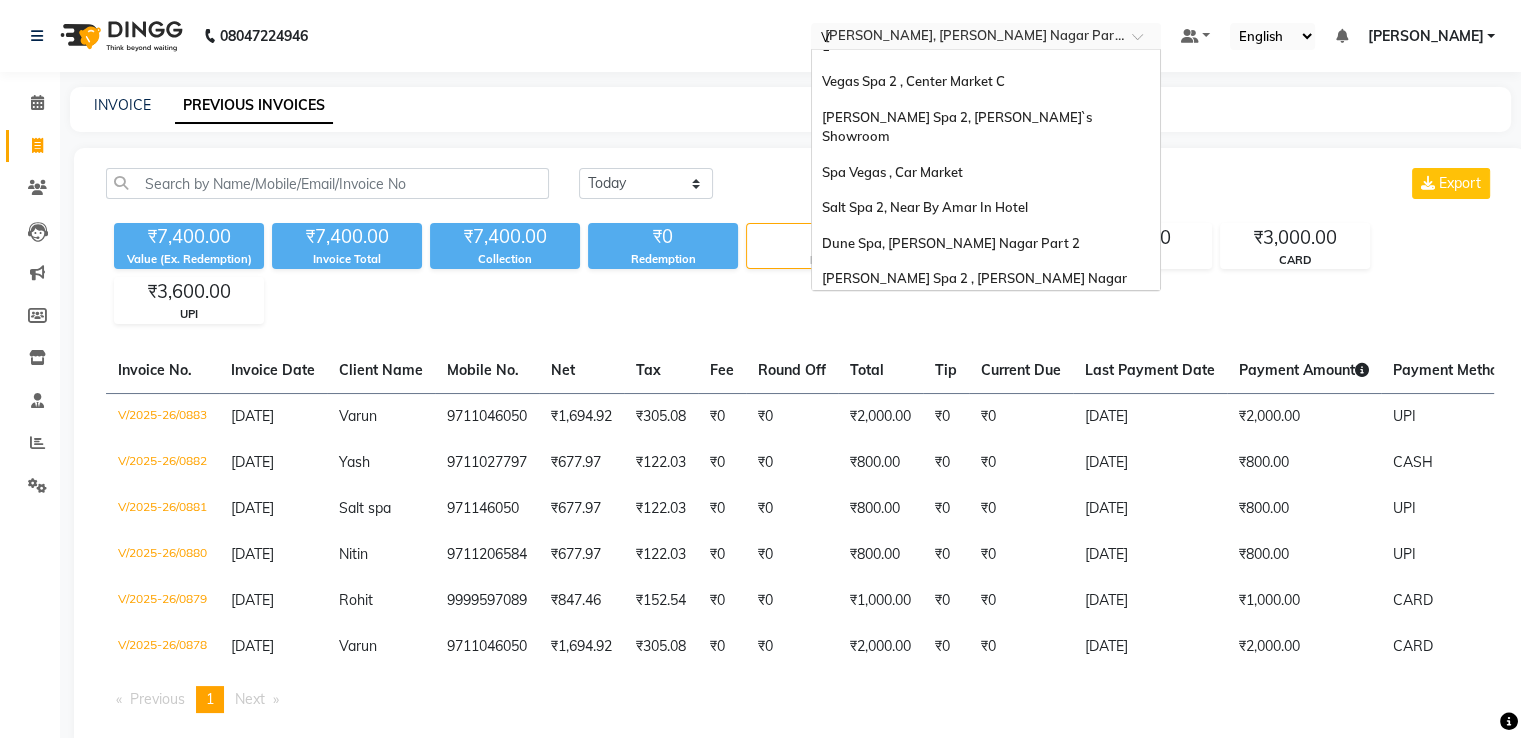 scroll, scrollTop: 0, scrollLeft: 0, axis: both 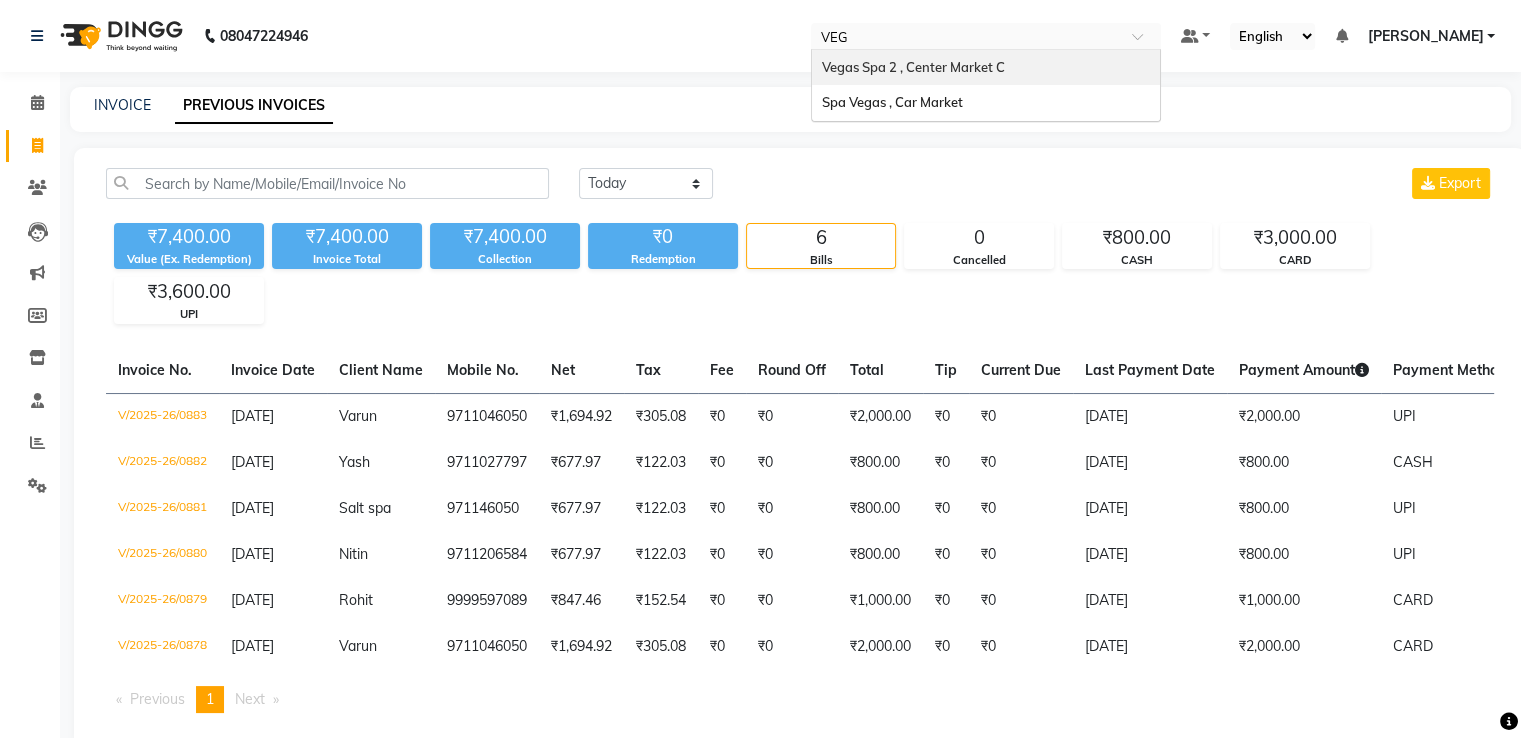 type on "VEGA" 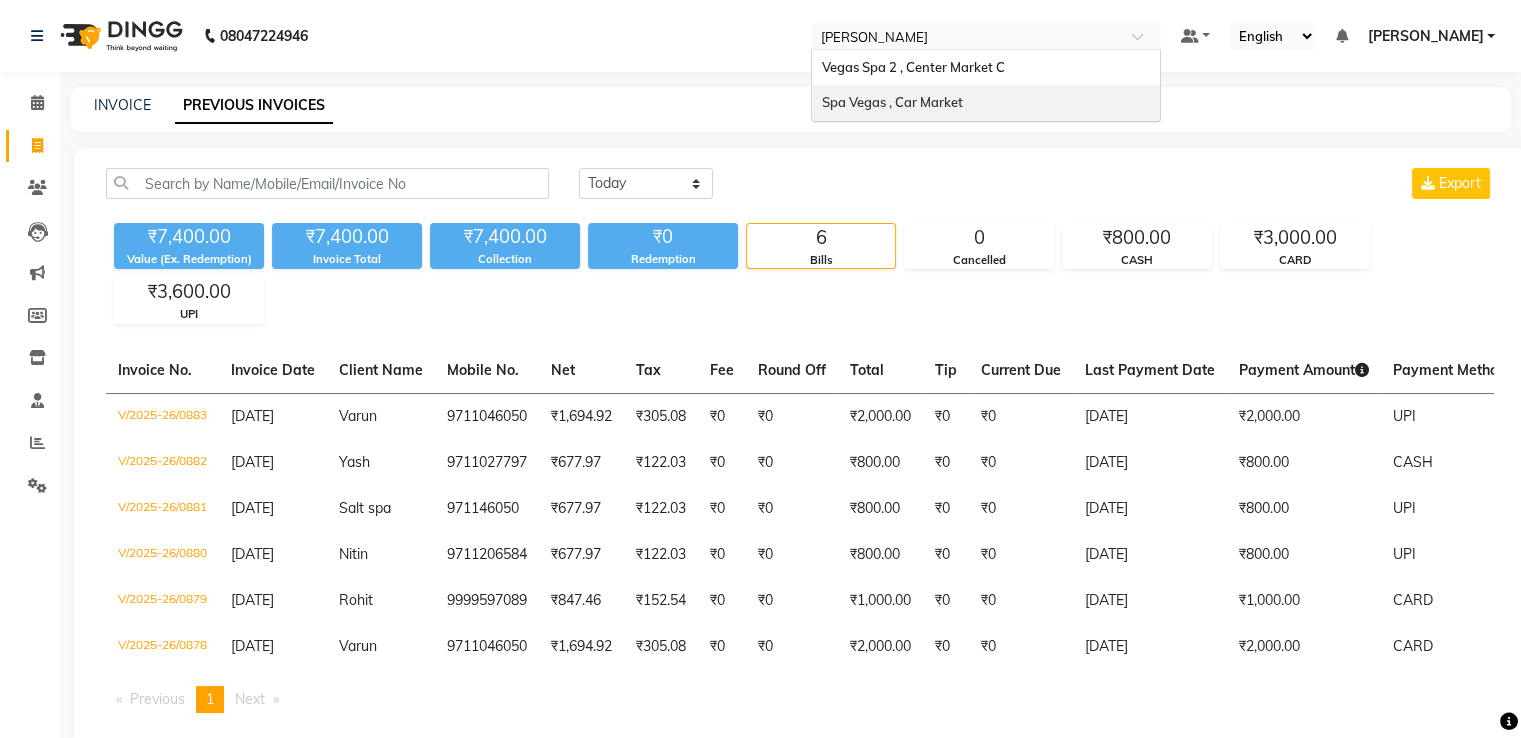type 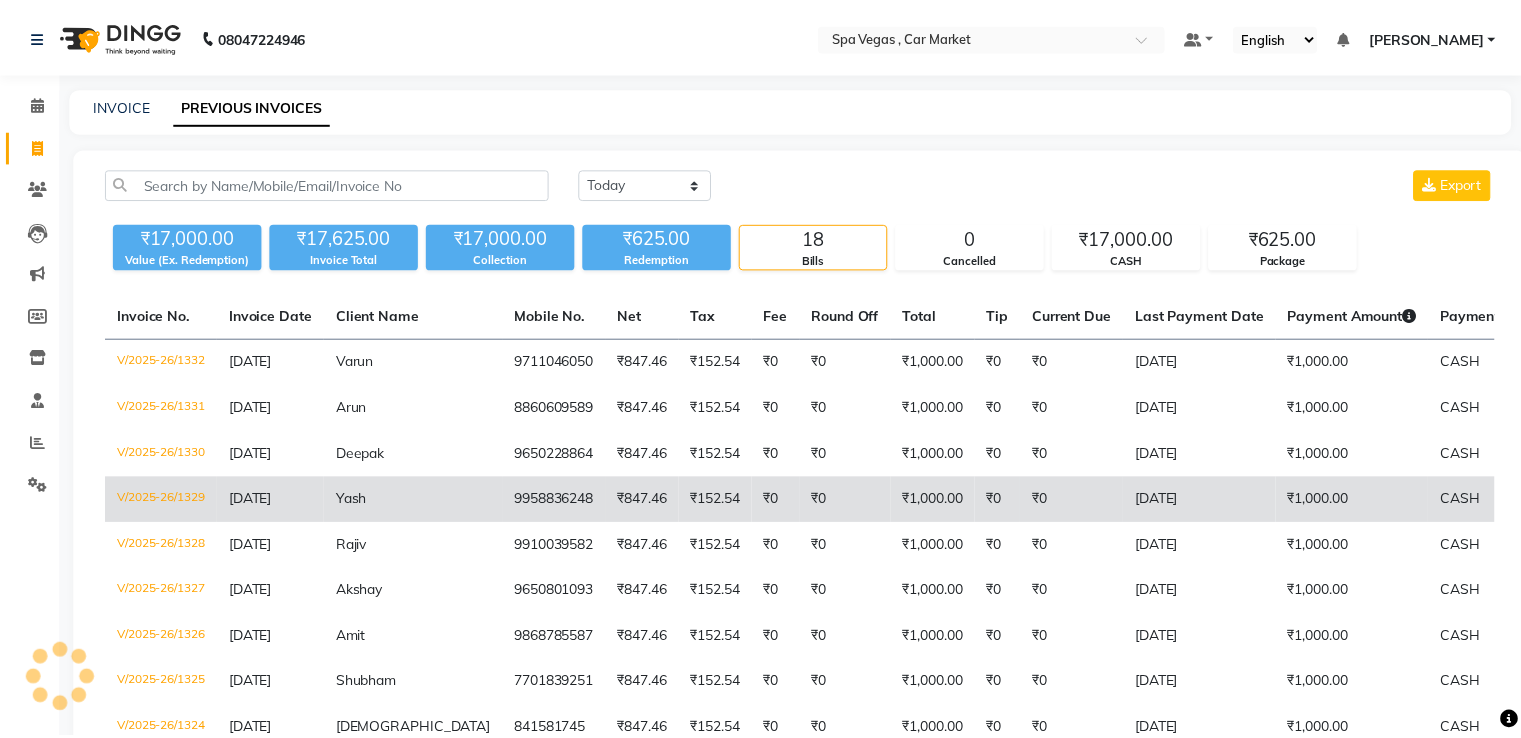 scroll, scrollTop: 0, scrollLeft: 0, axis: both 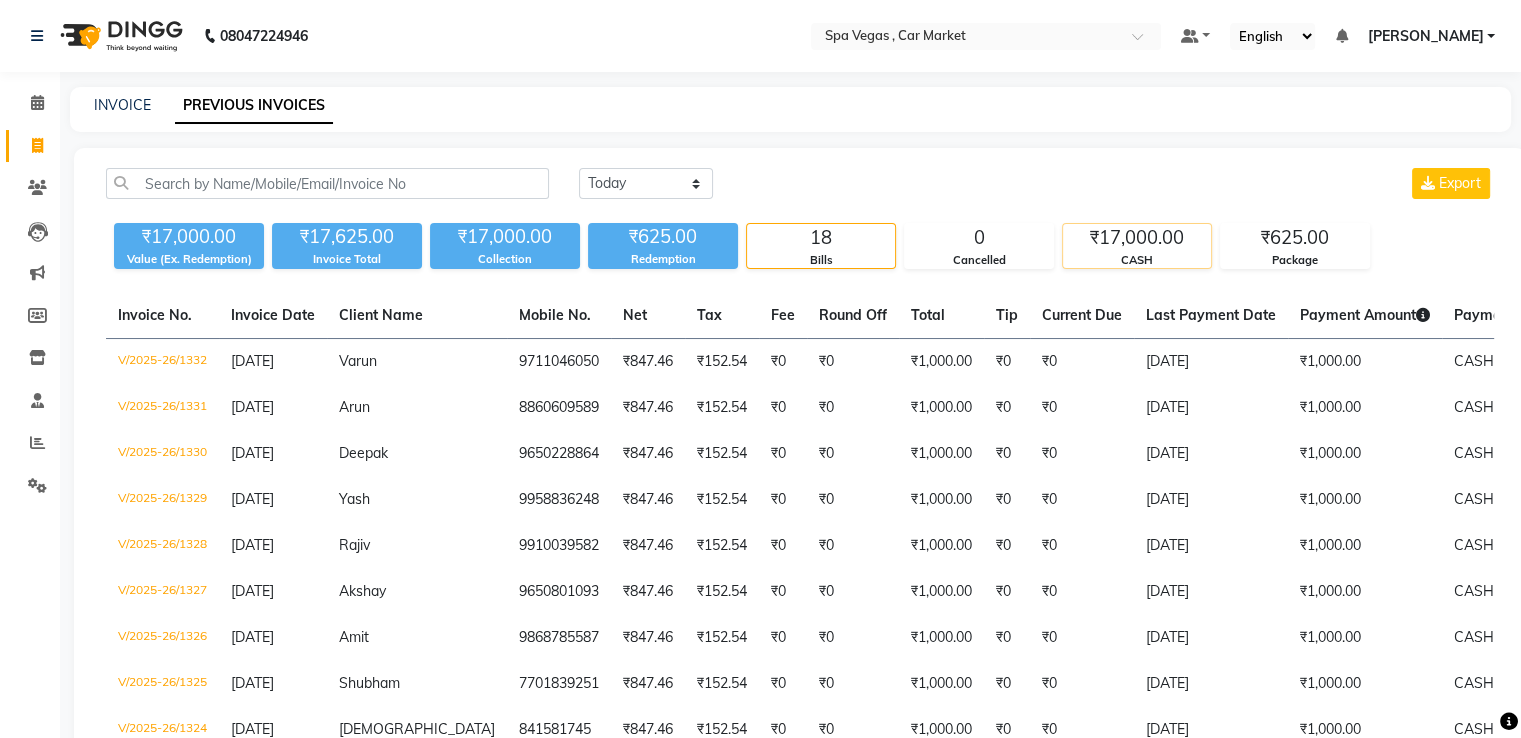 click on "₹17,000.00" 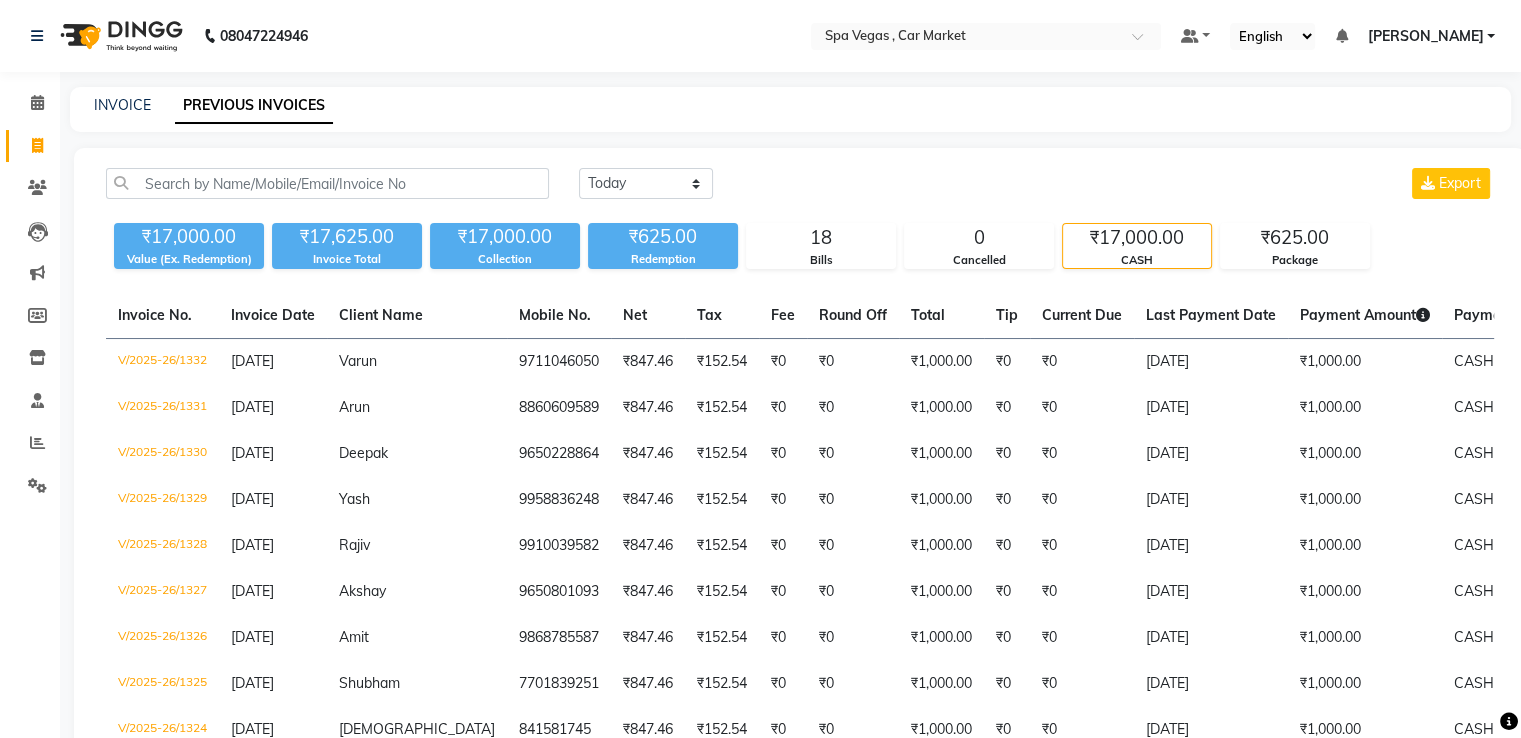click on "₹17,000.00" 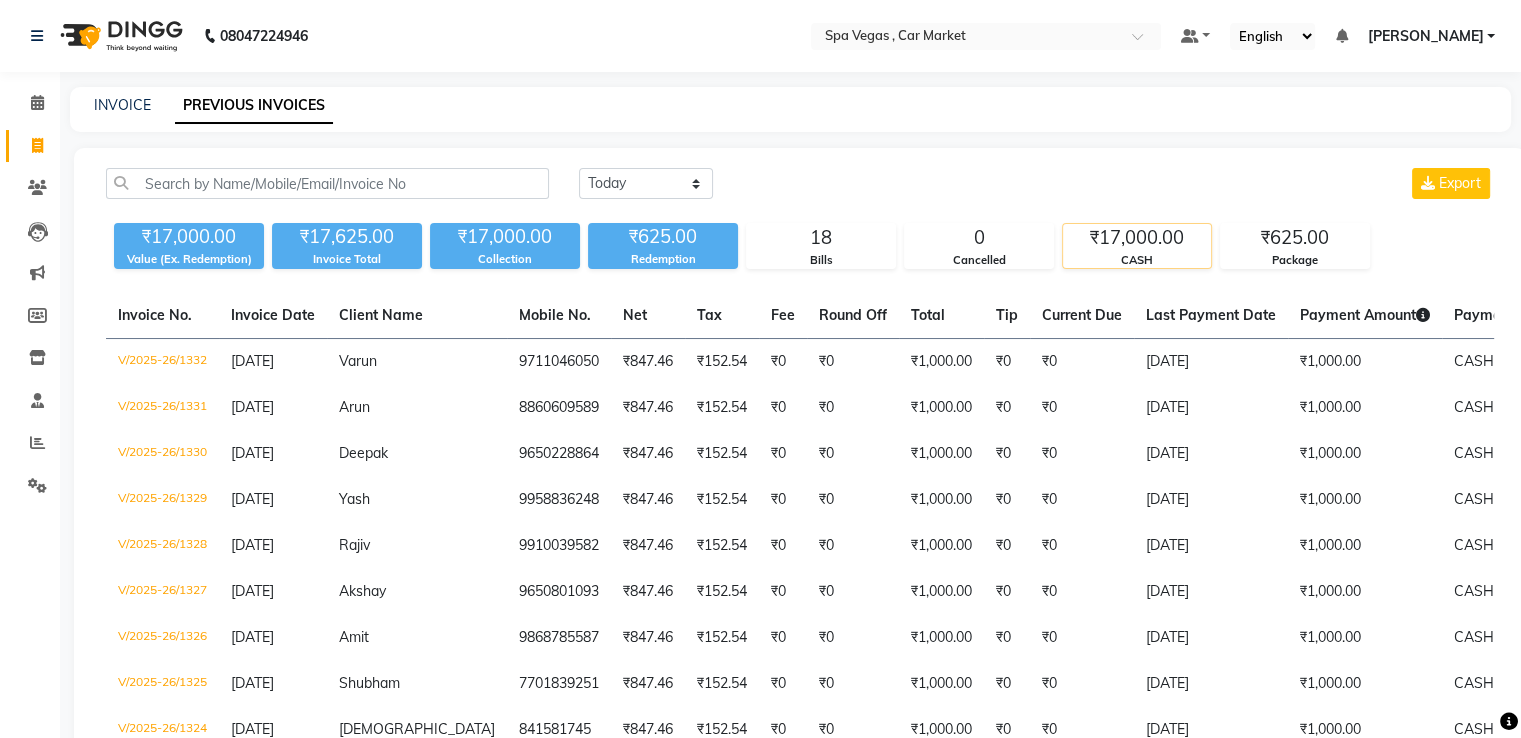click on "CASH" 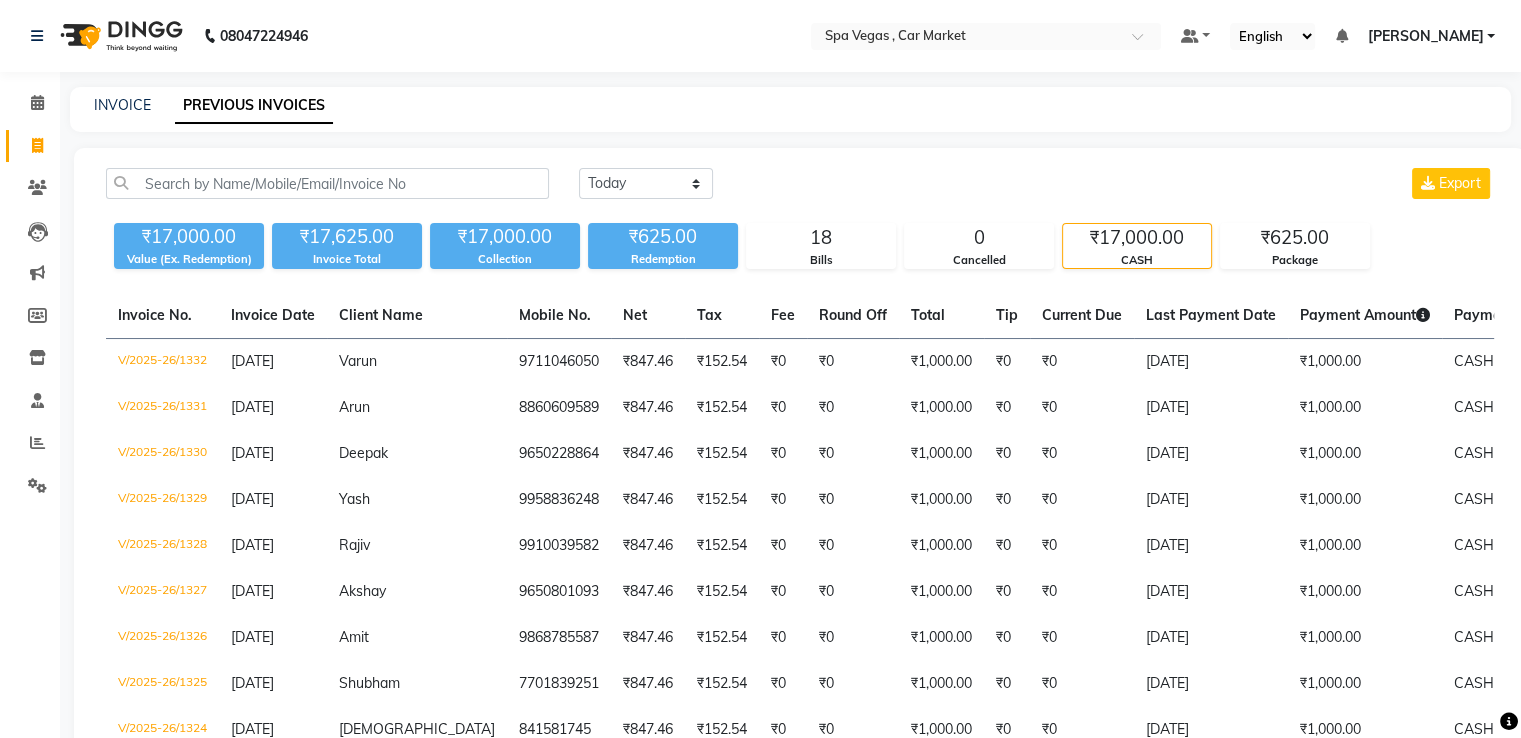 click on "CASH" 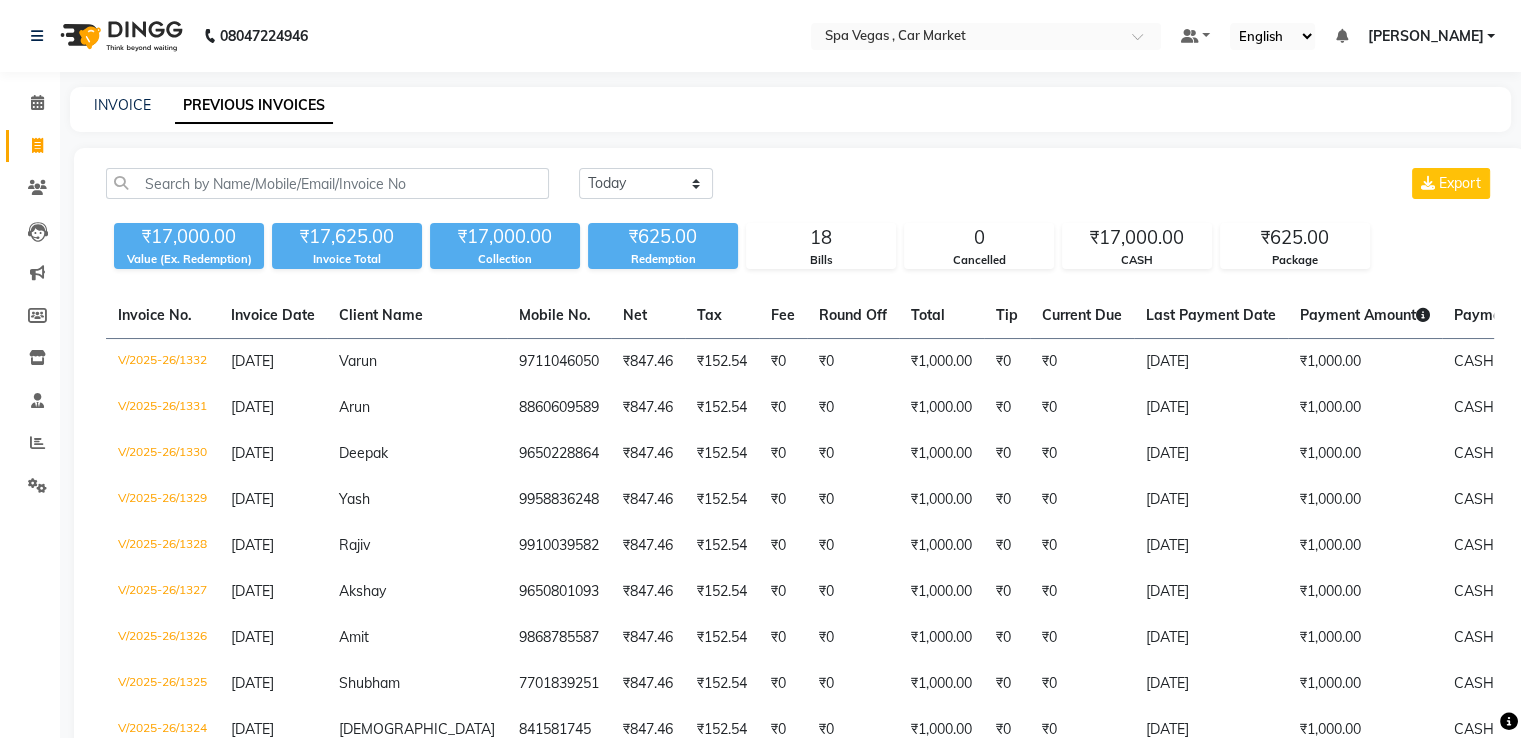 click on "Today Yesterday Custom Range Export ₹17,000.00 Value (Ex. Redemption) ₹17,625.00 Invoice Total  ₹17,000.00 Collection ₹625.00 Redemption 18 Bills 0 Cancelled ₹17,000.00 CASH ₹625.00 Package  Invoice No.   Invoice Date   Client Name   Mobile No.   Net   Tax   Fee   Round Off   Total   Tip   Current Due   Last Payment Date   Payment Amount   Payment Methods   Cancel Reason   Status   V/2025-26/1332  13-07-2025 Varun   9711046050 ₹847.46 ₹152.54  ₹0  ₹0 ₹1,000.00 ₹0 ₹0 13-07-2025 ₹1,000.00  CASH - PAID  V/2025-26/1331  13-07-2025 Arun   8860609589 ₹847.46 ₹152.54  ₹0  ₹0 ₹1,000.00 ₹0 ₹0 13-07-2025 ₹1,000.00  CASH - PAID  V/2025-26/1330  13-07-2025 Deepak    9650228864 ₹847.46 ₹152.54  ₹0  ₹0 ₹1,000.00 ₹0 ₹0 13-07-2025 ₹1,000.00  CASH - PAID  V/2025-26/1329  13-07-2025 Yash   9958836248 ₹847.46 ₹152.54  ₹0  ₹0 ₹1,000.00 ₹0 ₹0 13-07-2025 ₹1,000.00  CASH - PAID  V/2025-26/1328  13-07-2025 Rajiv   9910039582 ₹847.46 ₹152.54  ₹0  ₹0 -" 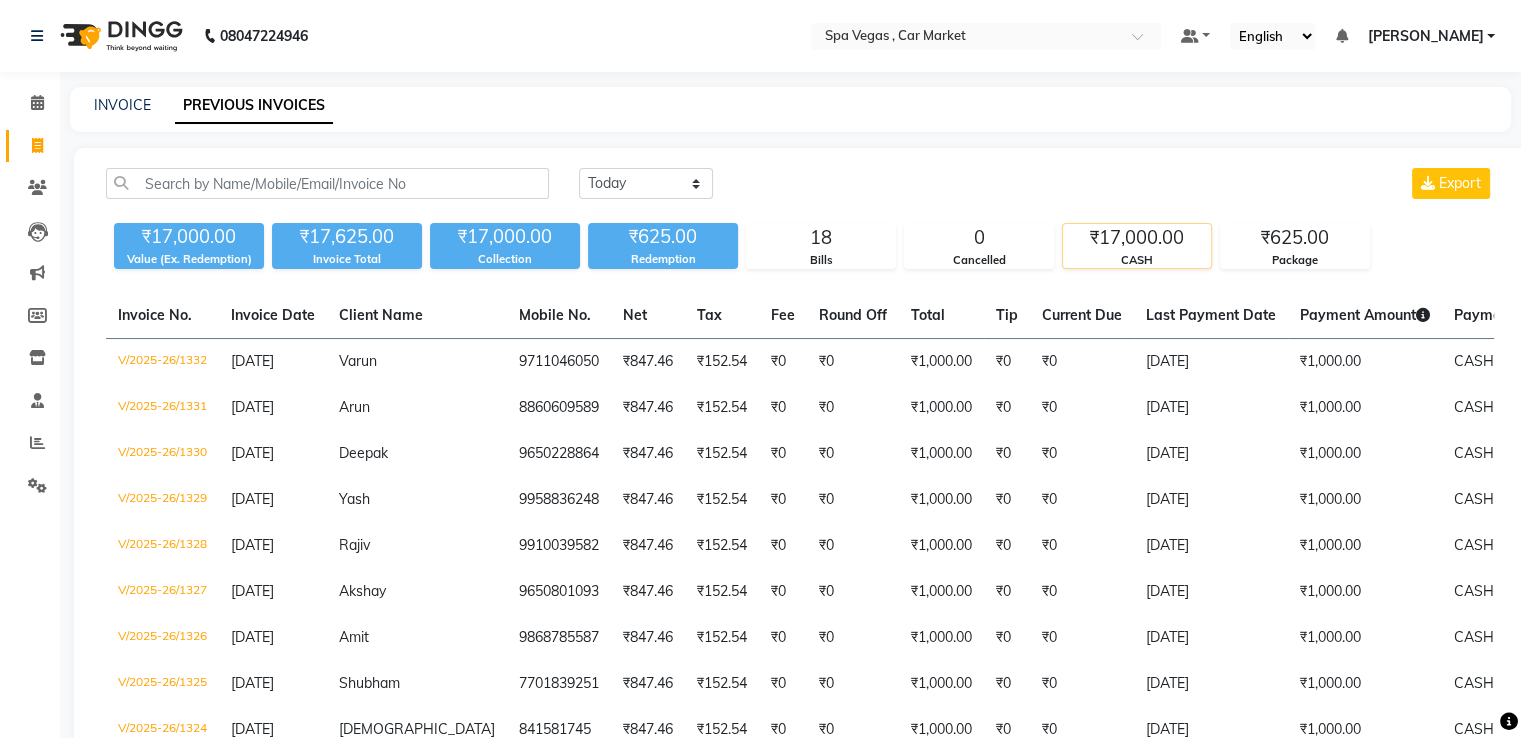 click on "CASH" 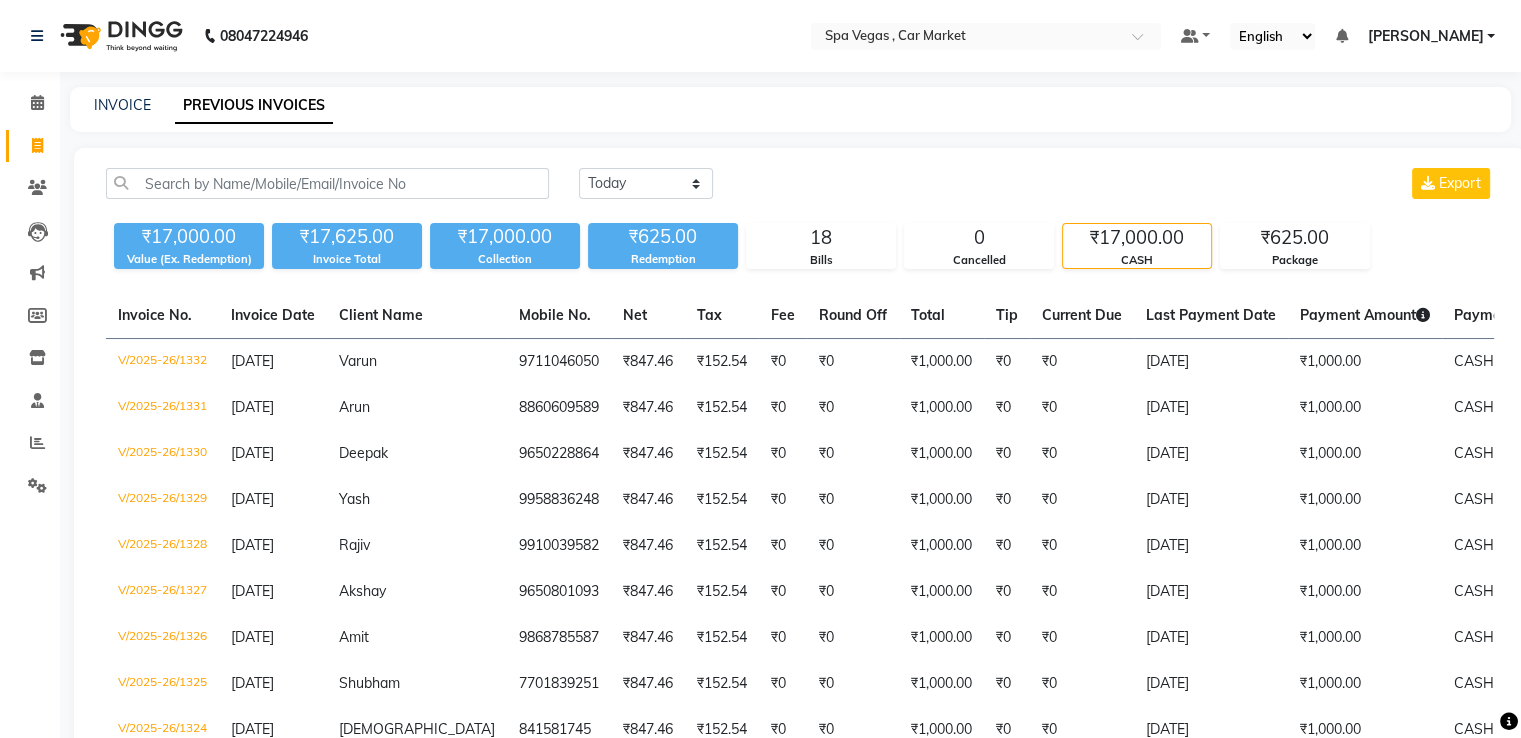 click on "CASH" 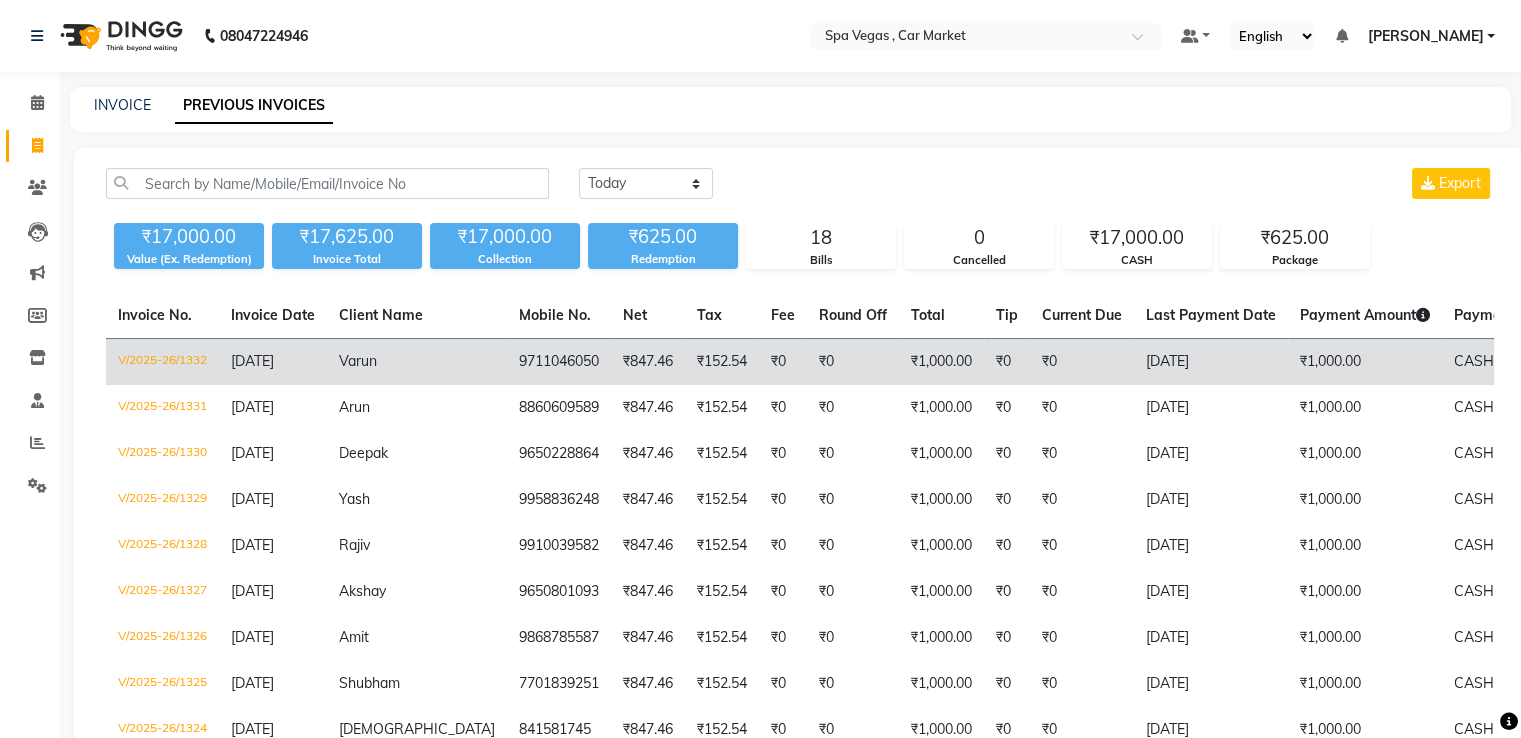 click on "₹1,000.00" 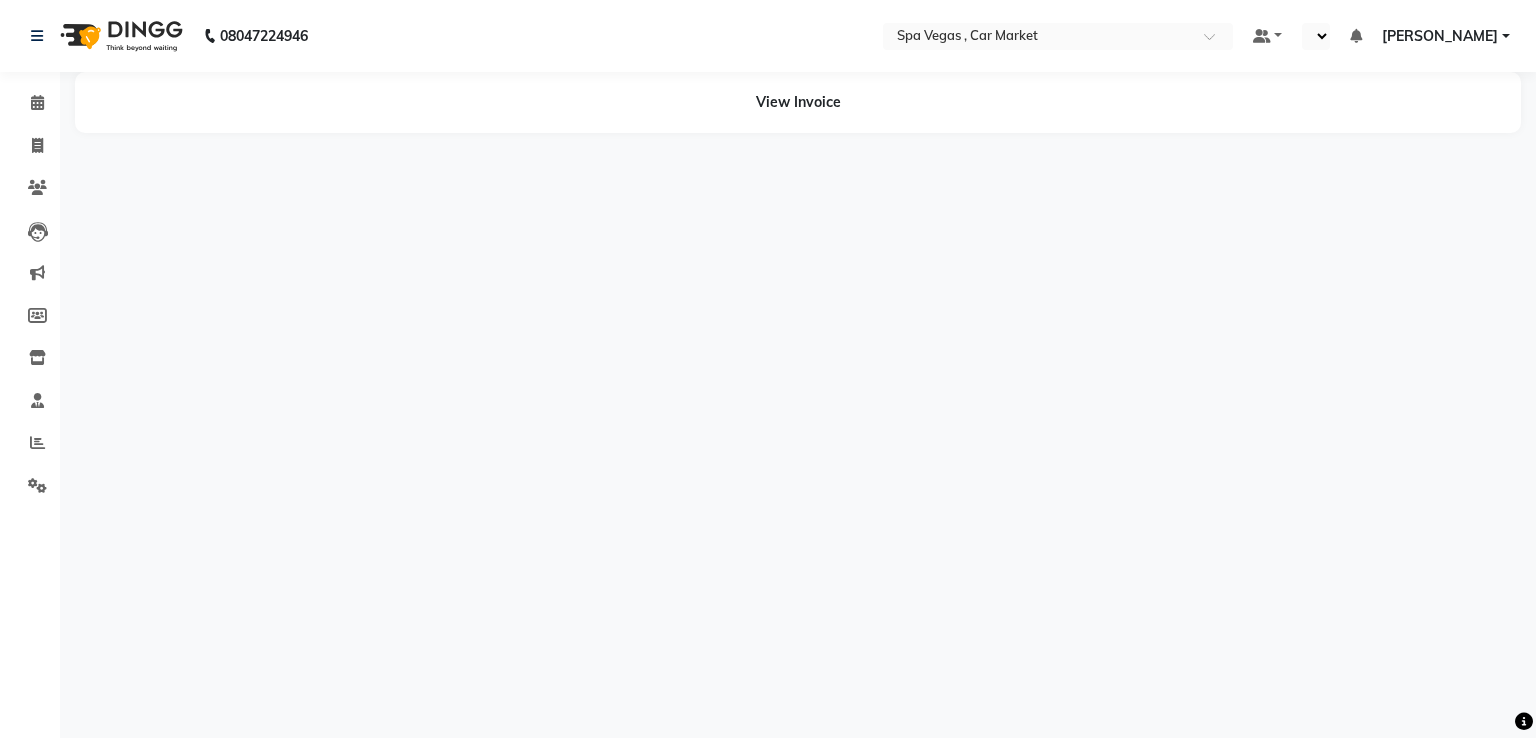 scroll, scrollTop: 0, scrollLeft: 0, axis: both 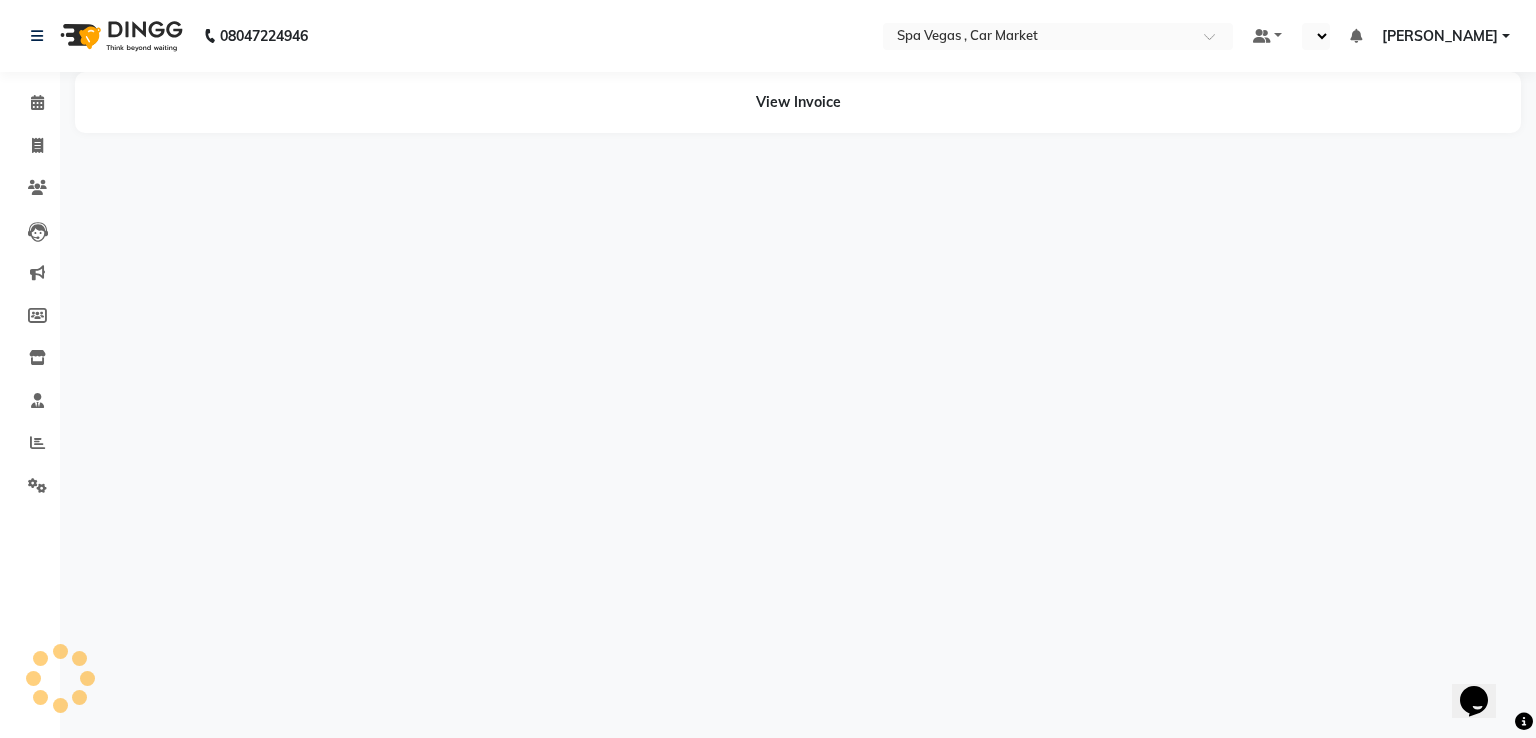 select on "en" 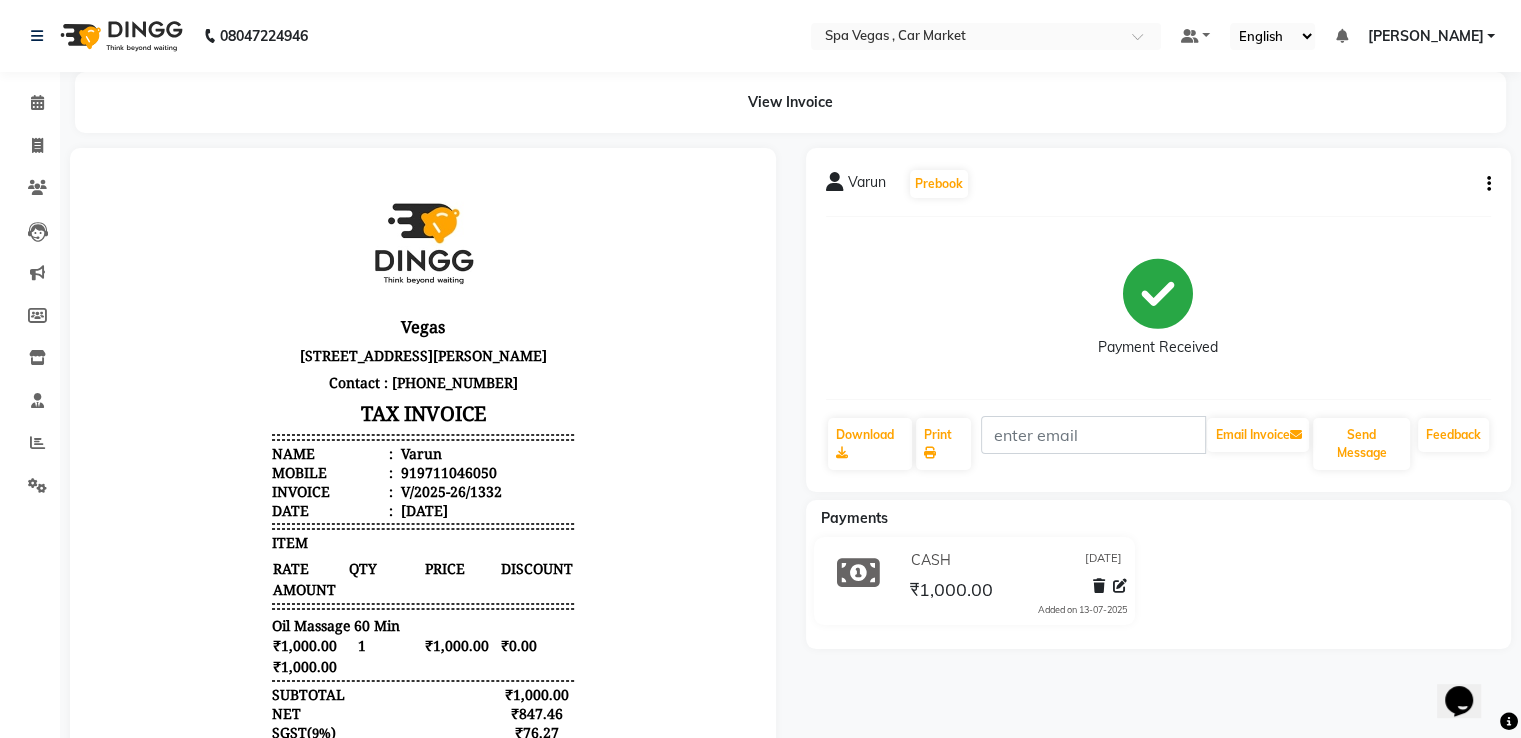 scroll, scrollTop: 0, scrollLeft: 0, axis: both 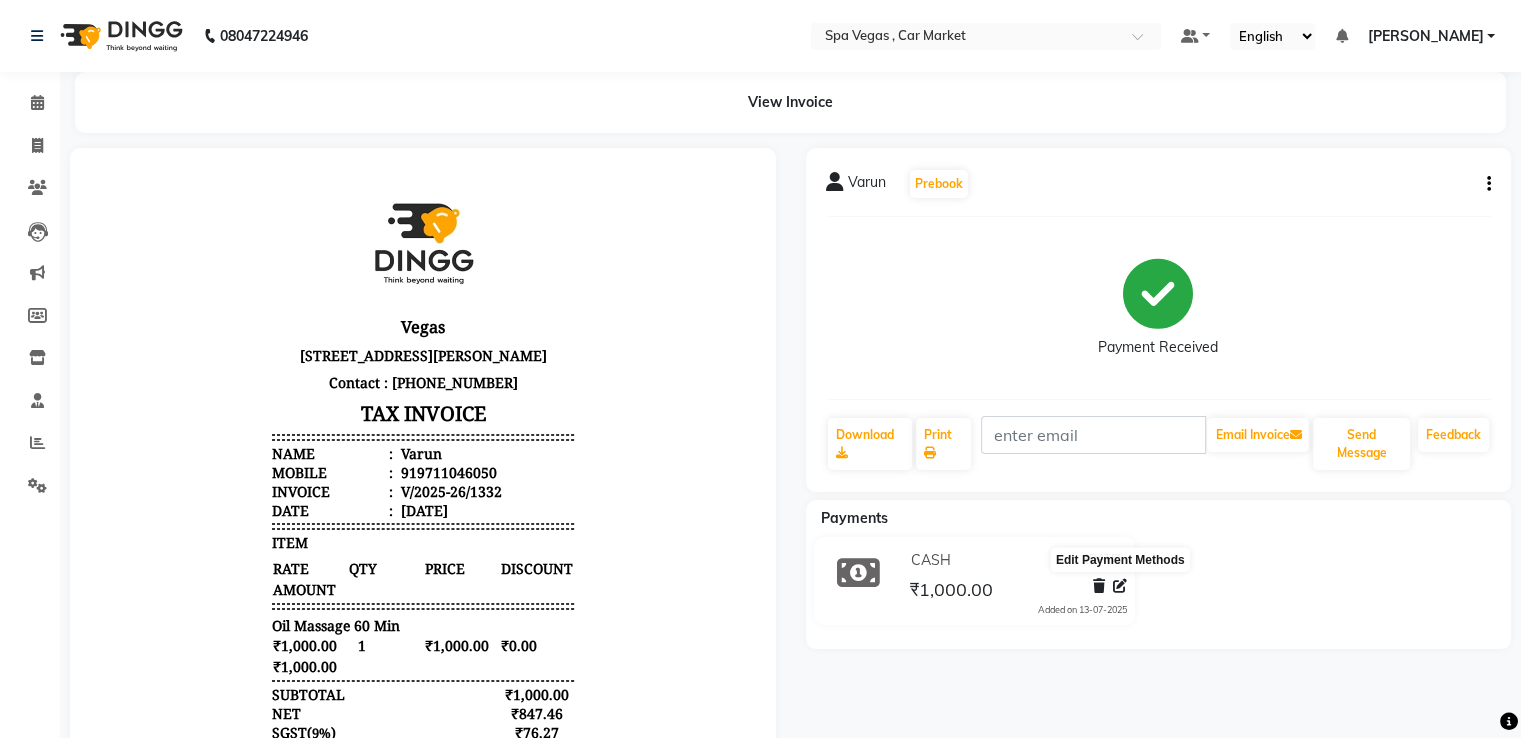 click 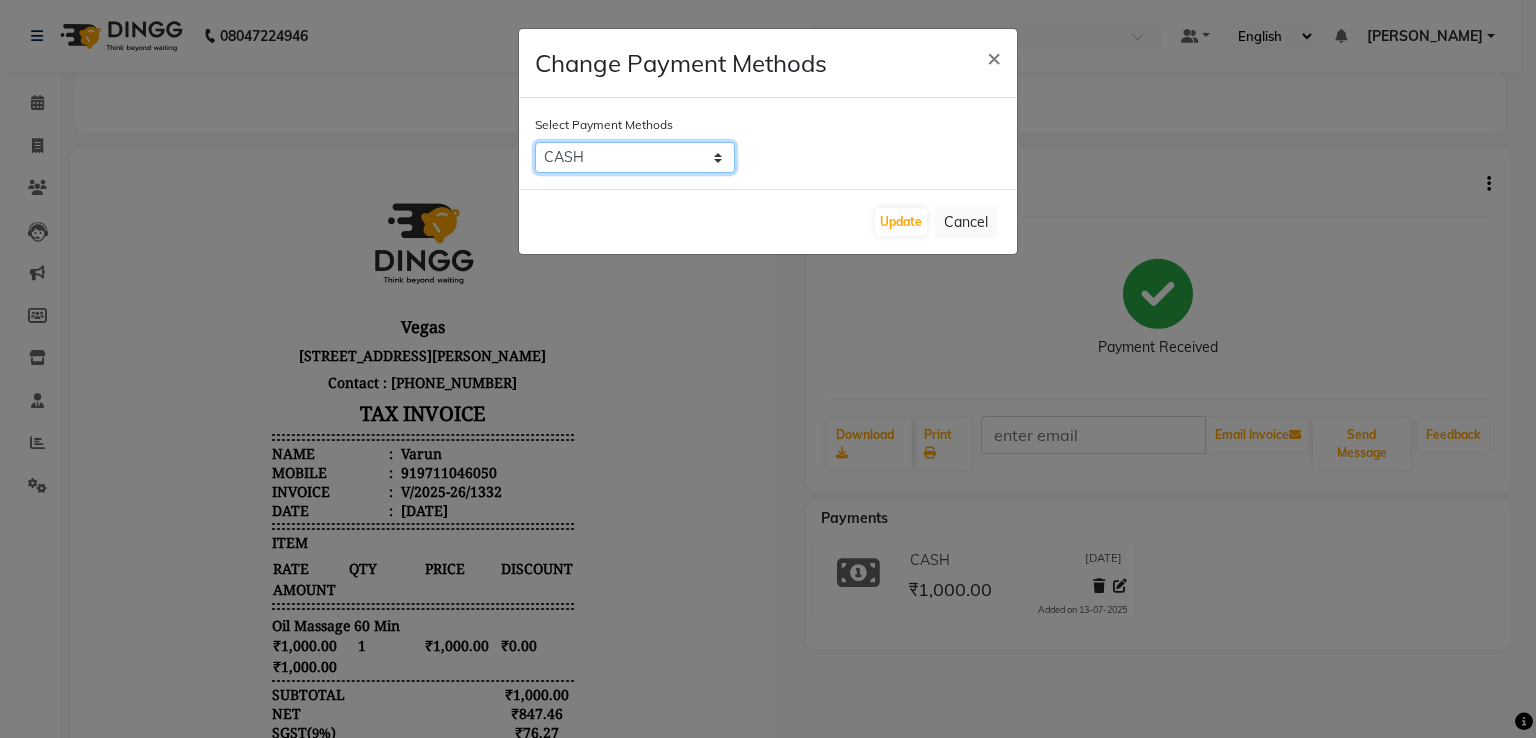 click on "CARD   UPI   CASH   Bank" 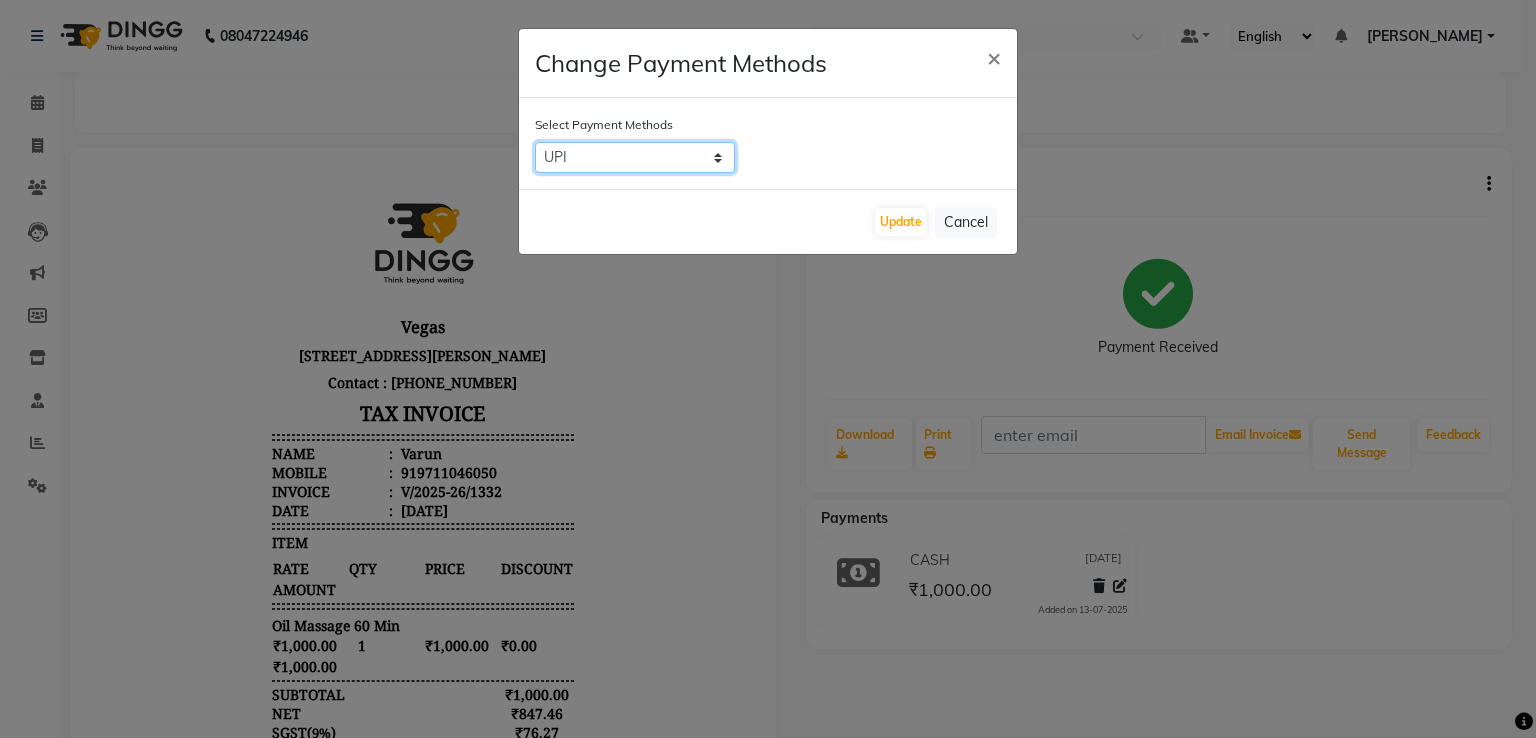 click on "CARD   UPI   CASH   Bank" 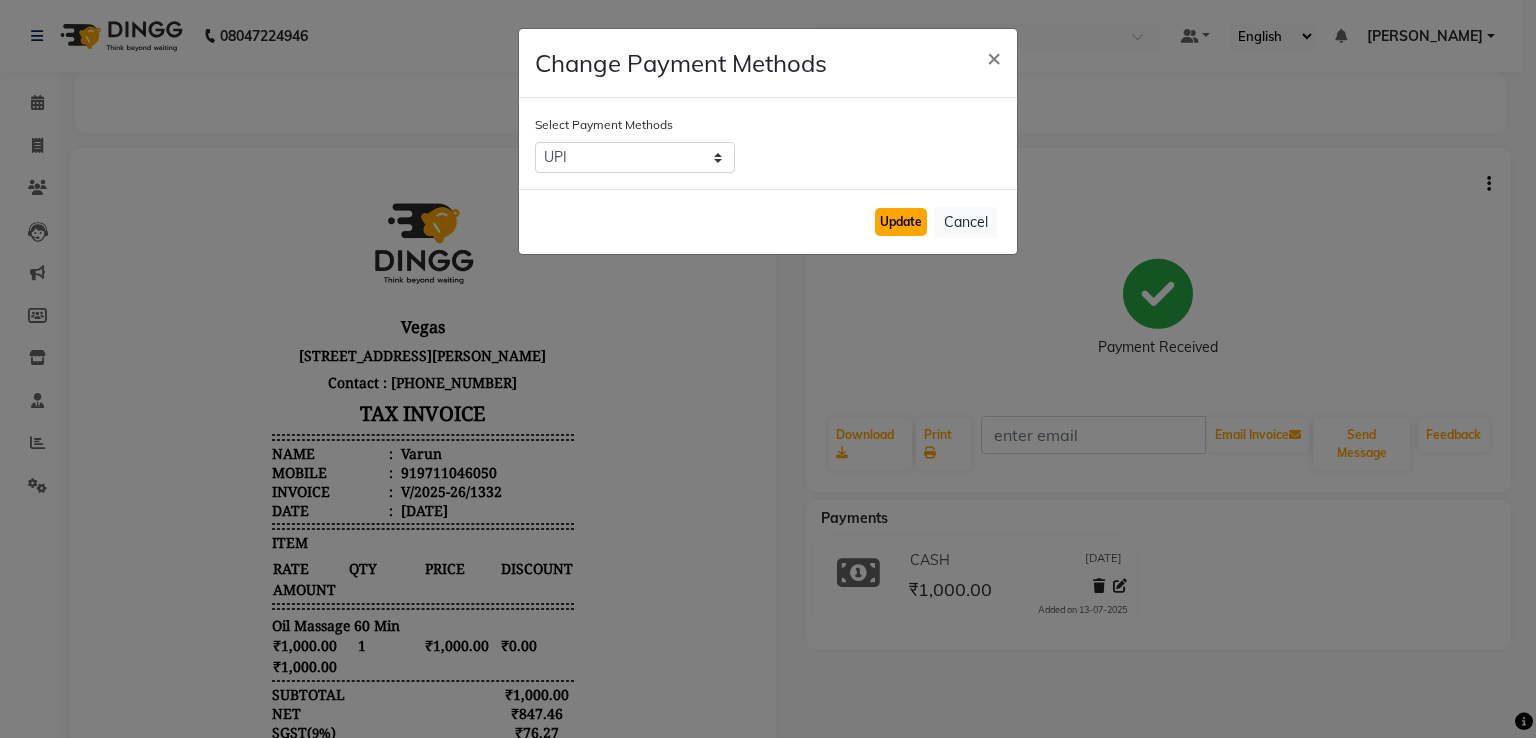 click on "Update" 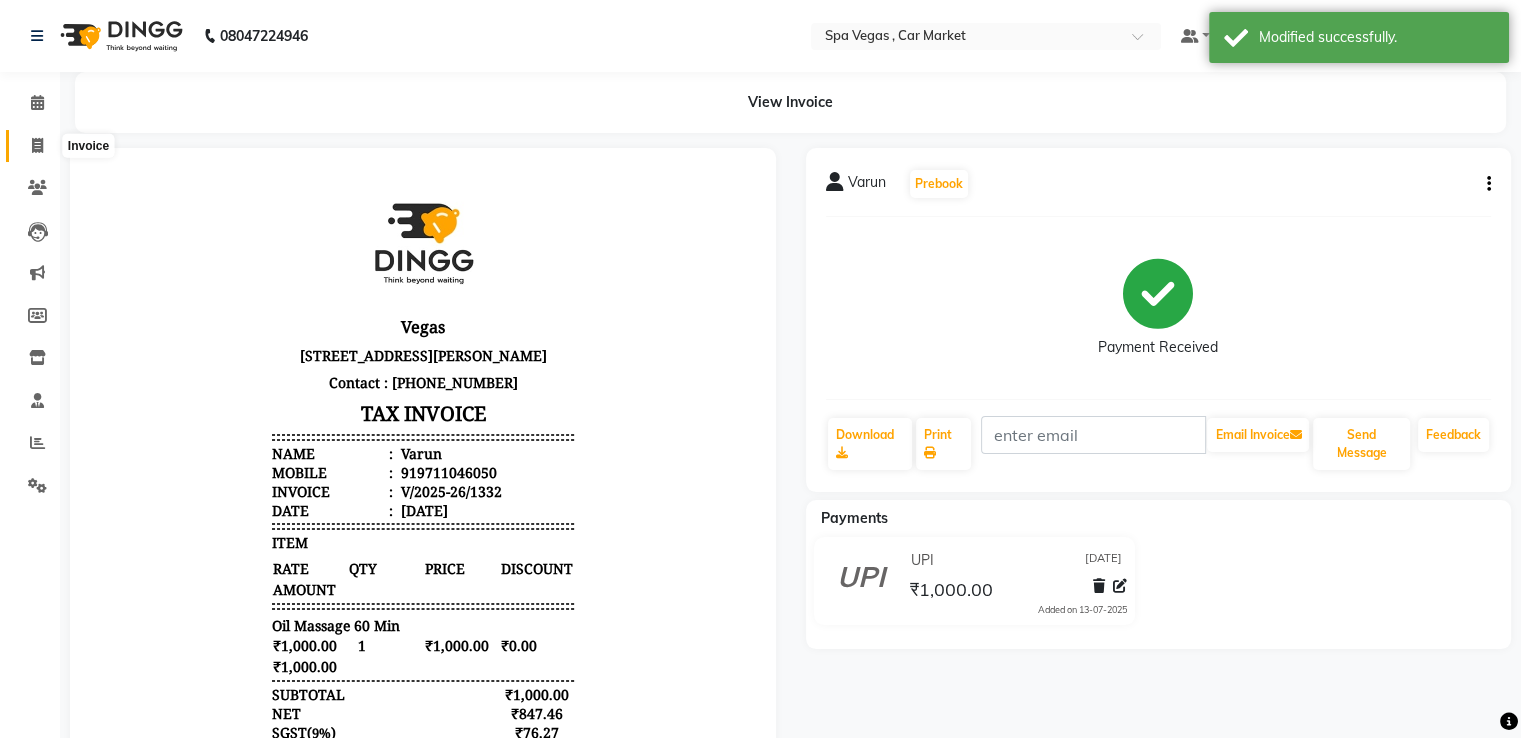 click 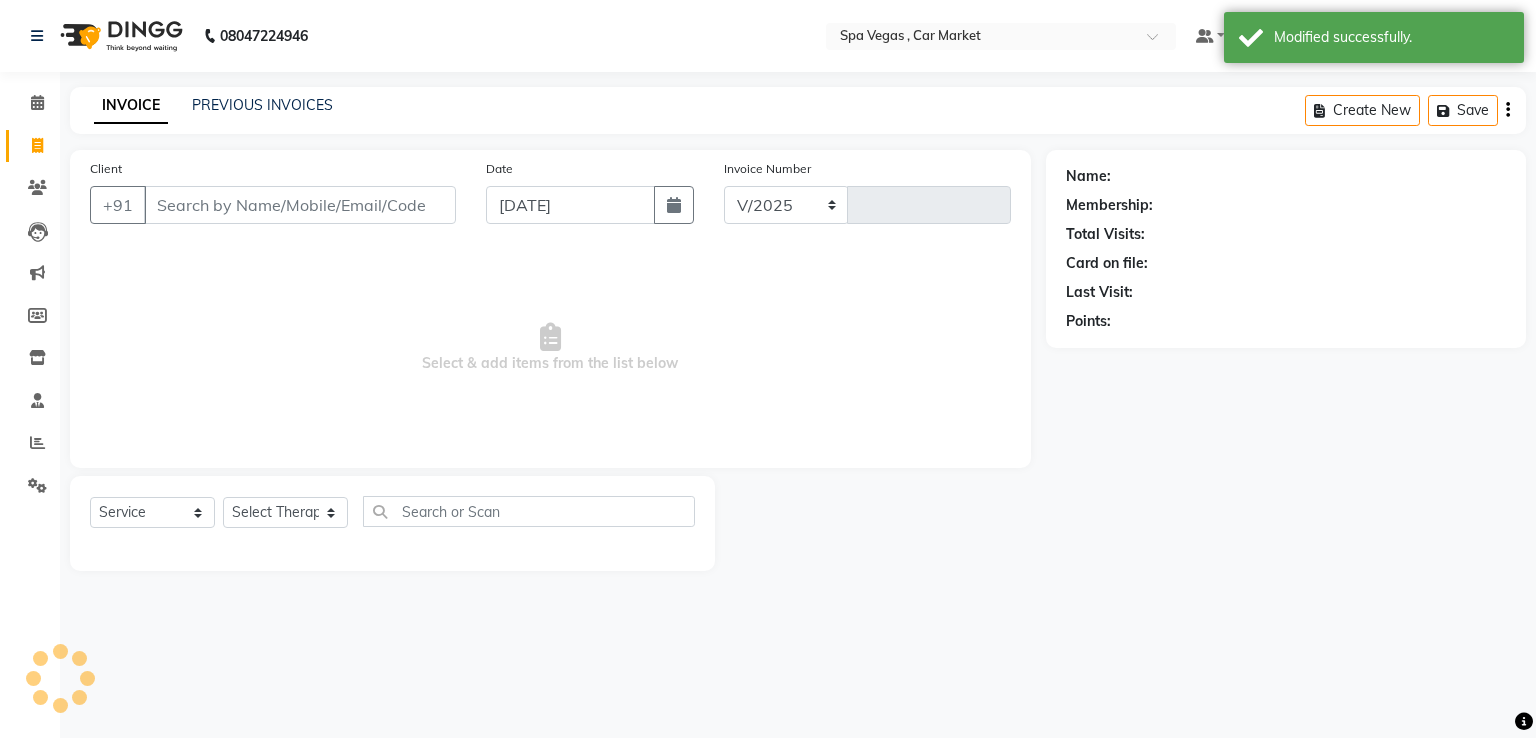 select on "7599" 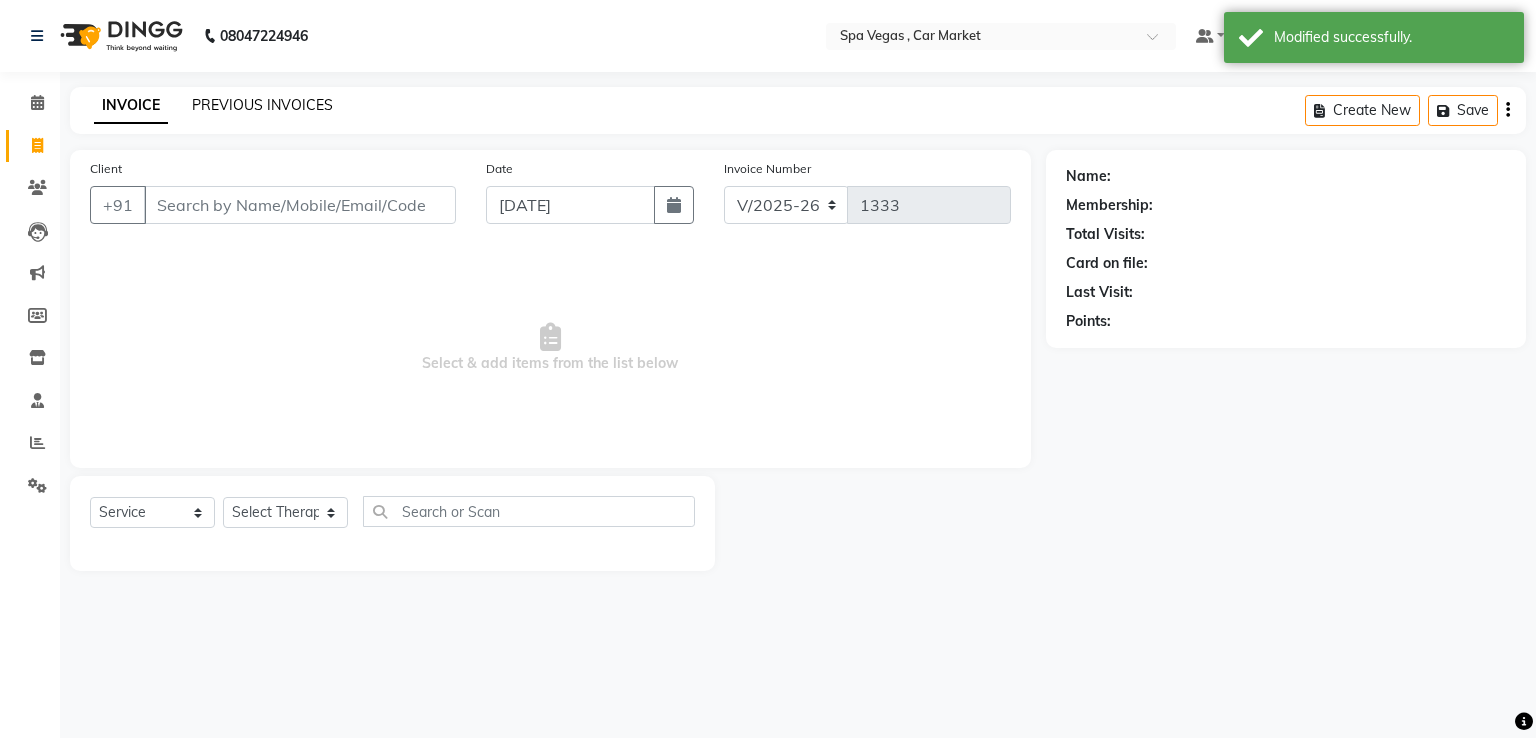 click on "PREVIOUS INVOICES" 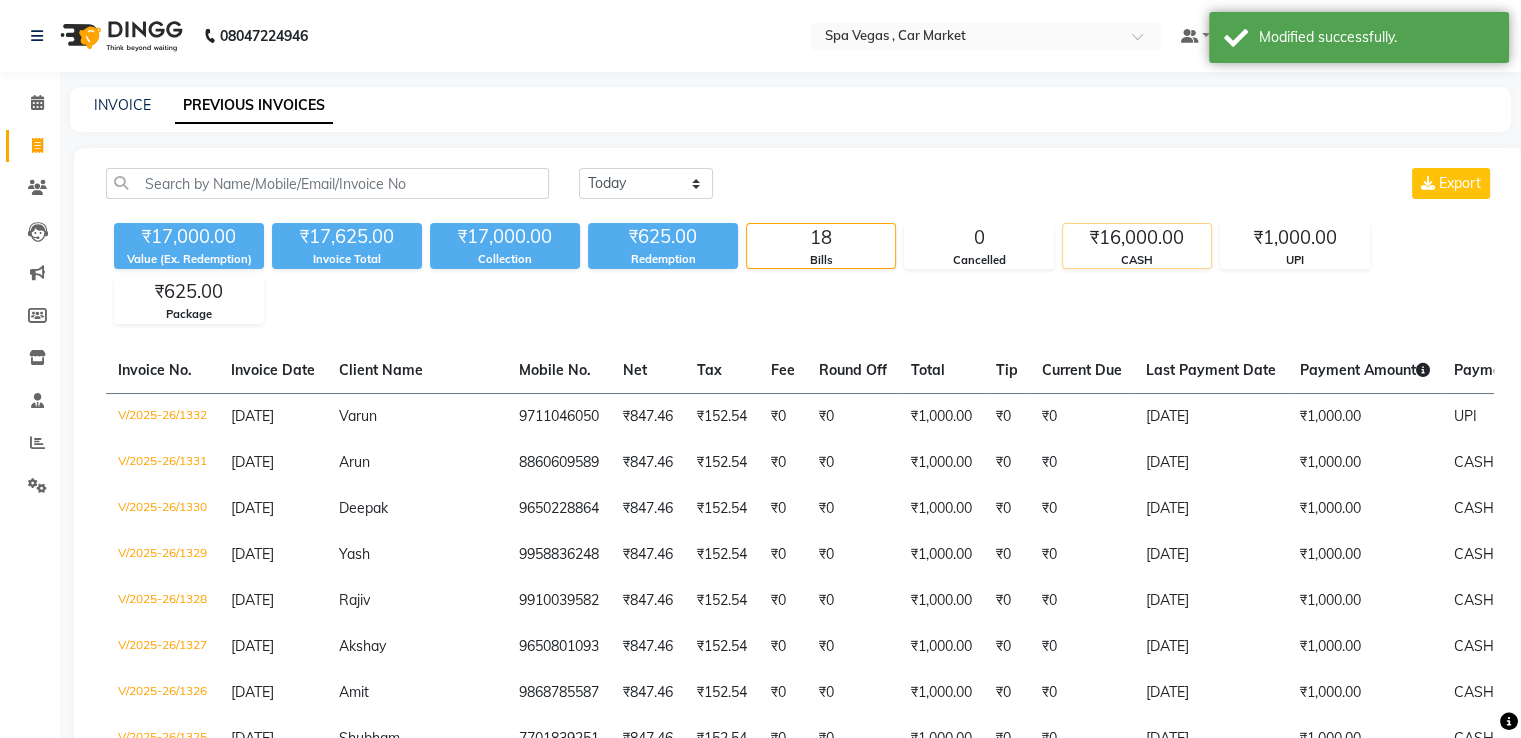 click on "CASH" 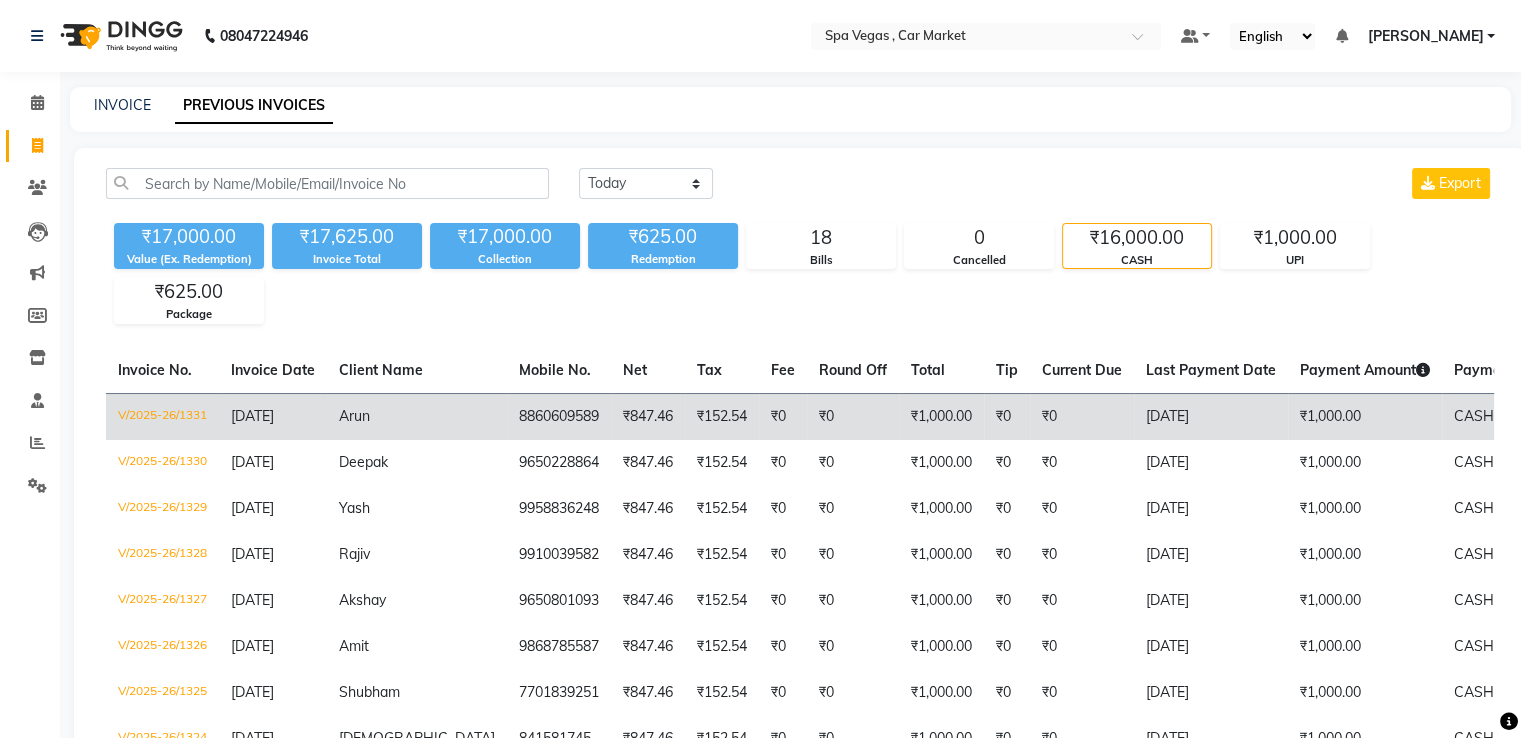 click on "[DATE]" 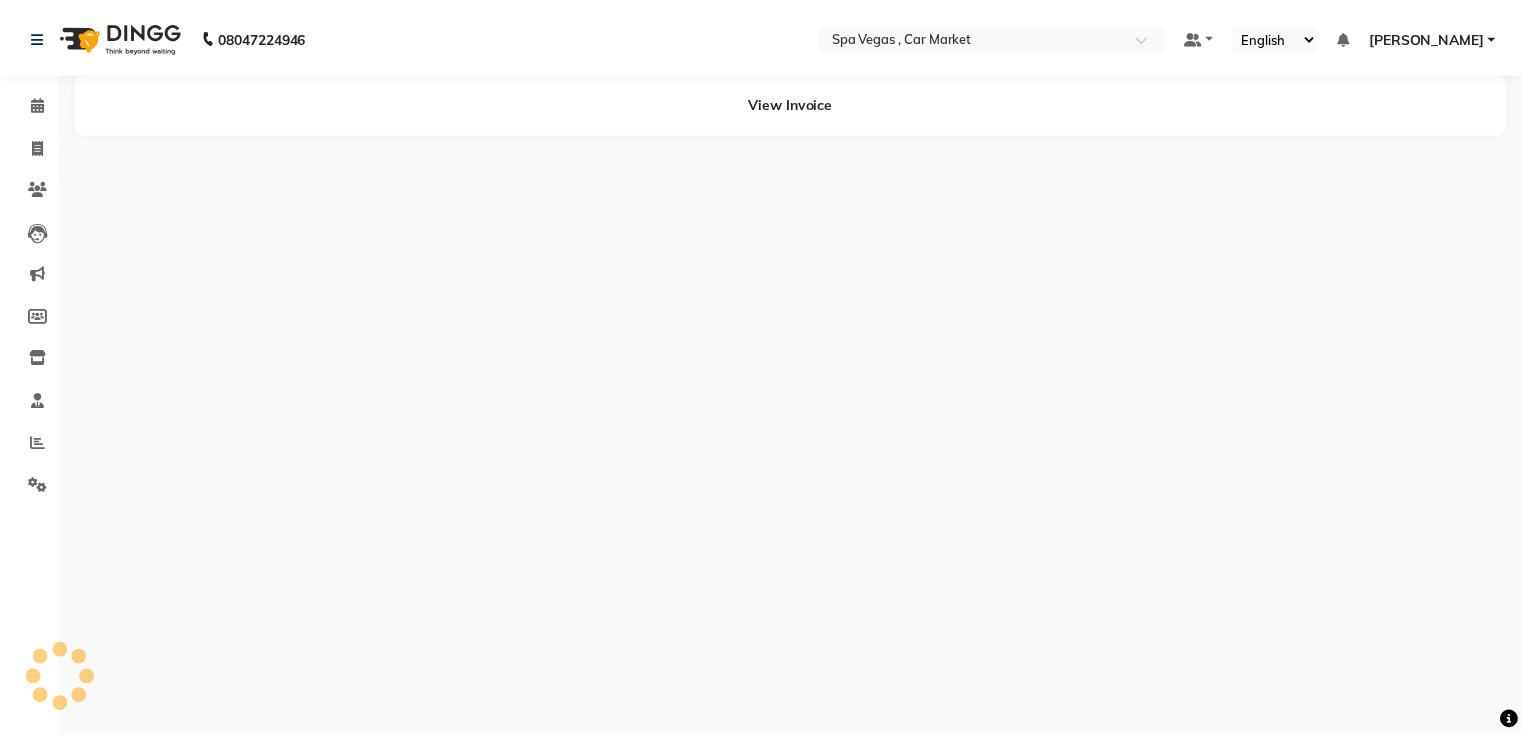 scroll, scrollTop: 0, scrollLeft: 0, axis: both 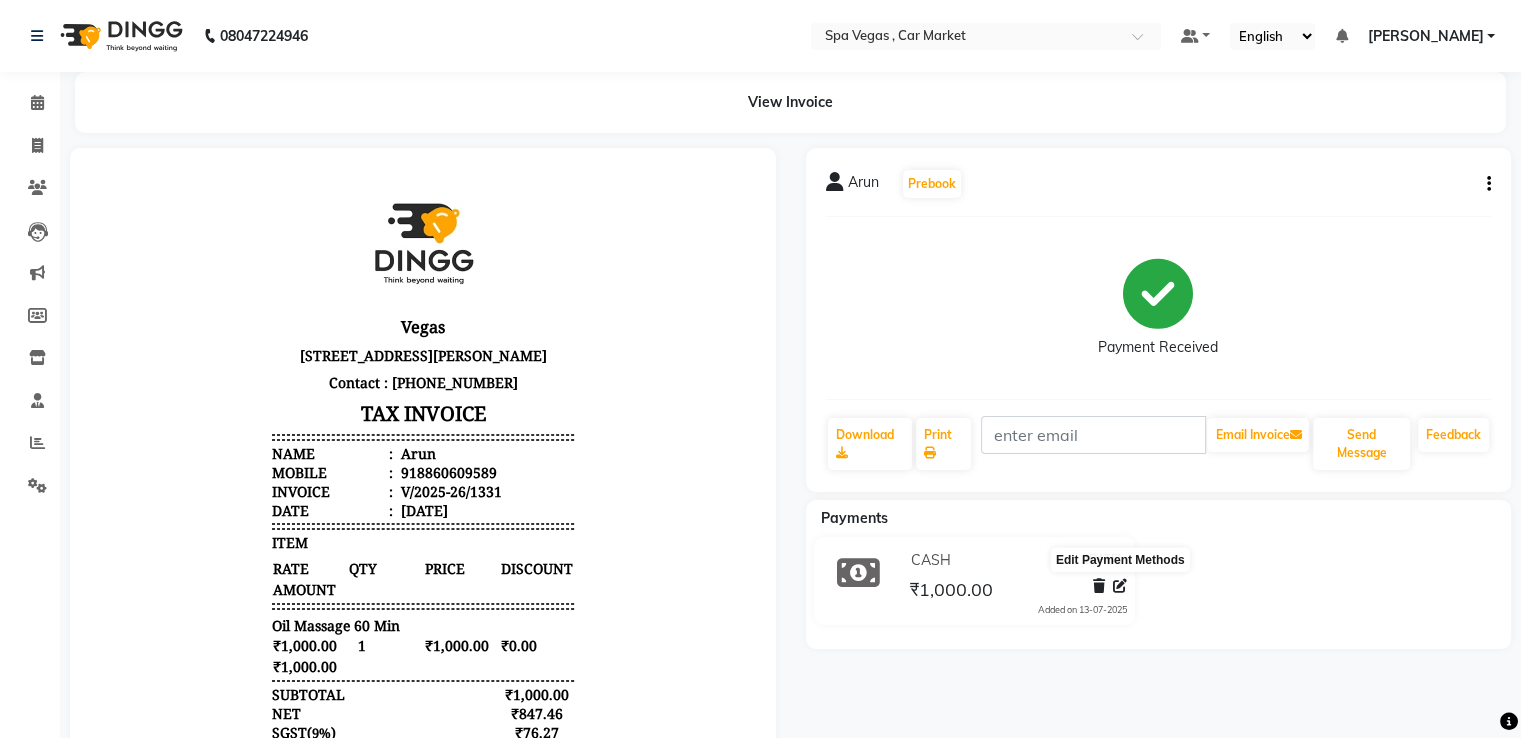 click 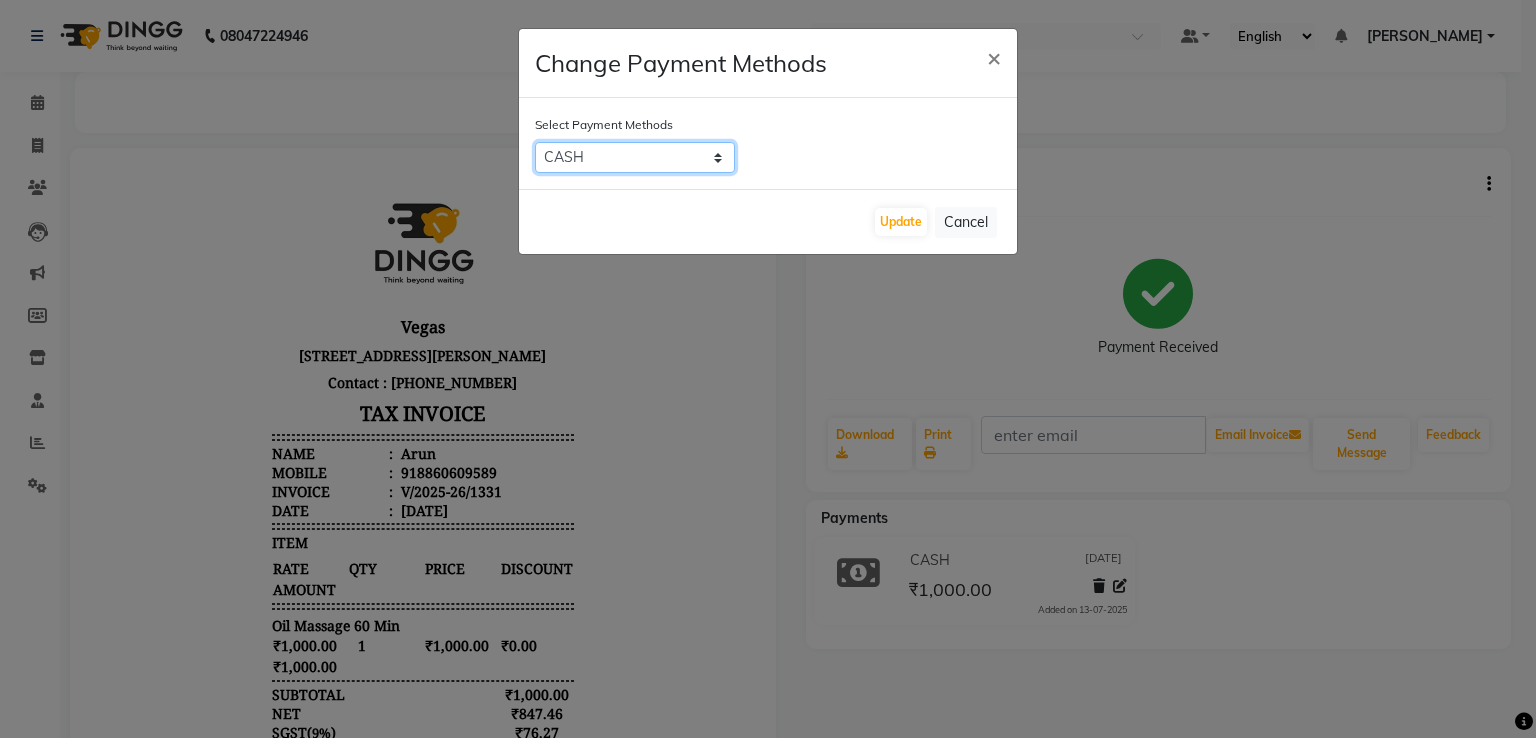 click on "CARD   UPI   CASH   Bank" 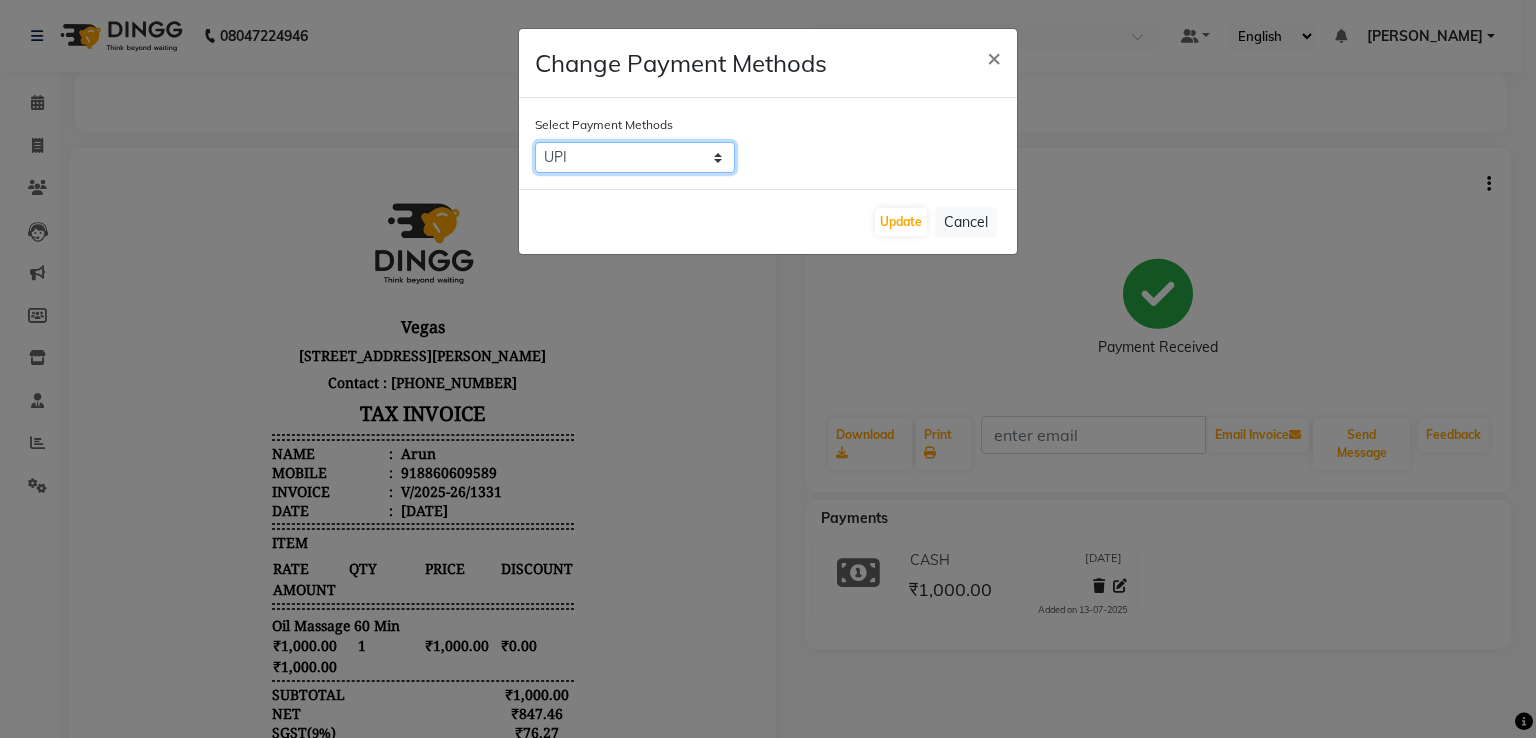 click on "CARD   UPI   CASH   Bank" 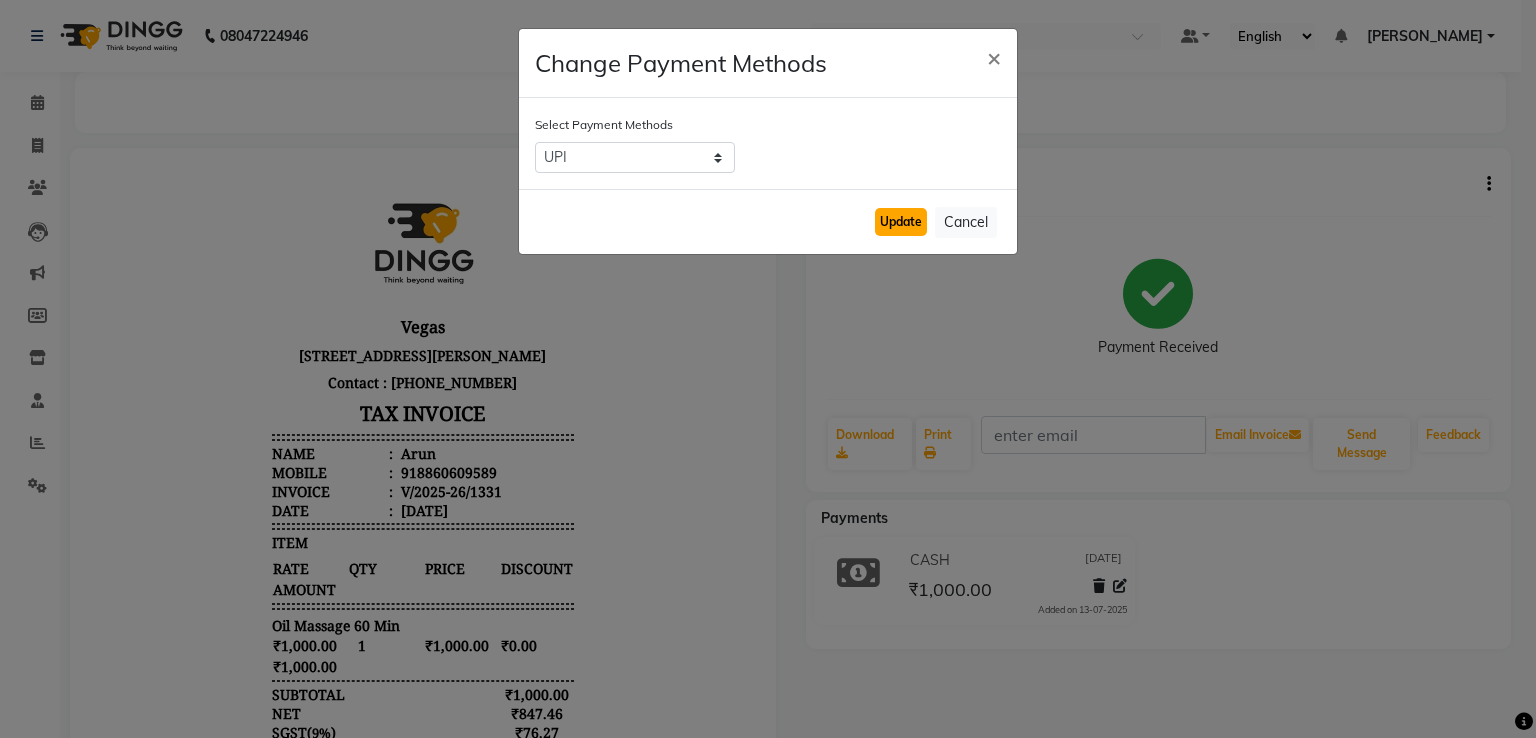 click on "Update" 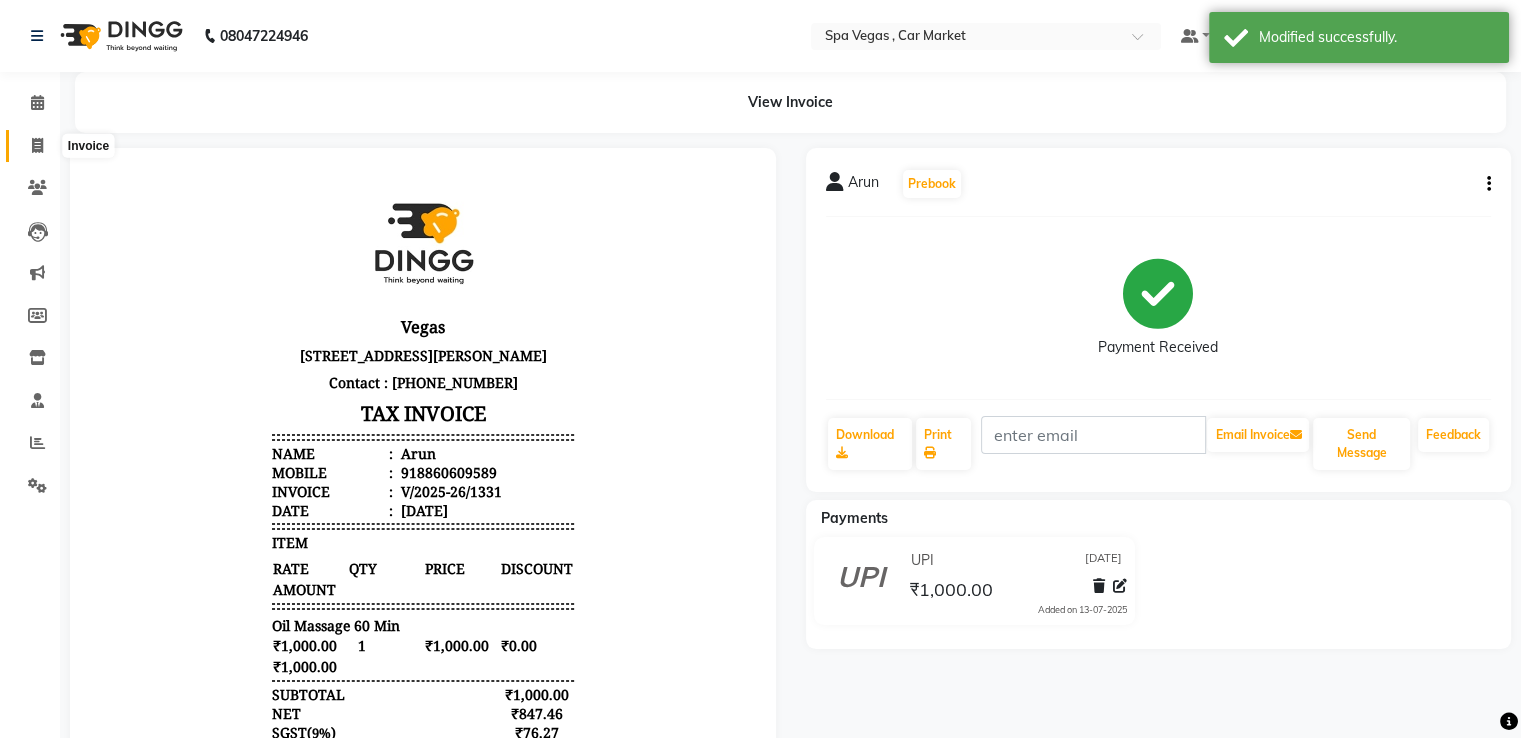 click 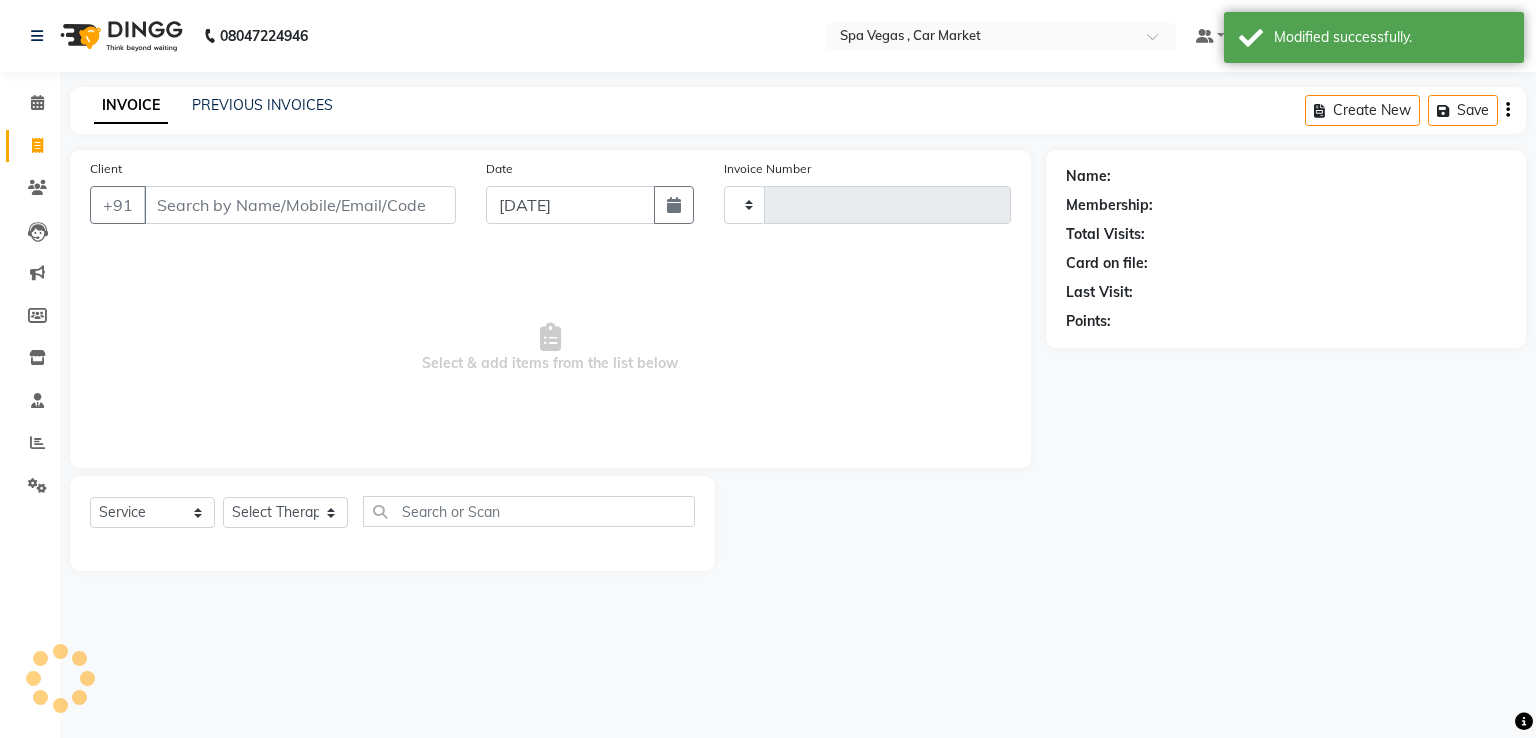 type on "1333" 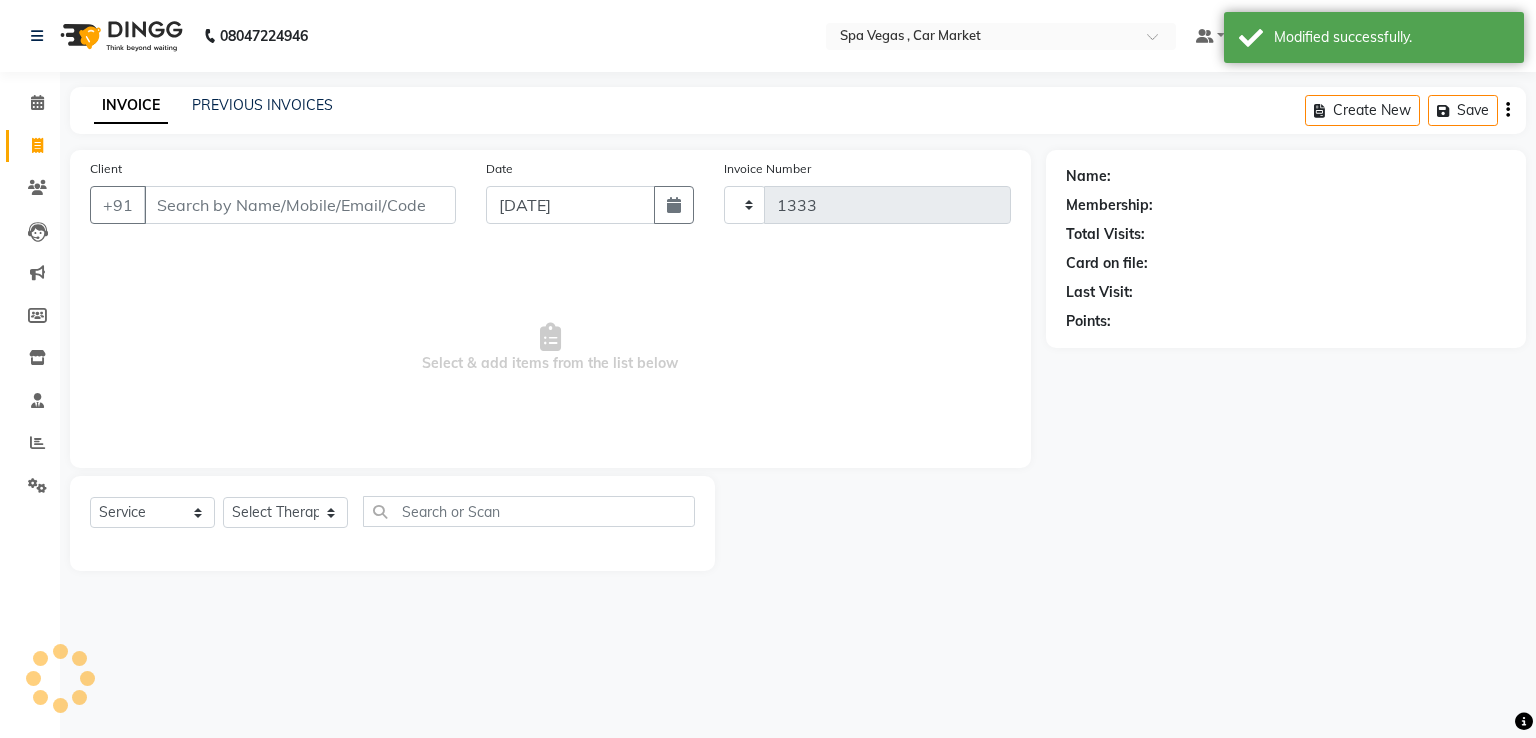 select on "7599" 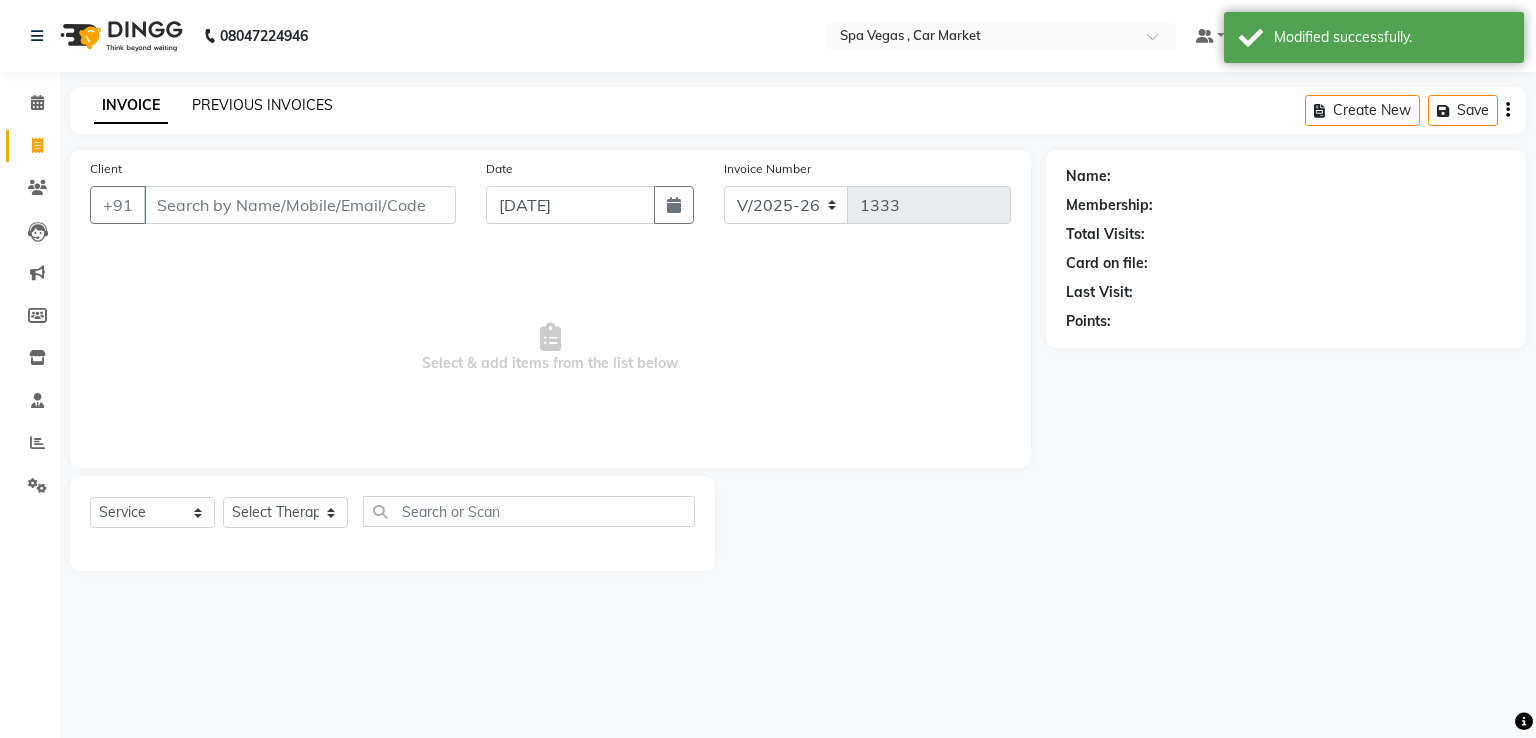 click on "PREVIOUS INVOICES" 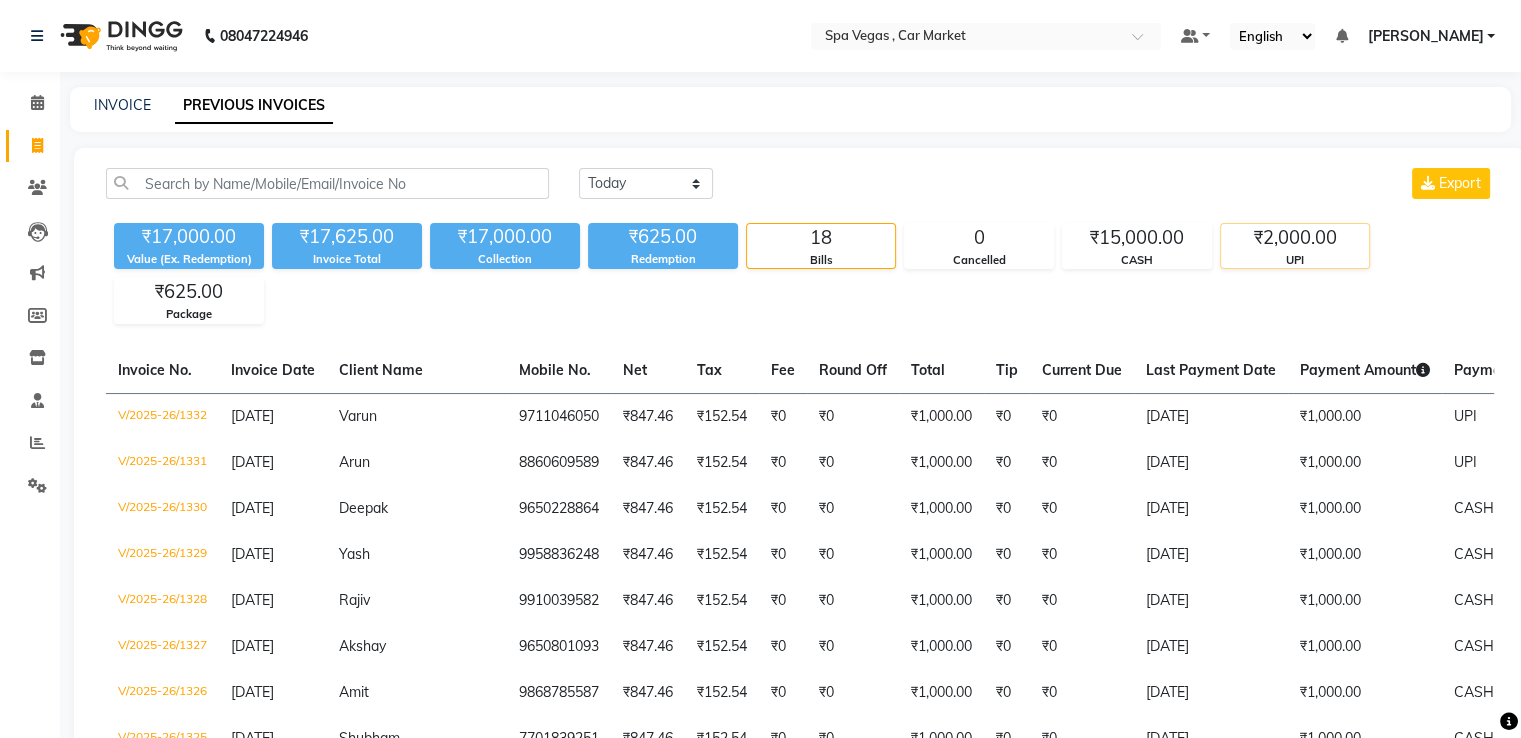 click on "₹2,000.00" 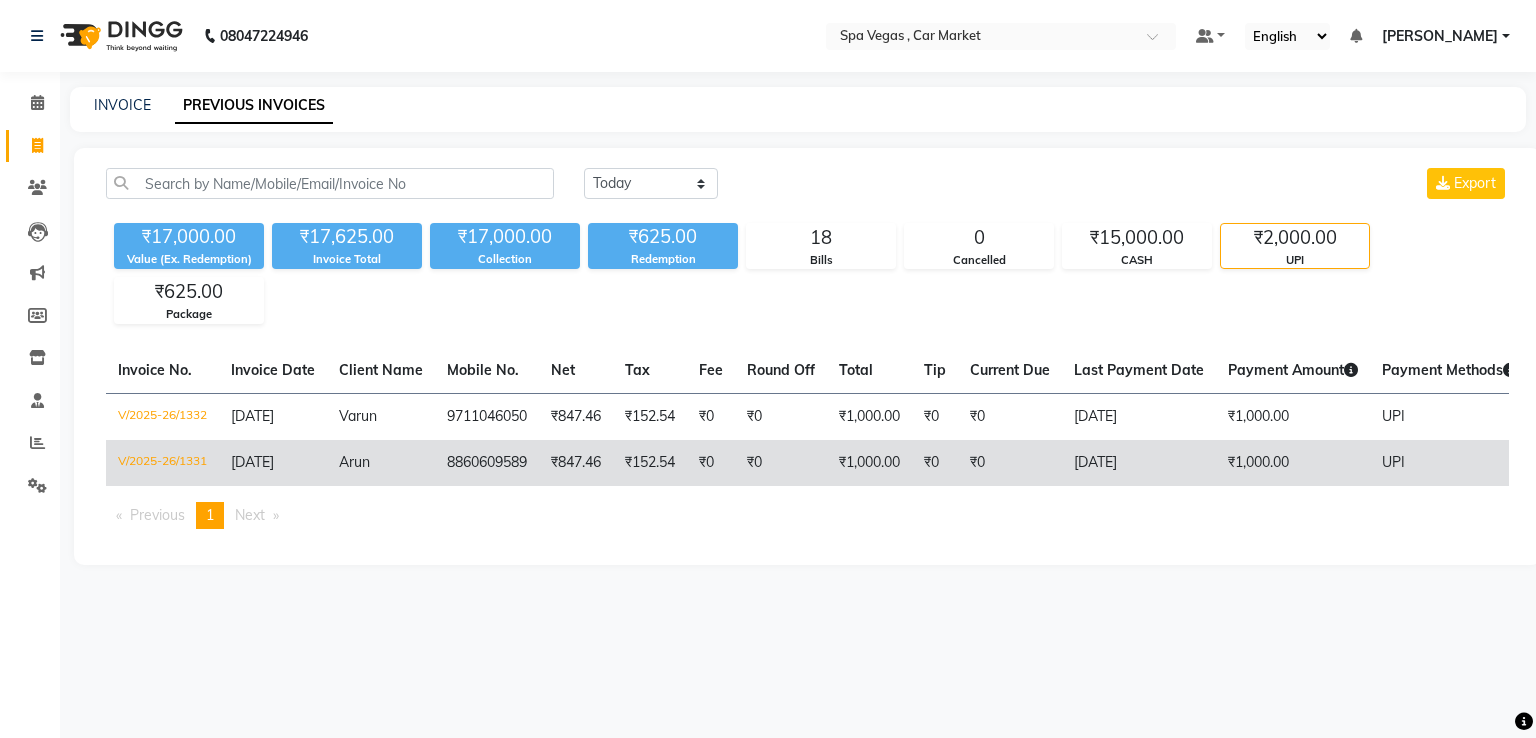 click on "[DATE]" 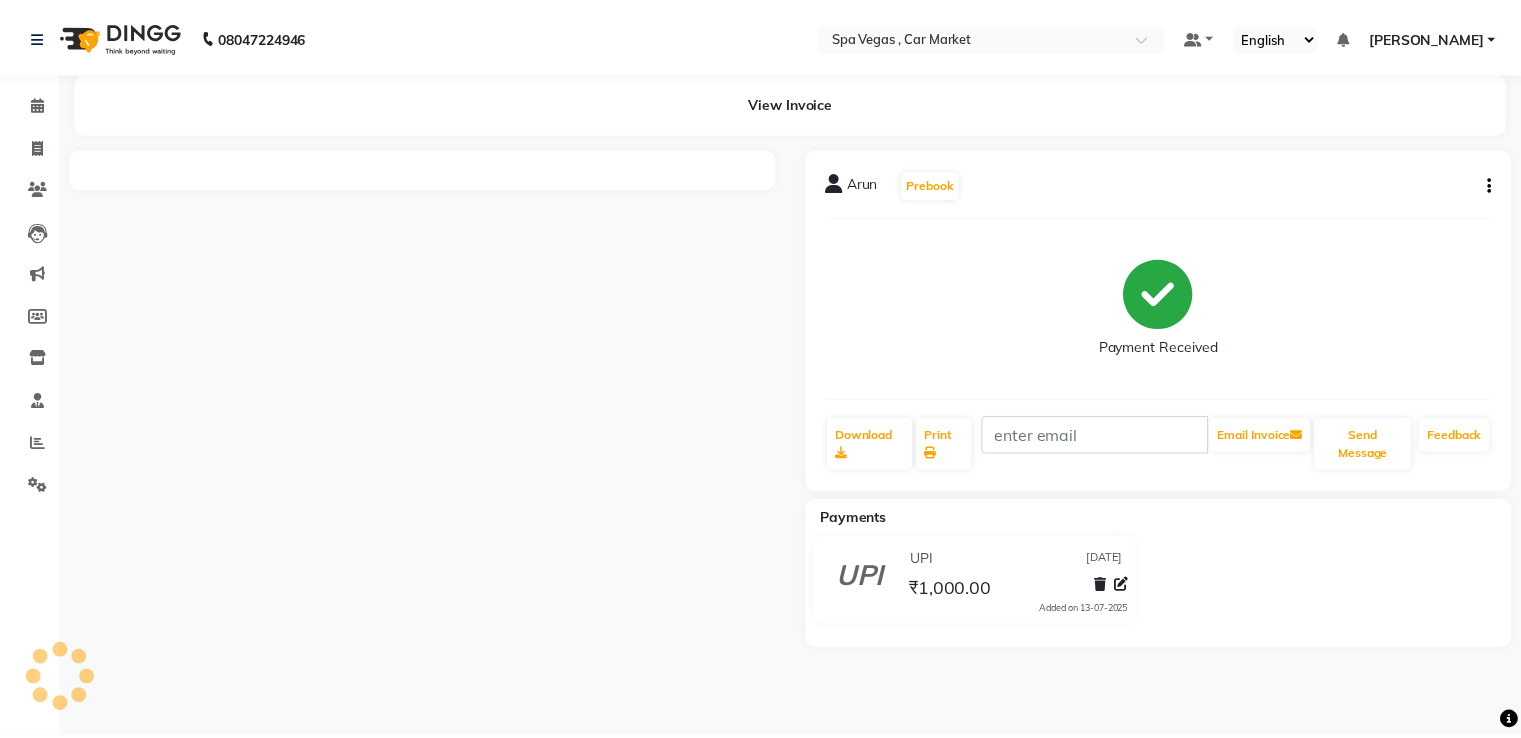 scroll, scrollTop: 0, scrollLeft: 0, axis: both 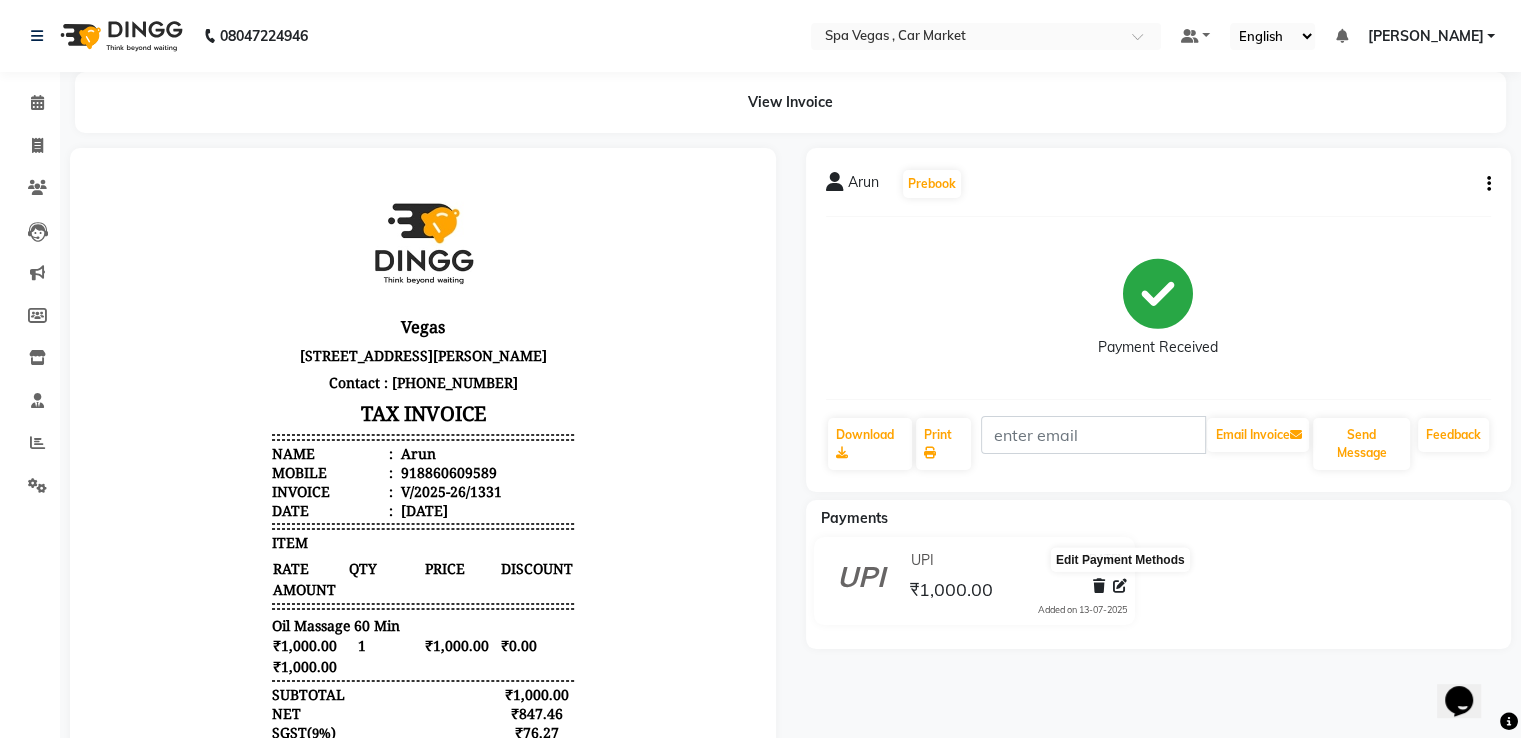 click 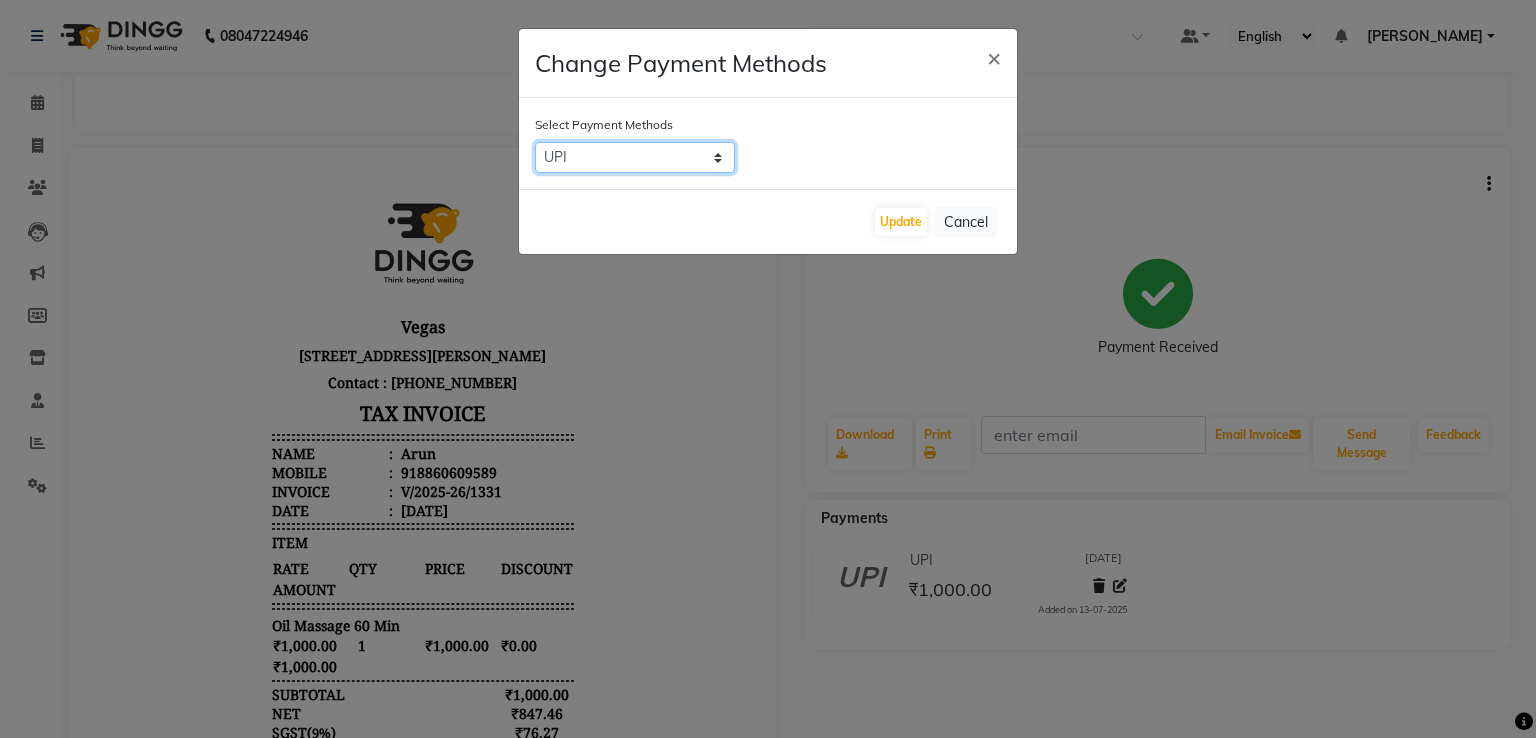 click on "CARD   UPI   CASH   Bank" 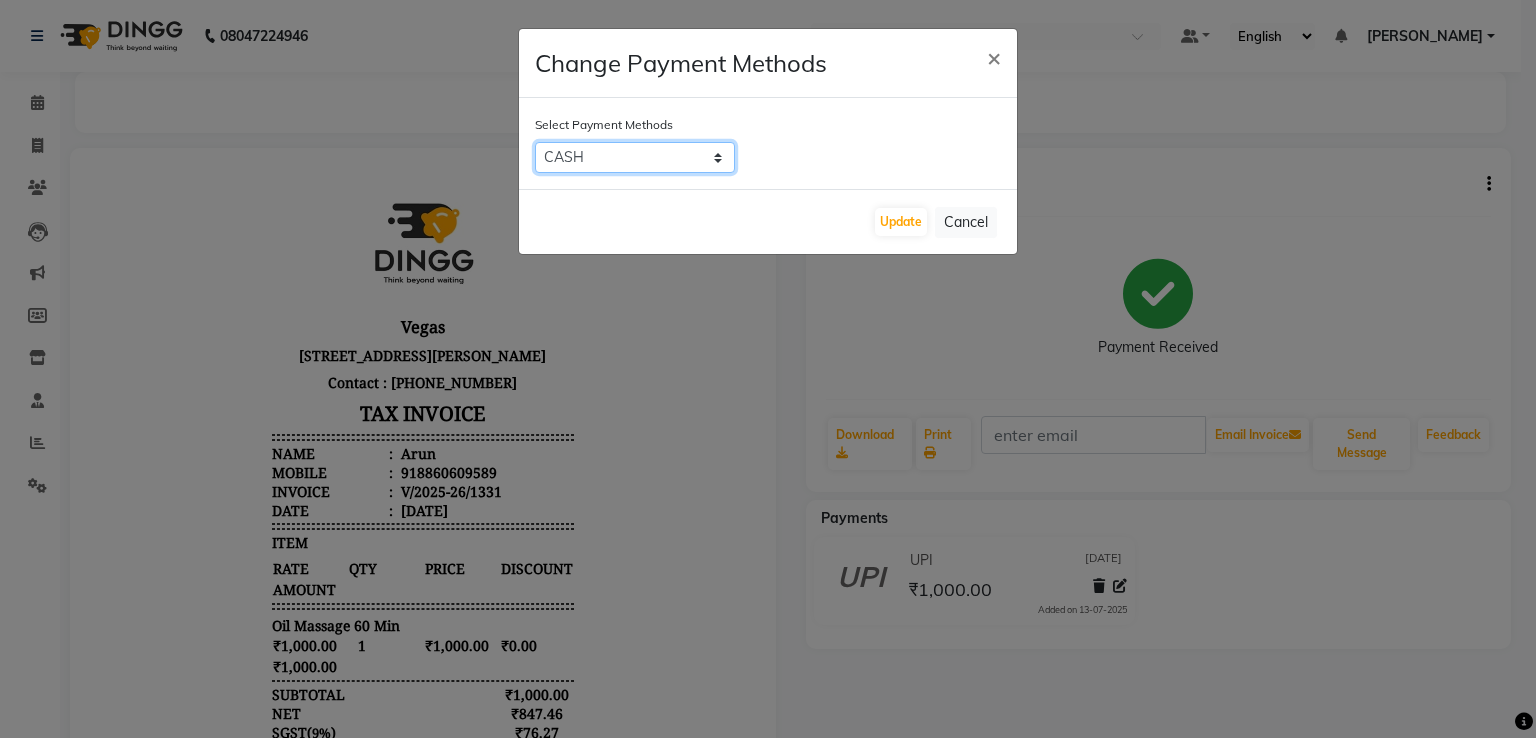 click on "CARD   UPI   CASH   Bank" 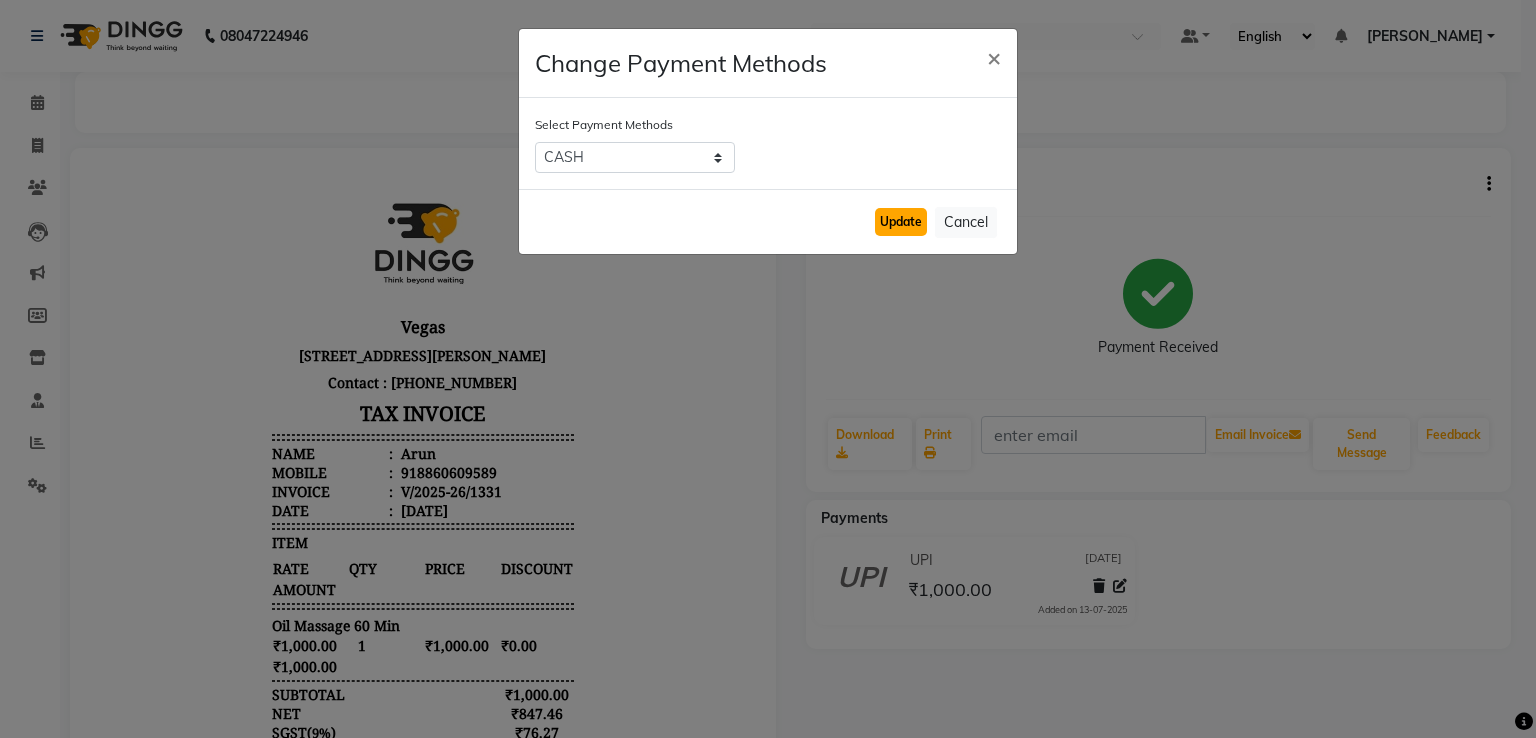 click on "Update" 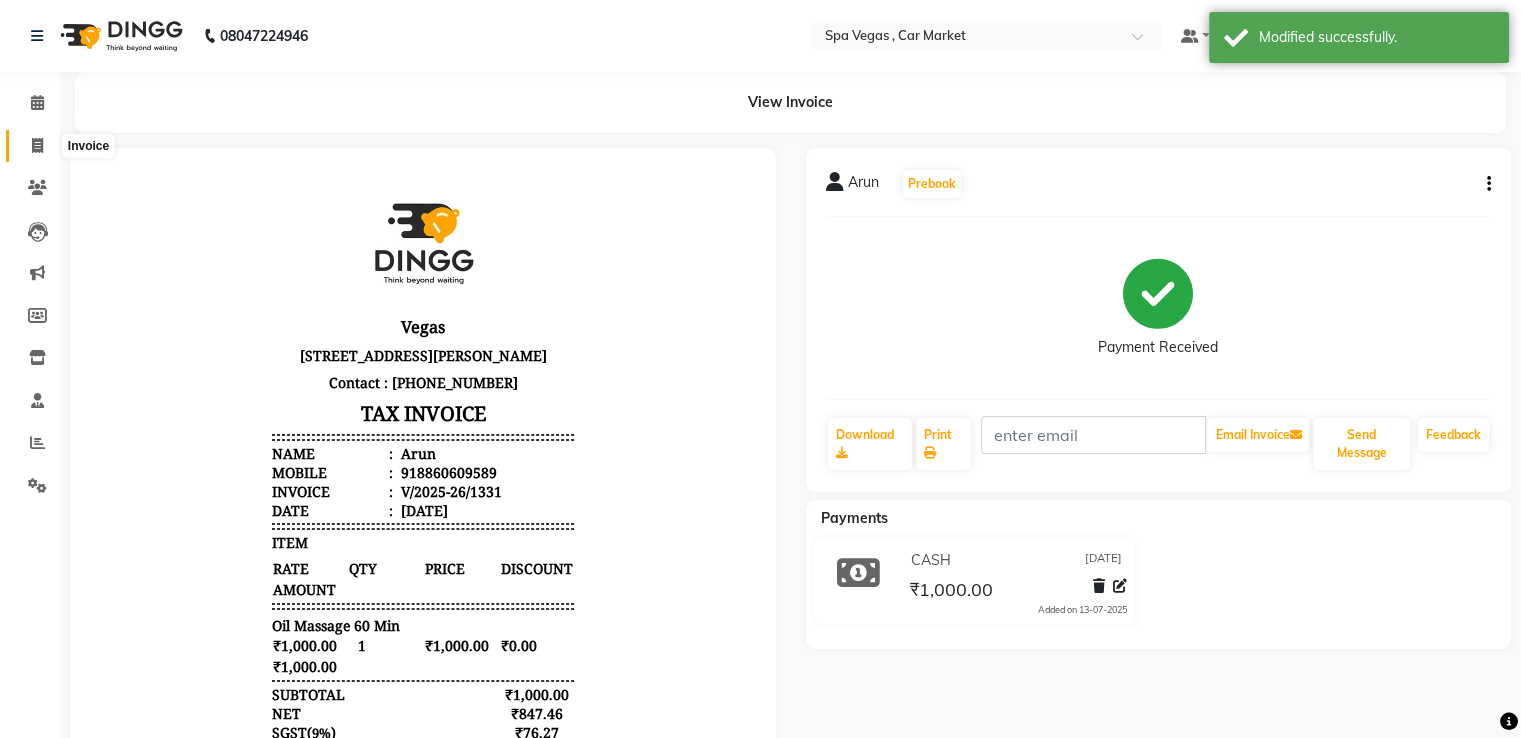 click 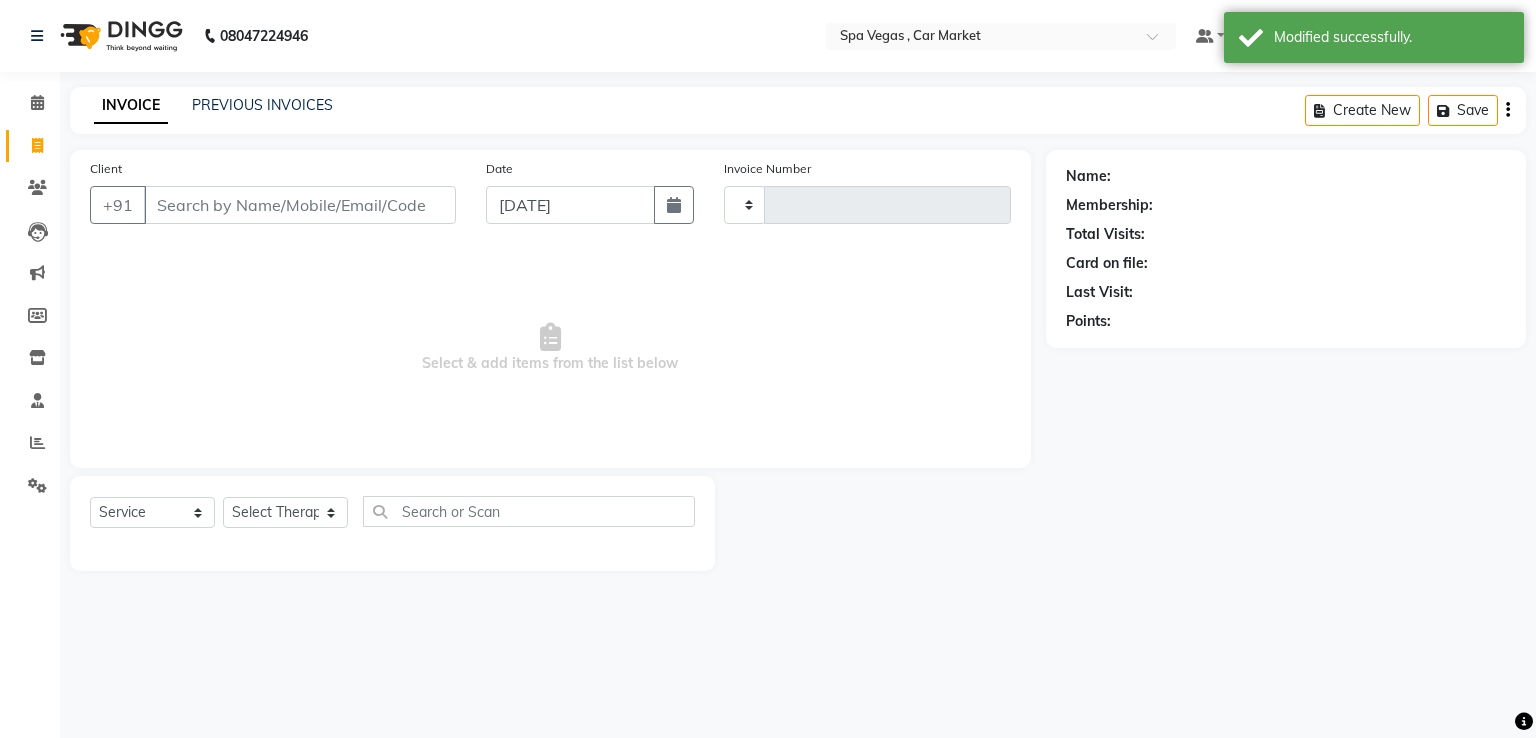 type on "1333" 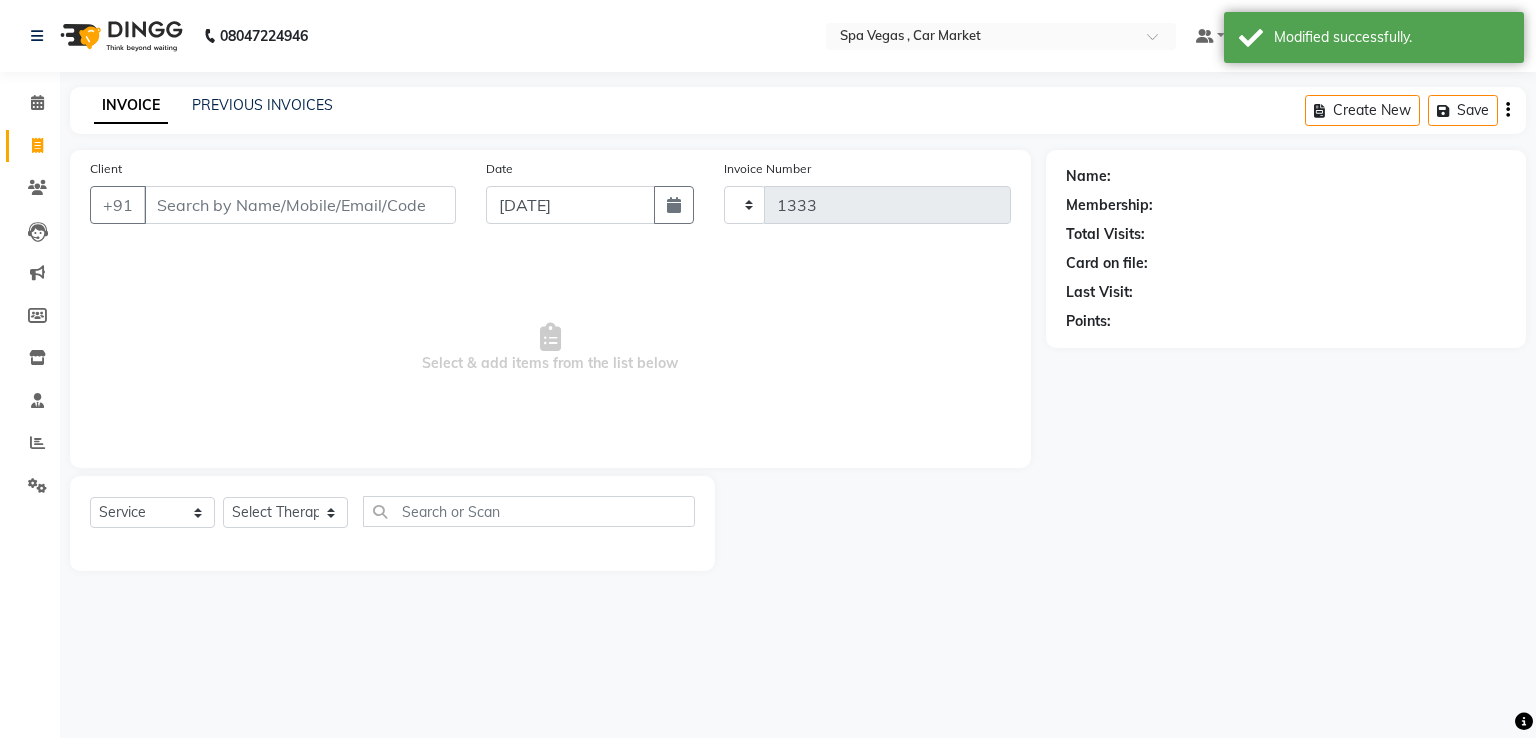 select on "7599" 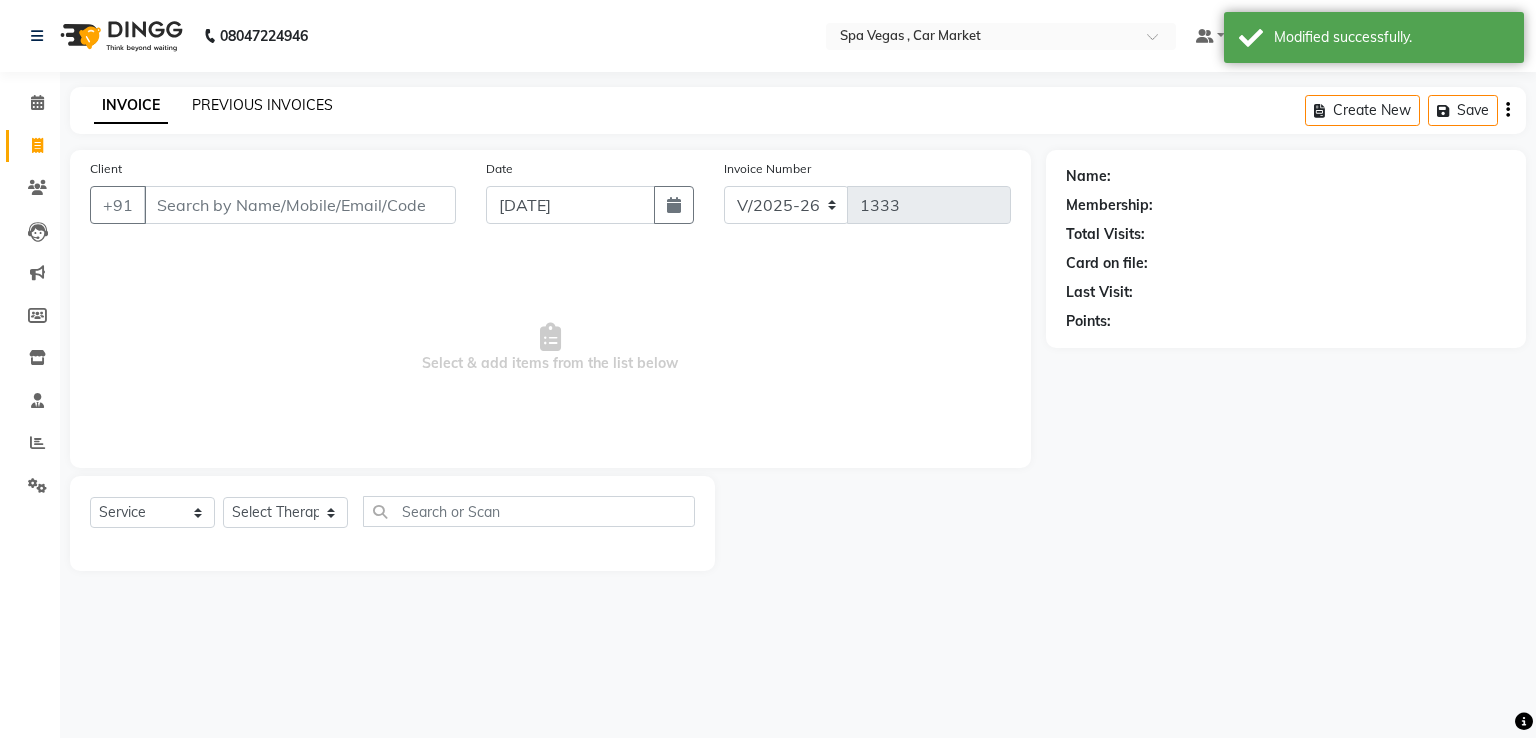 click on "PREVIOUS INVOICES" 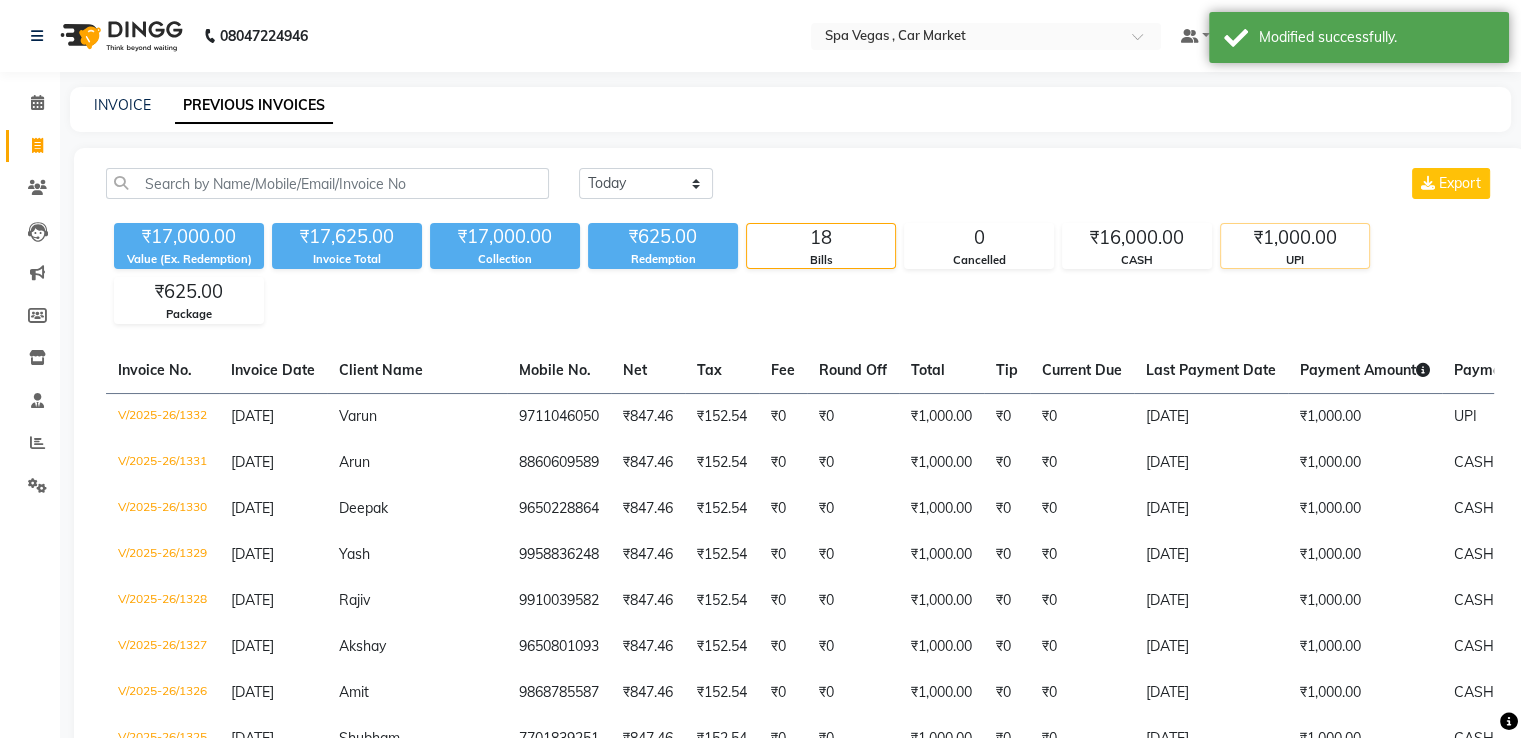 click on "₹1,000.00" 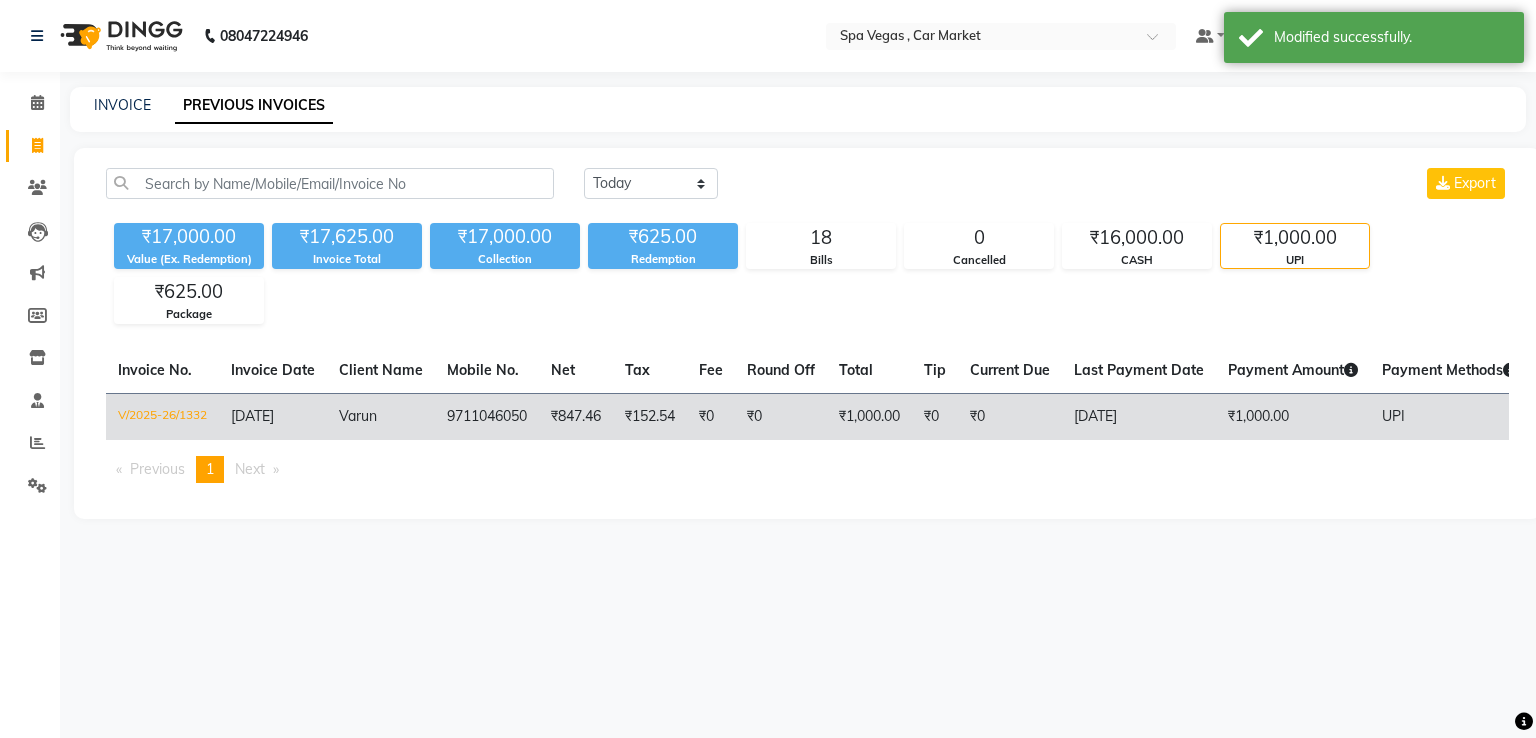 click on "₹1,000.00" 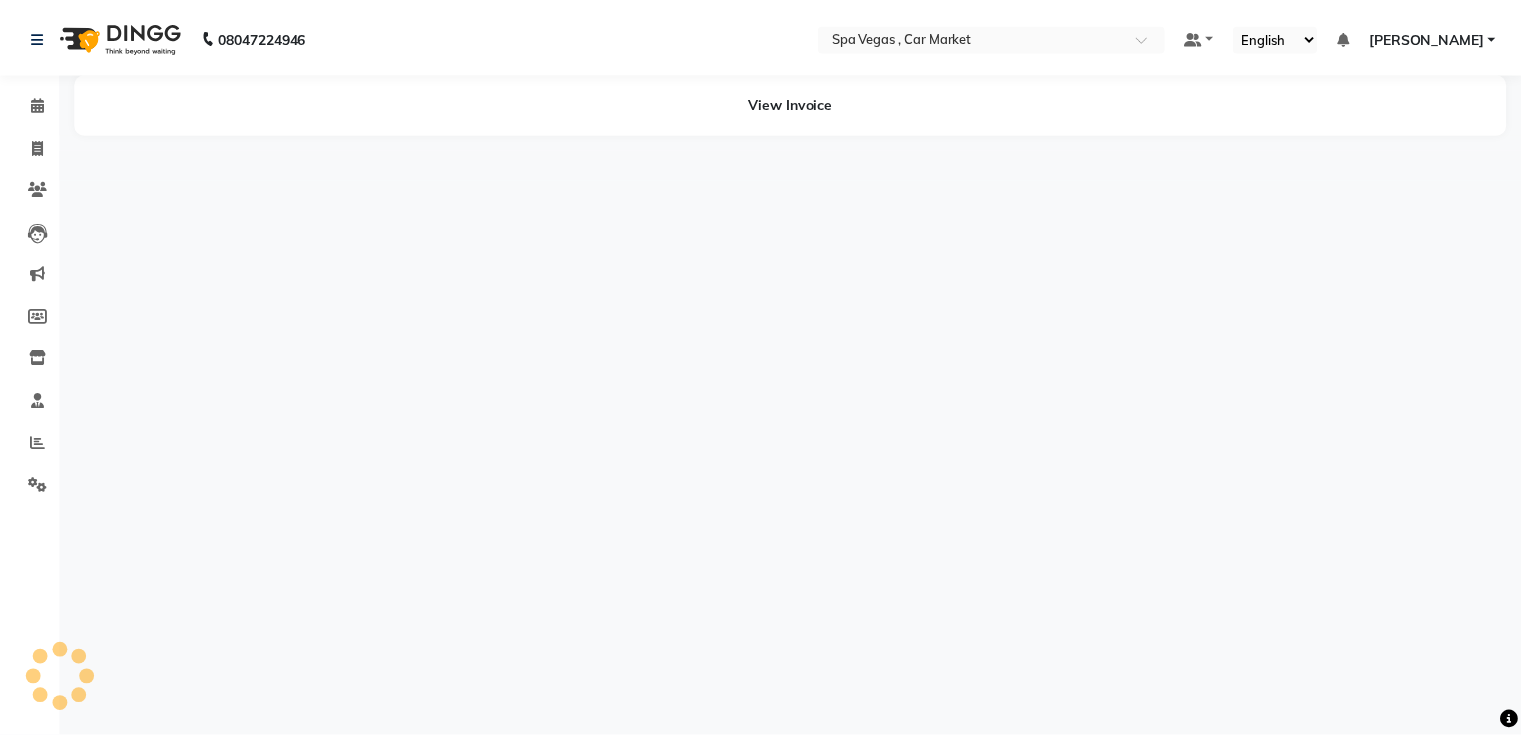 scroll, scrollTop: 0, scrollLeft: 0, axis: both 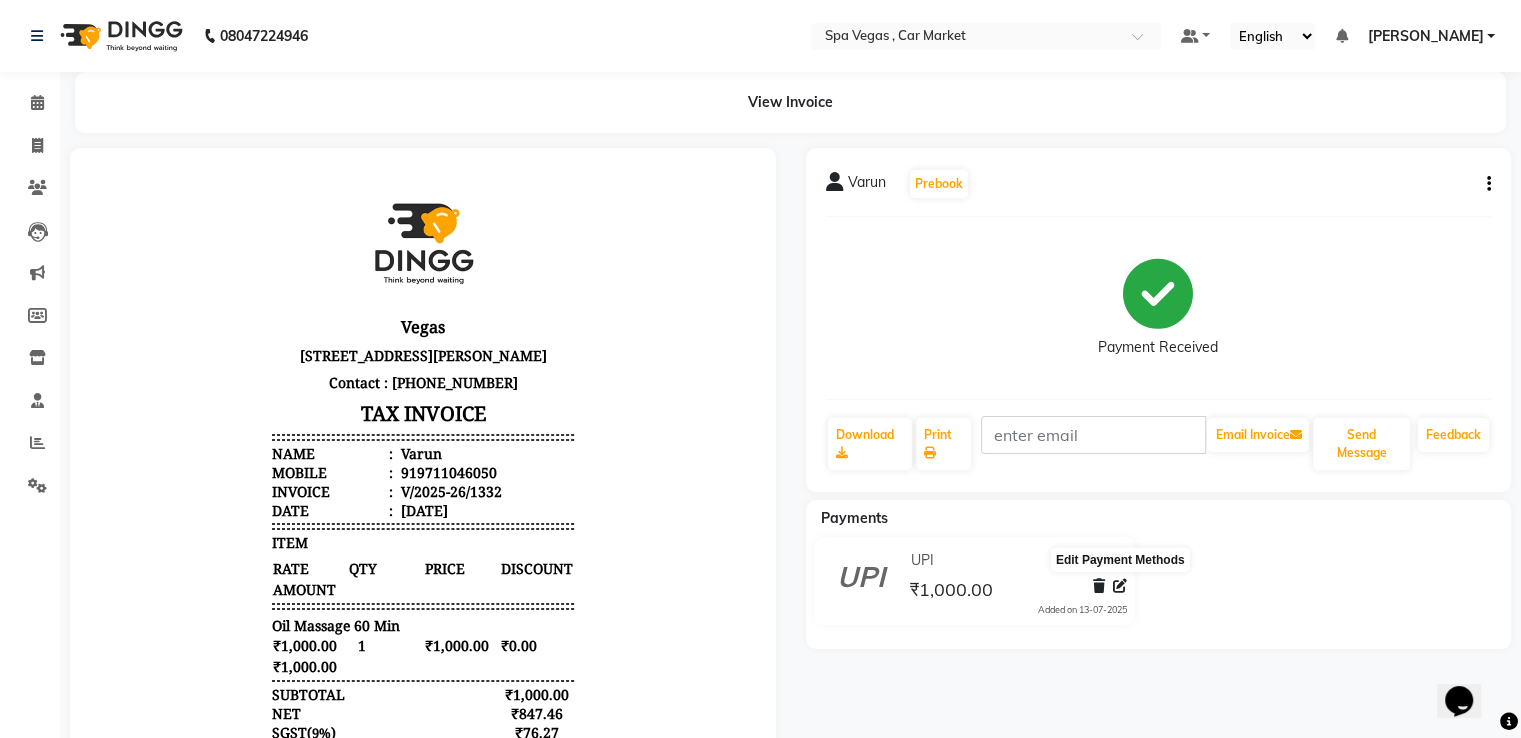 click 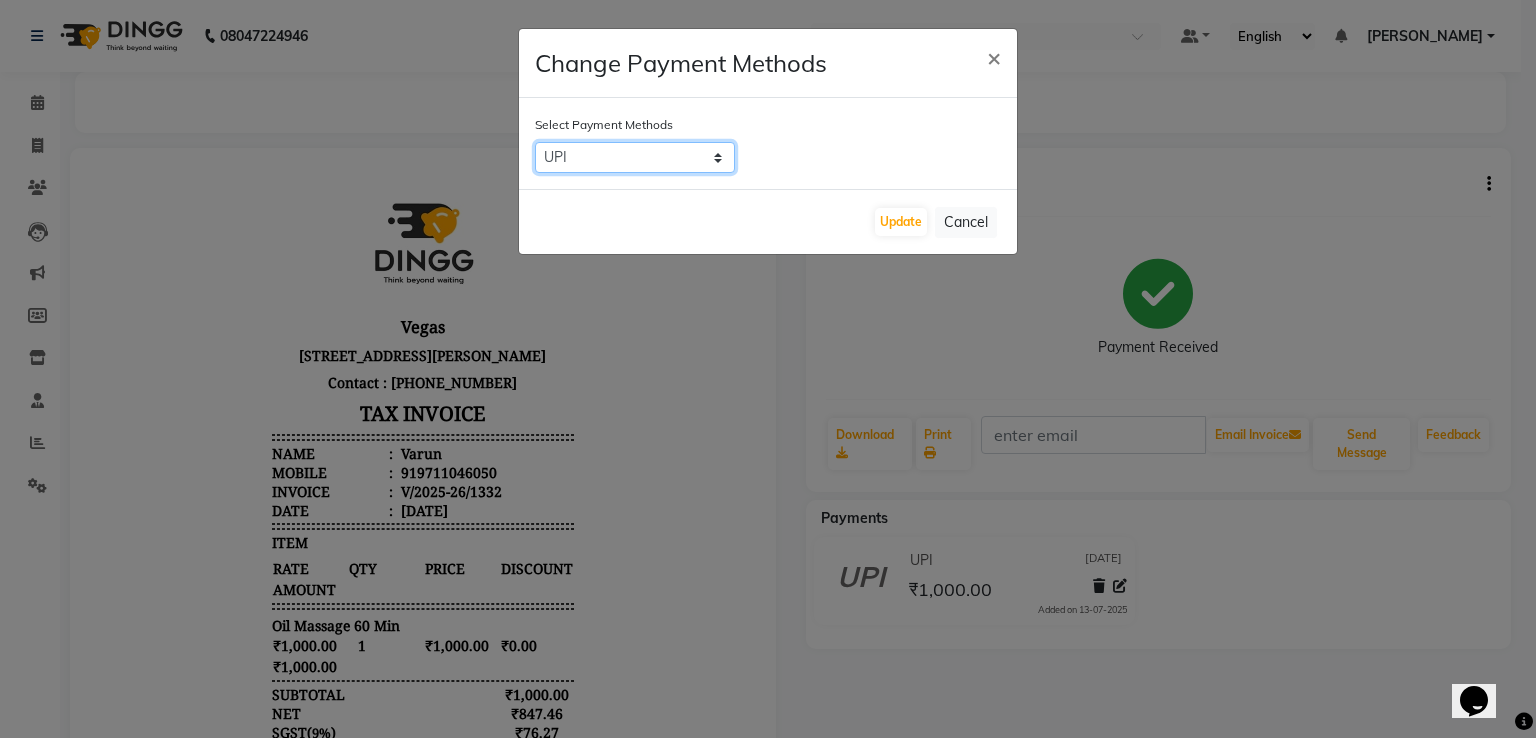 click on "CARD   UPI   CASH   Bank" 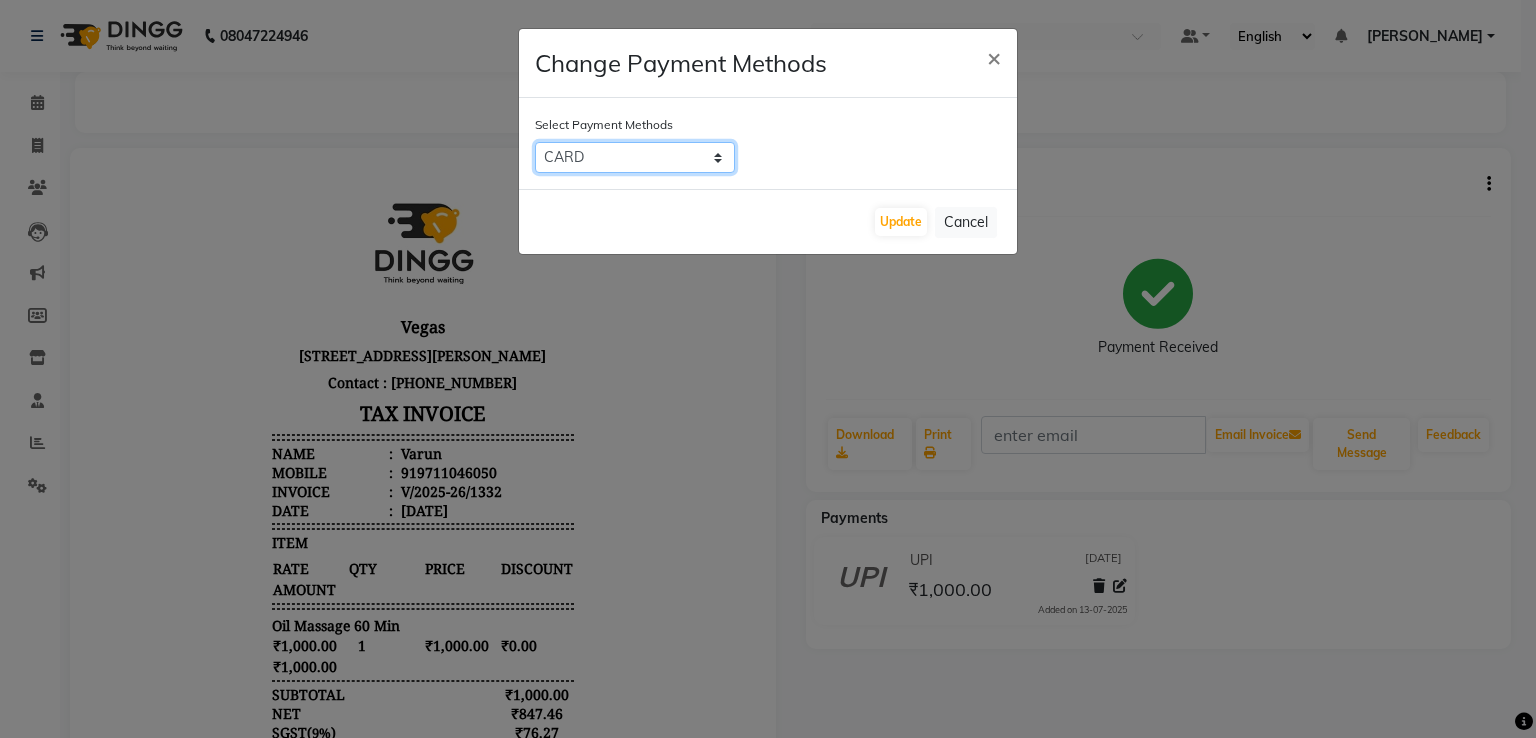 click on "CARD   UPI   CASH   Bank" 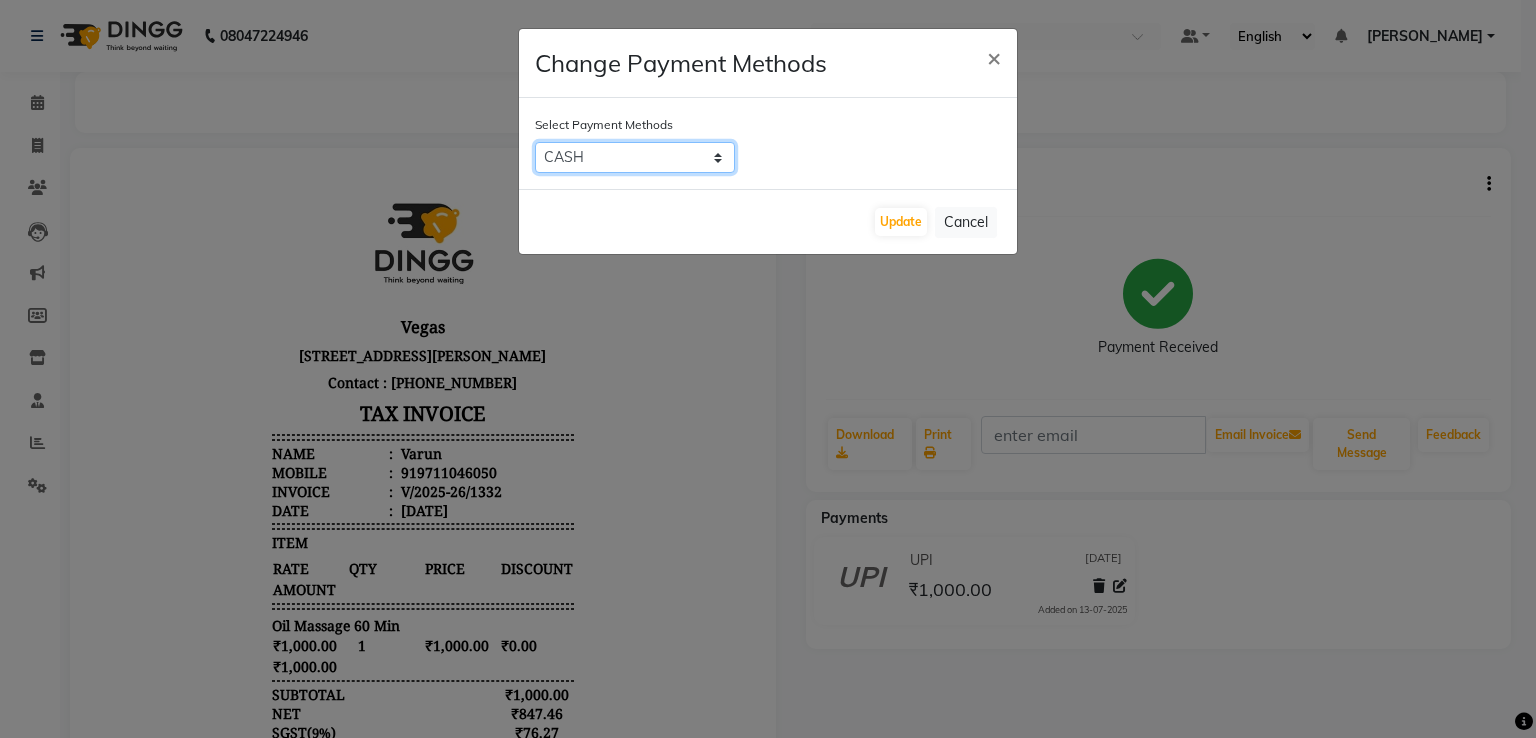 click on "CARD   UPI   CASH   Bank" 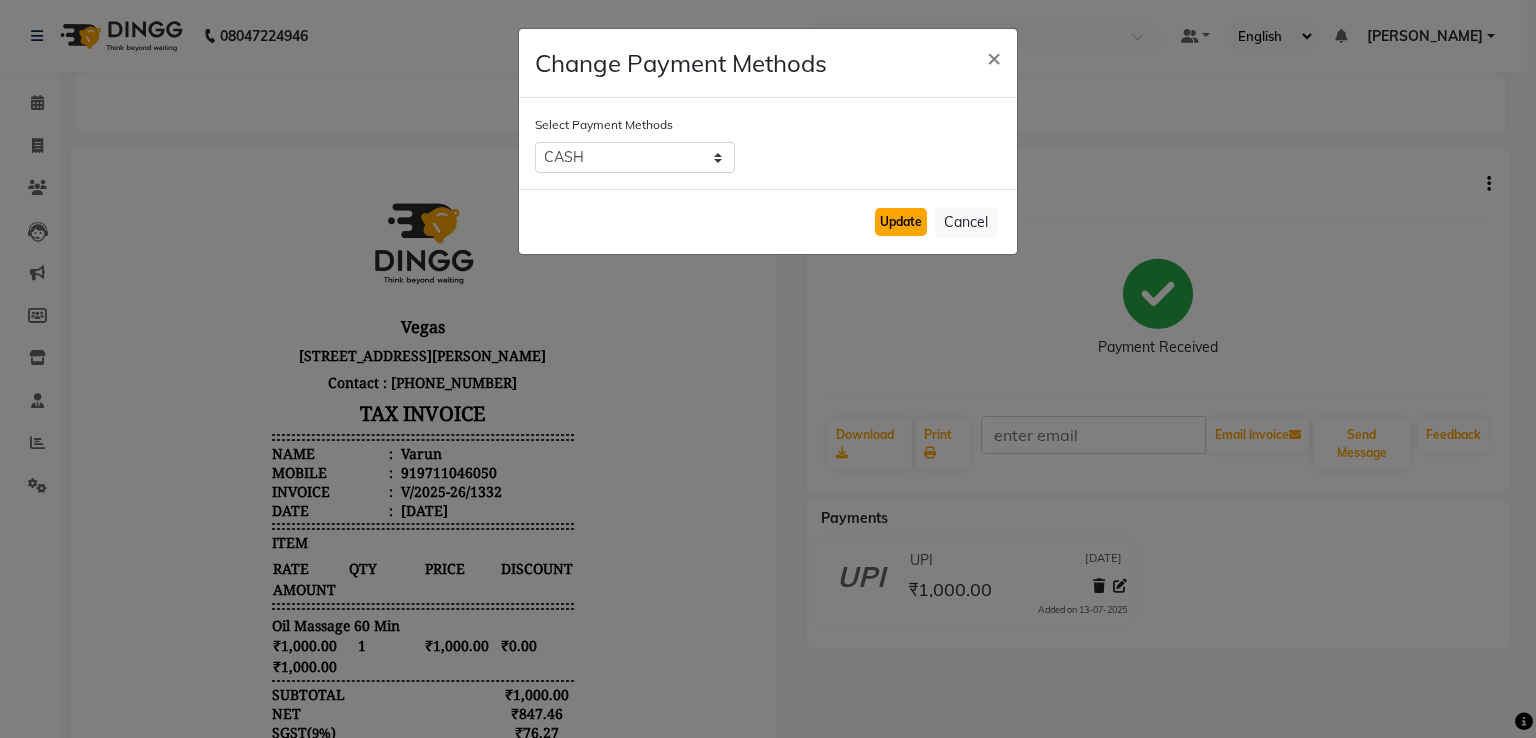 click on "Update" 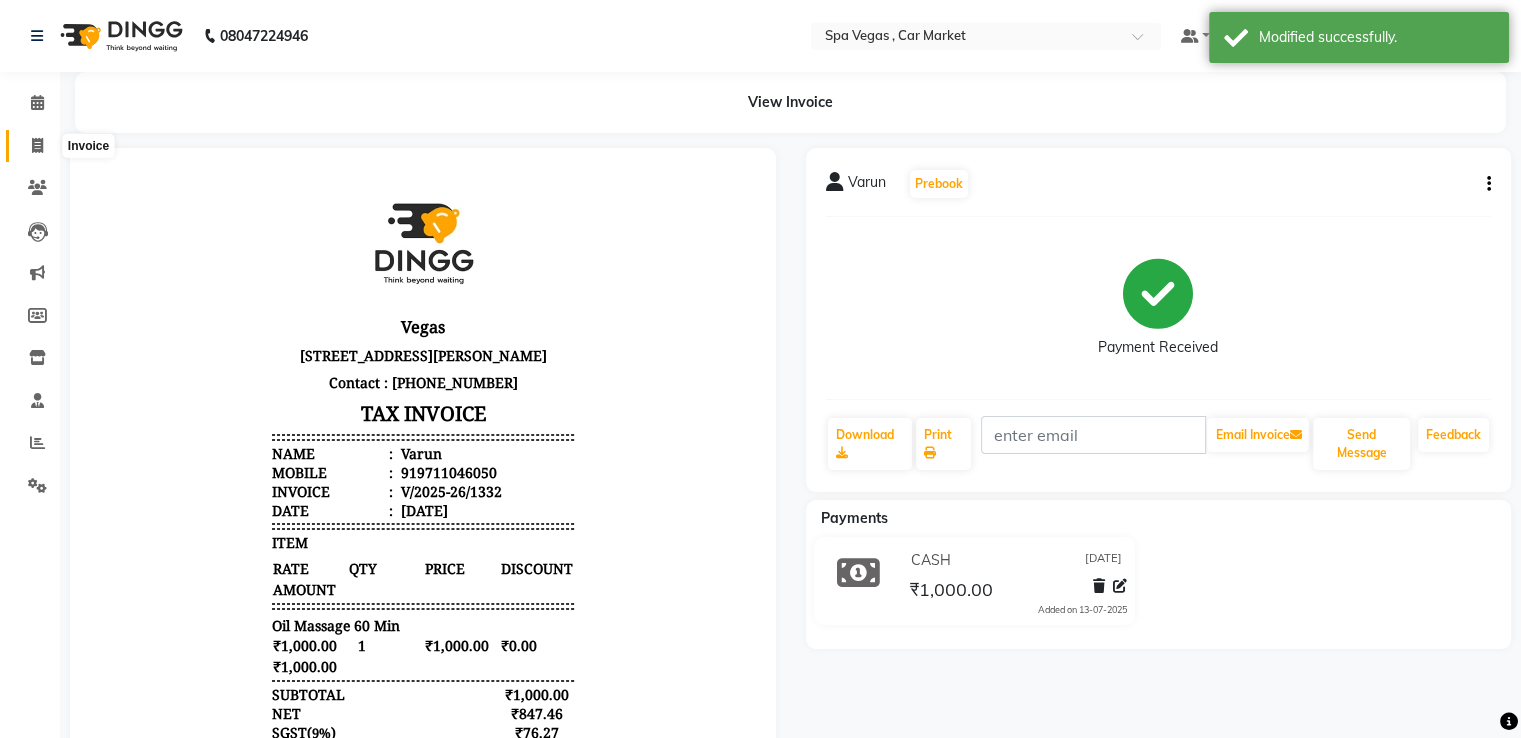 click 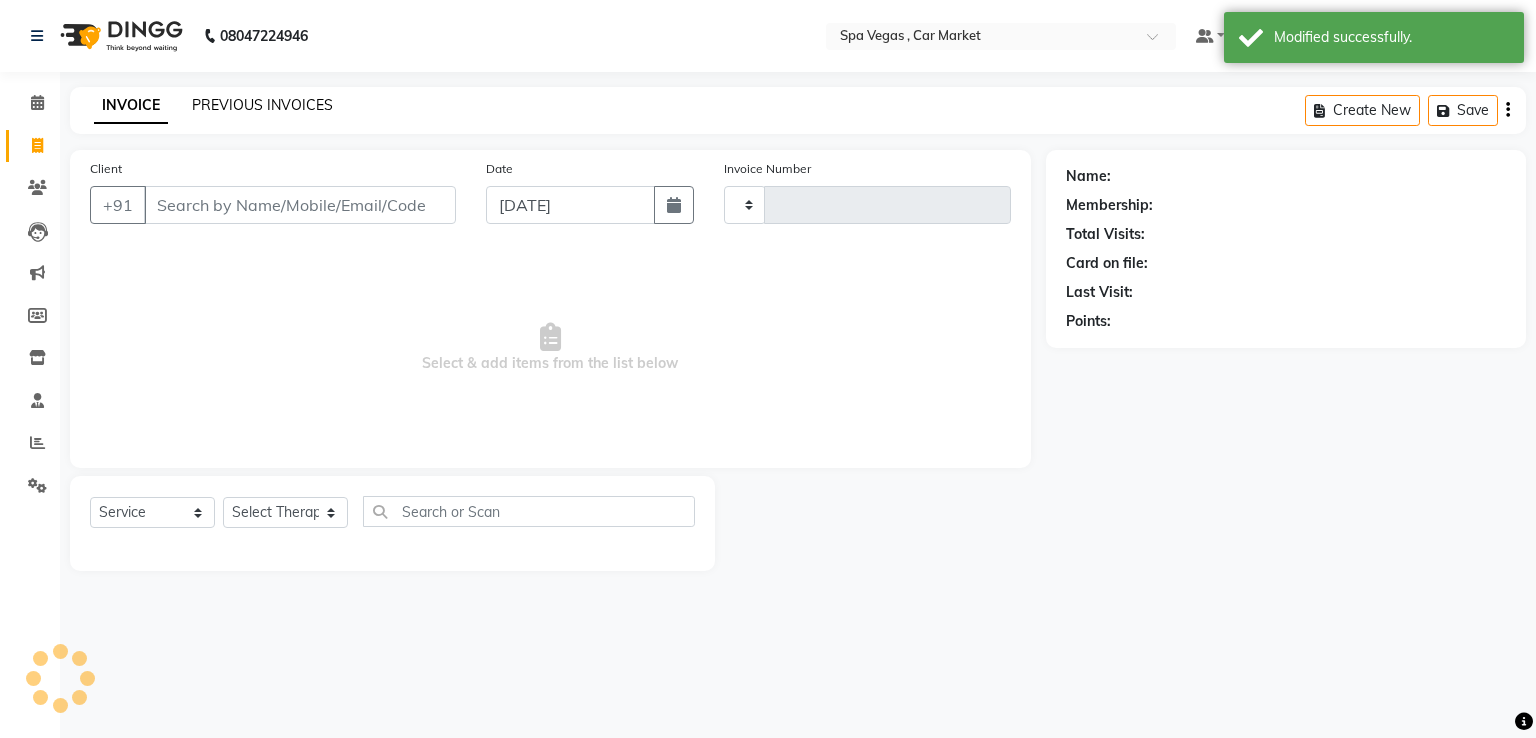 type on "1333" 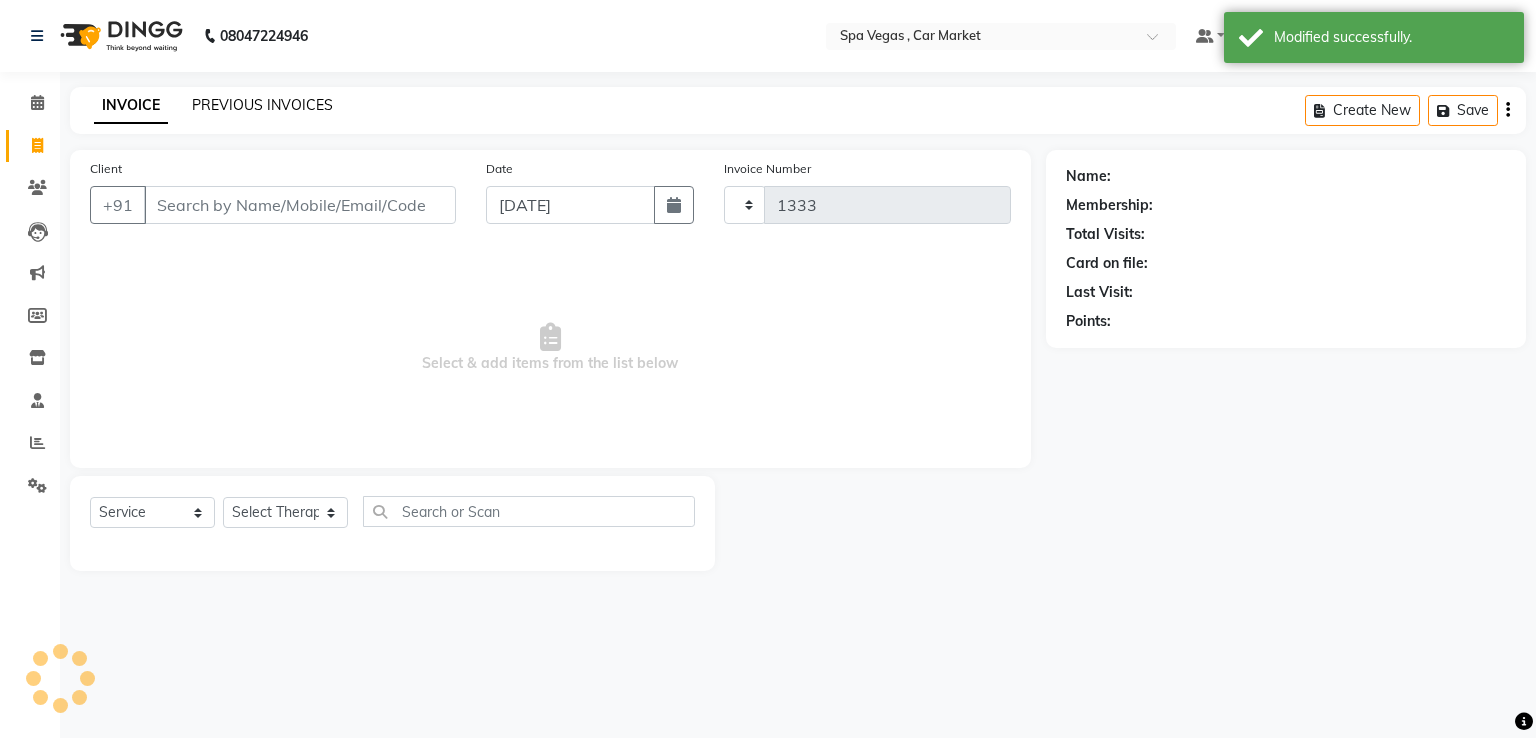 select on "7599" 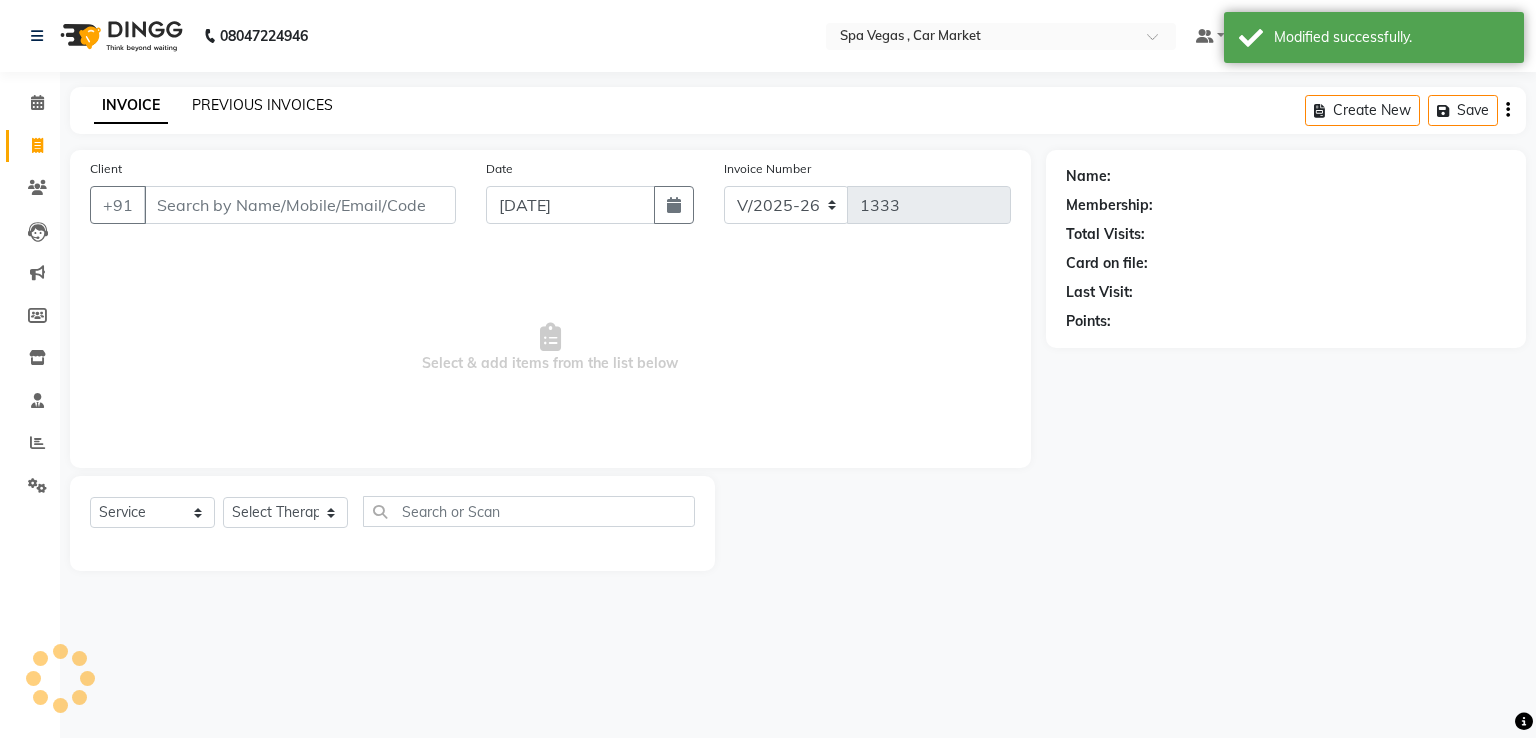 click on "PREVIOUS INVOICES" 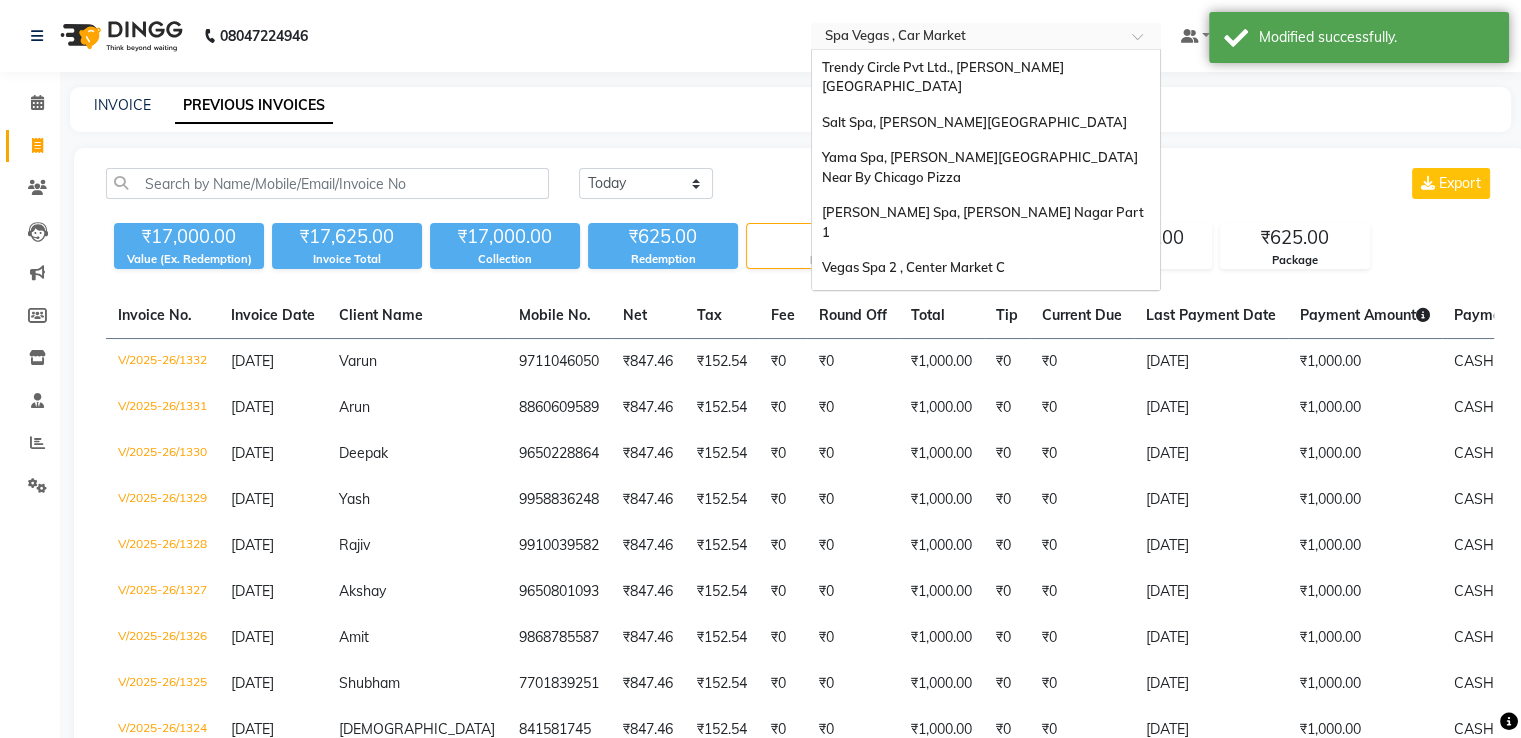 click at bounding box center [966, 38] 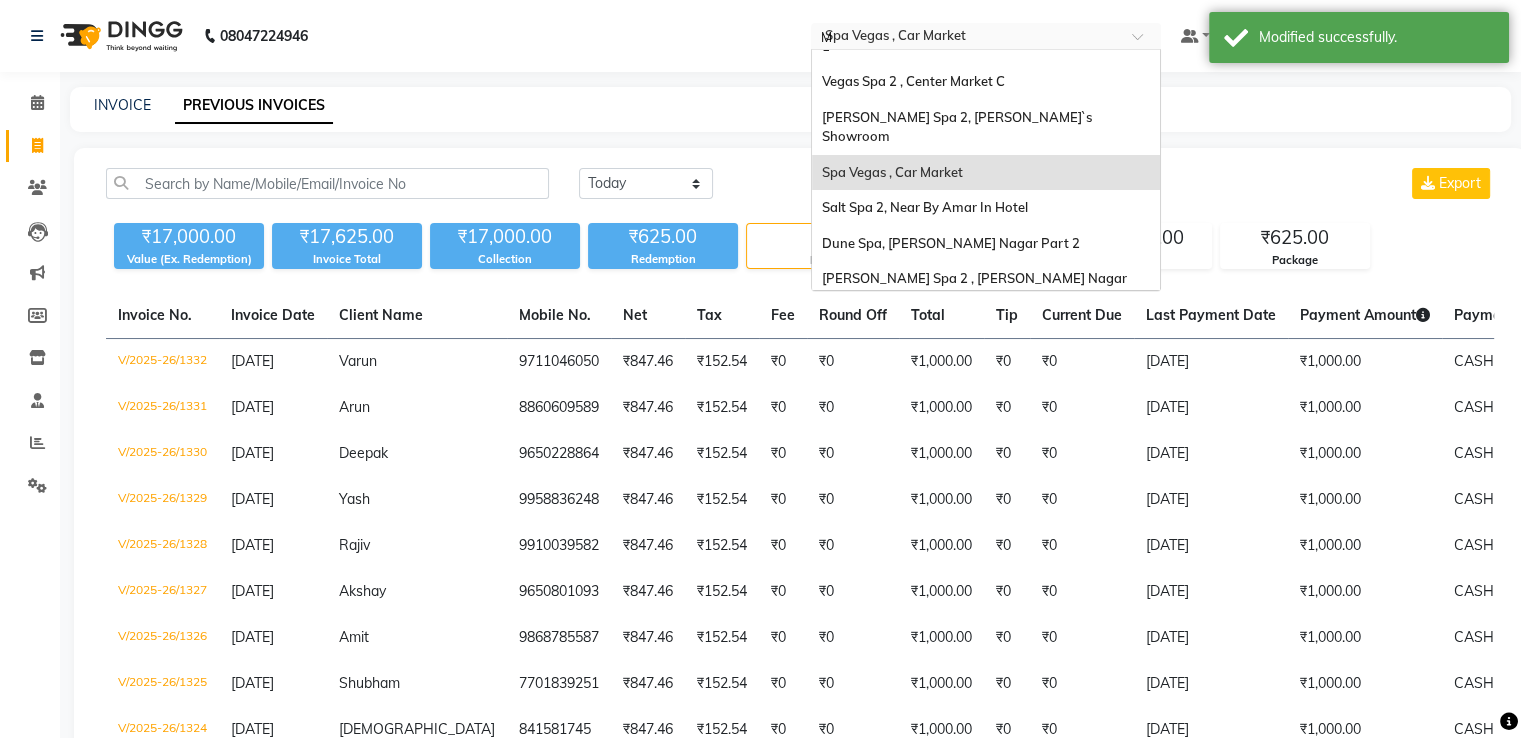scroll, scrollTop: 0, scrollLeft: 0, axis: both 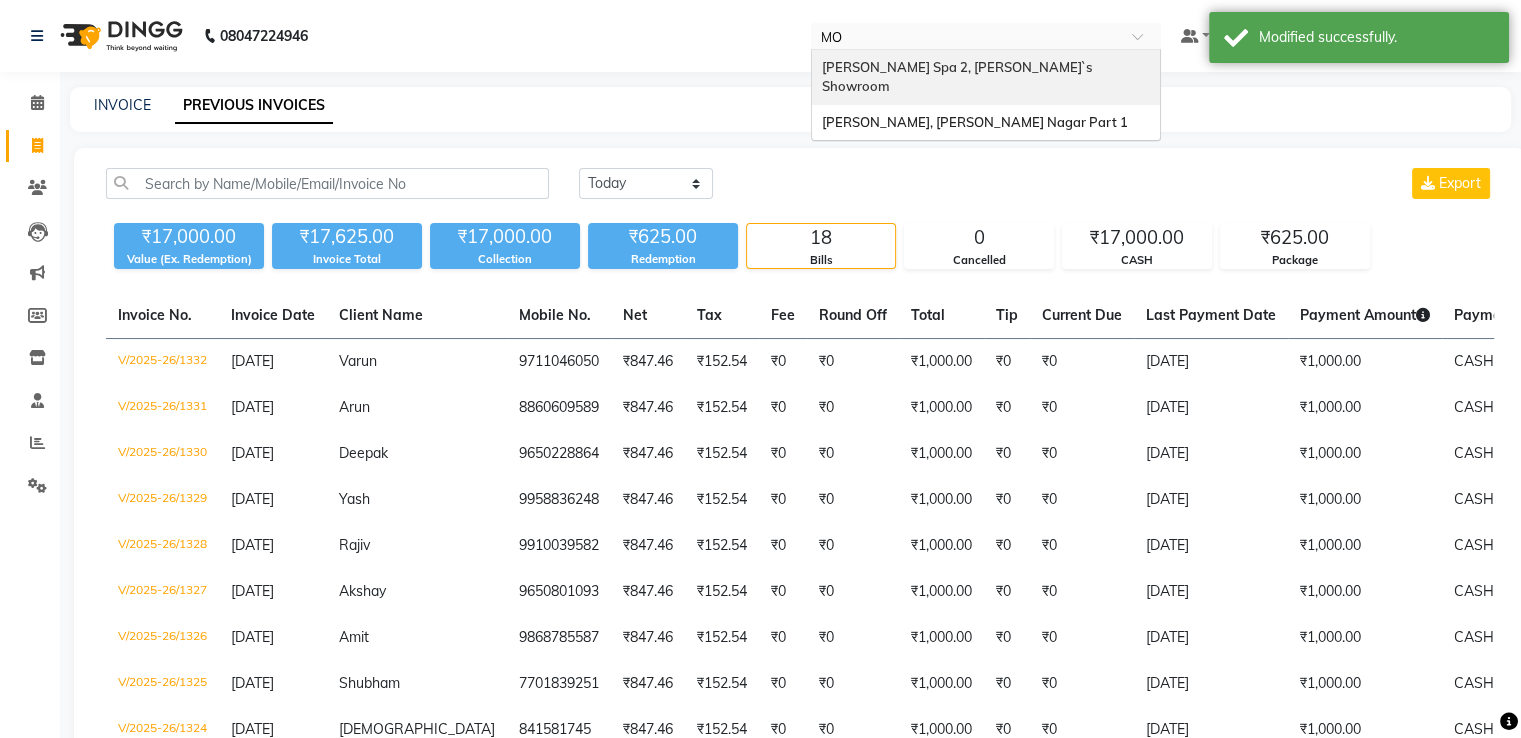 type on "MOL" 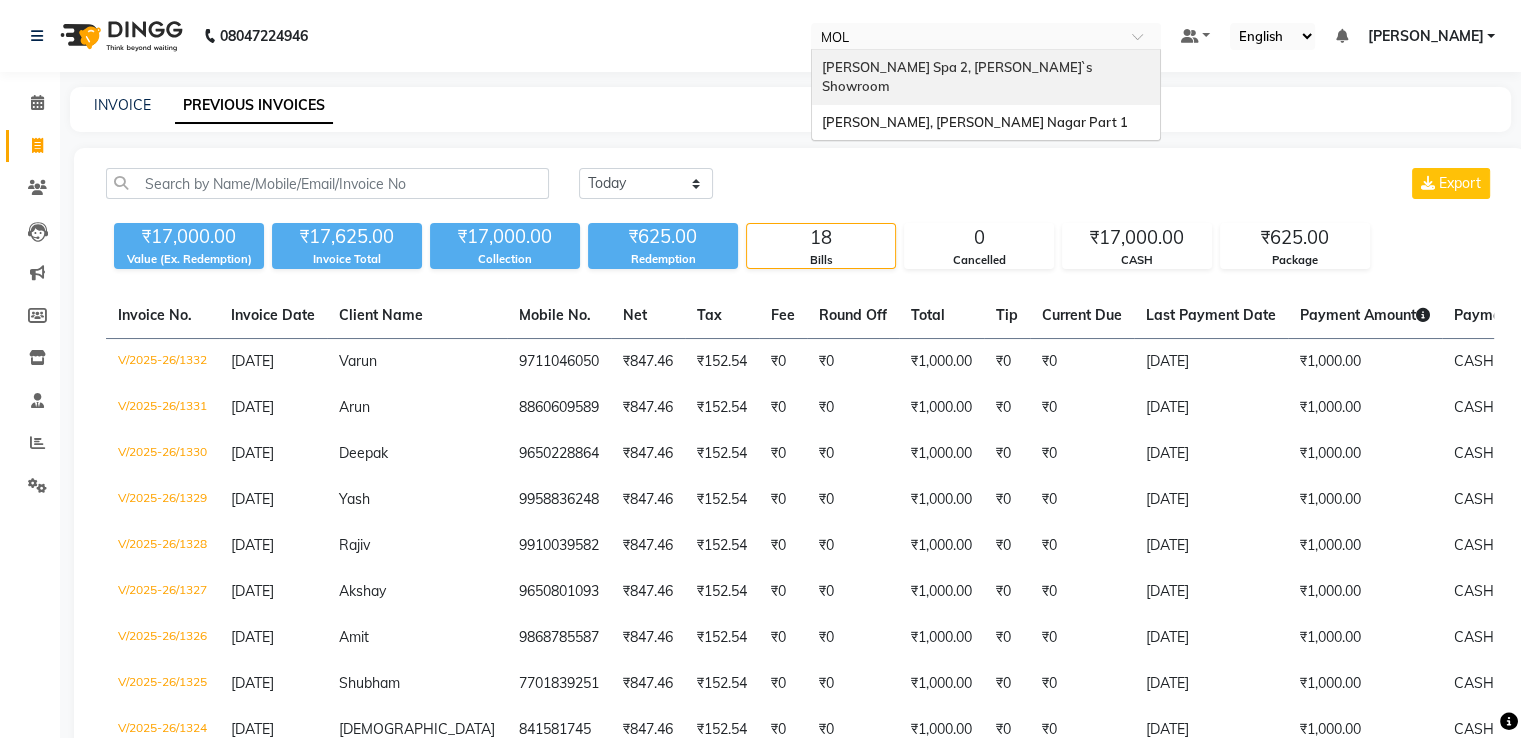 type 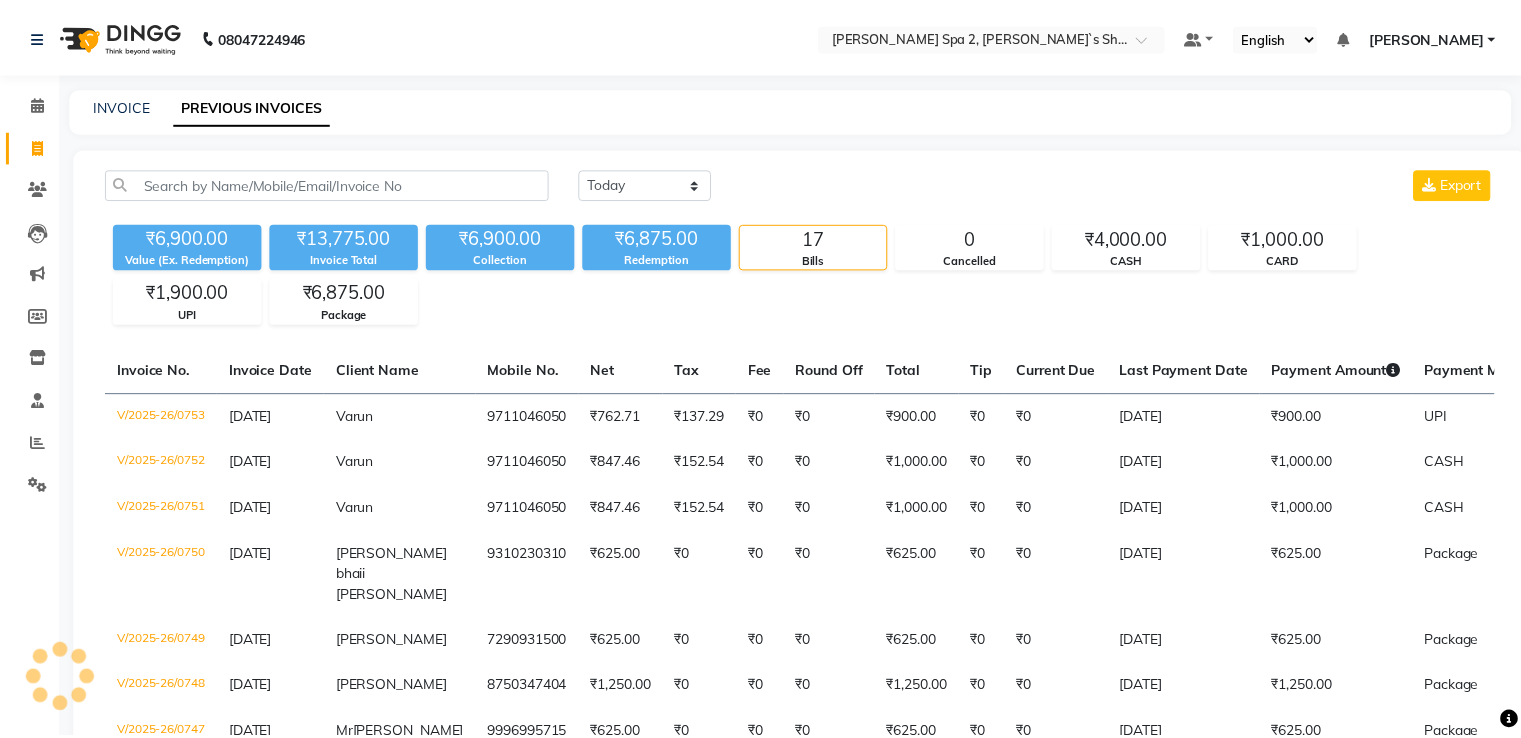 scroll, scrollTop: 0, scrollLeft: 0, axis: both 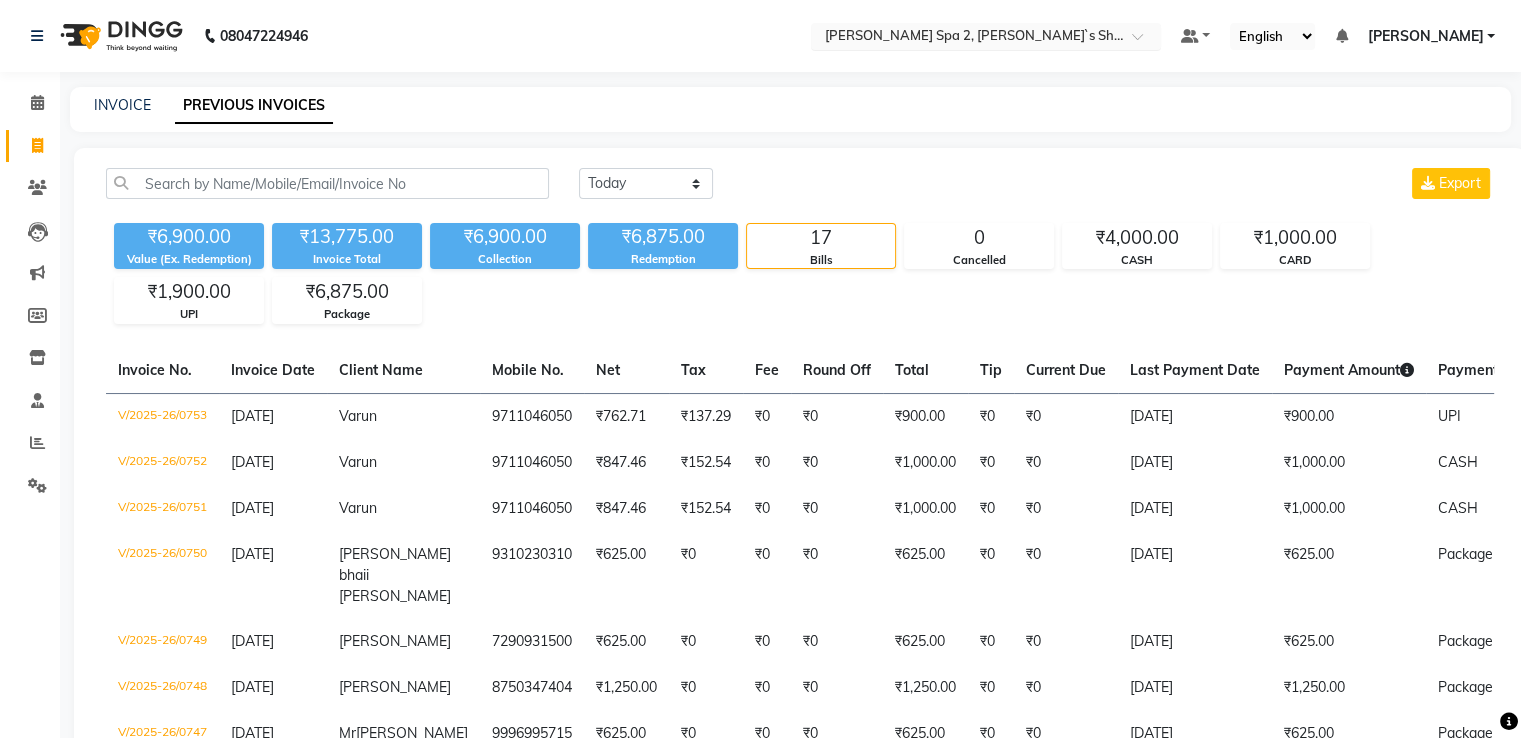 click at bounding box center [966, 38] 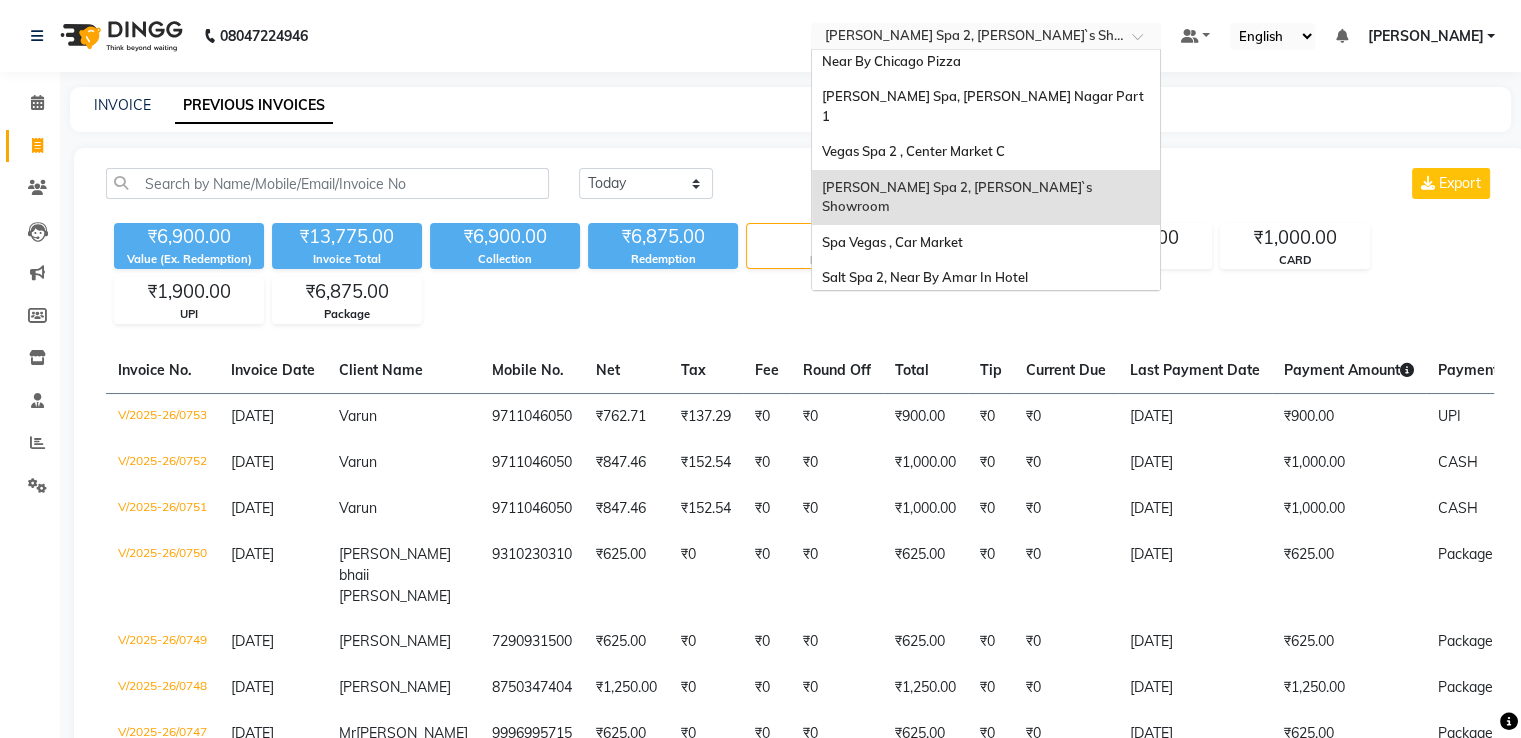 scroll, scrollTop: 151, scrollLeft: 0, axis: vertical 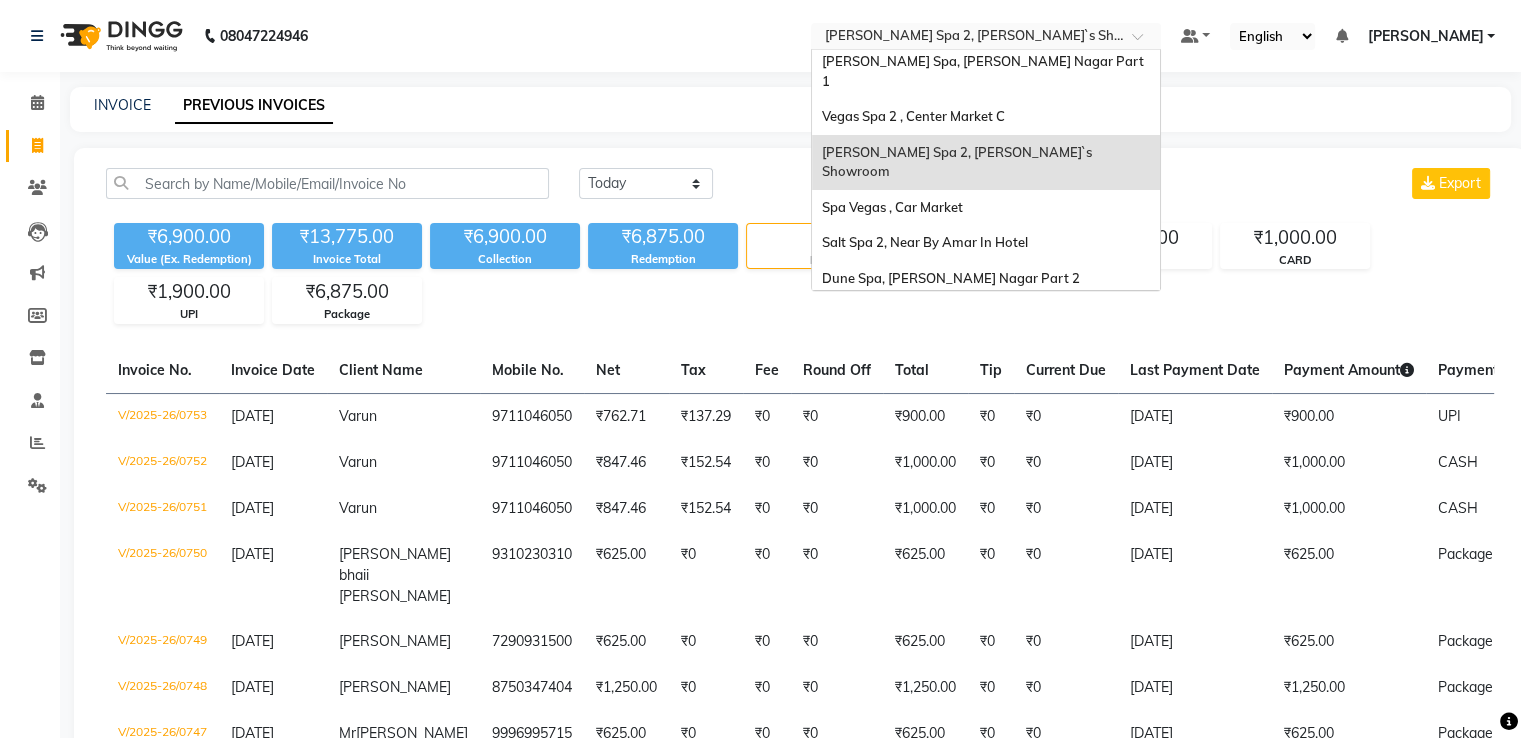 click on "[PERSON_NAME], [PERSON_NAME] Nagar Part 1" at bounding box center (975, 368) 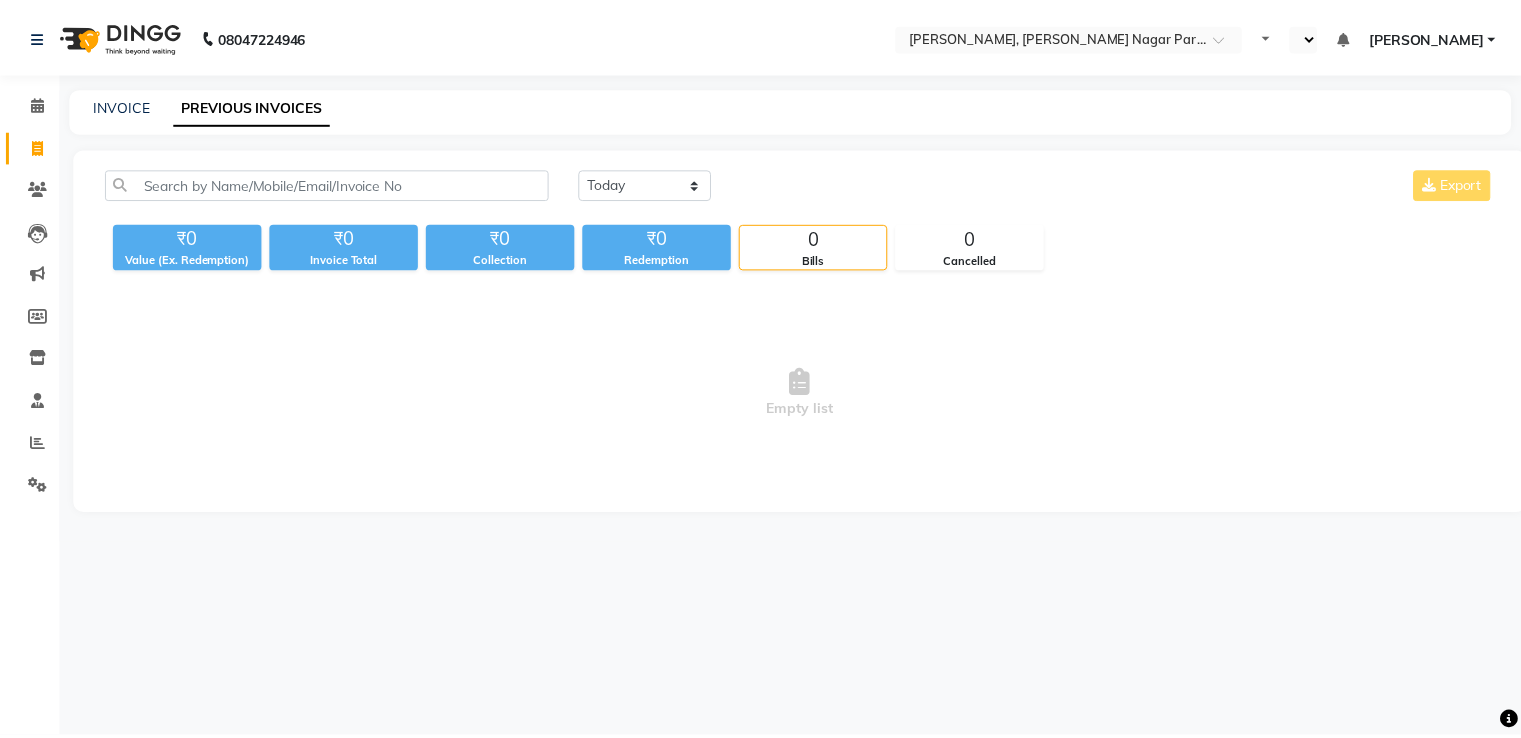scroll, scrollTop: 0, scrollLeft: 0, axis: both 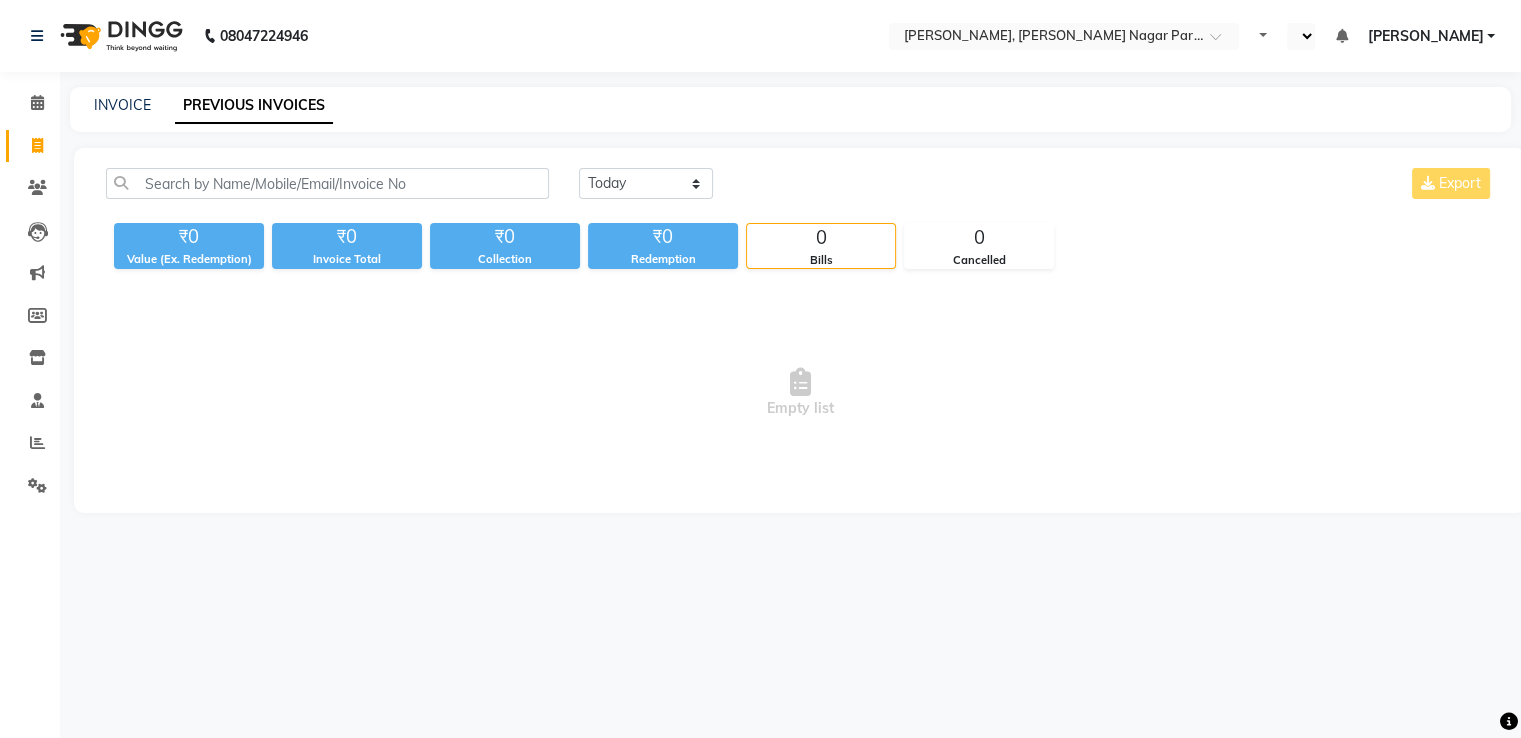 select on "en" 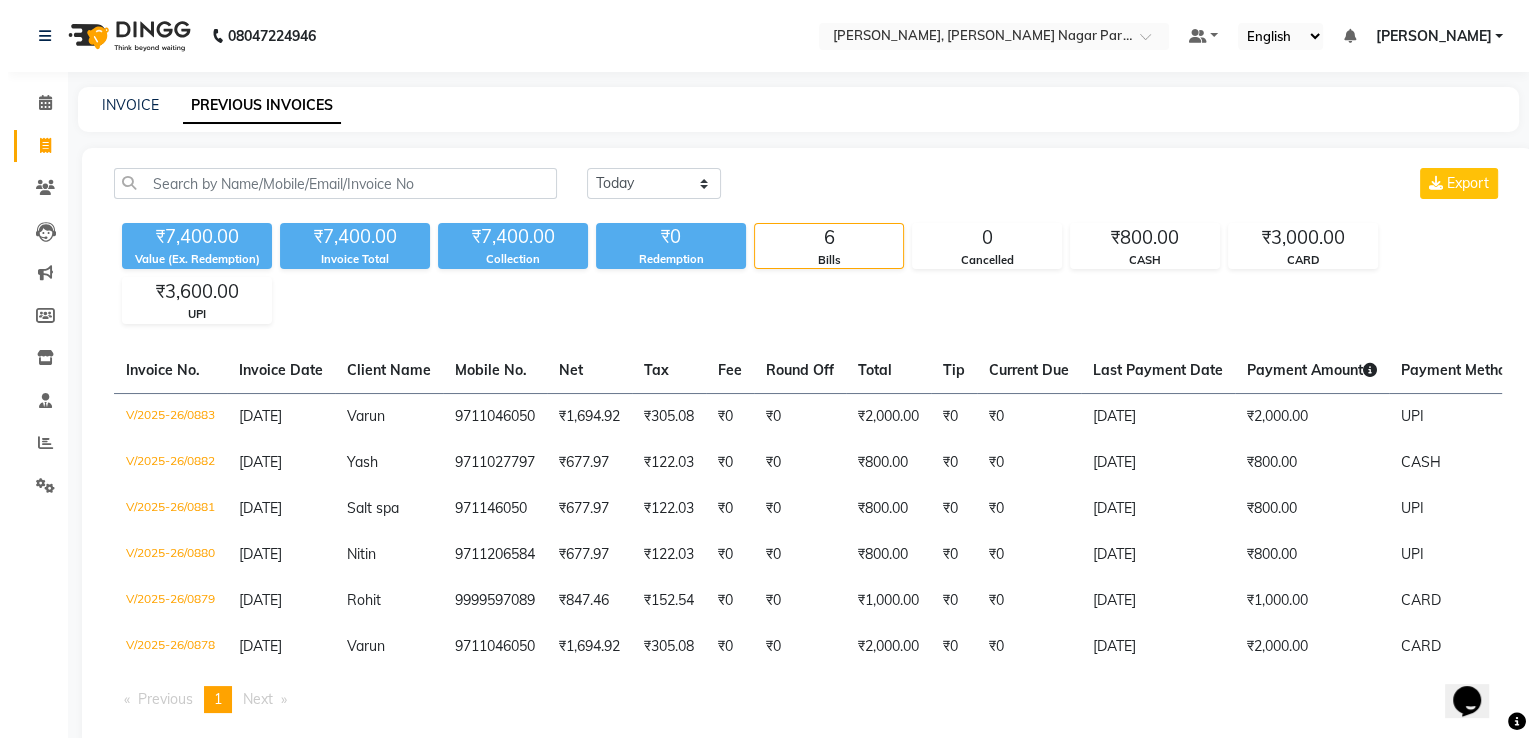 scroll, scrollTop: 0, scrollLeft: 0, axis: both 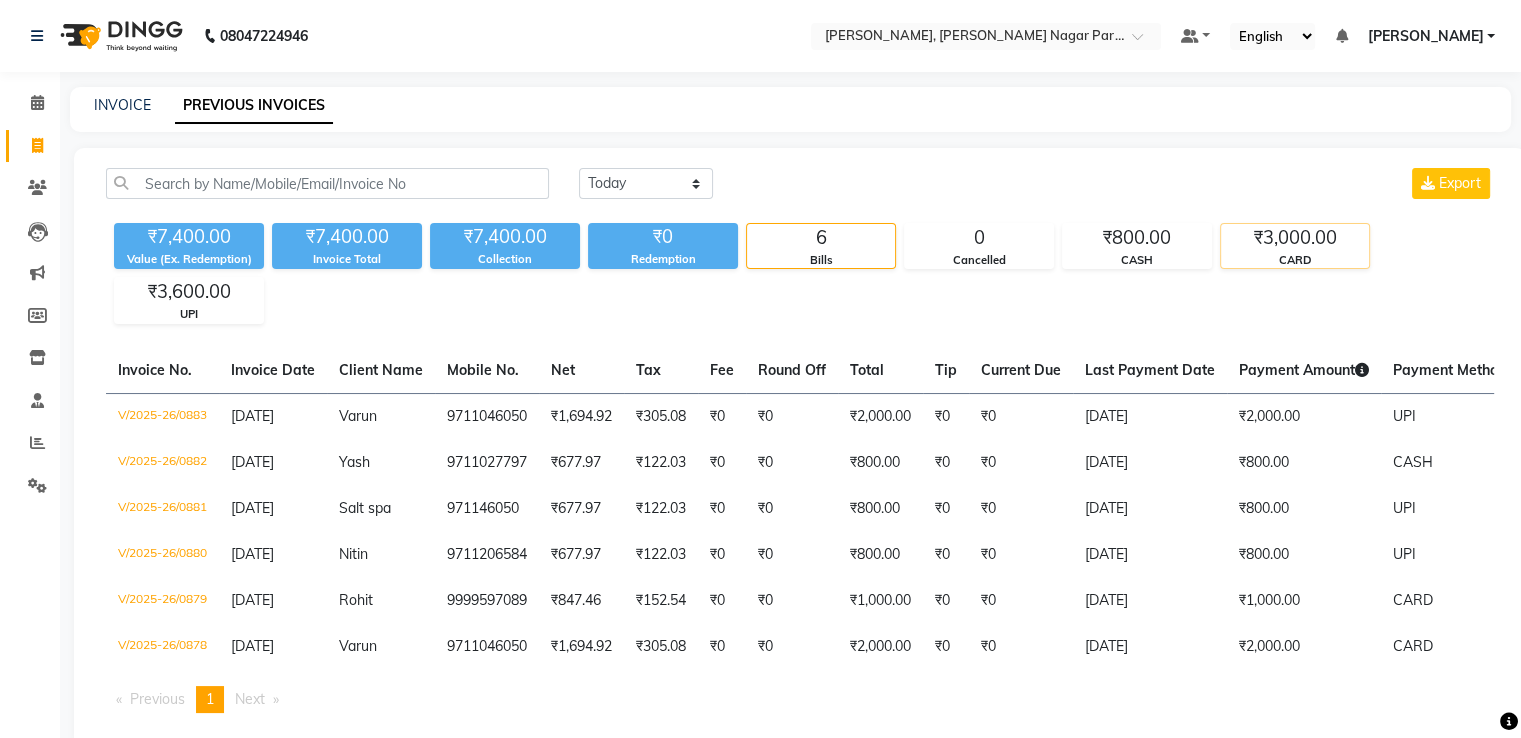 click on "CARD" 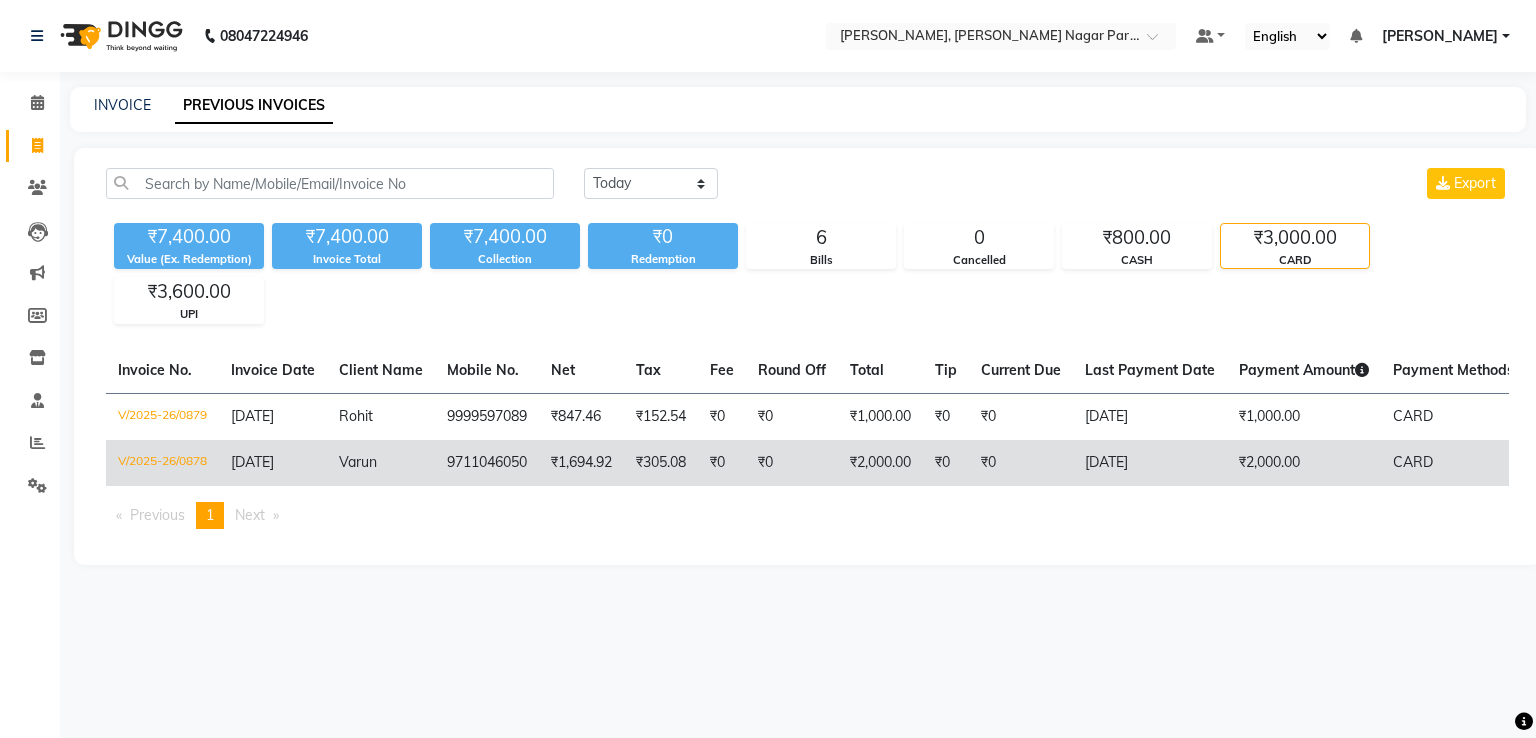 click on "₹2,000.00" 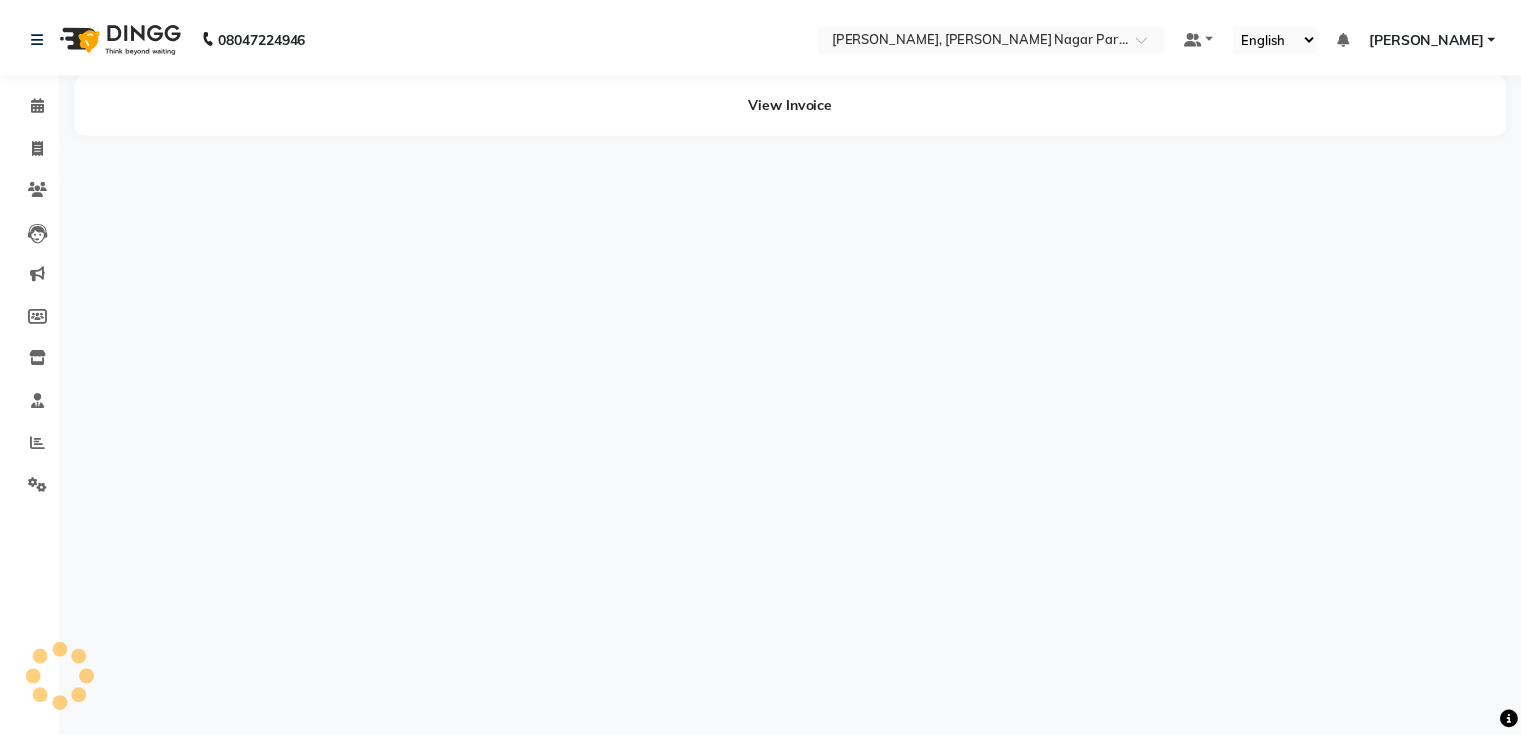 scroll, scrollTop: 0, scrollLeft: 0, axis: both 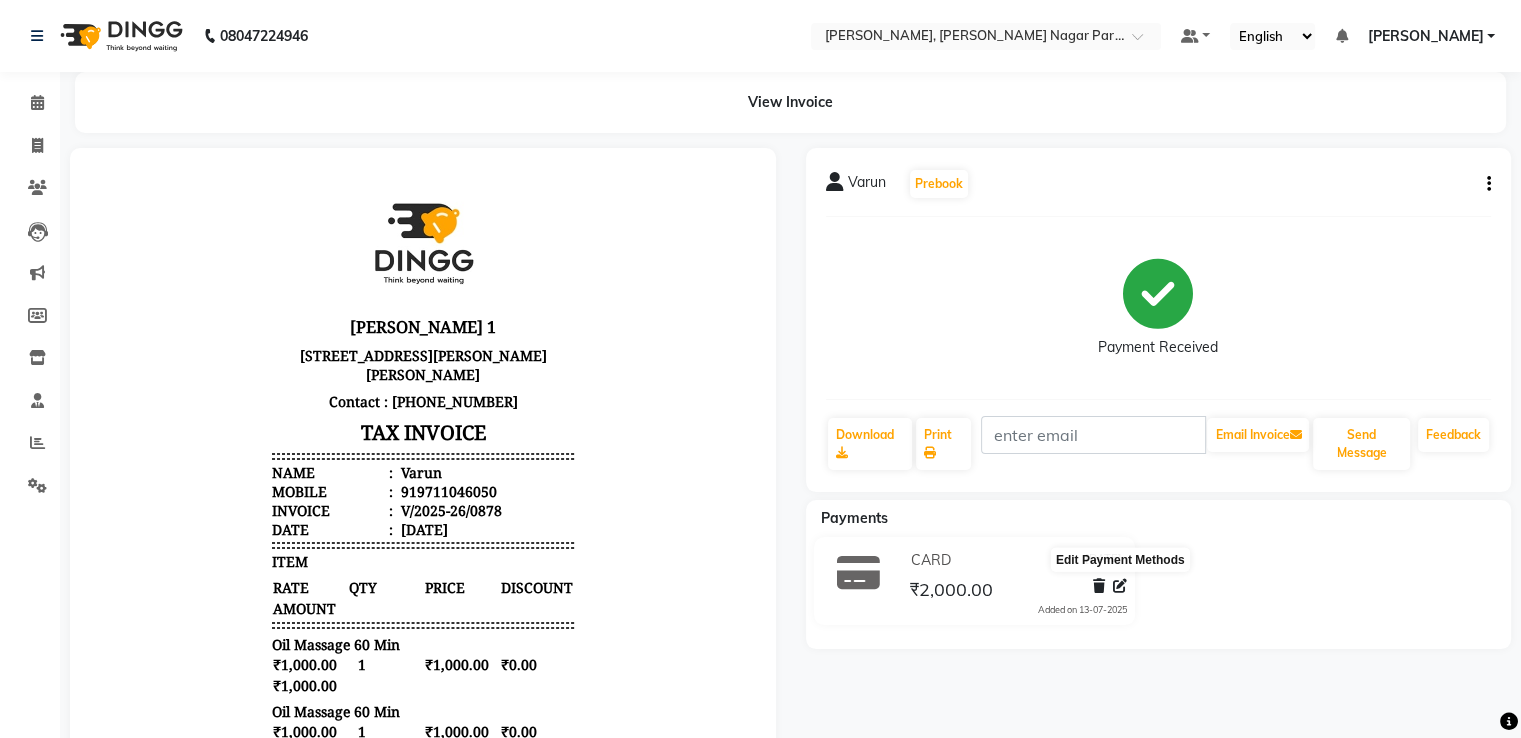 click 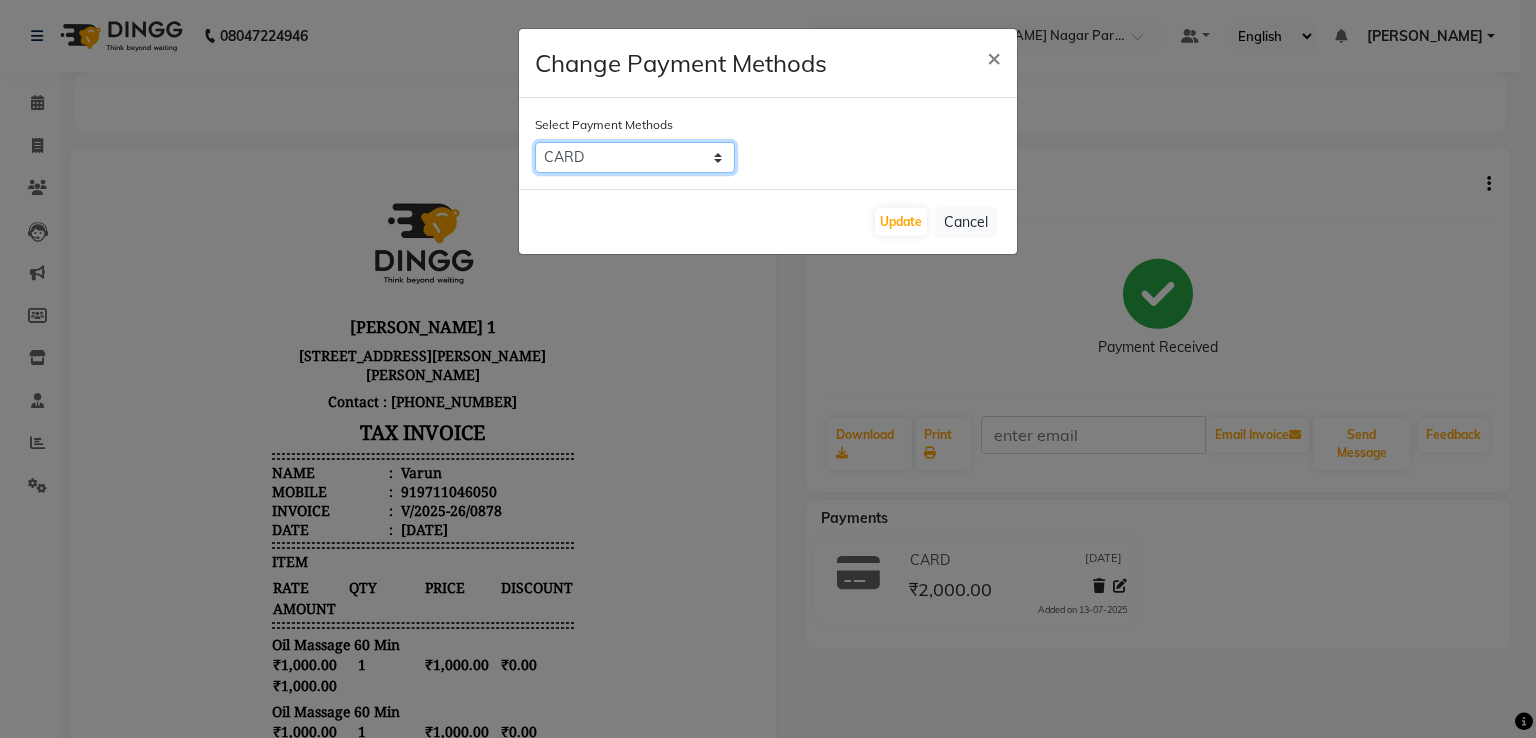 click on "CARD   UPI   CASH   Bank" 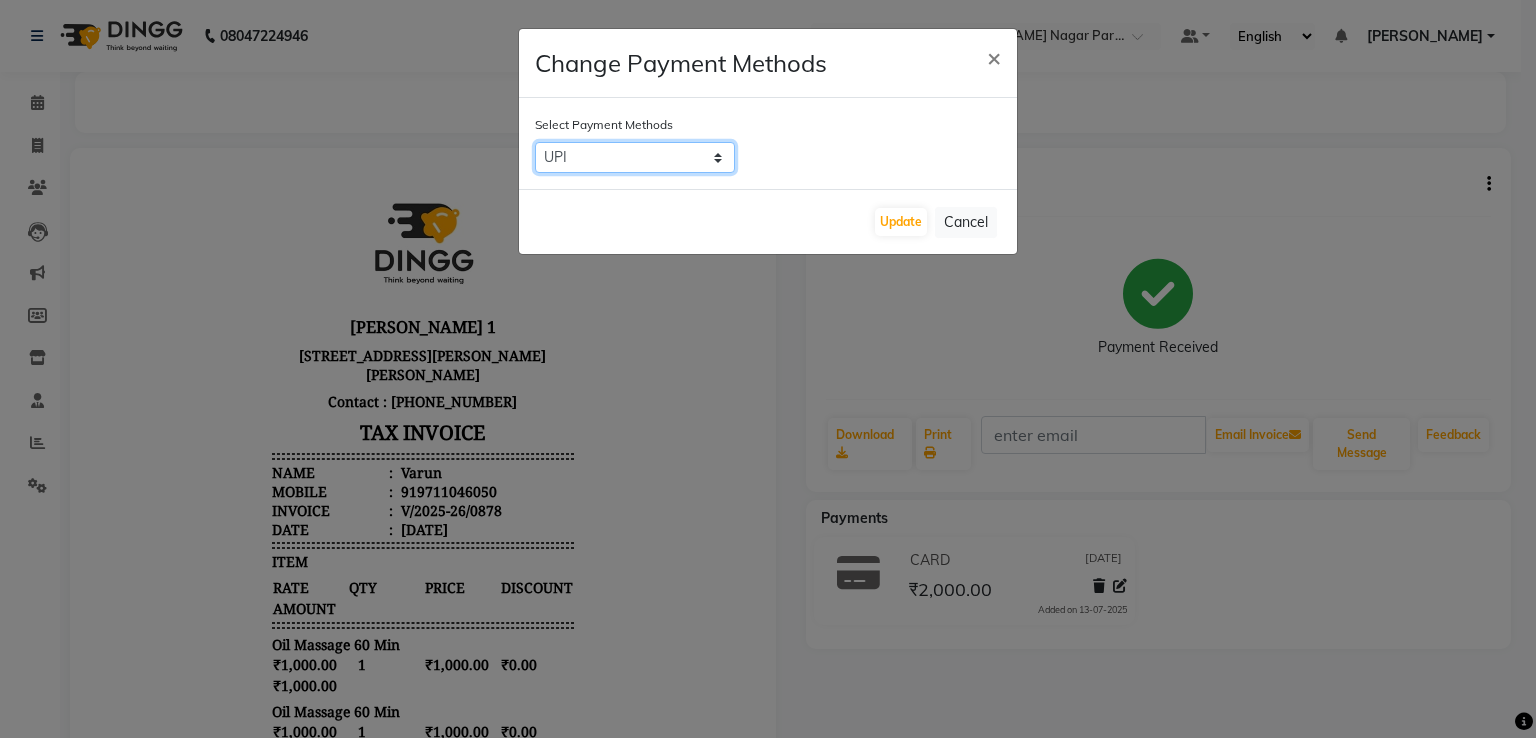 click on "CARD   UPI   CASH   Bank" 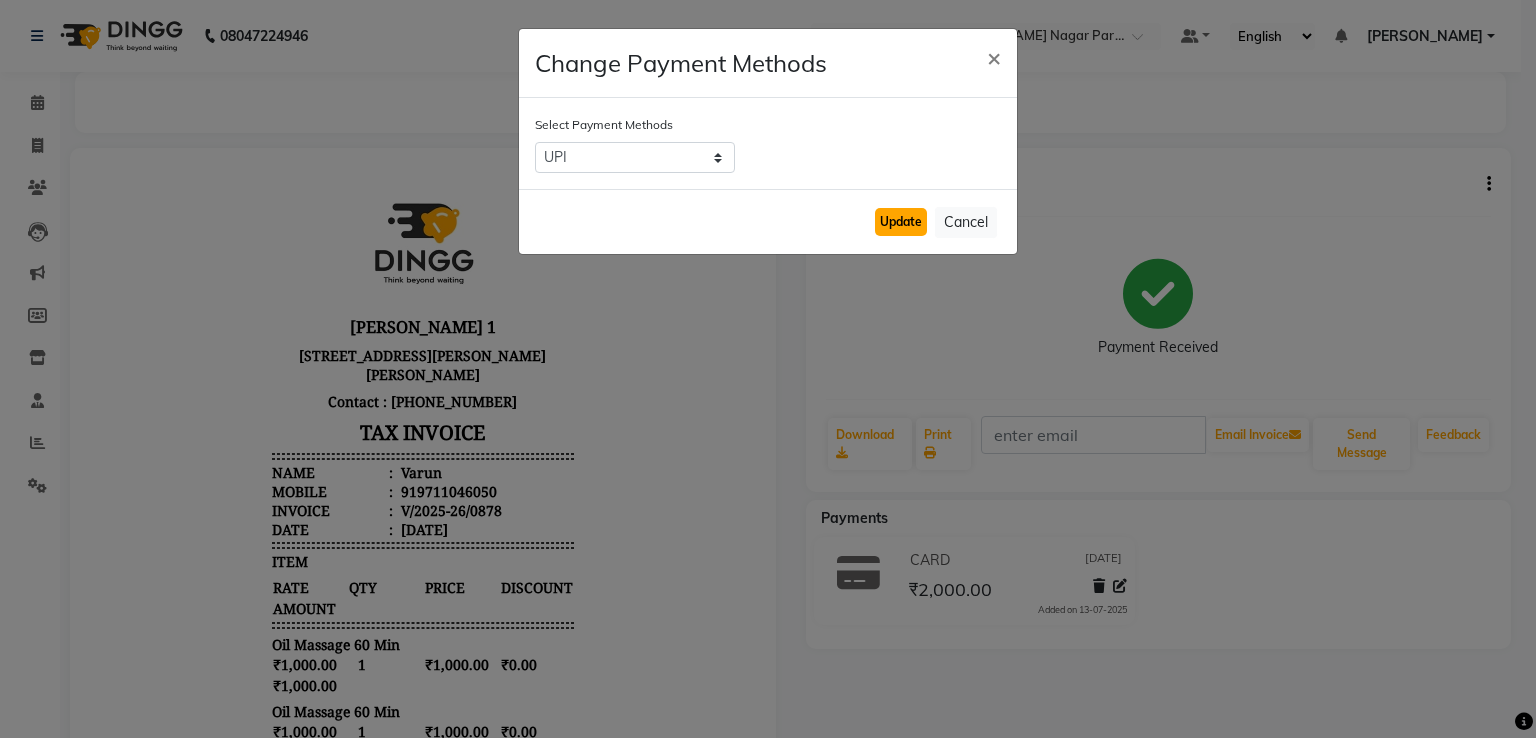 click on "Update" 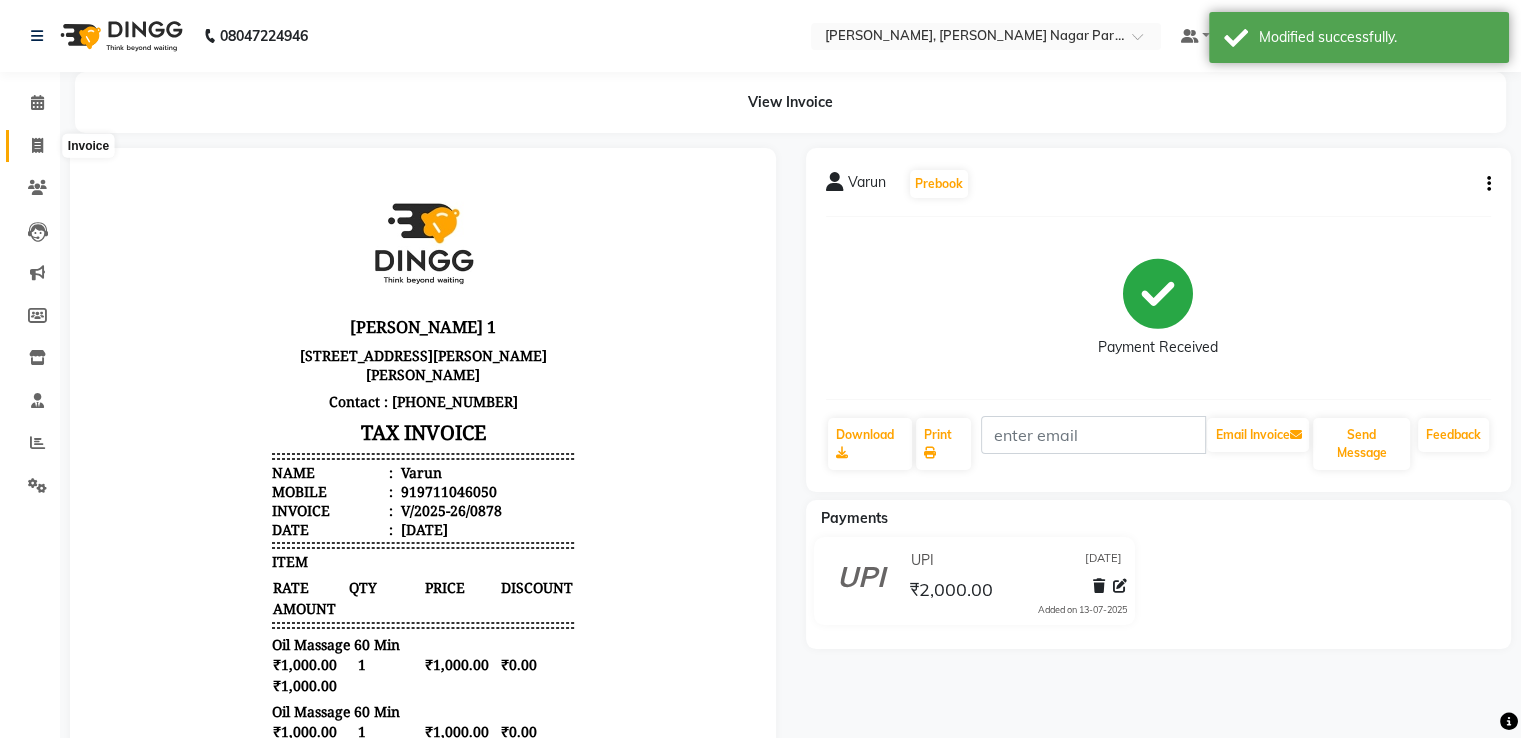 click 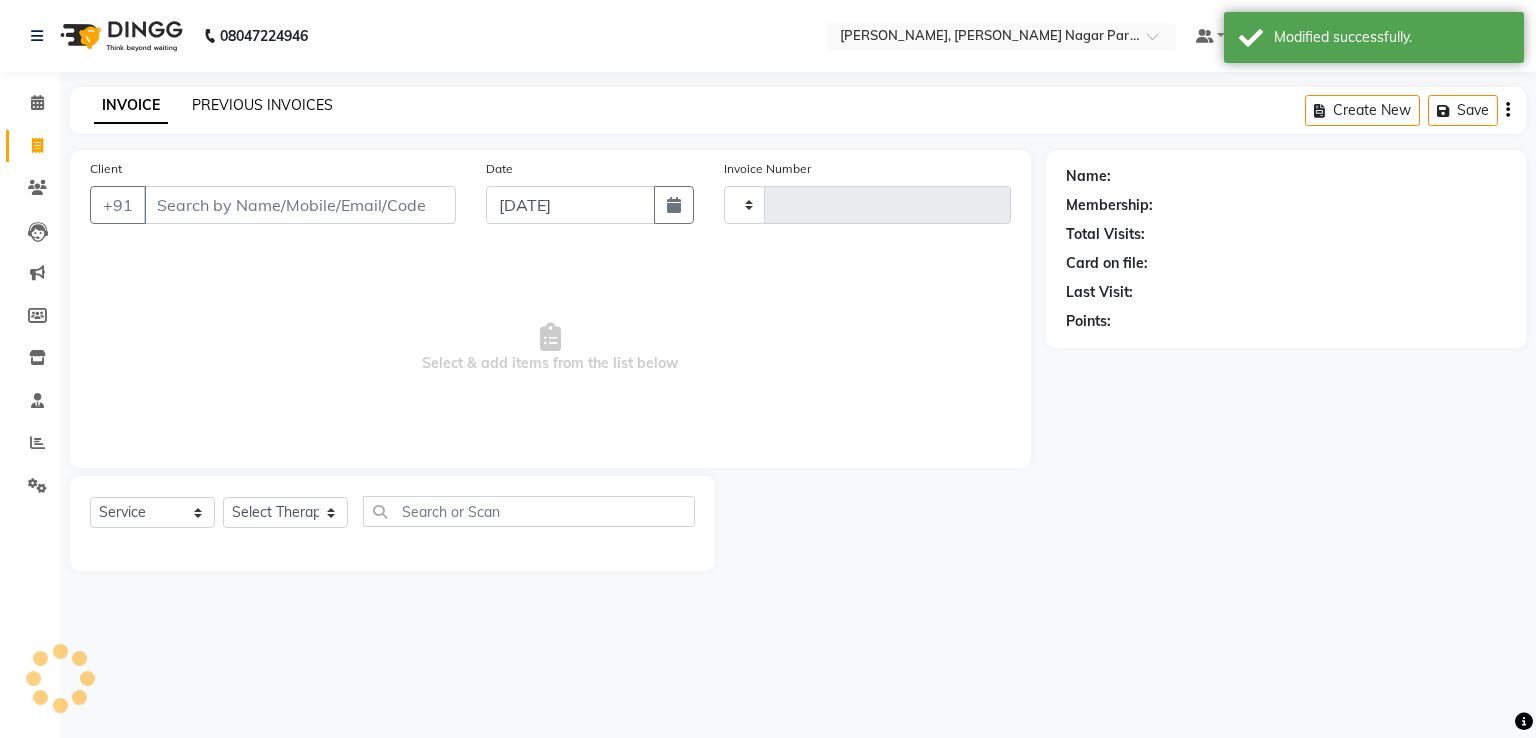 type on "0884" 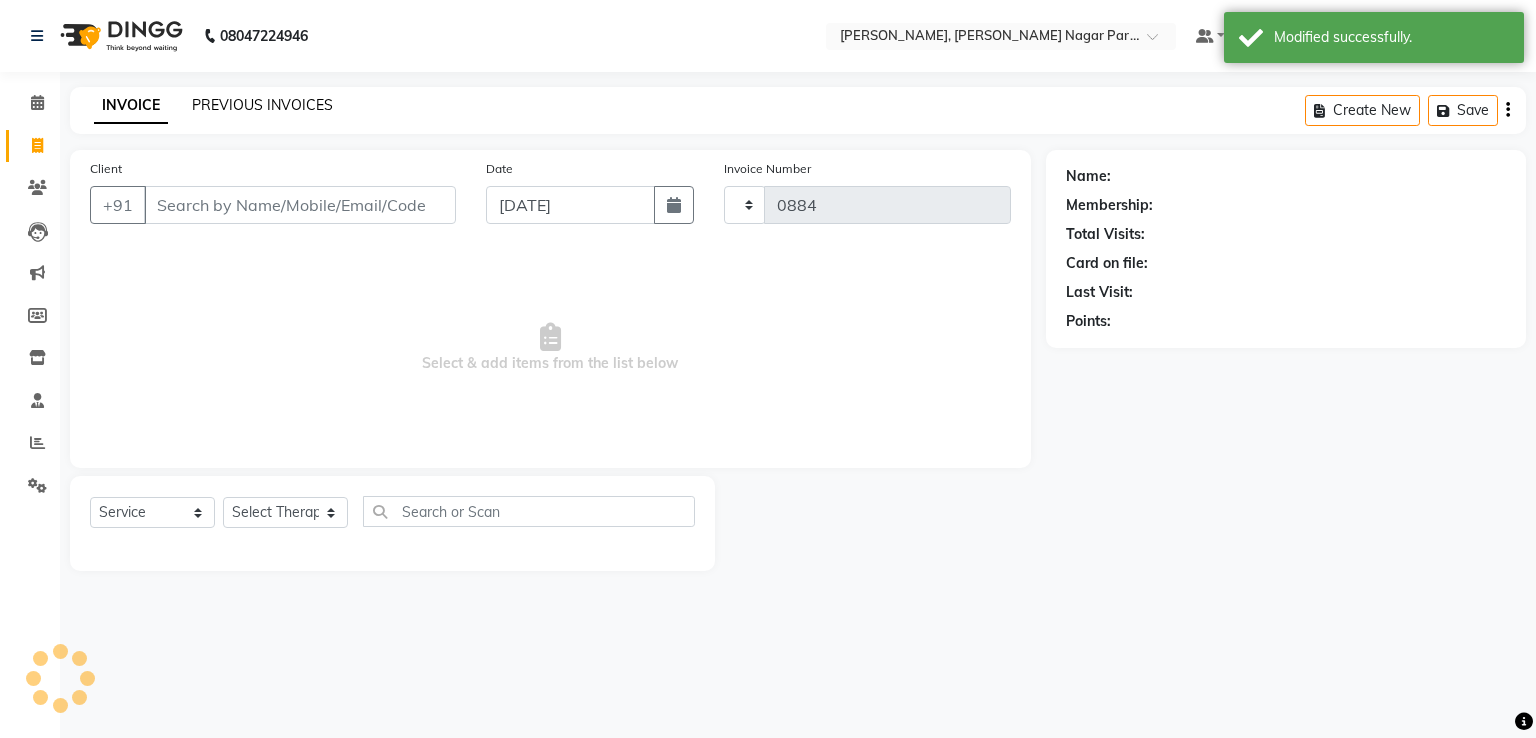 select on "7613" 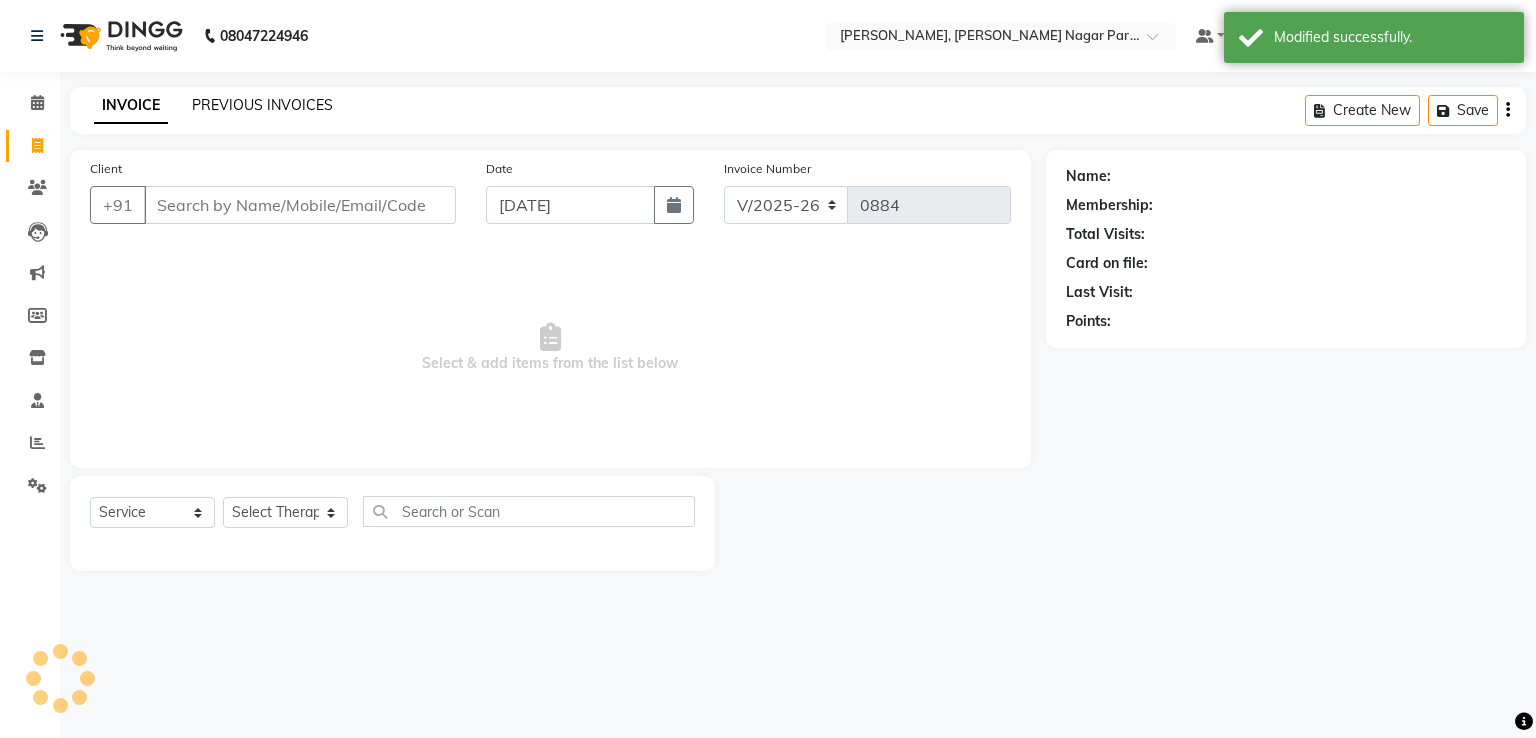 click on "PREVIOUS INVOICES" 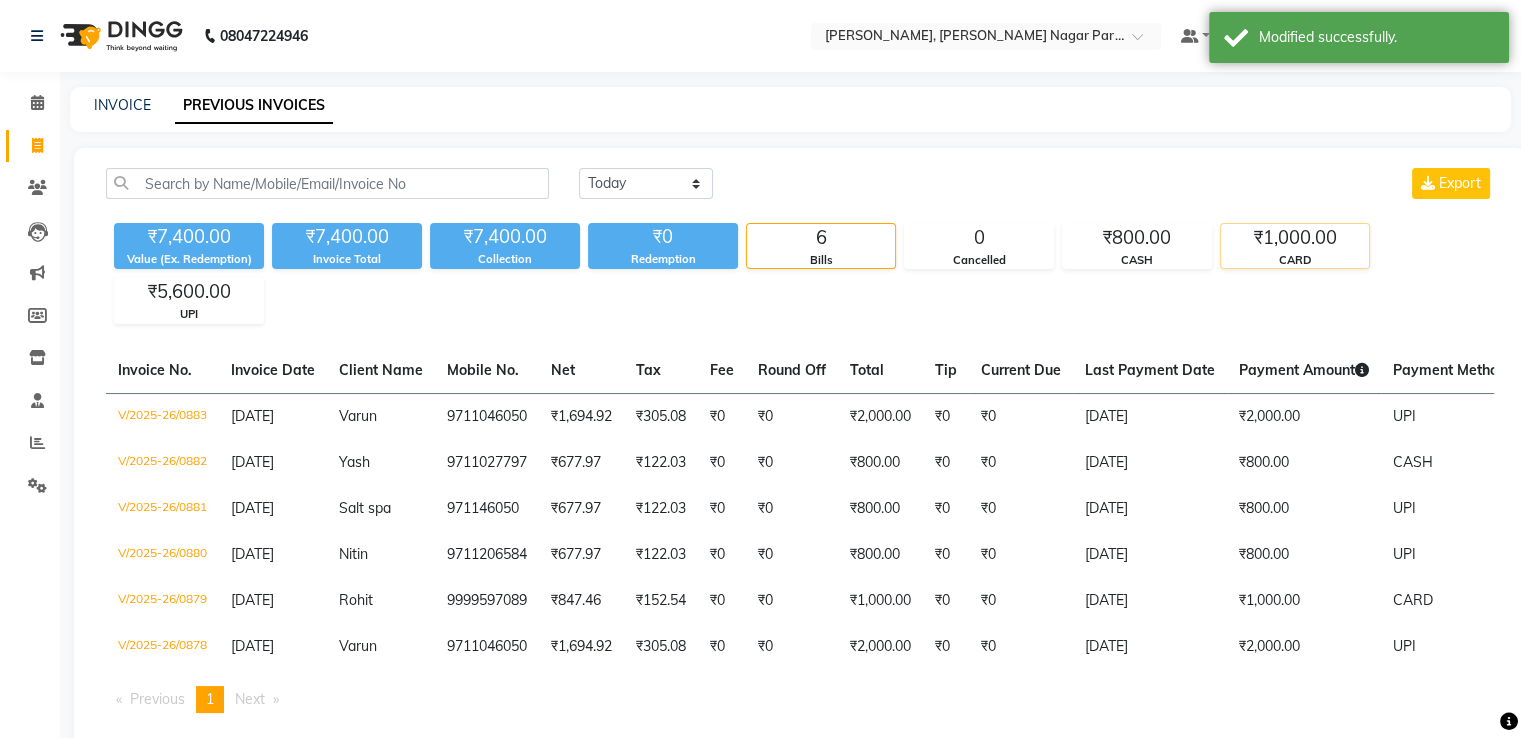 click on "CARD" 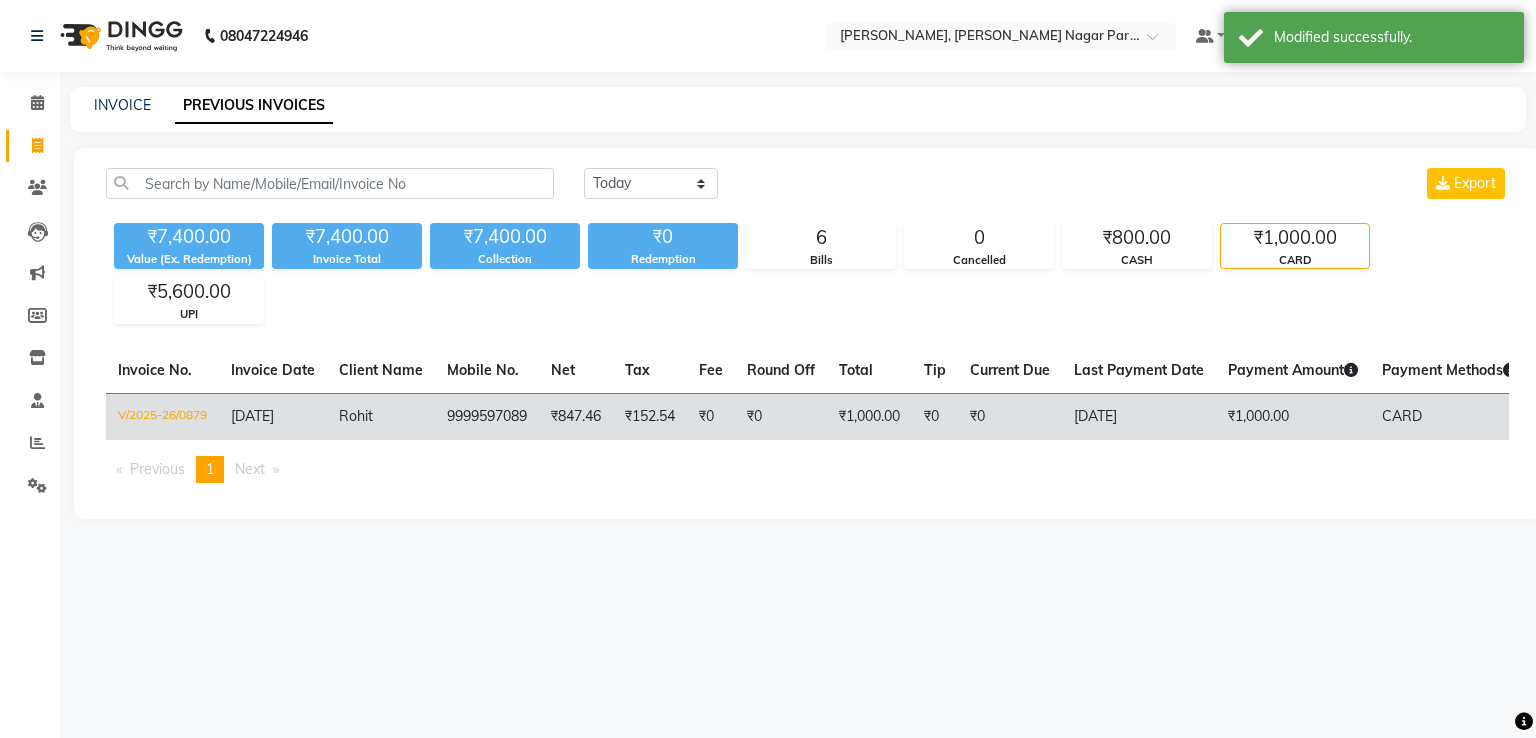 click on "9999597089" 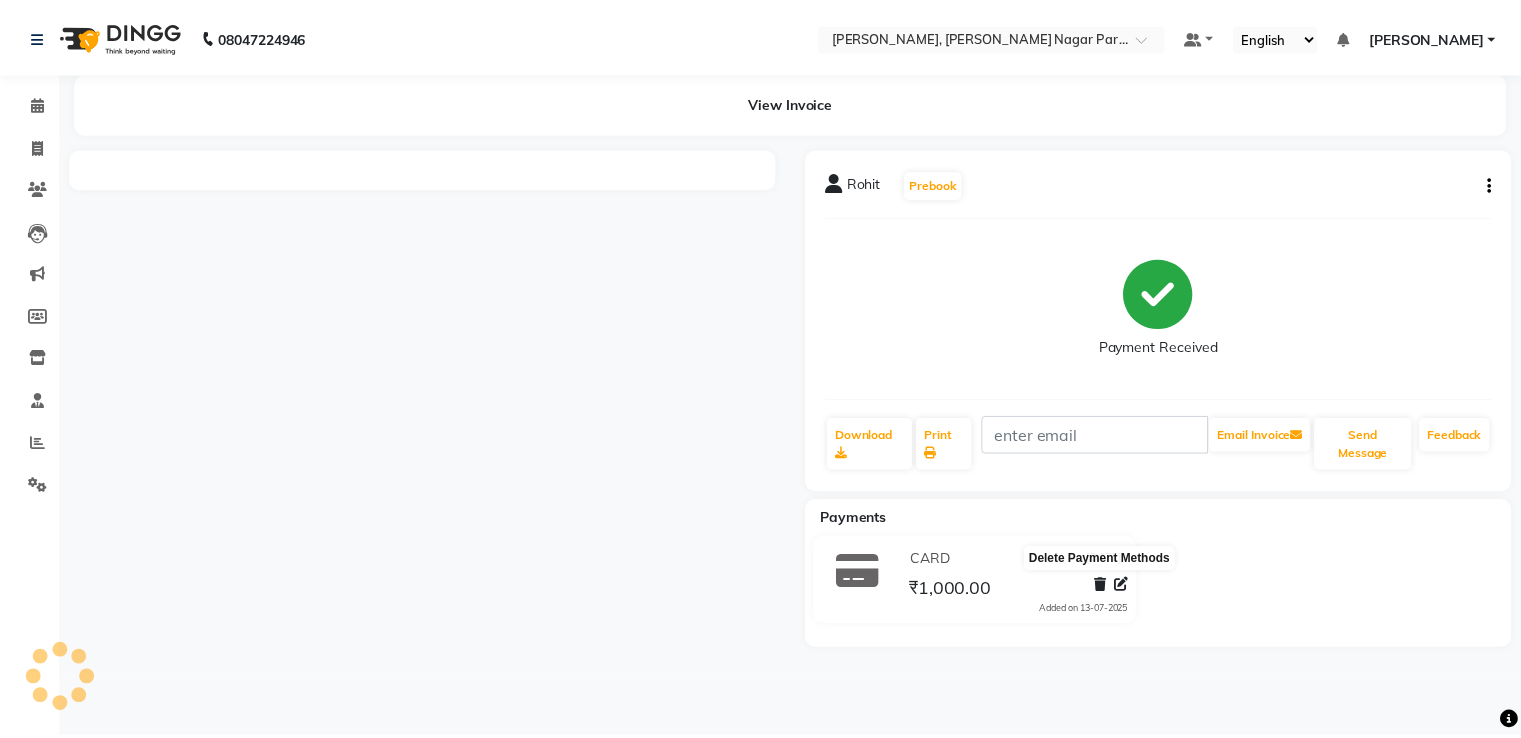 scroll, scrollTop: 0, scrollLeft: 0, axis: both 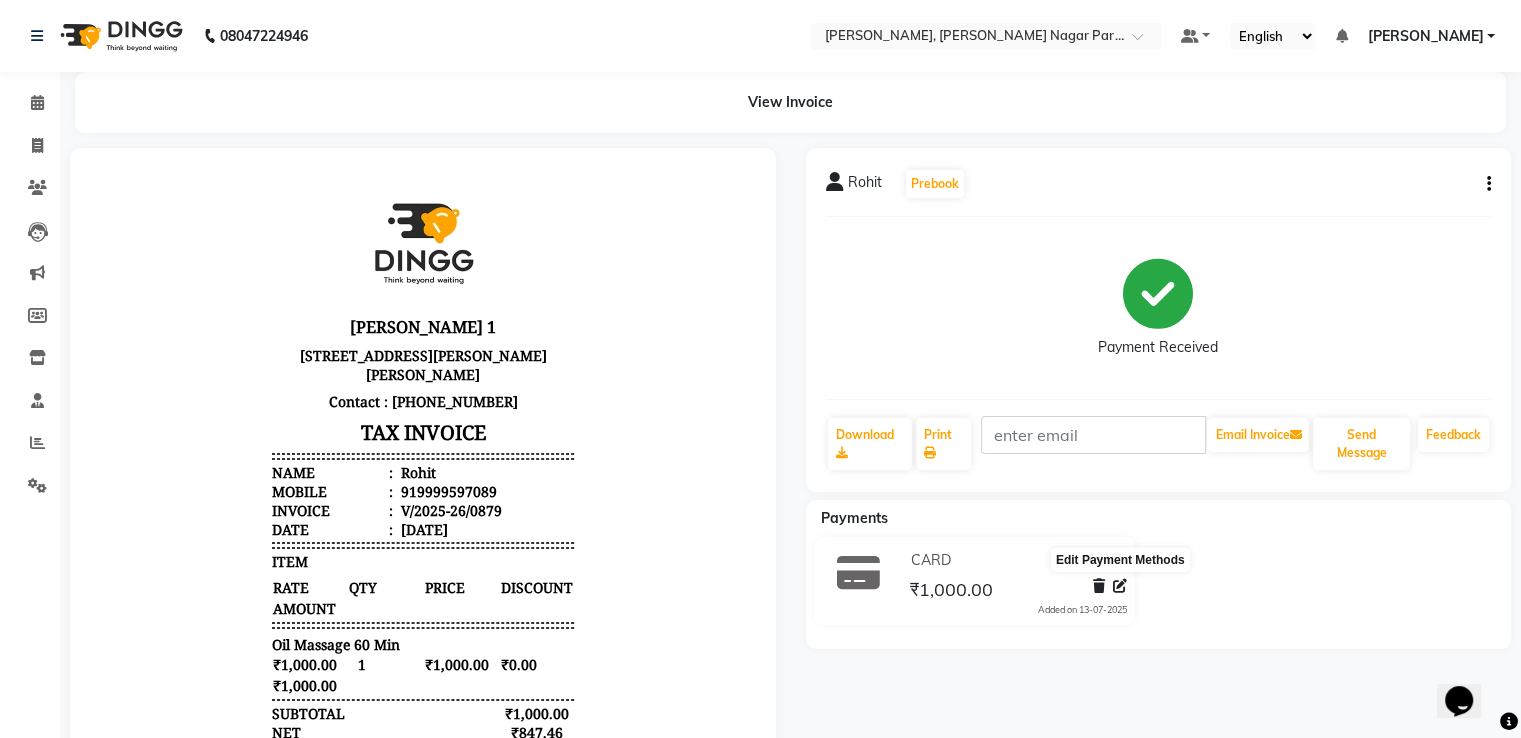 click 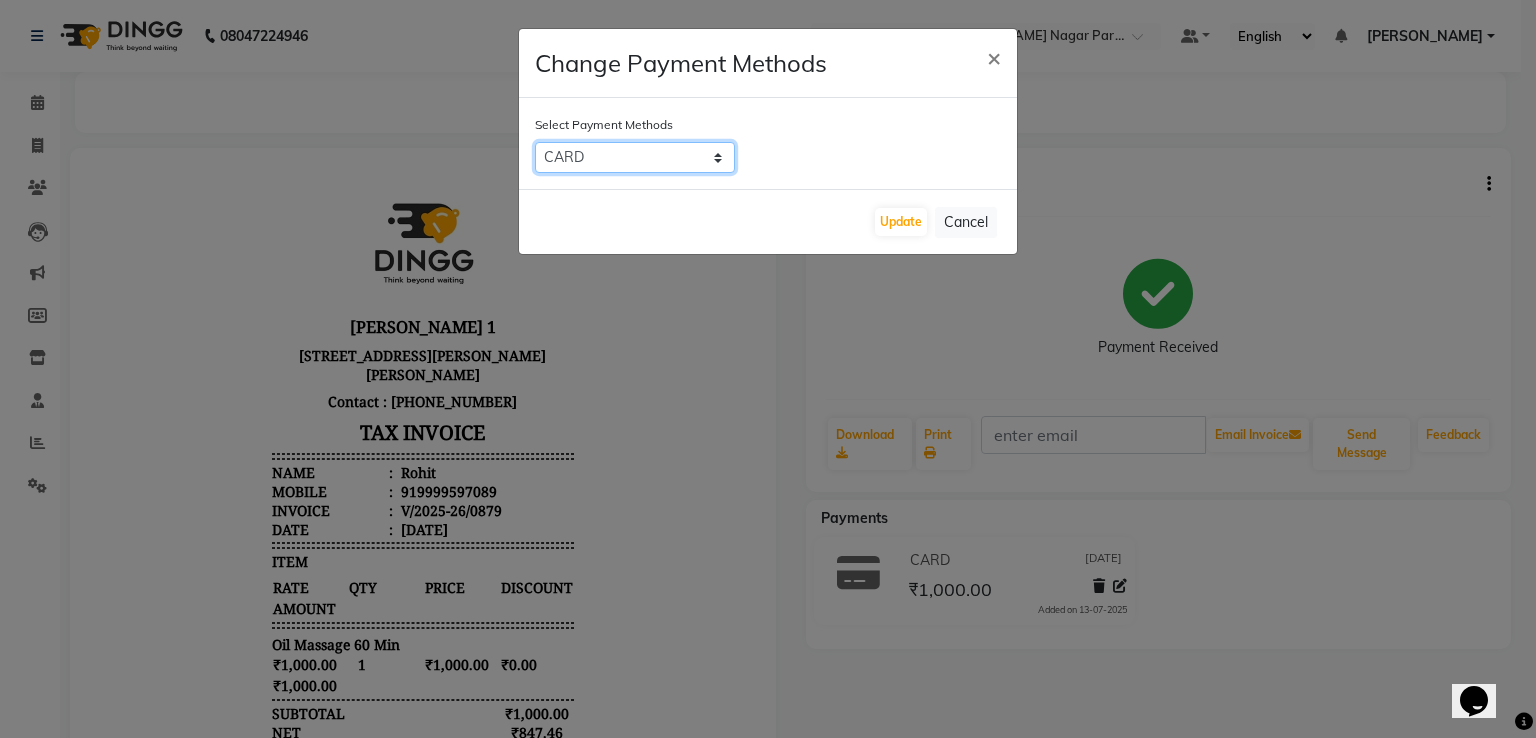 click on "CARD   UPI   CASH   Bank" 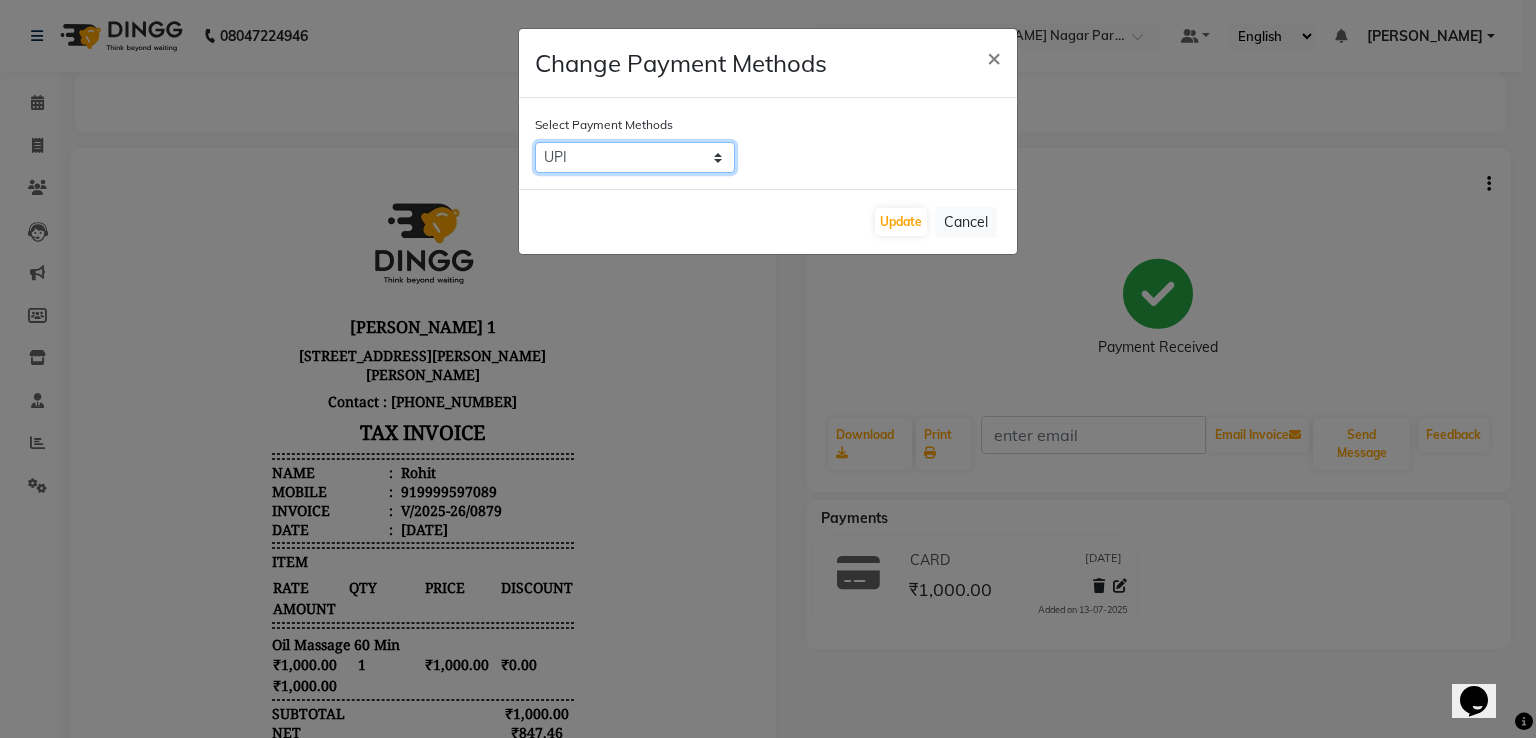 click on "CARD   UPI   CASH   Bank" 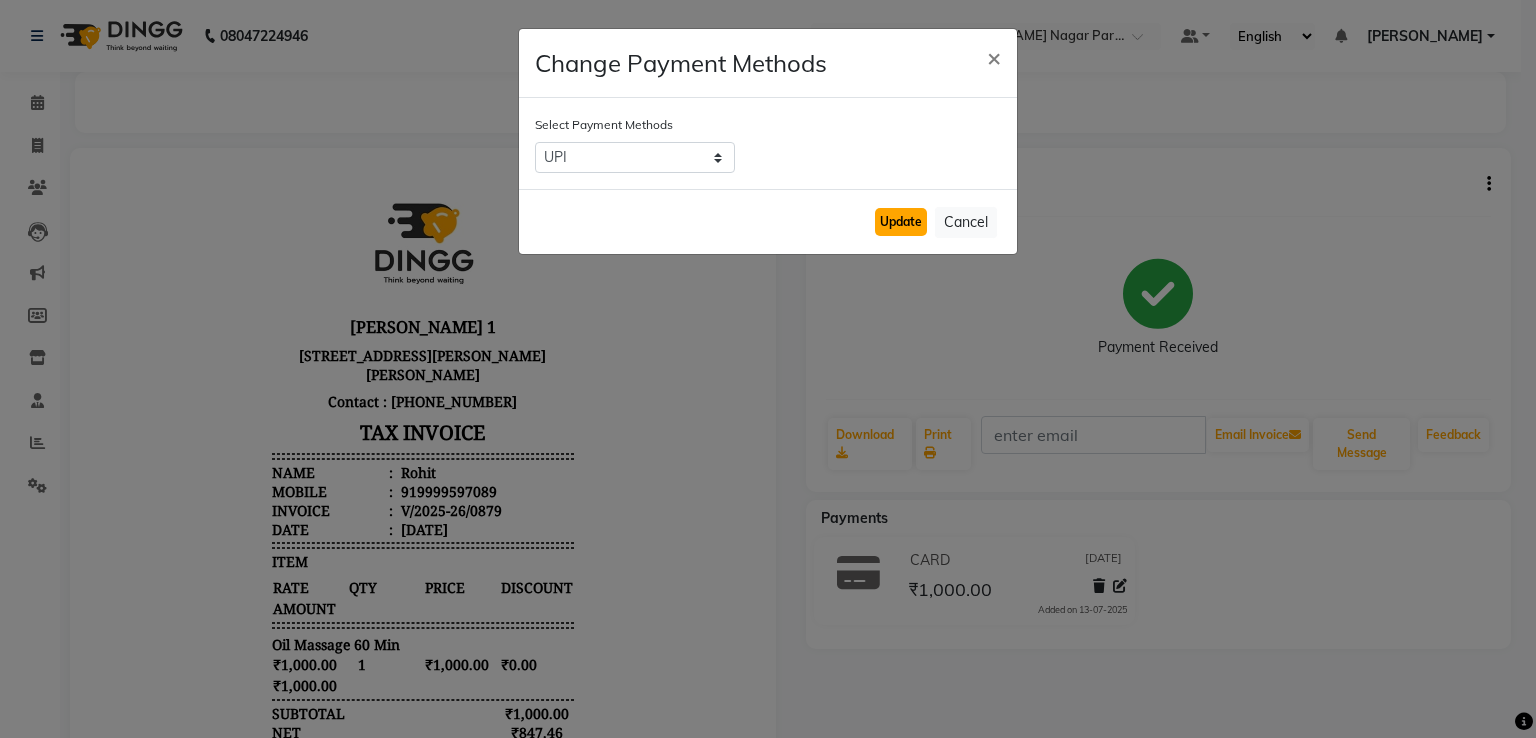 click on "Update" 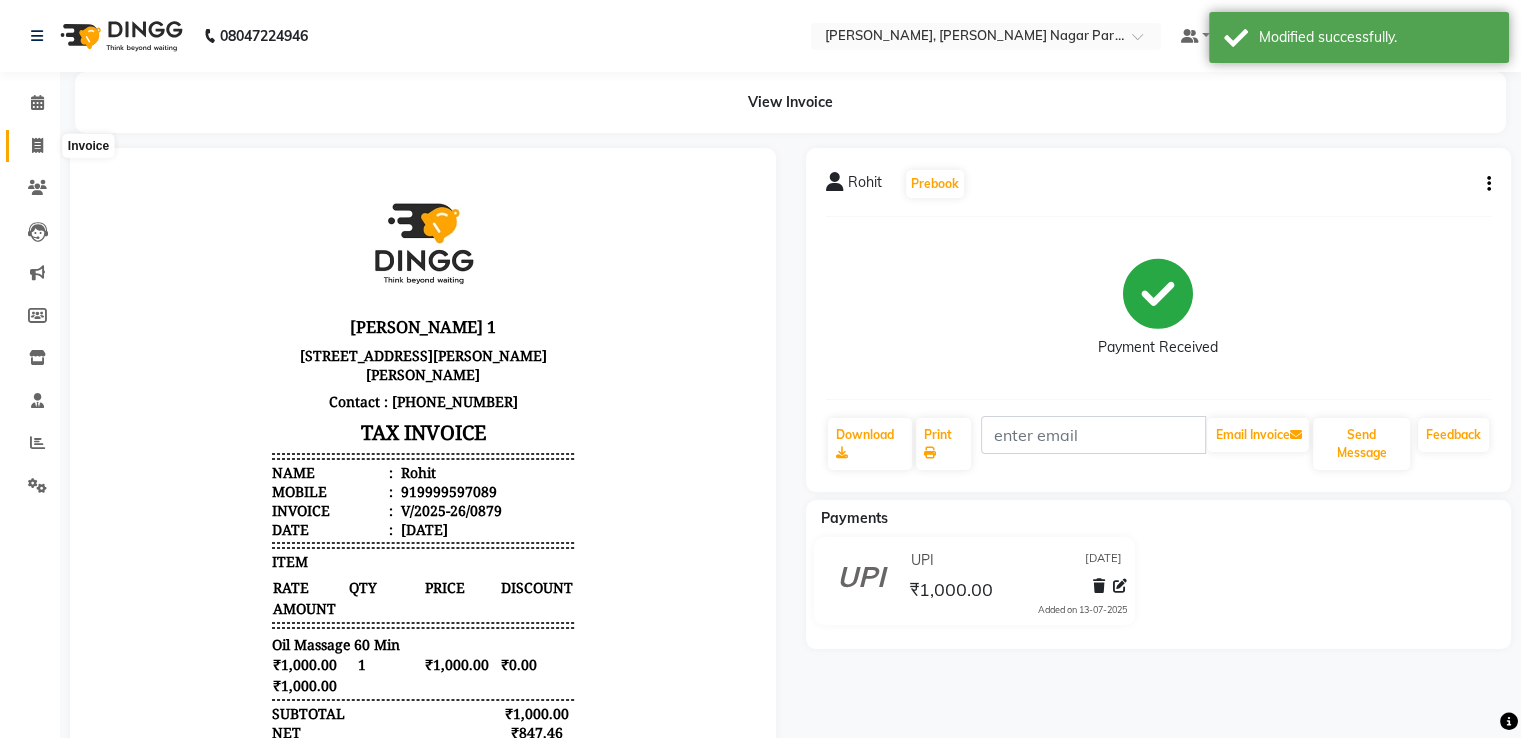 click 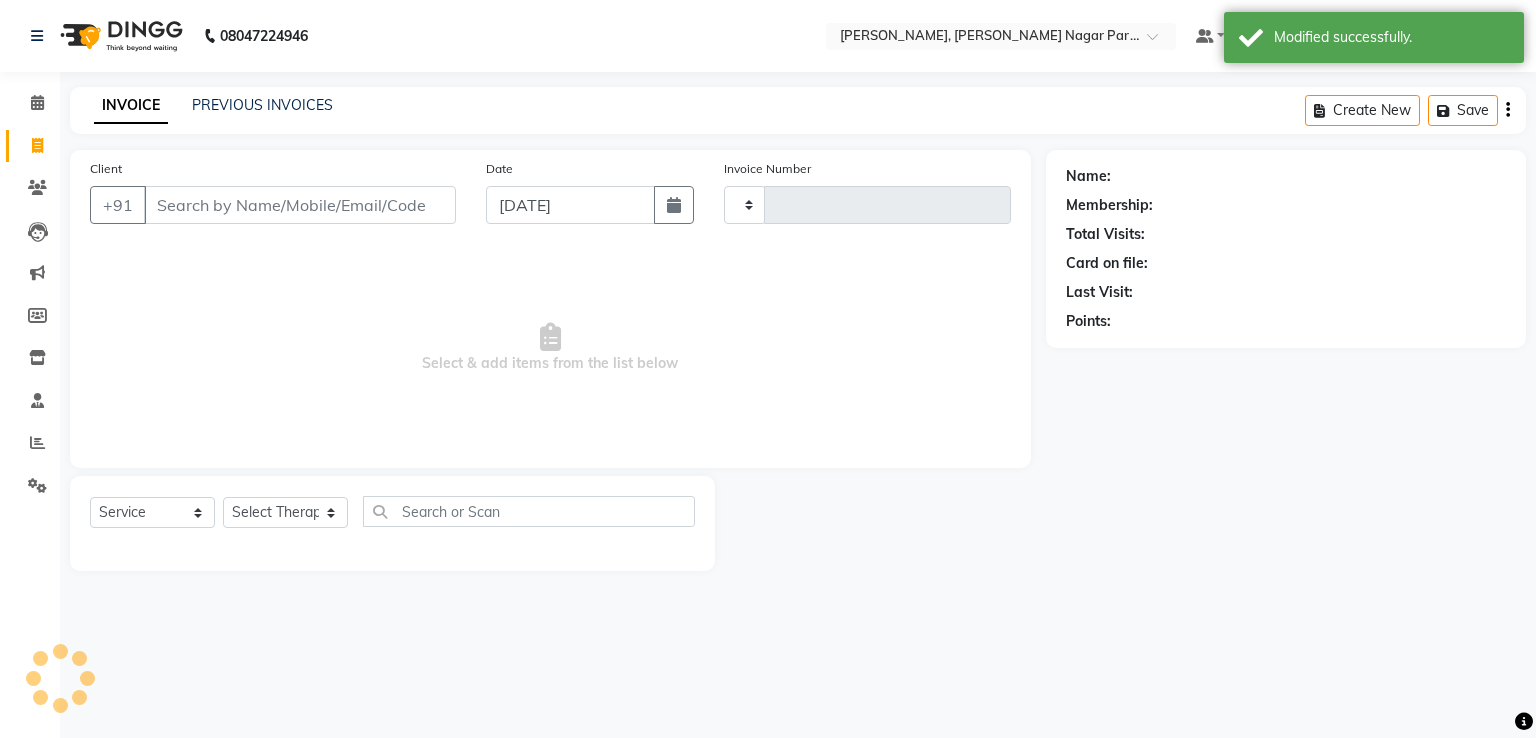 type on "0884" 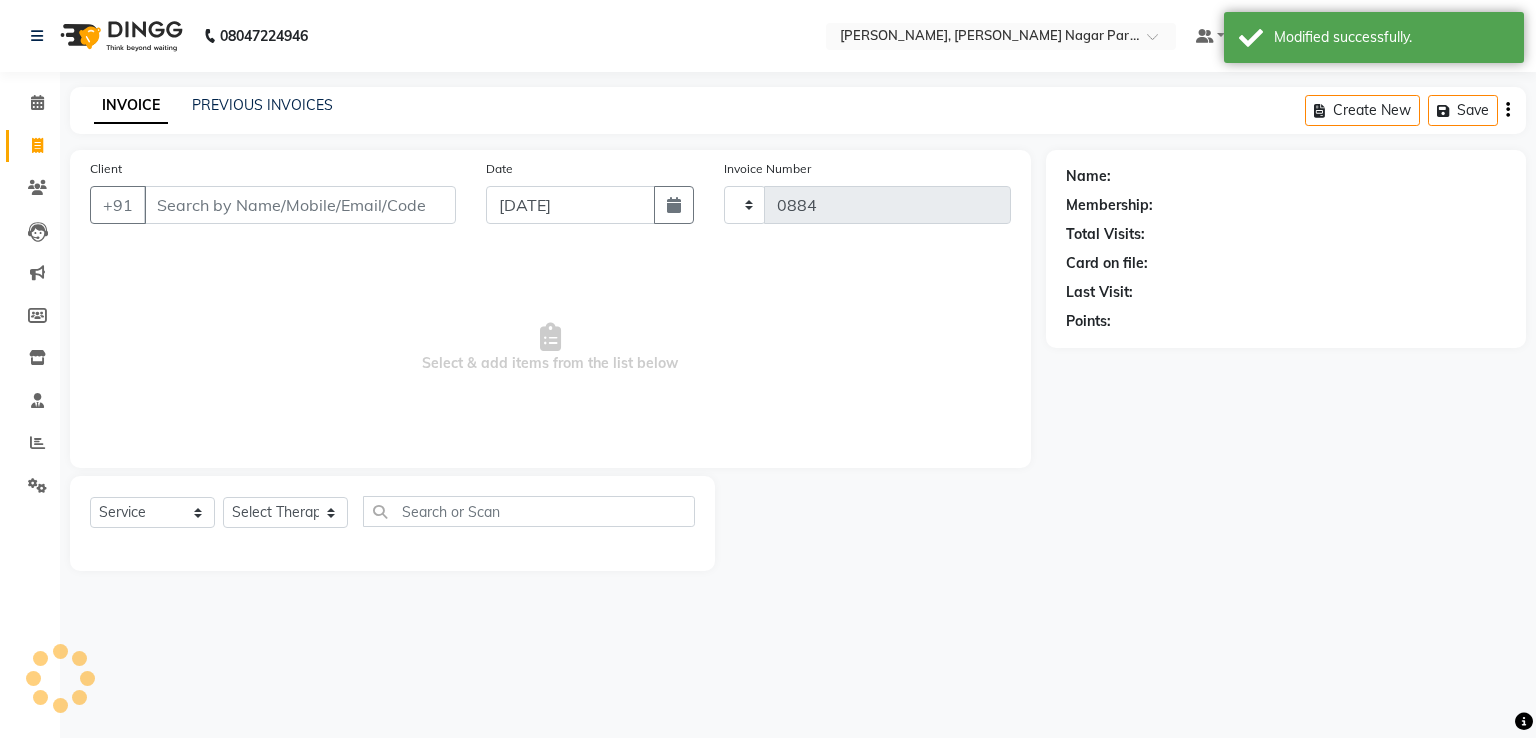 select on "7613" 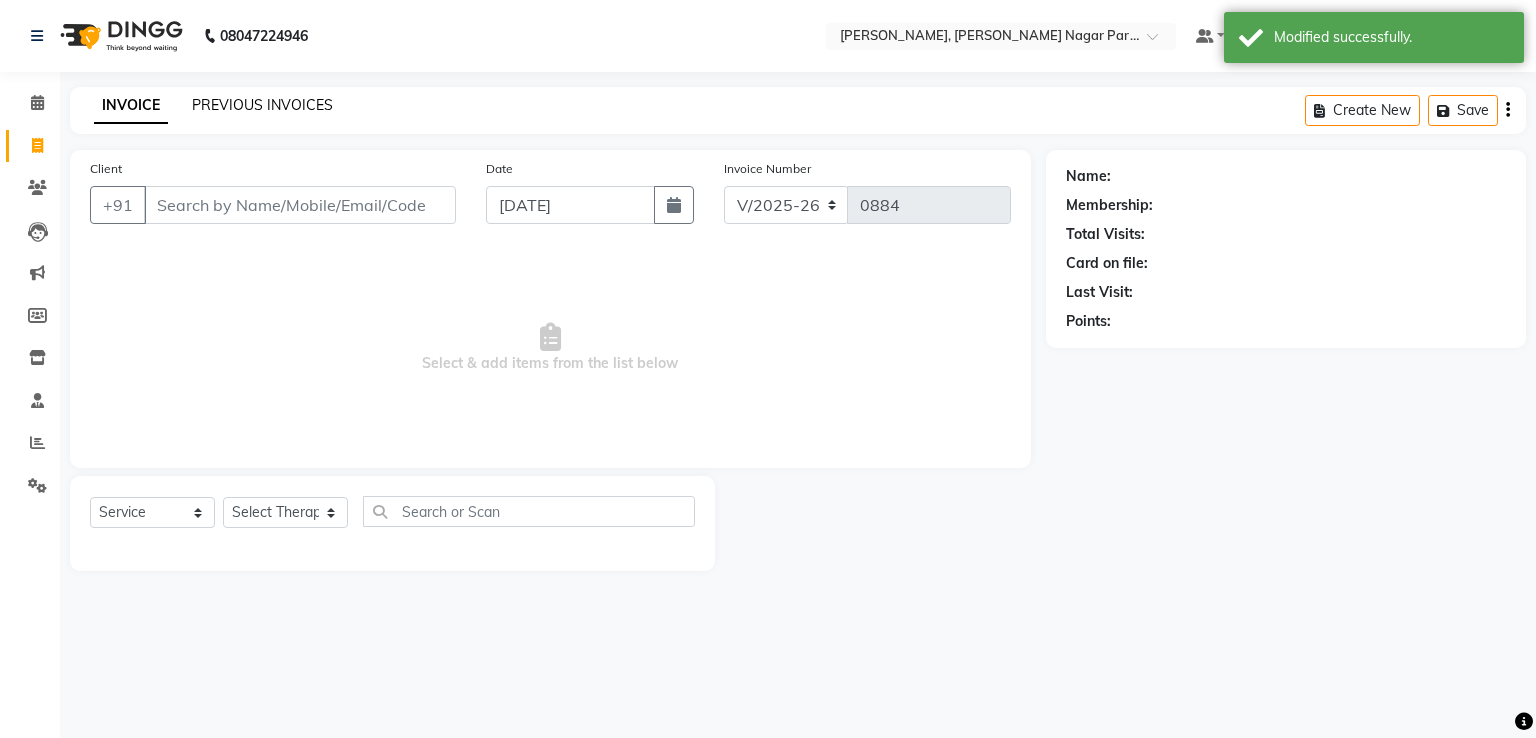 click on "PREVIOUS INVOICES" 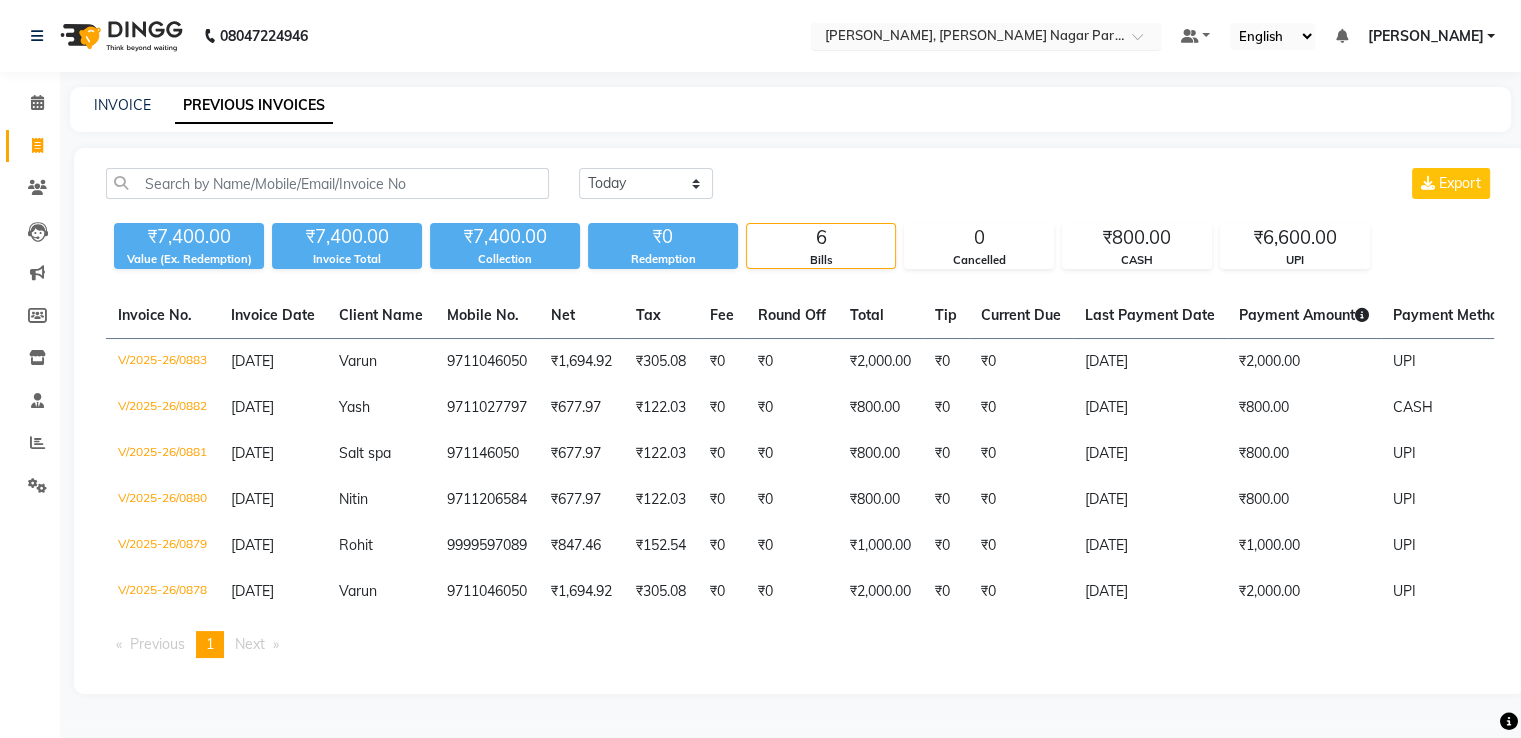 click at bounding box center [966, 38] 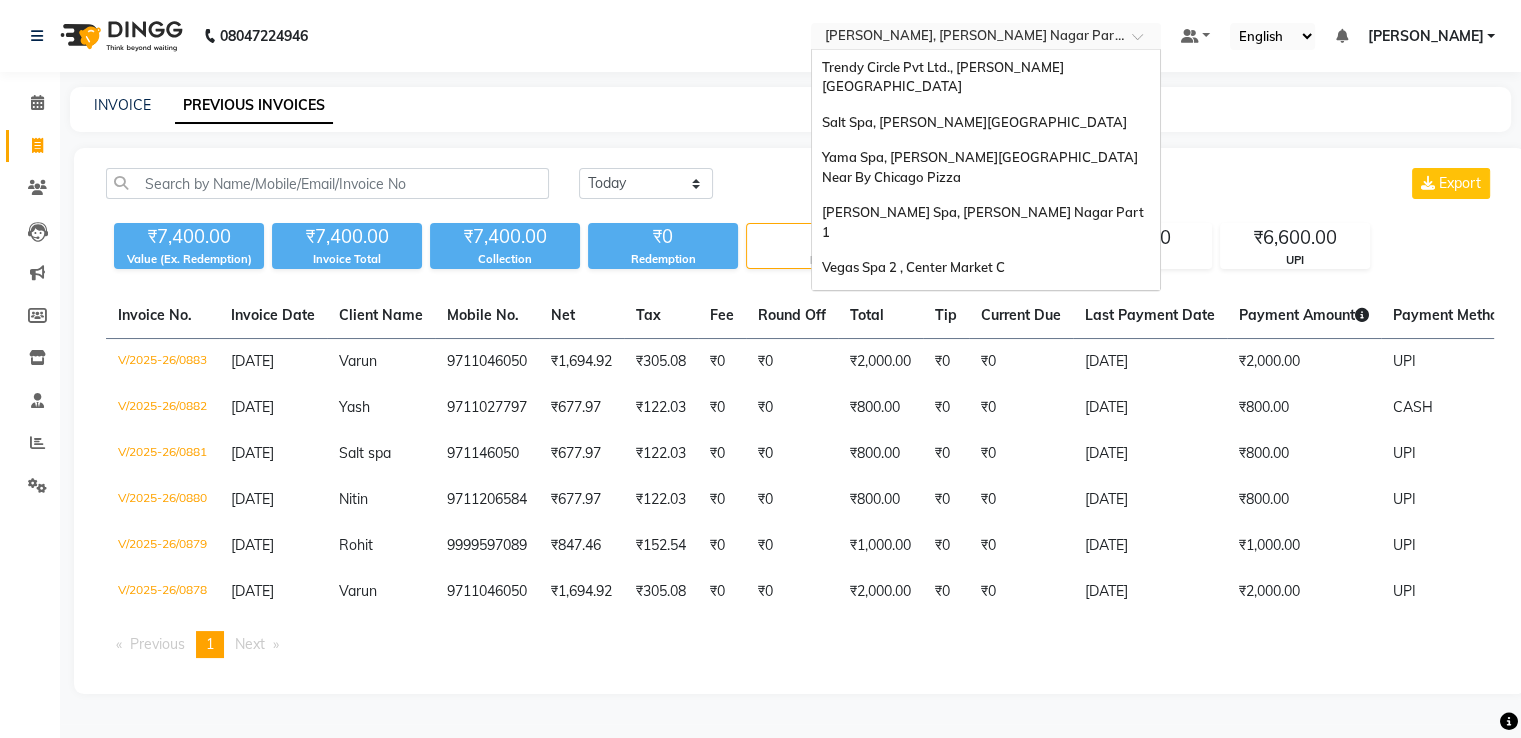 scroll, scrollTop: 186, scrollLeft: 0, axis: vertical 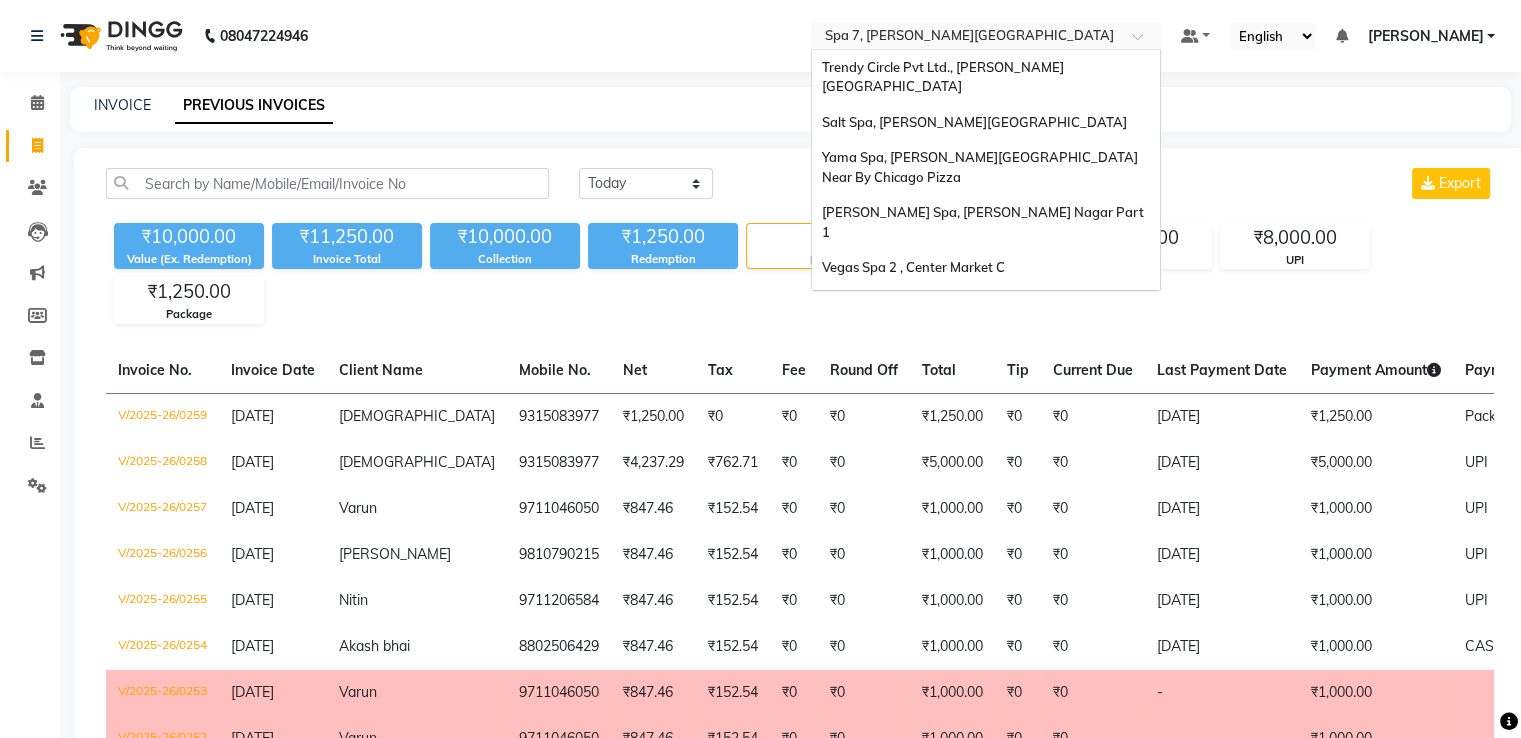 click at bounding box center (966, 38) 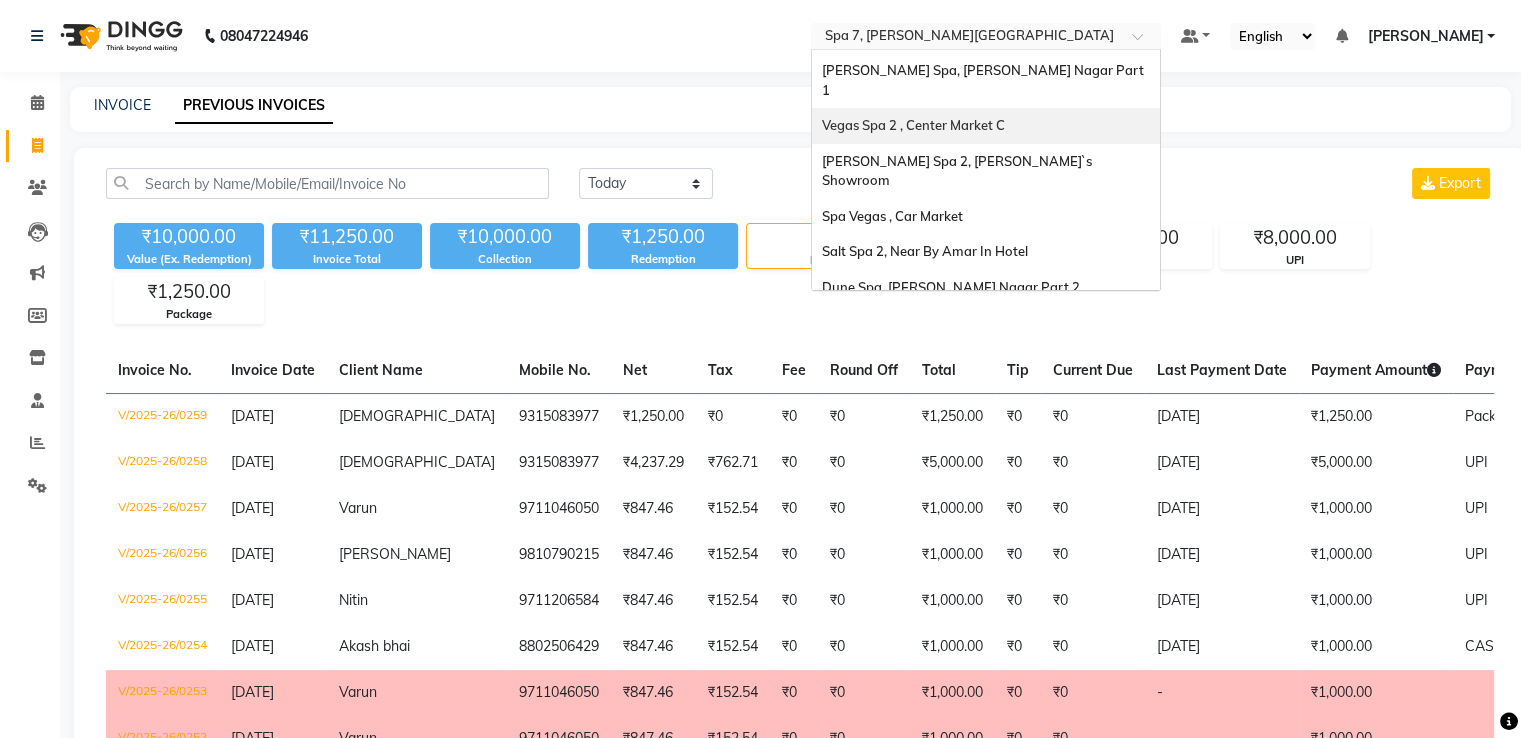 scroll, scrollTop: 107, scrollLeft: 0, axis: vertical 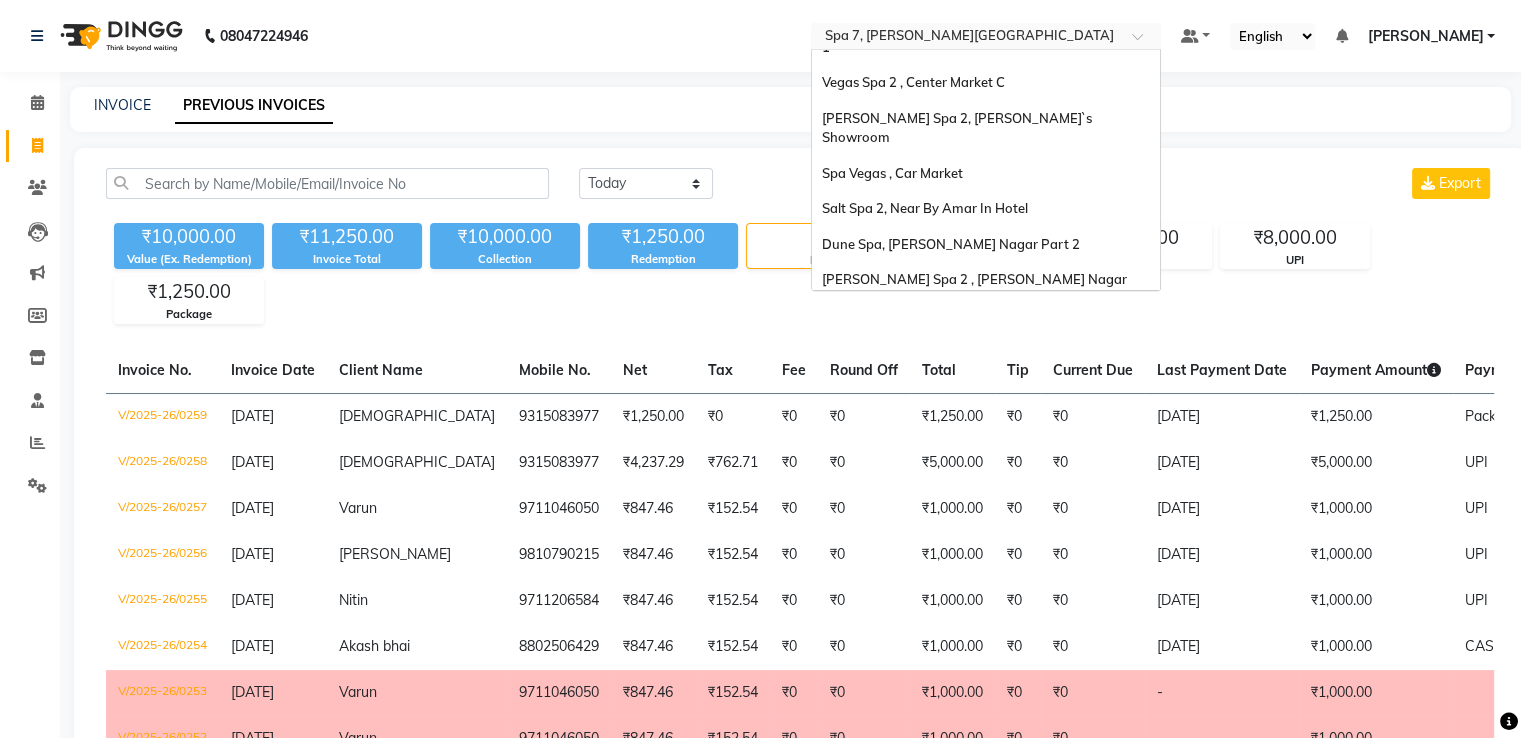 click on "[PERSON_NAME], [PERSON_NAME] Nagar Part 1" at bounding box center [975, 334] 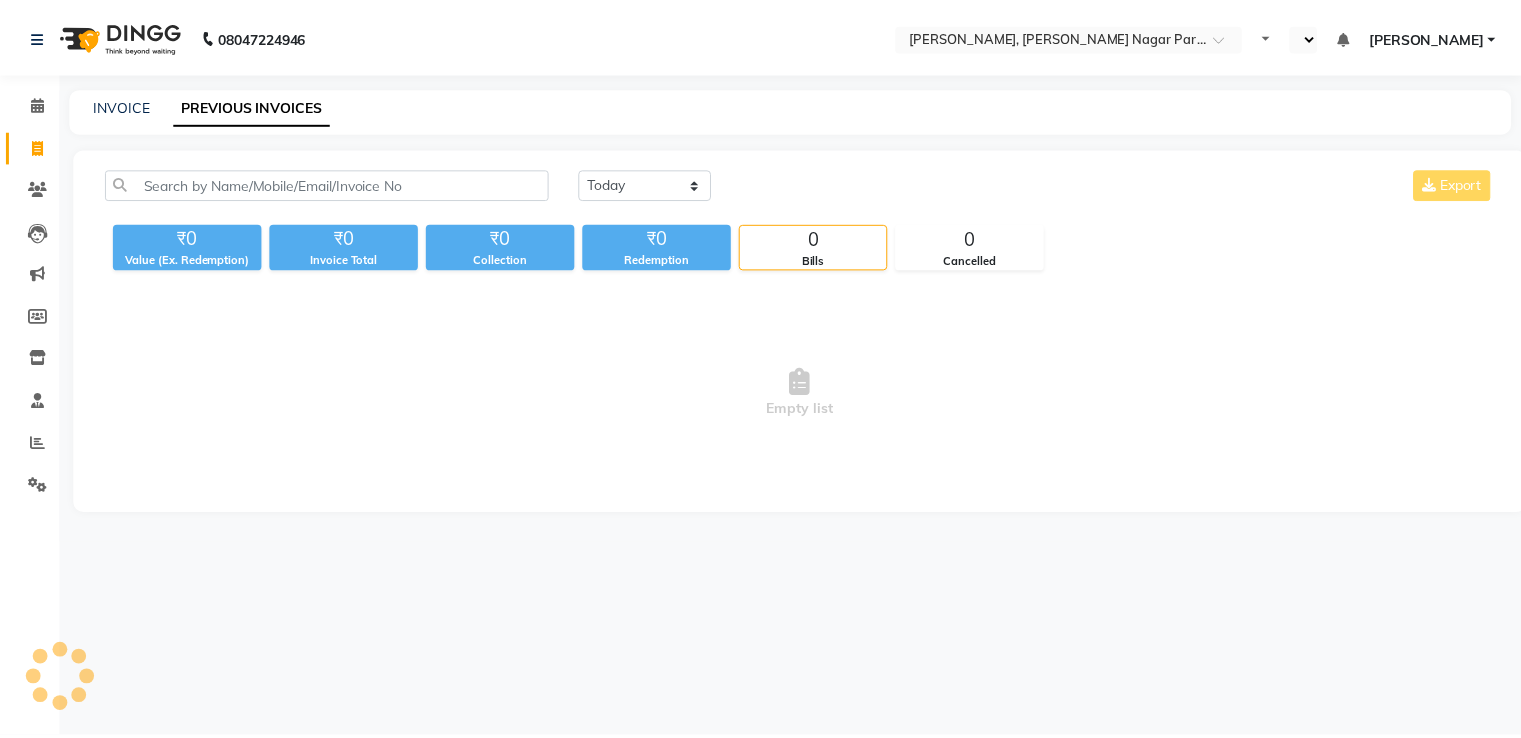 scroll, scrollTop: 0, scrollLeft: 0, axis: both 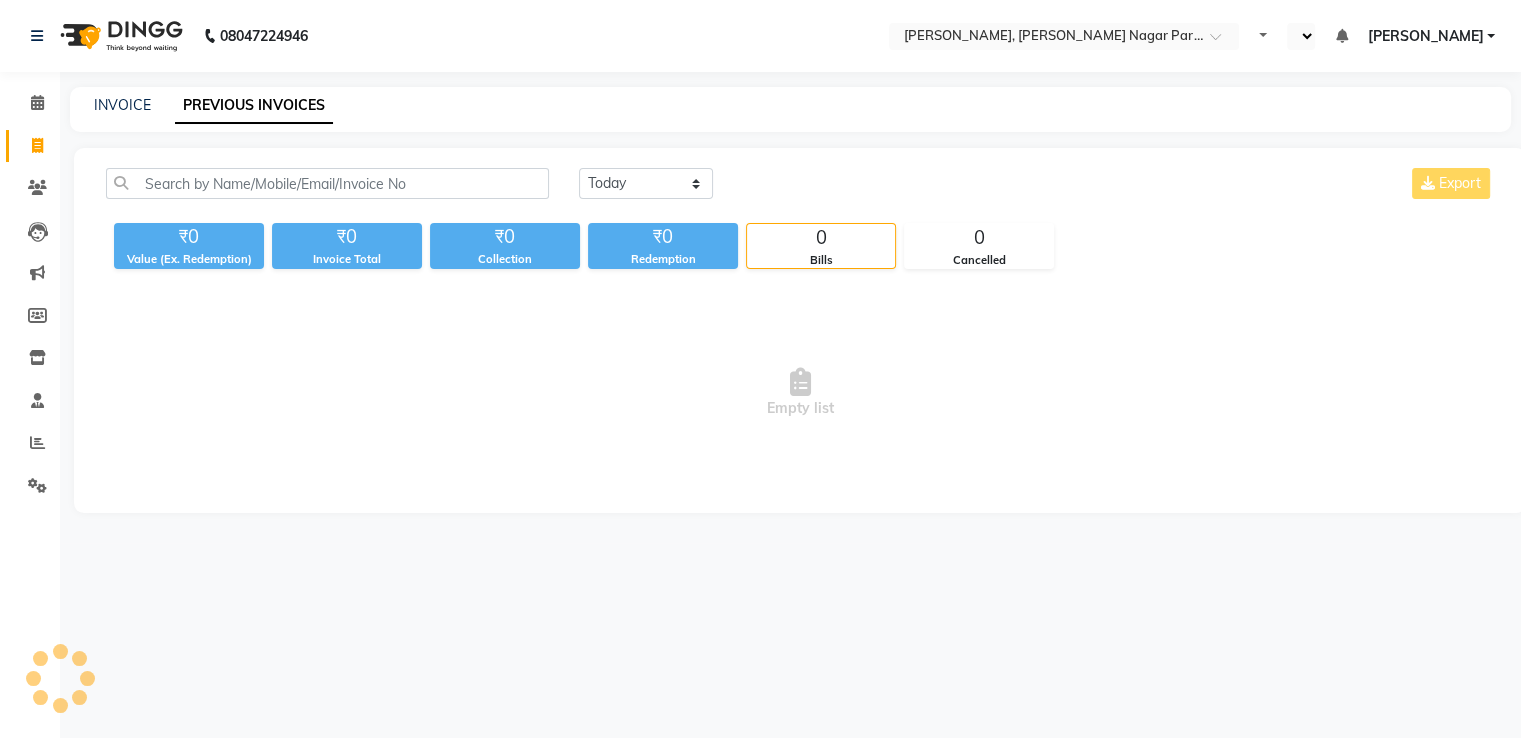 select on "en" 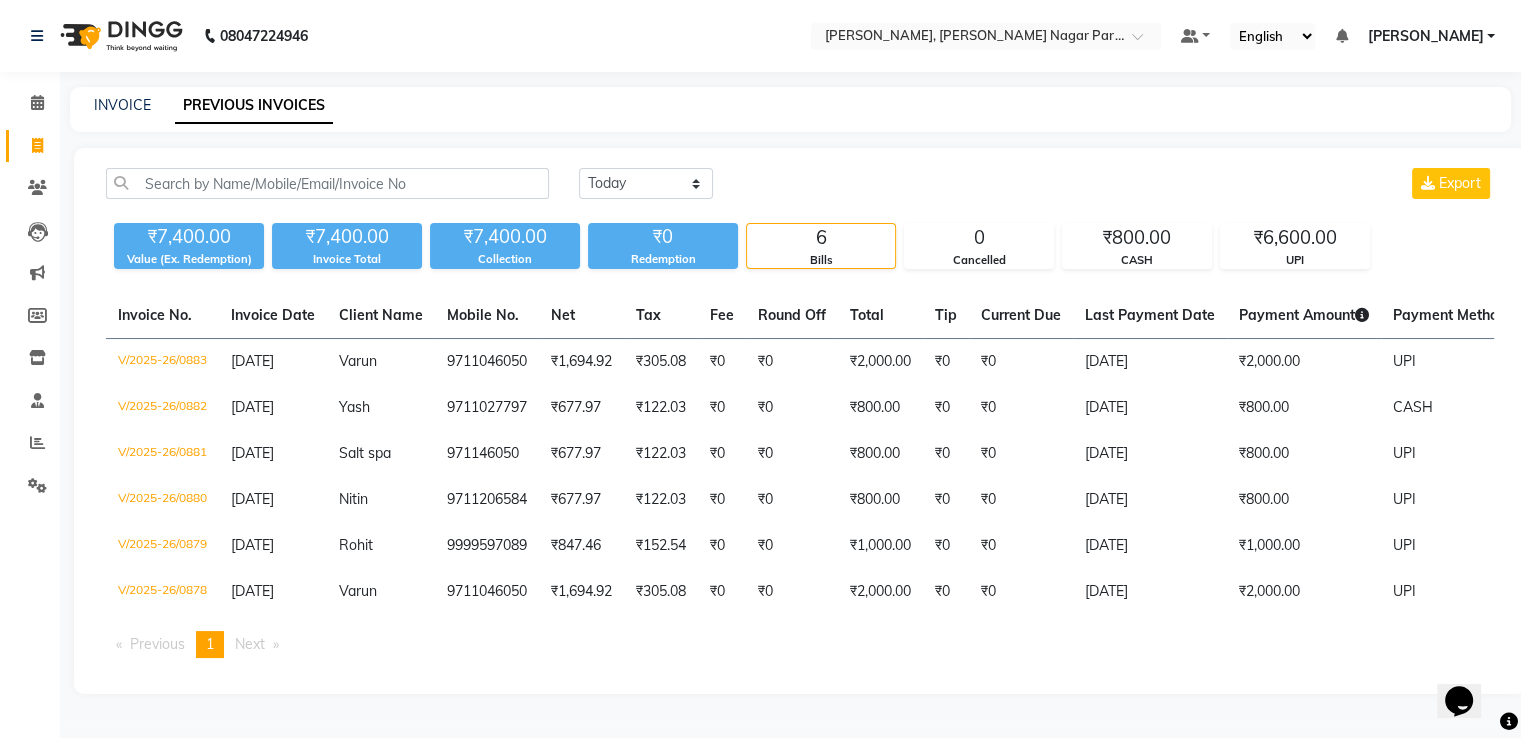 scroll, scrollTop: 0, scrollLeft: 0, axis: both 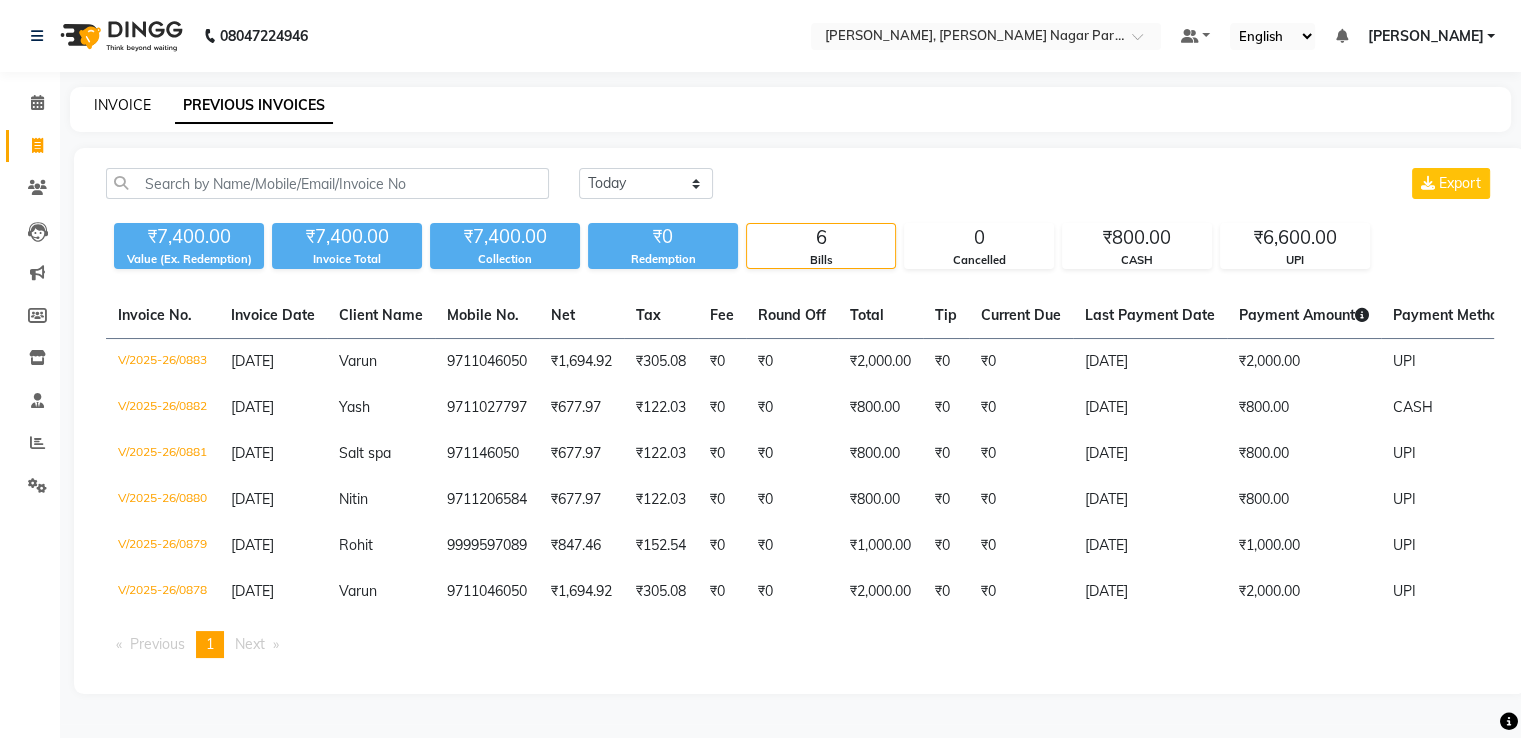 click on "INVOICE" 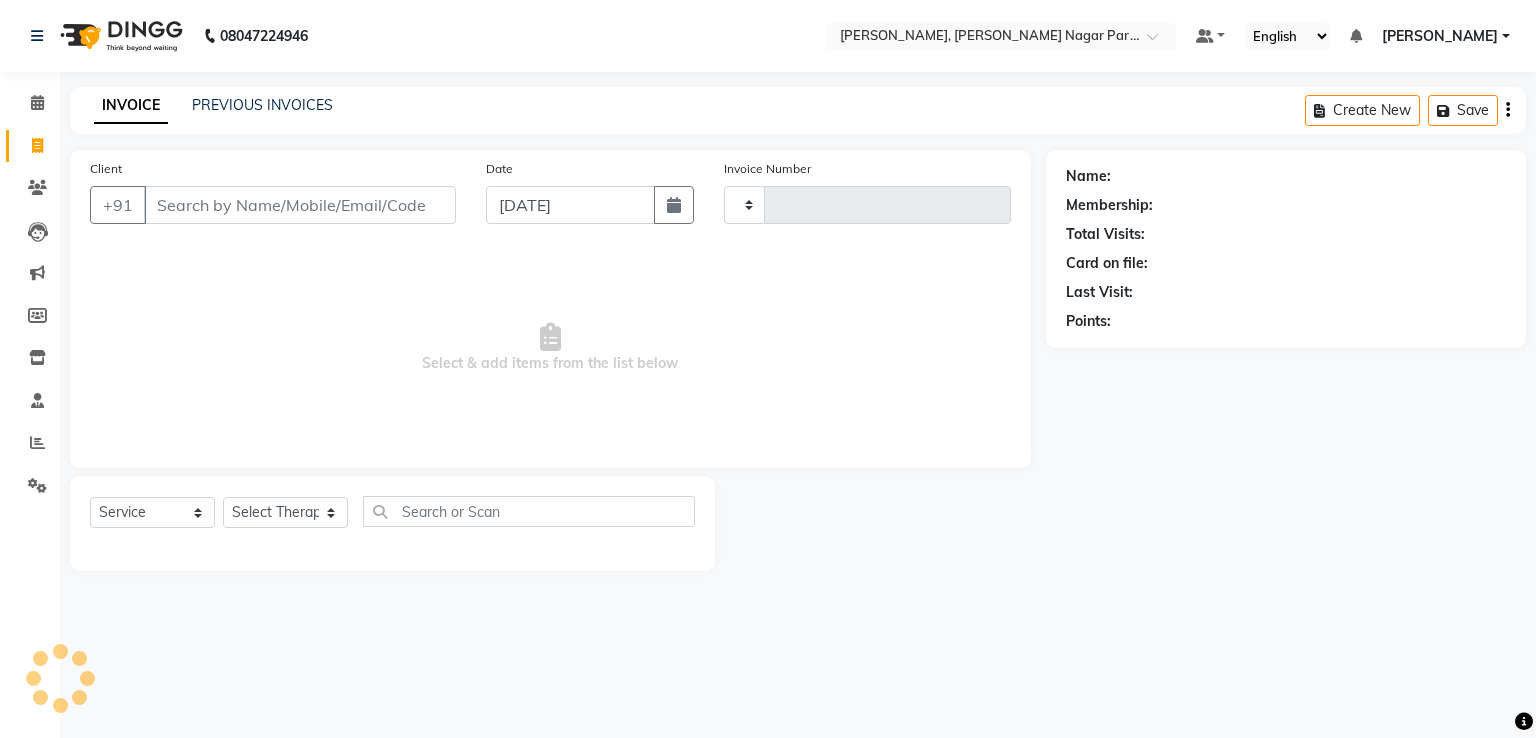 type on "0884" 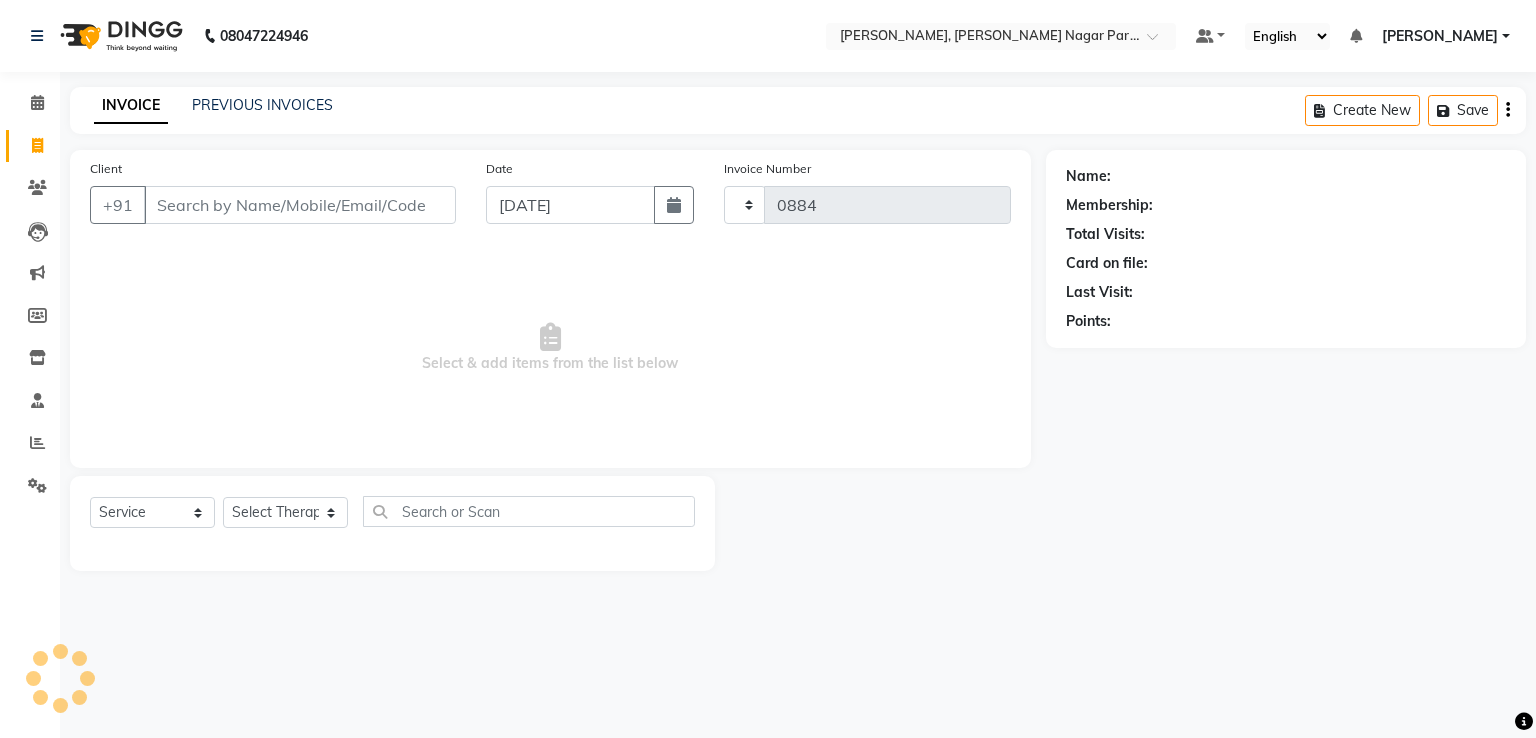 select on "7613" 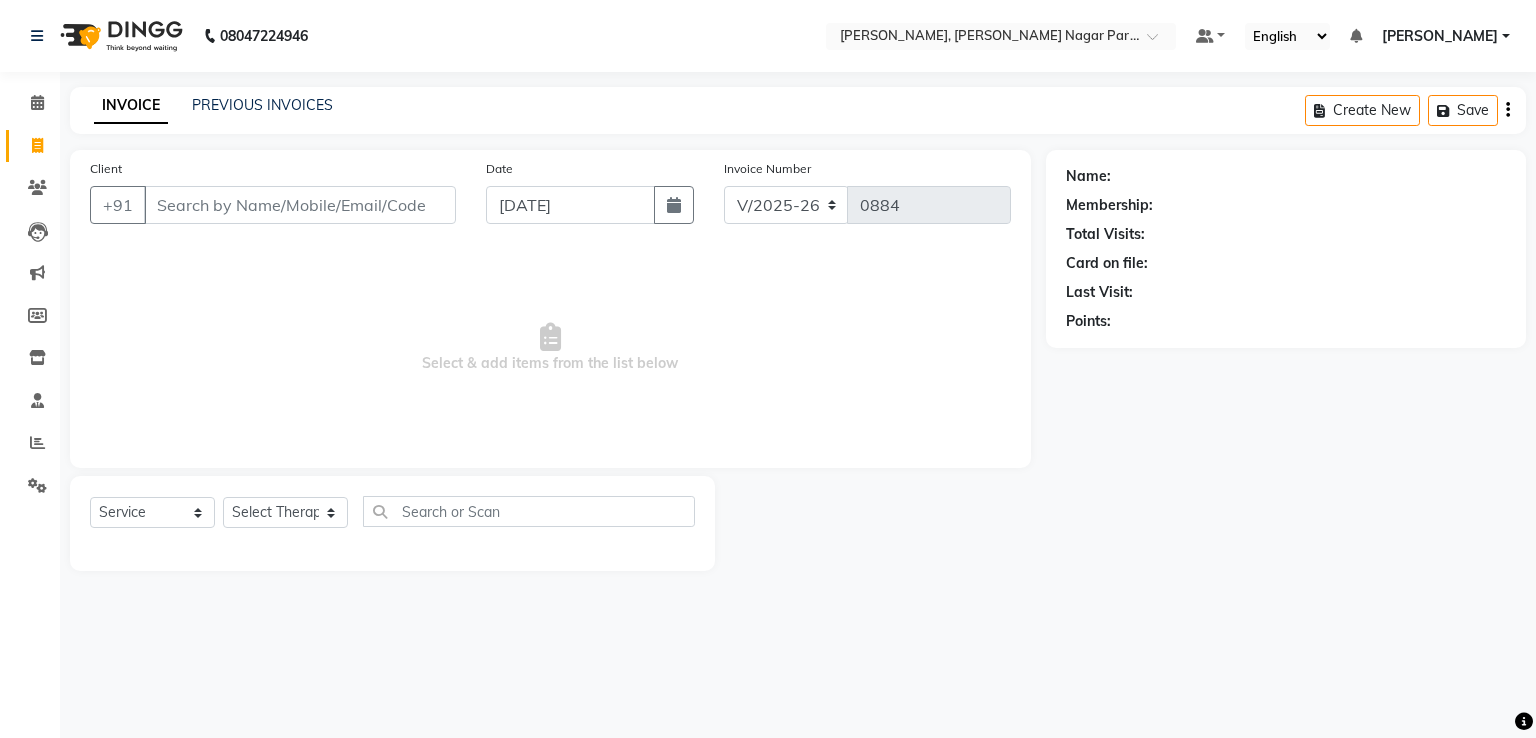 click on "Client" at bounding box center (300, 205) 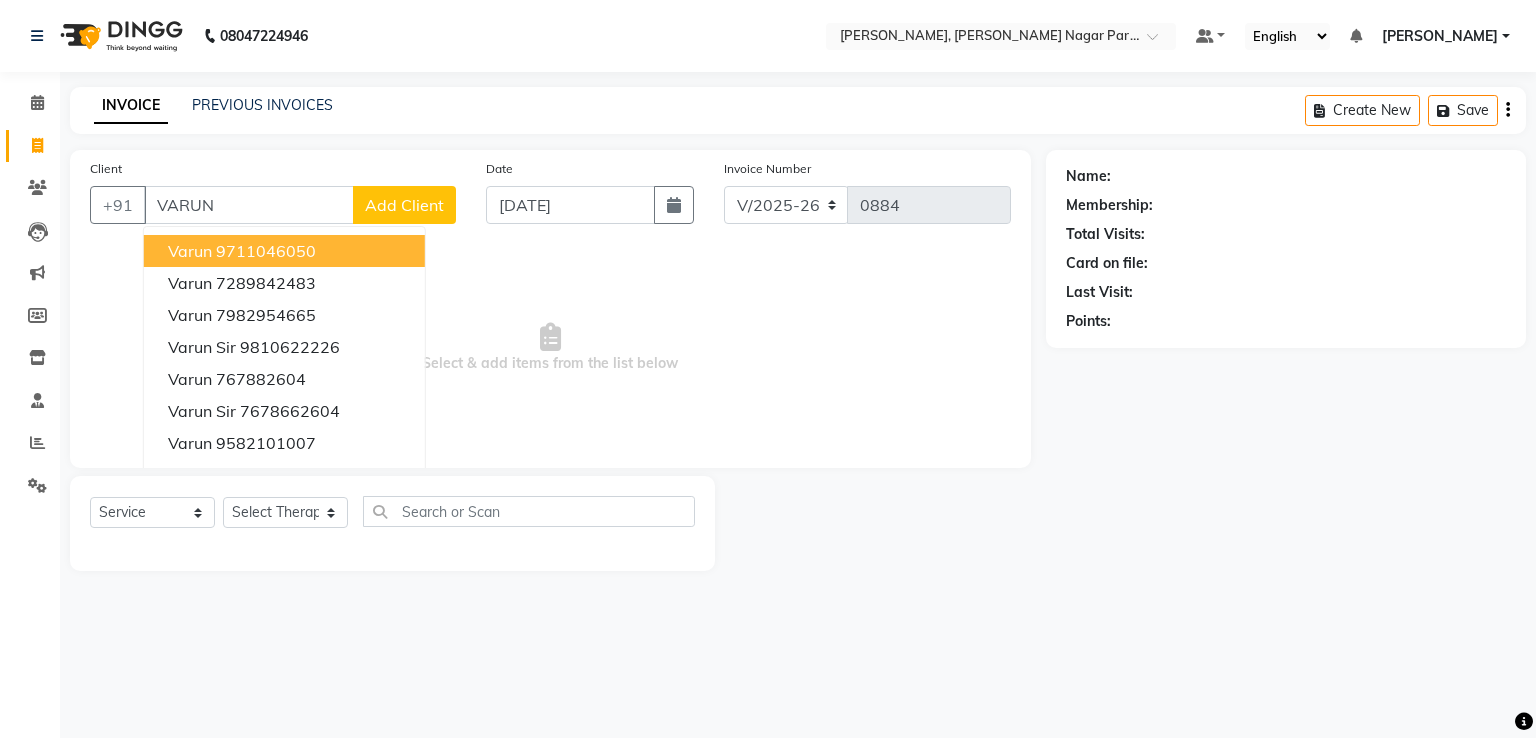 click on "9711046050" at bounding box center (266, 251) 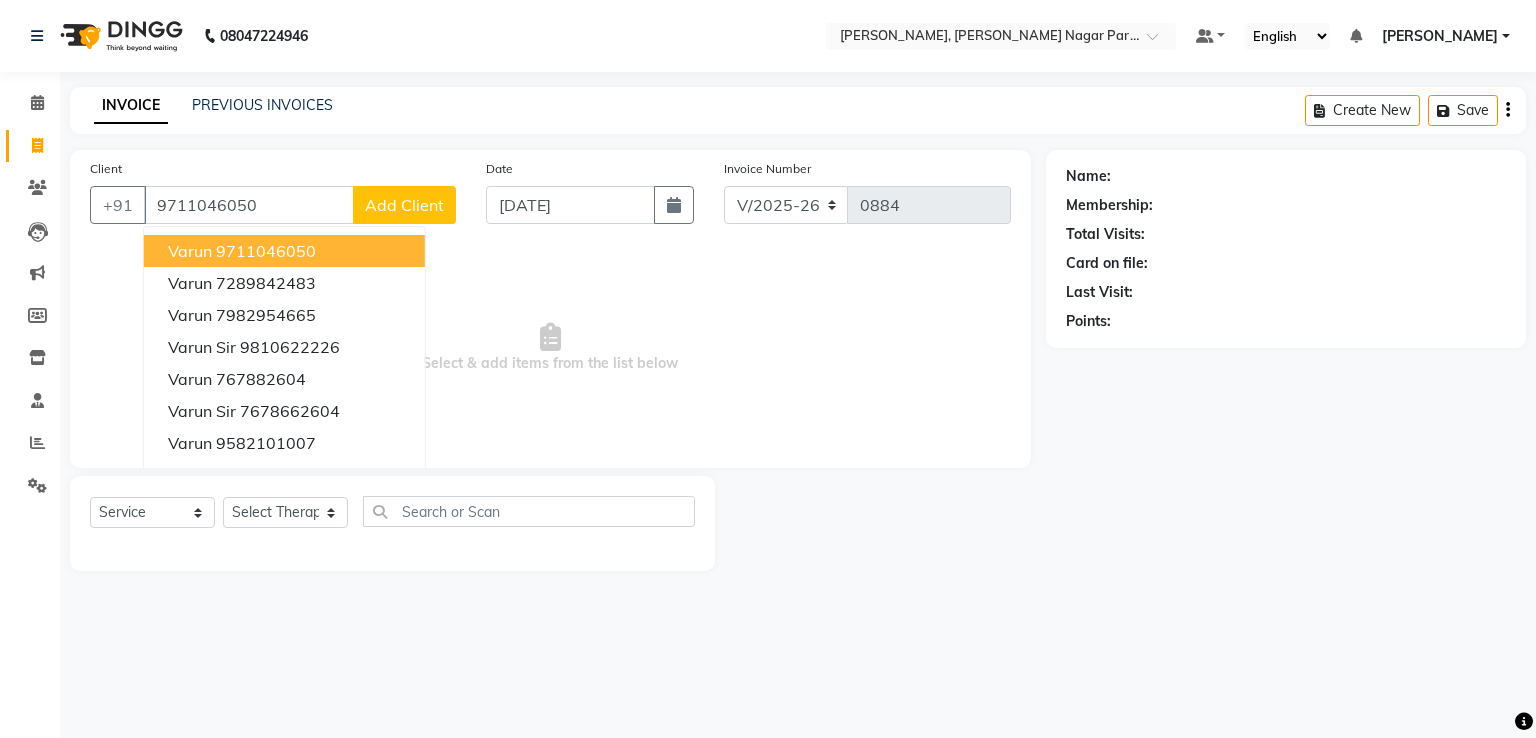 type on "9711046050" 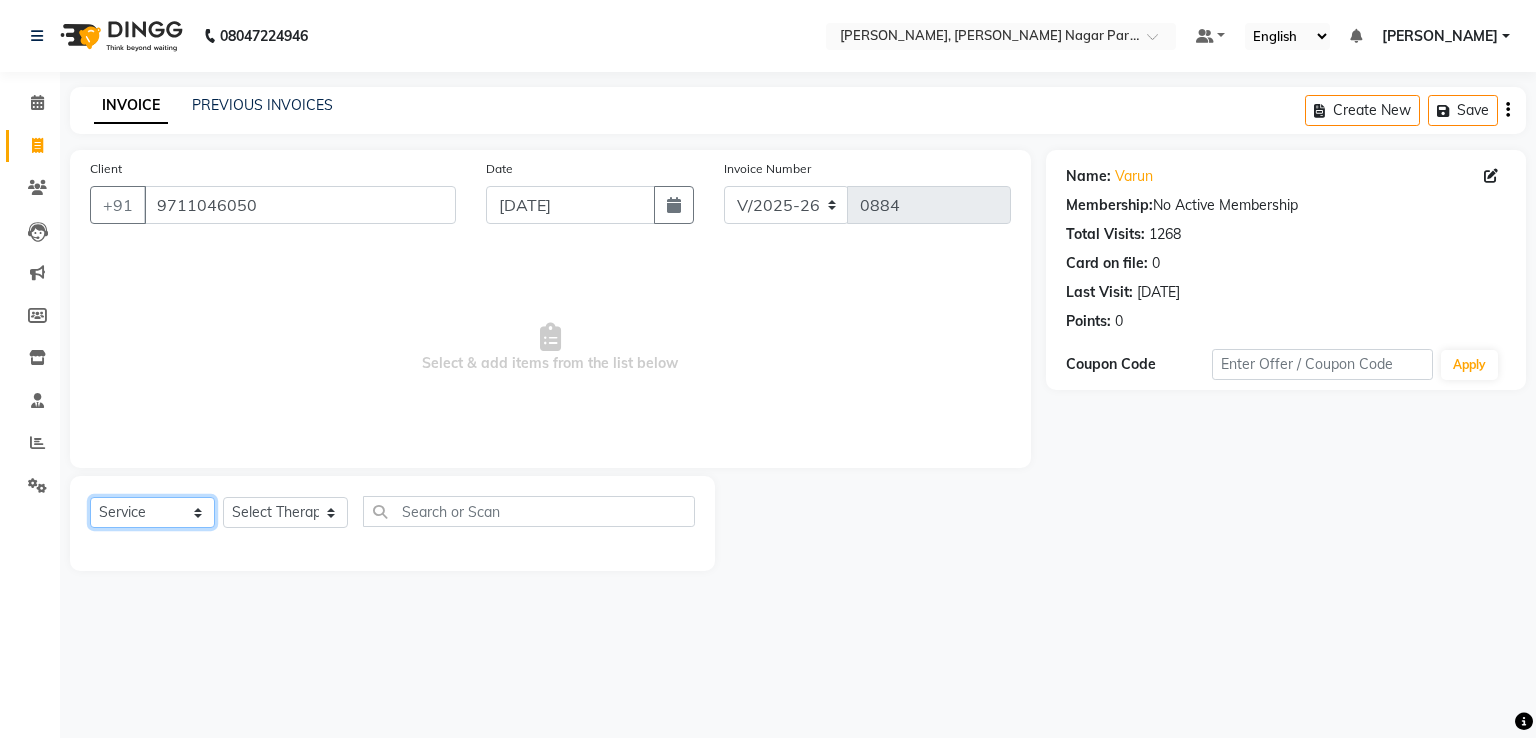 click on "Select  Service  Product  Membership  Package Voucher Prepaid Gift Card" 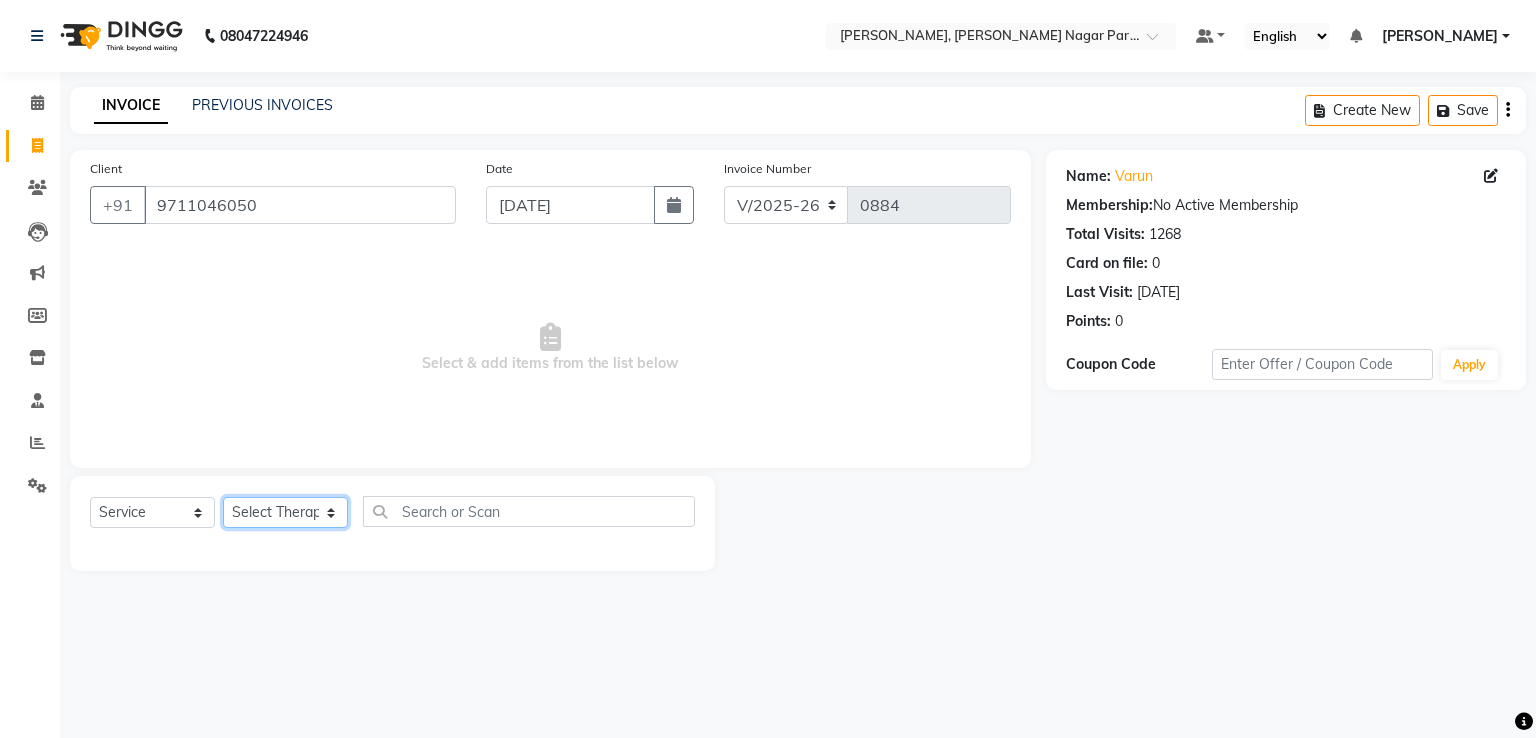 click on "Select Therapist Angel Kavya Manager Misti Nayra Nikki Riya" 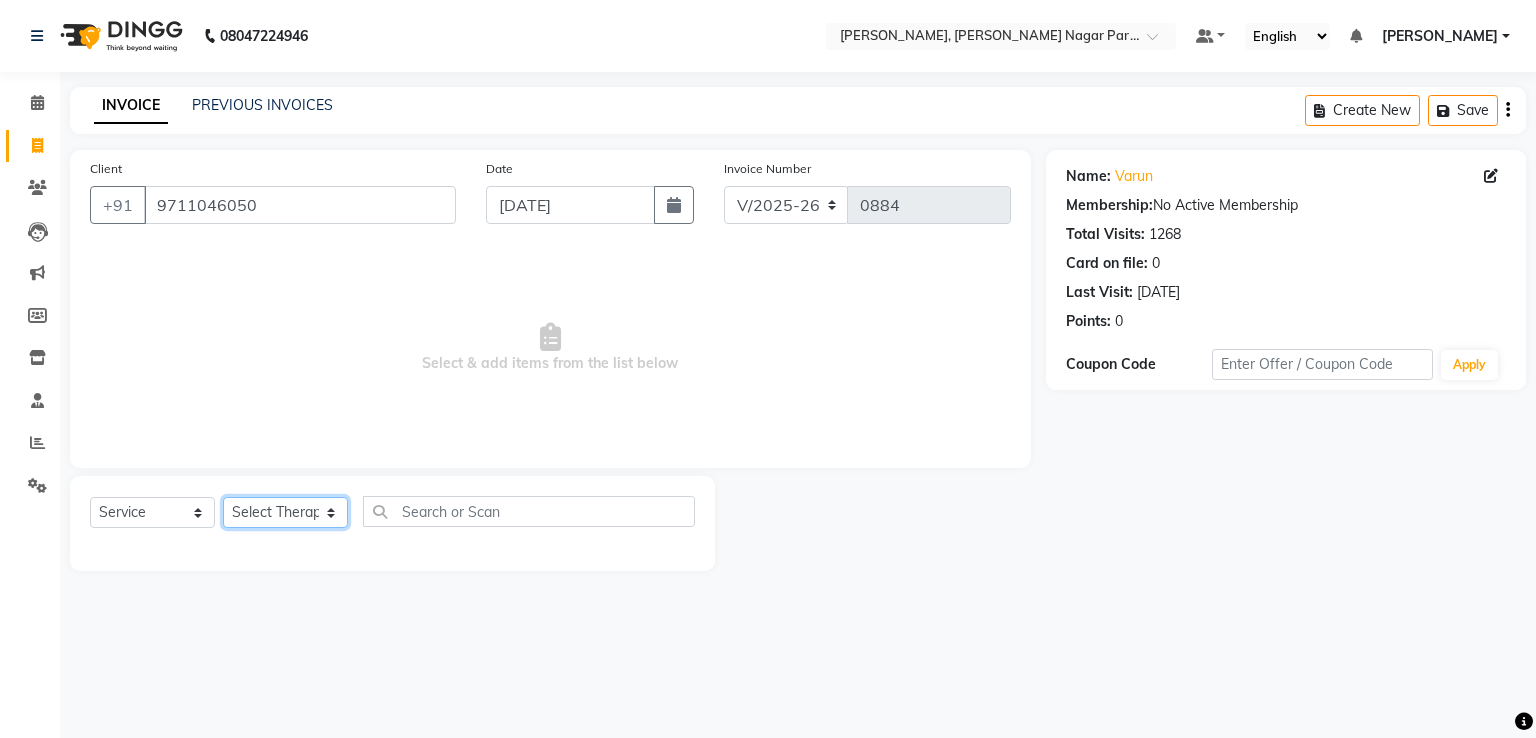 select on "67383" 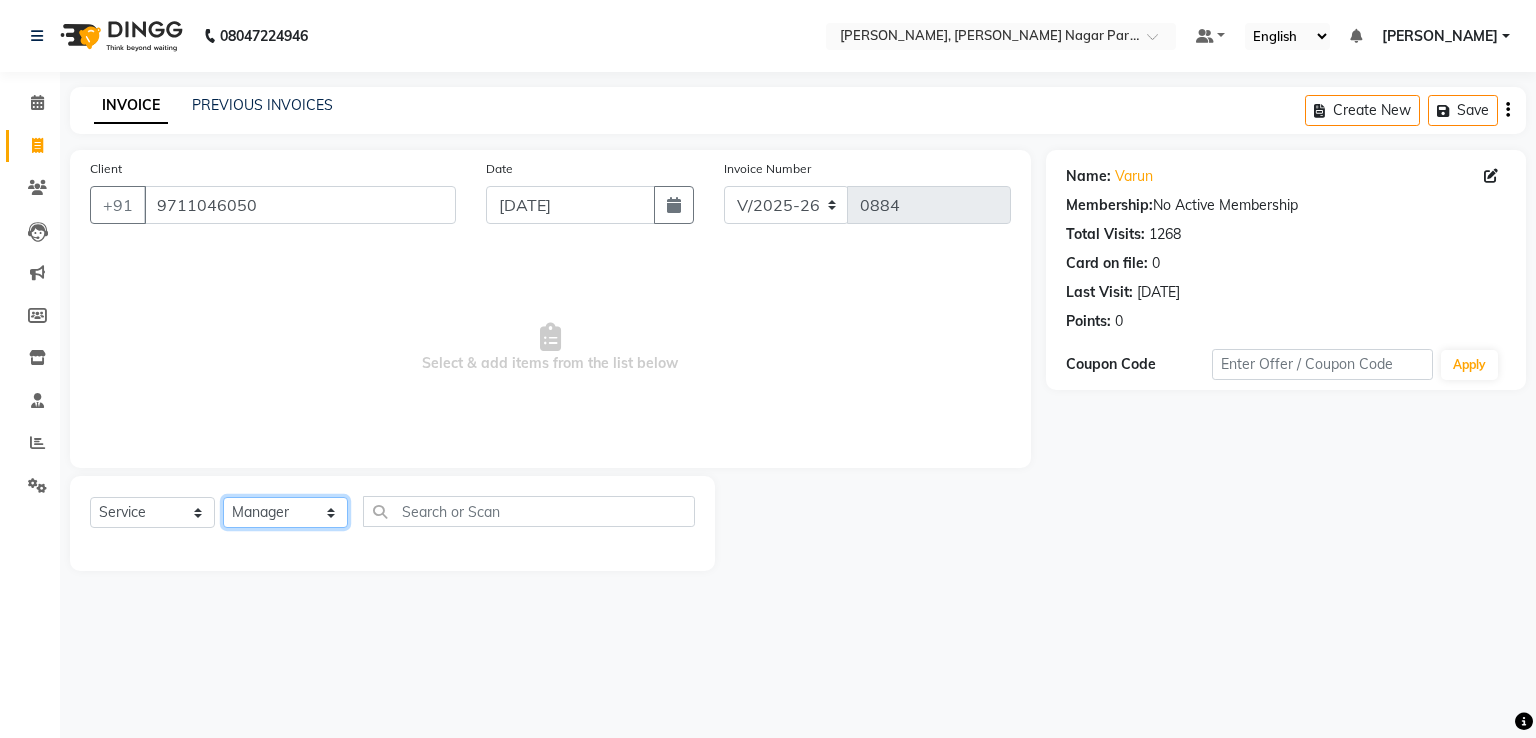 click on "Select Therapist Angel Kavya Manager Misti Nayra Nikki Riya" 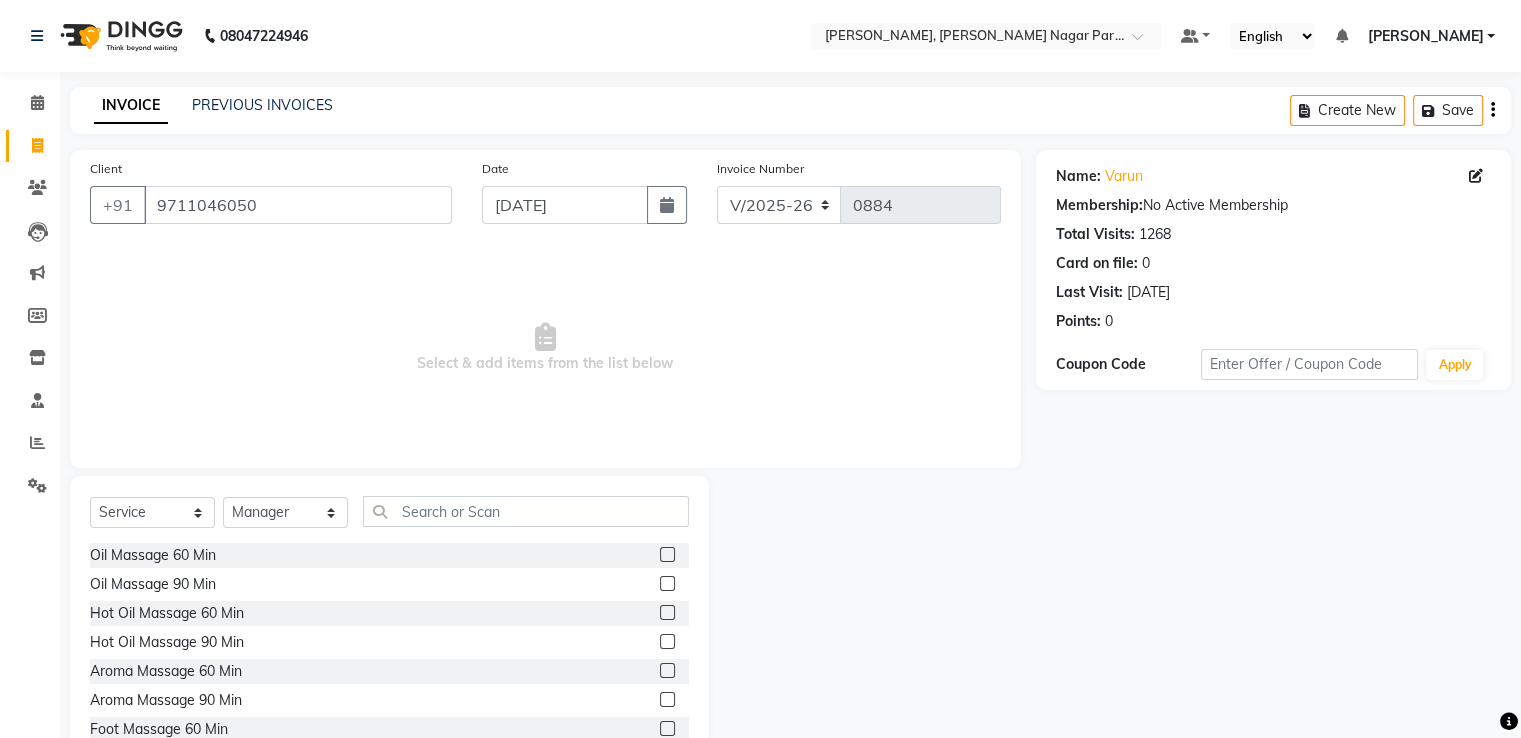 click 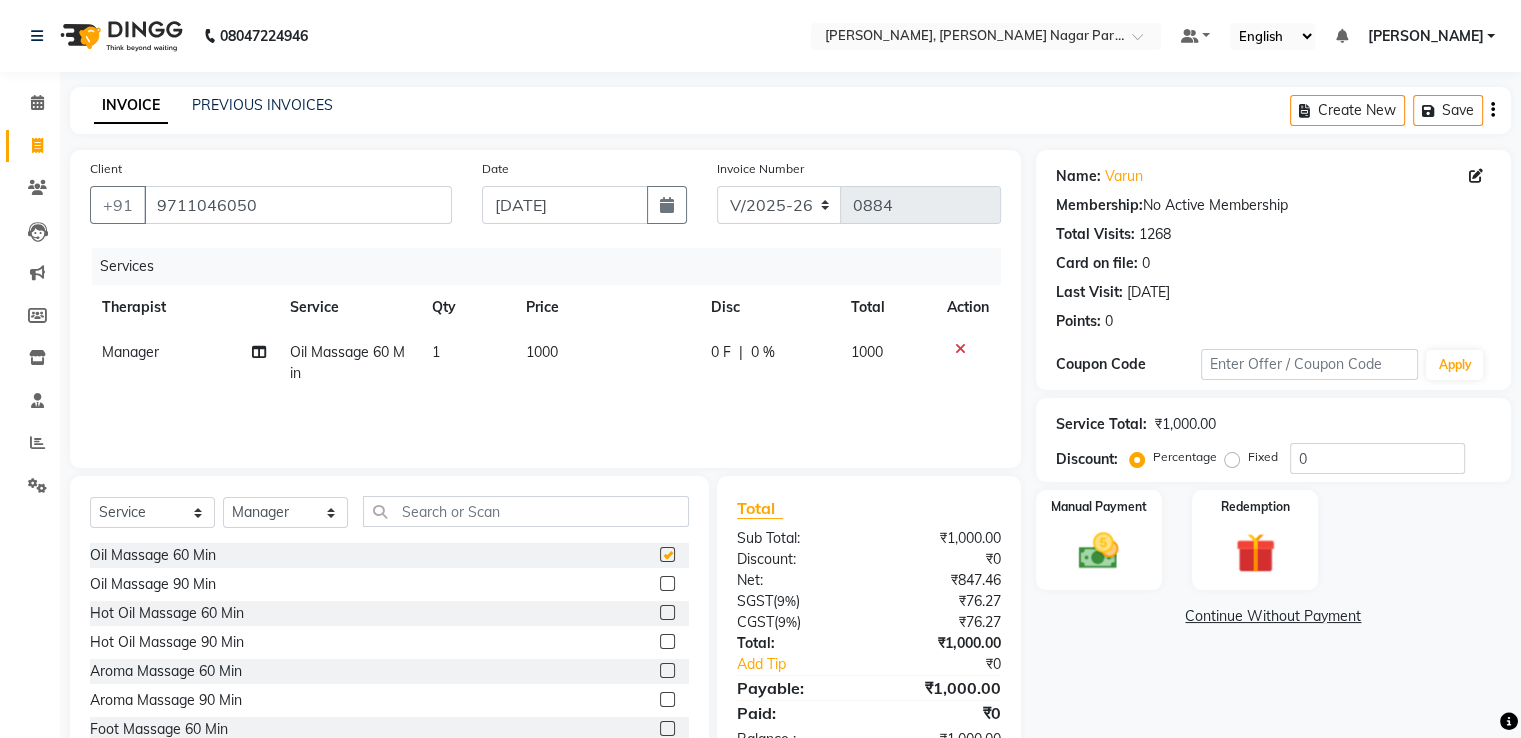 checkbox on "false" 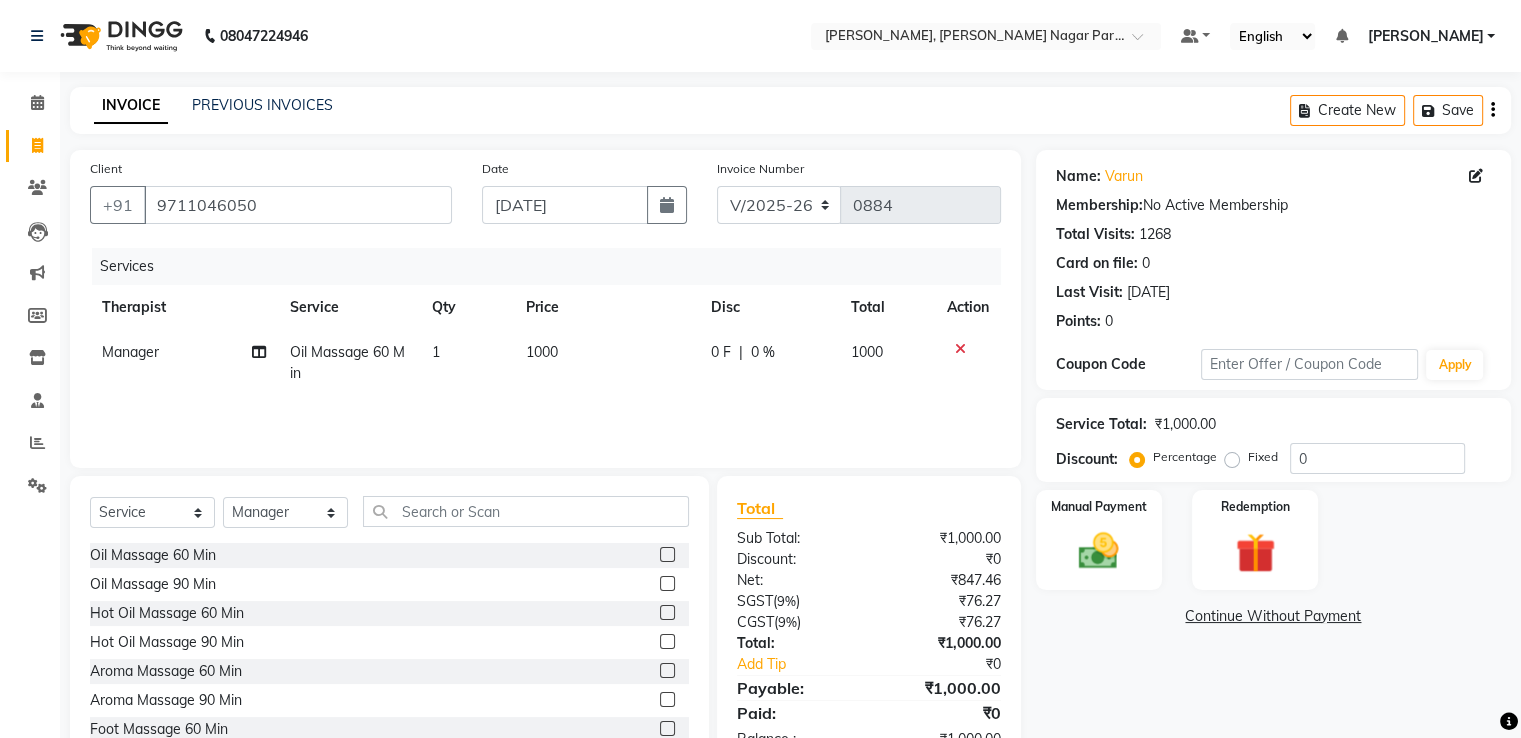 click on "1" 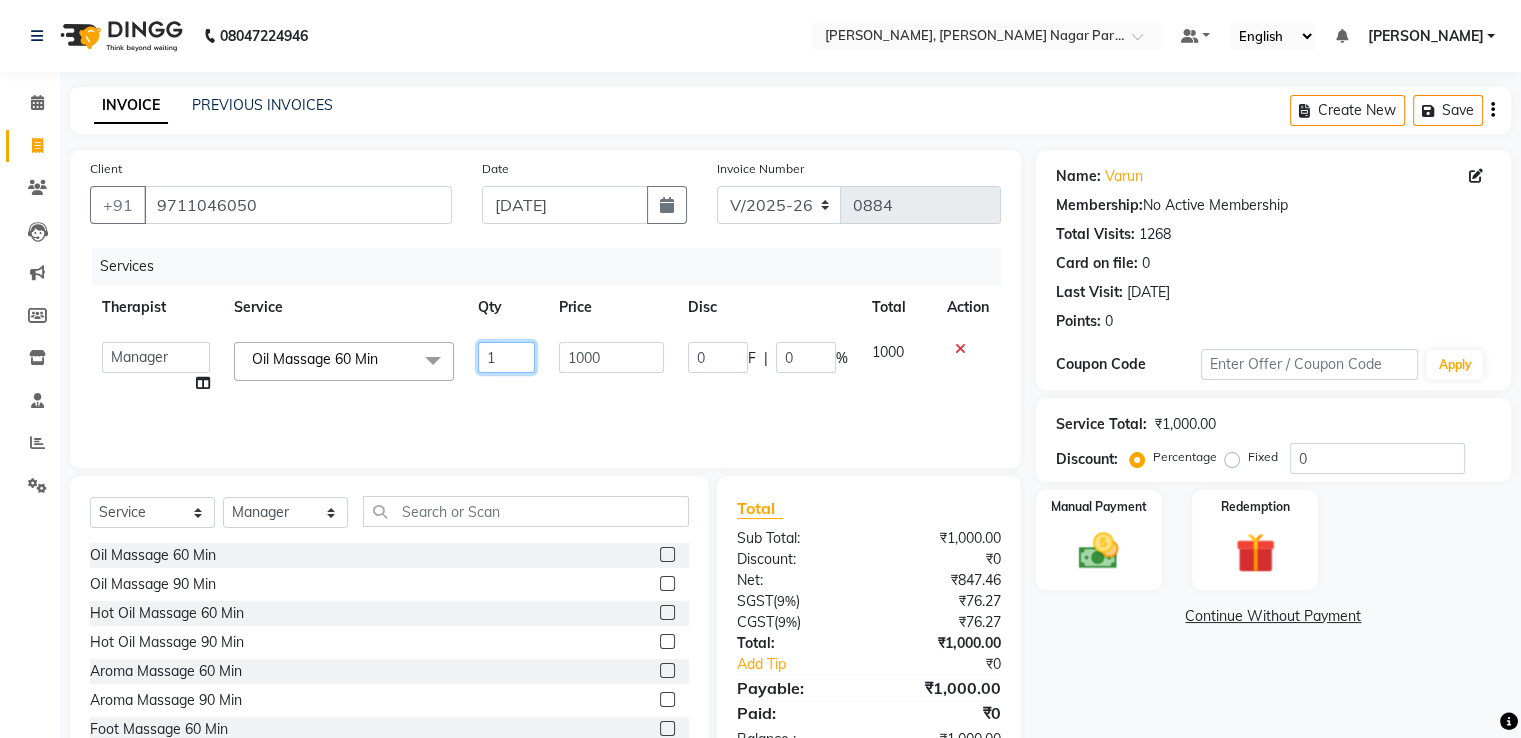 click on "1" 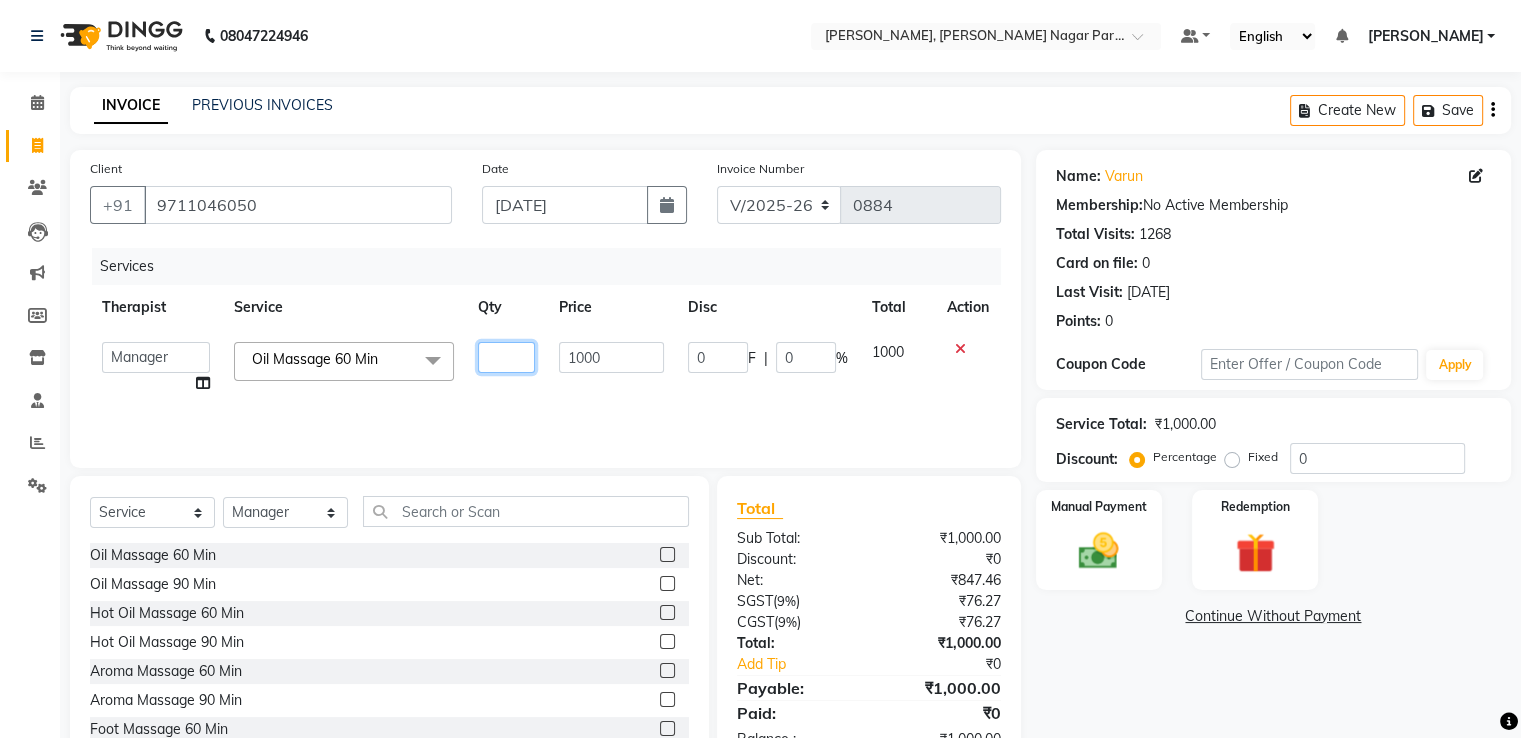 type on "2" 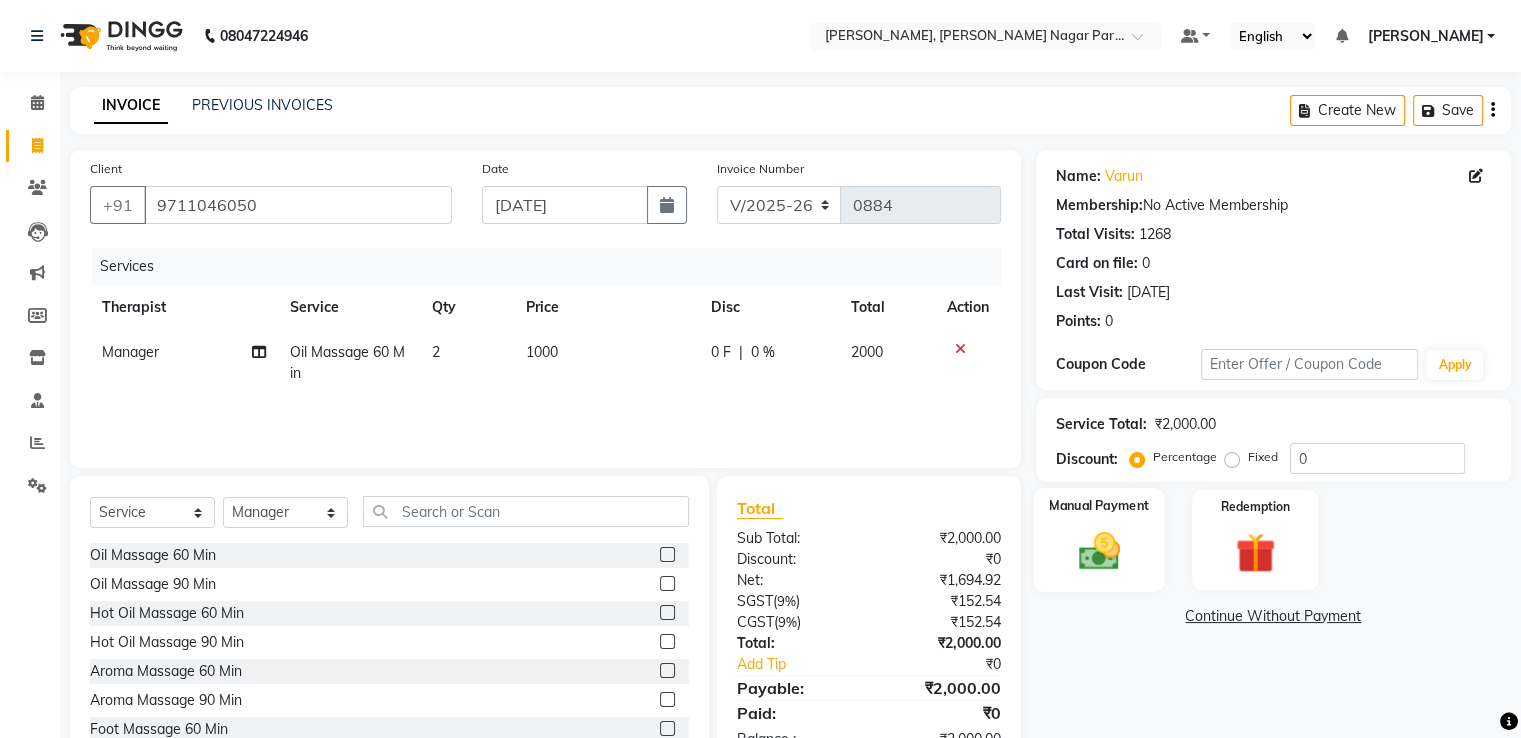 click on "Manual Payment" 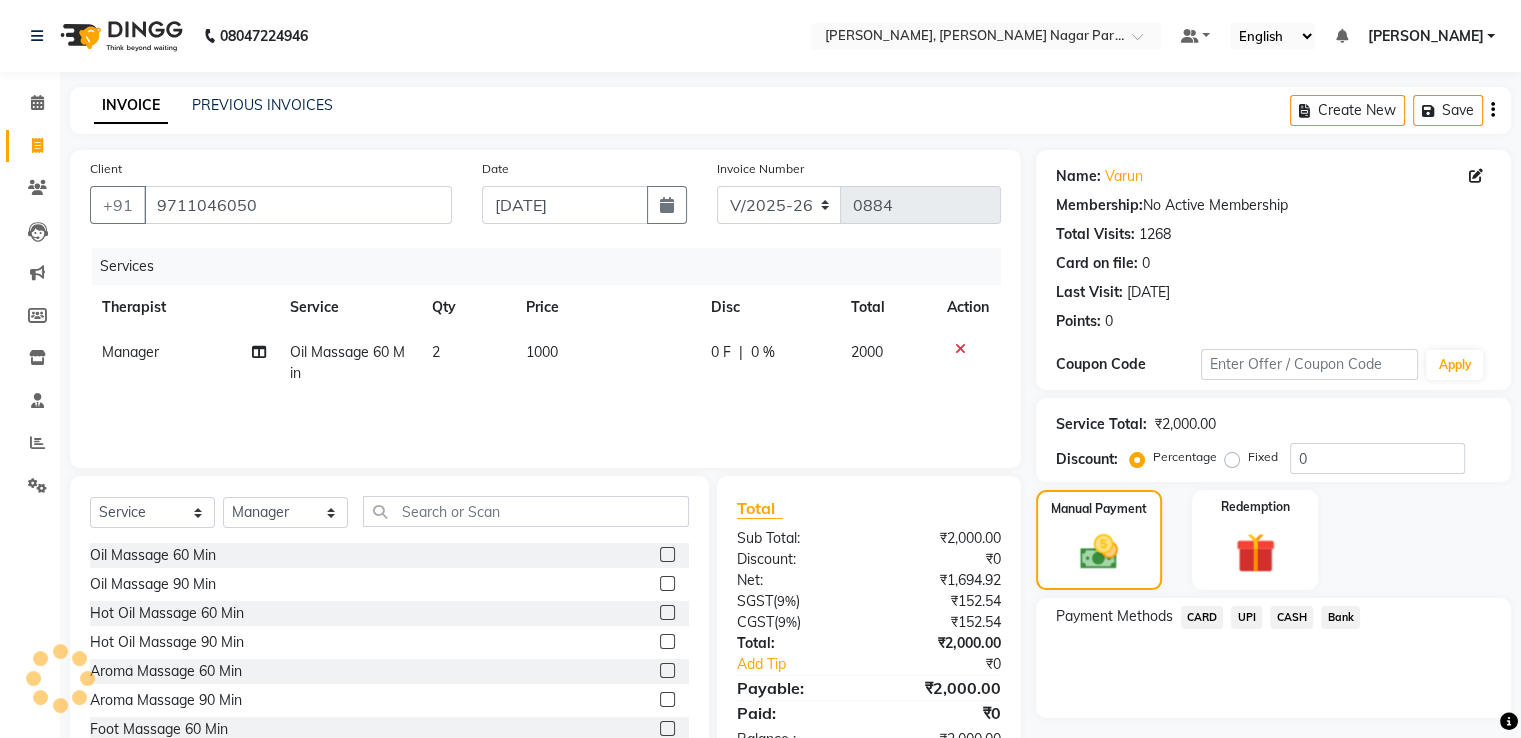 click on "UPI" 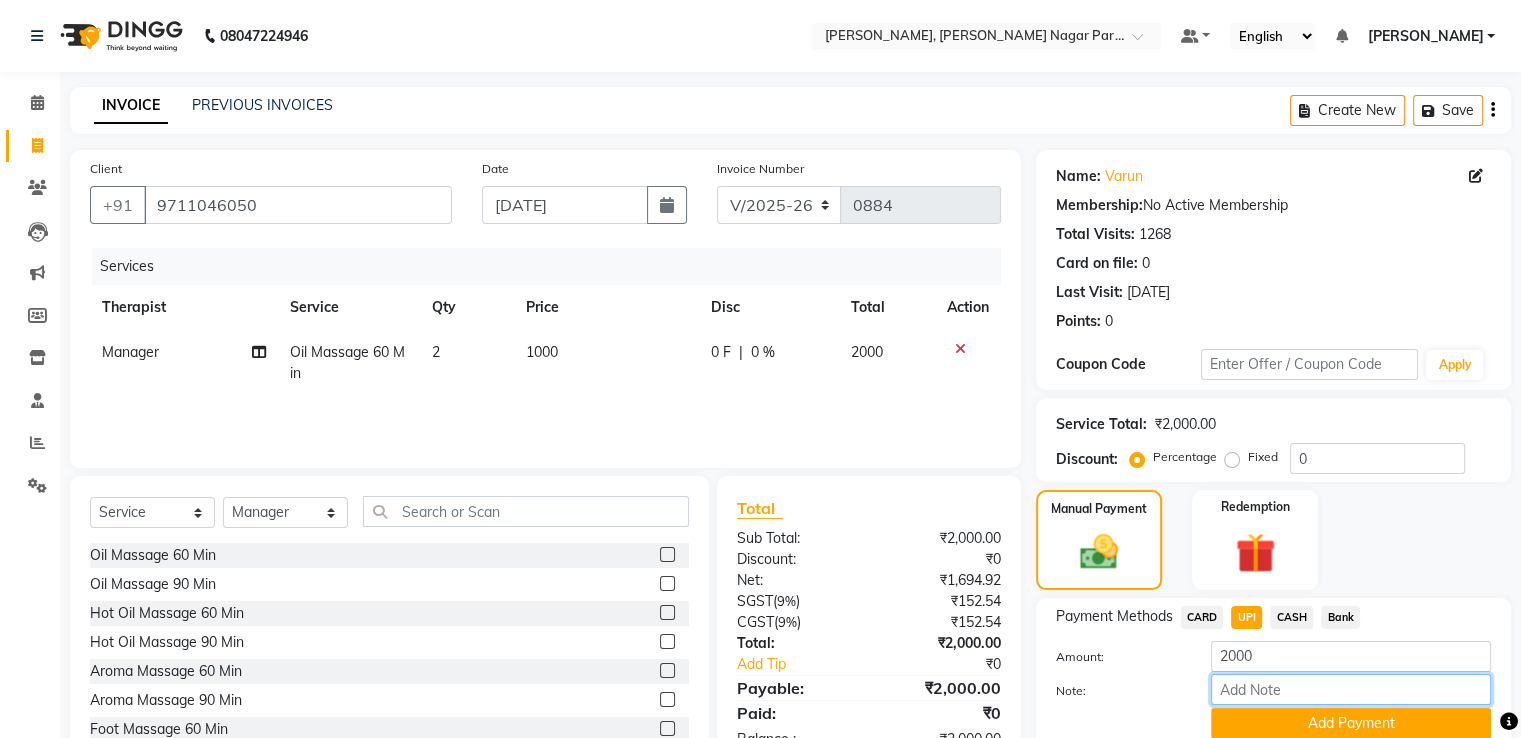 click on "Note:" at bounding box center [1351, 689] 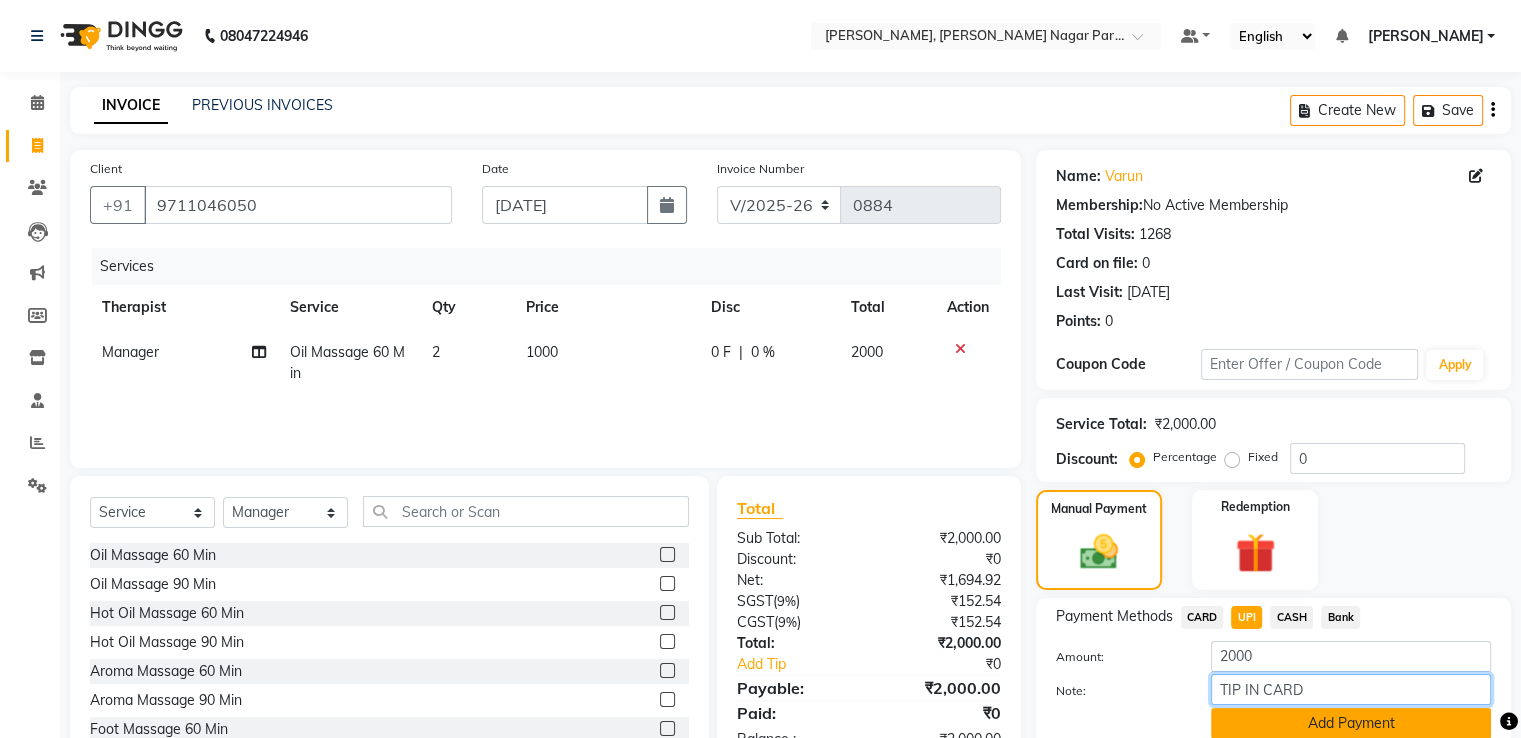 type on "TIP IN CARD" 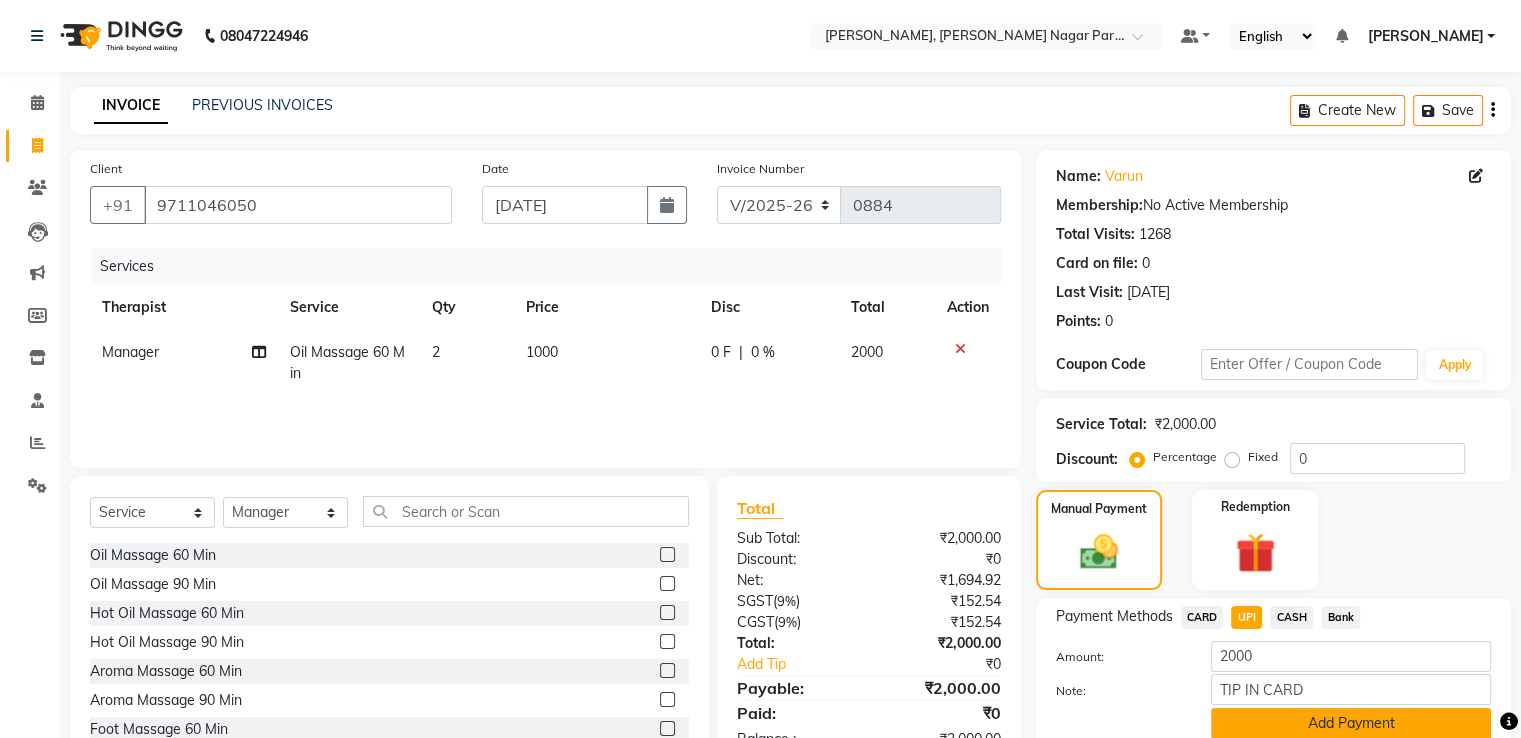 click on "Add Payment" 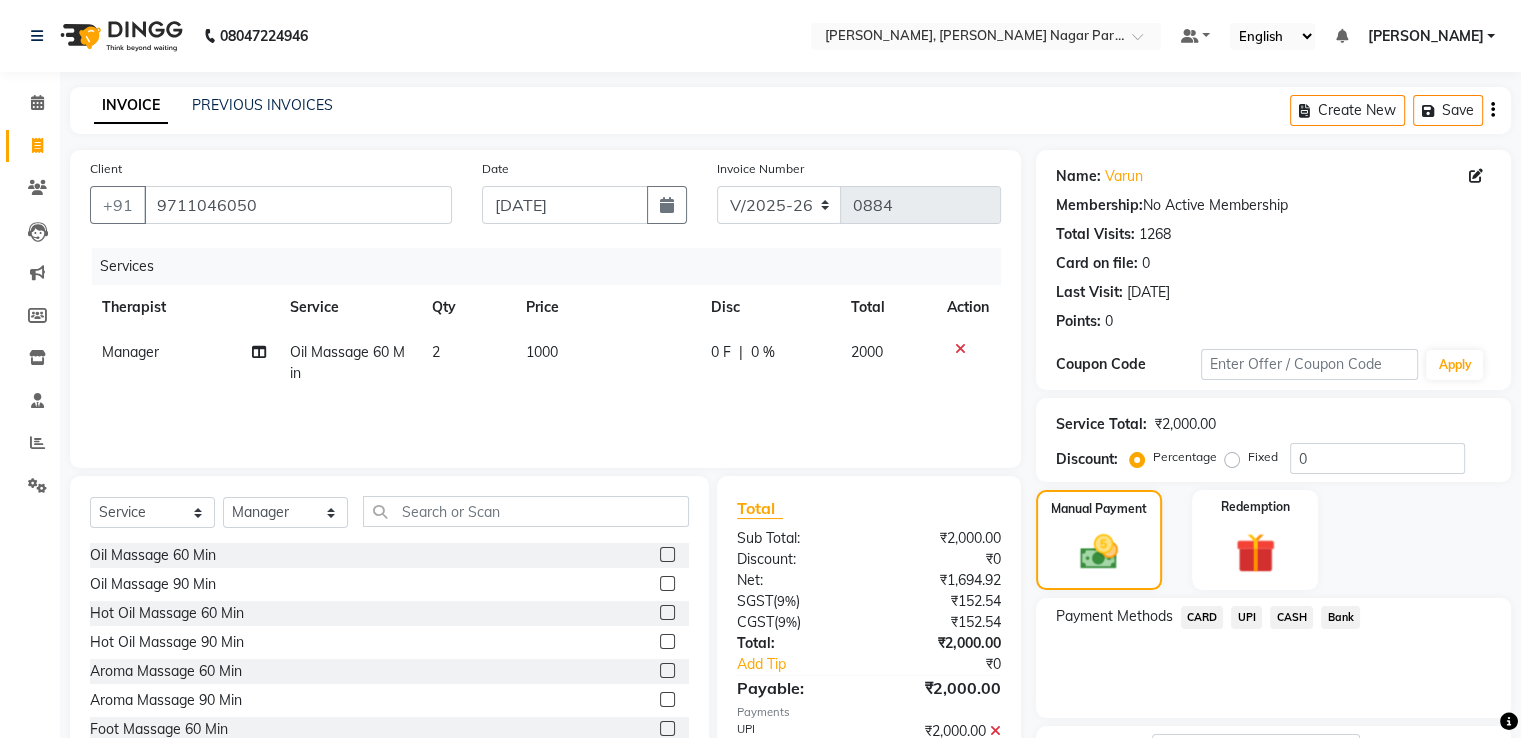 scroll, scrollTop: 163, scrollLeft: 0, axis: vertical 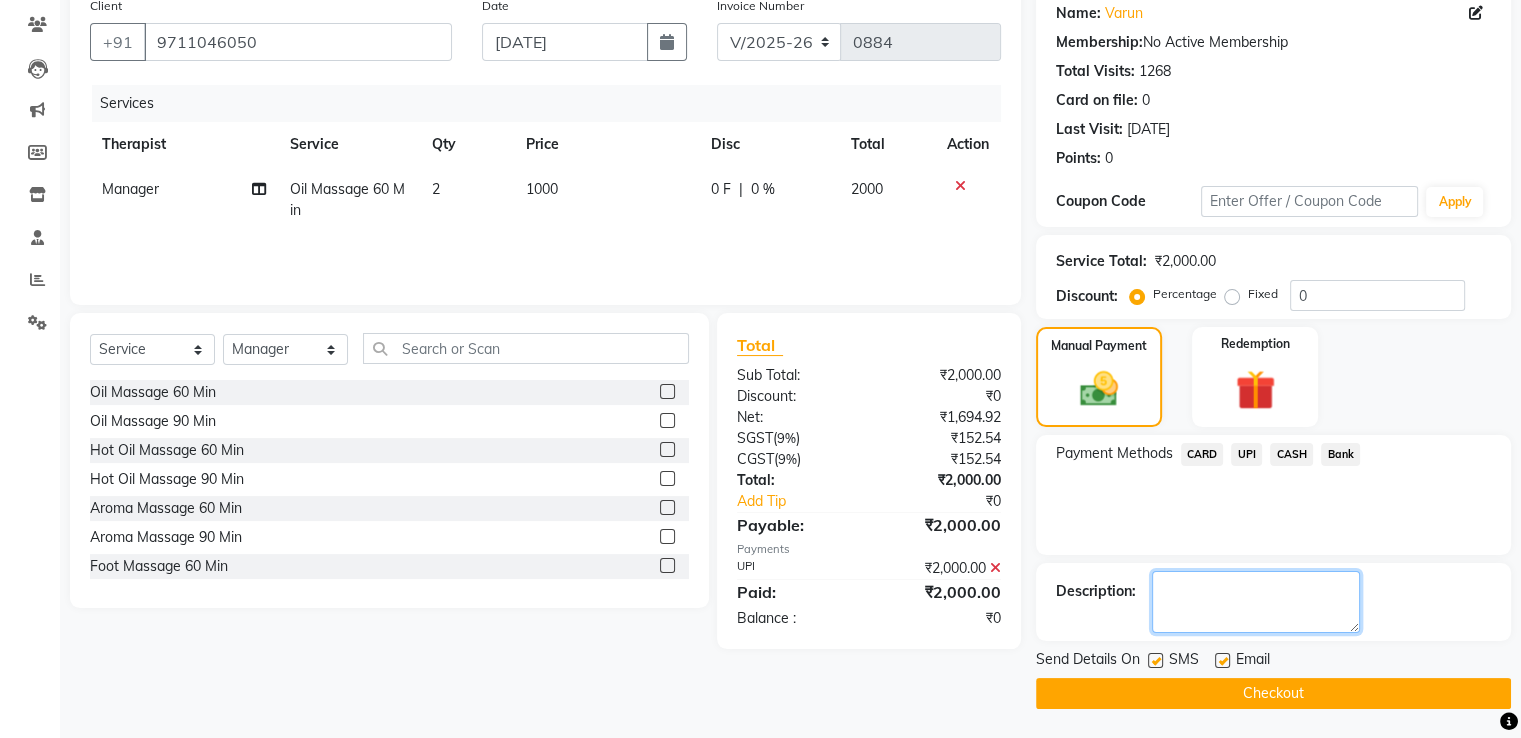 click 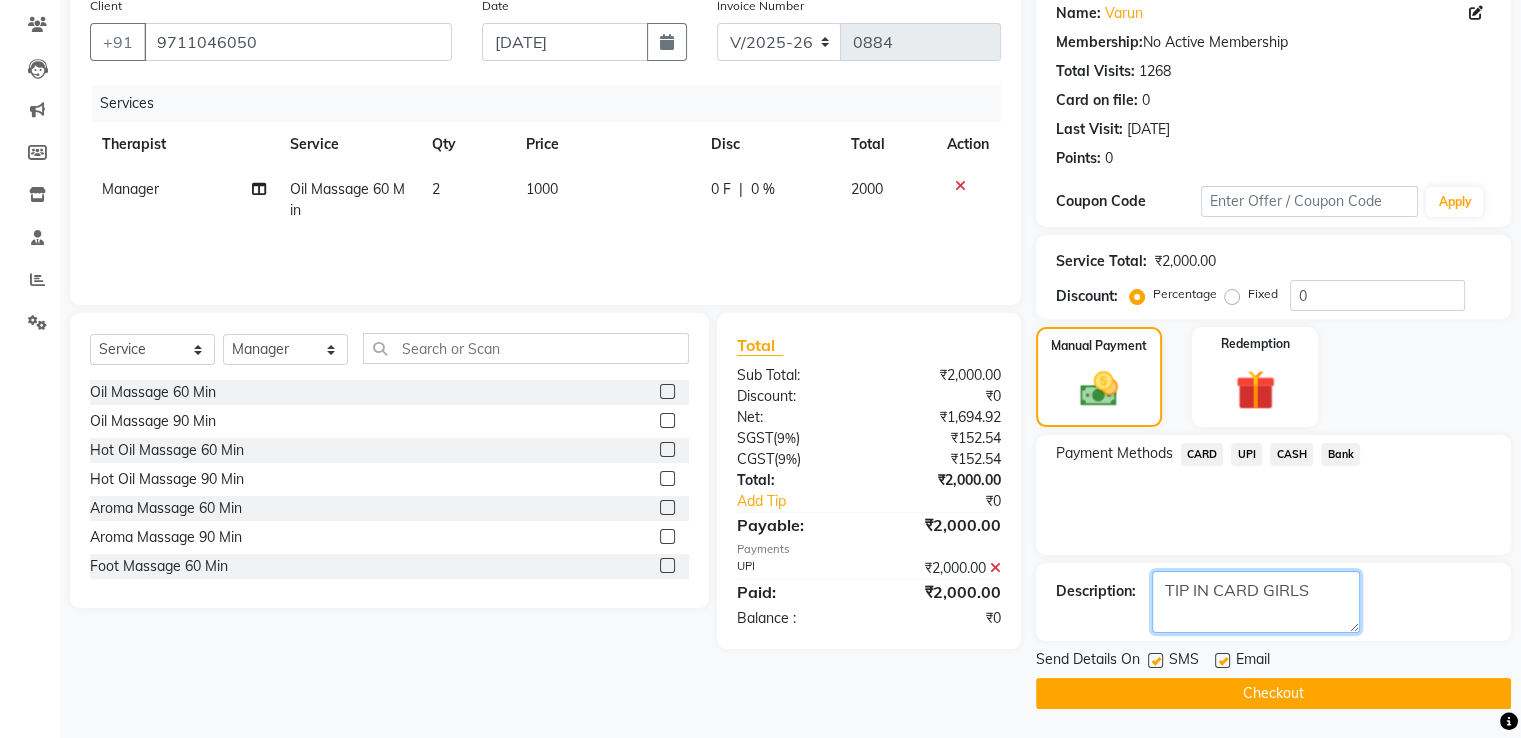 type on "TIP IN CARD GIRLS" 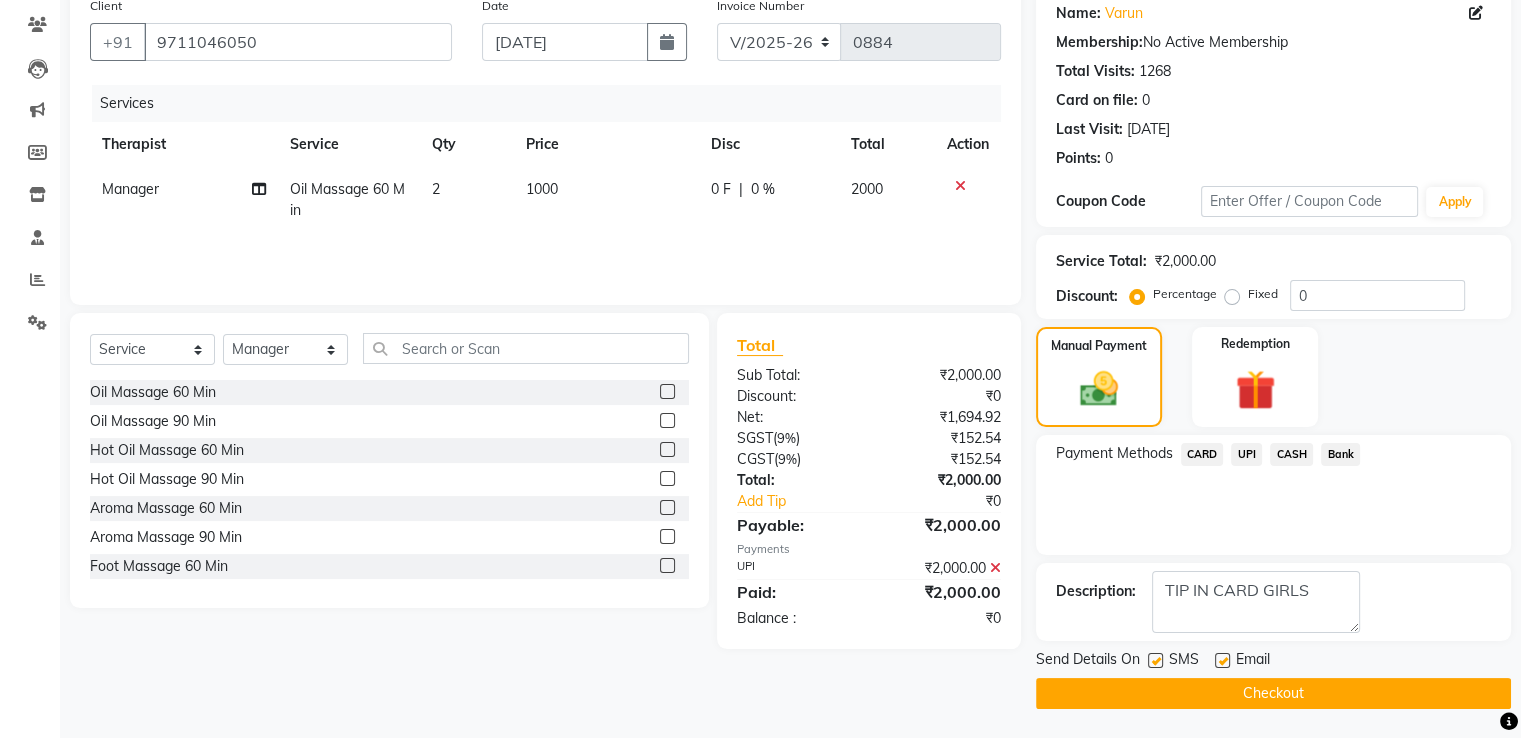 click on "Checkout" 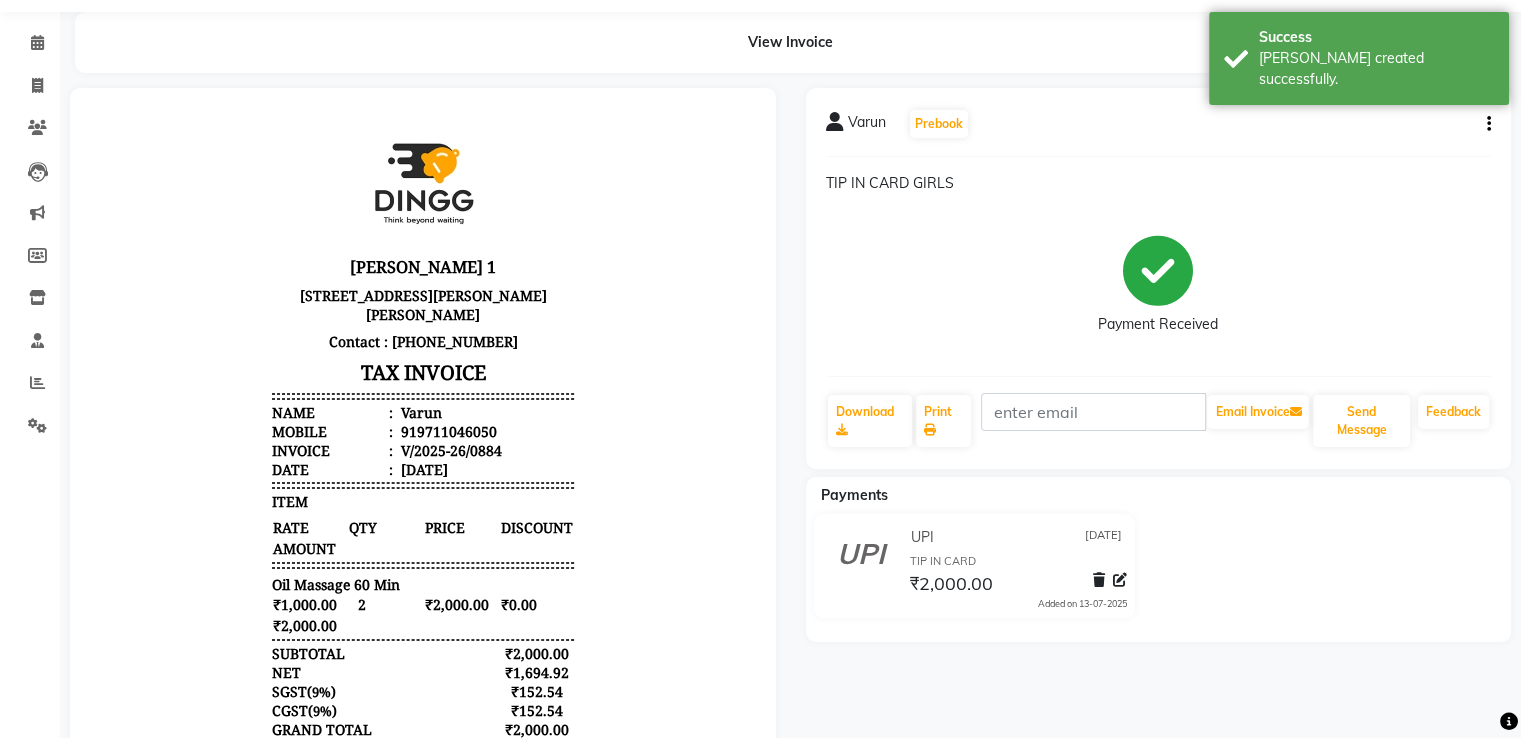 scroll, scrollTop: 0, scrollLeft: 0, axis: both 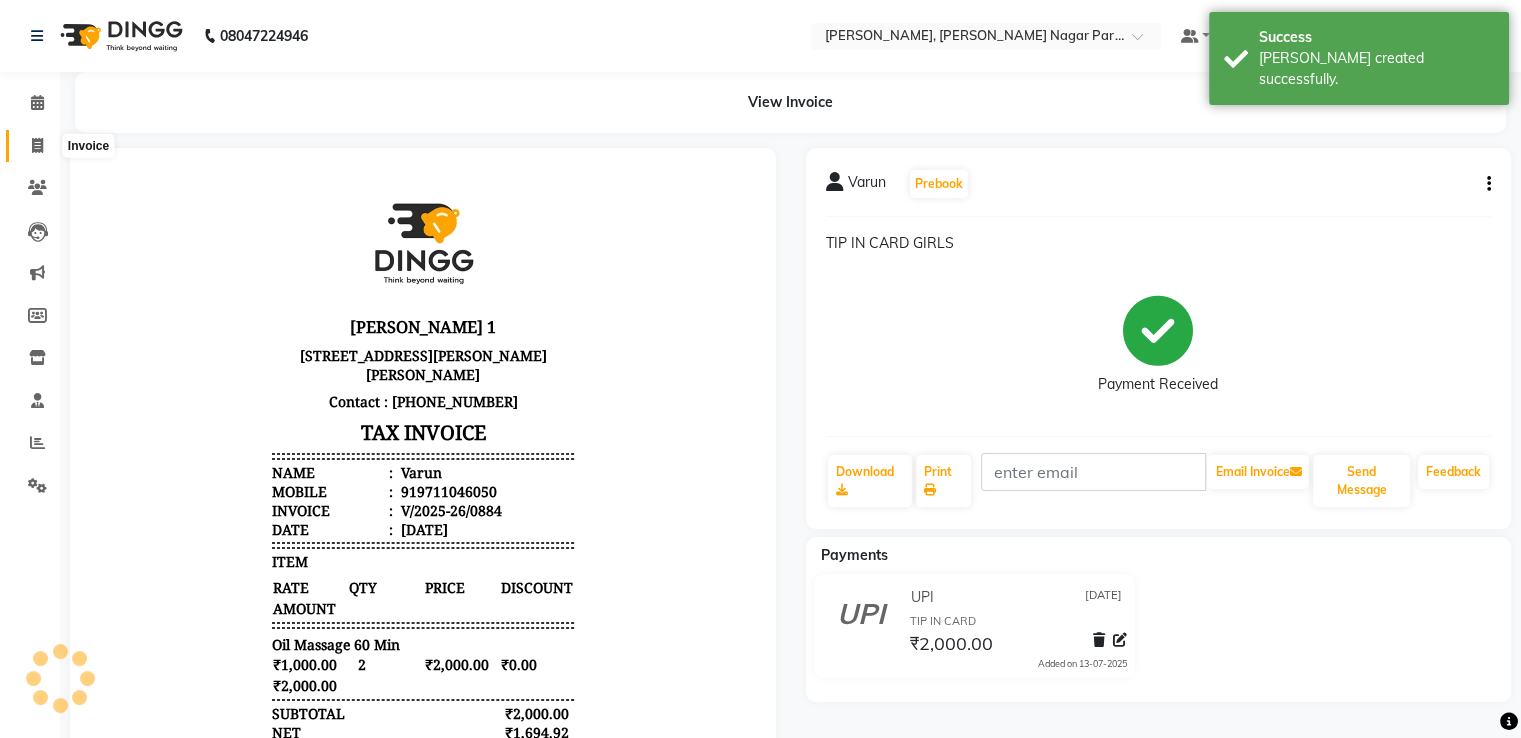click 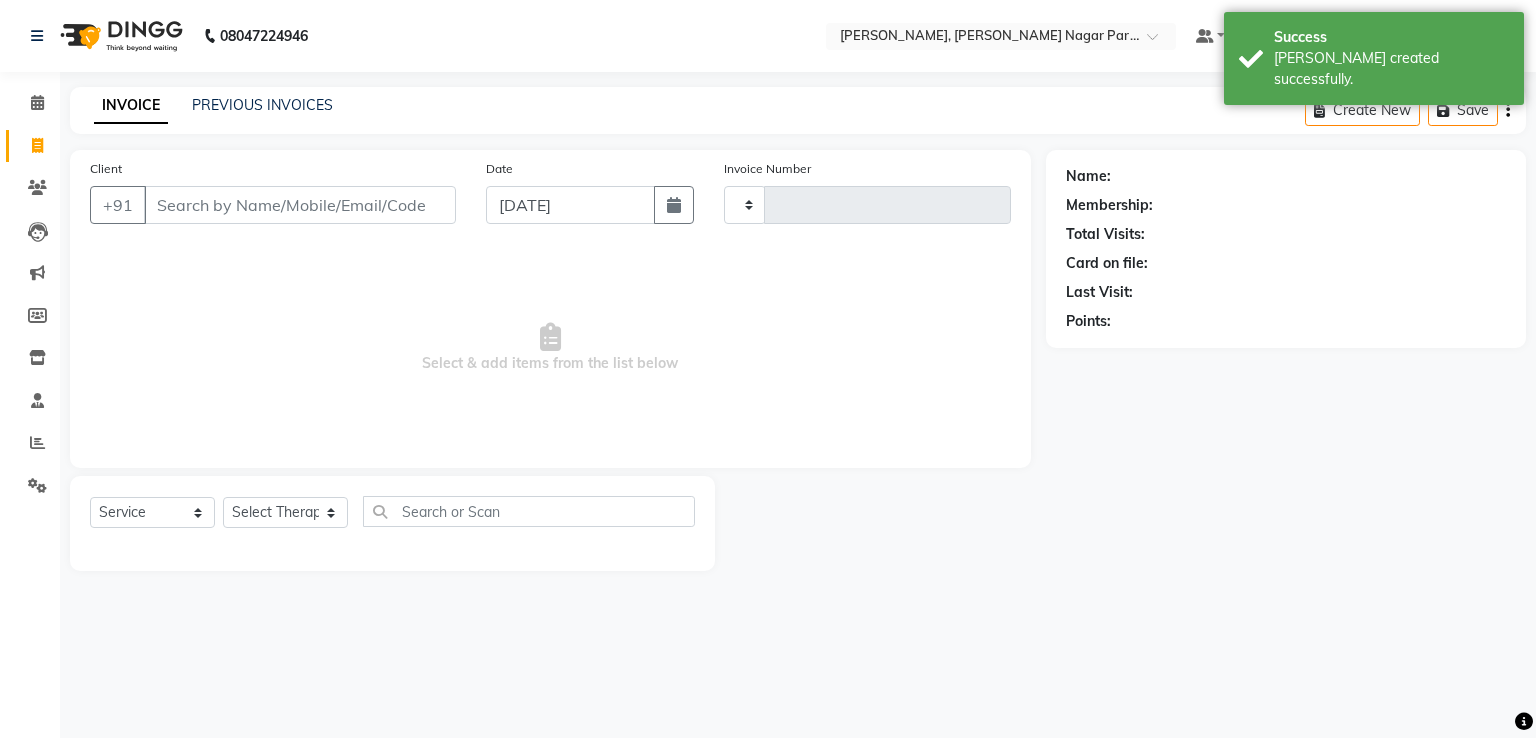 type on "0885" 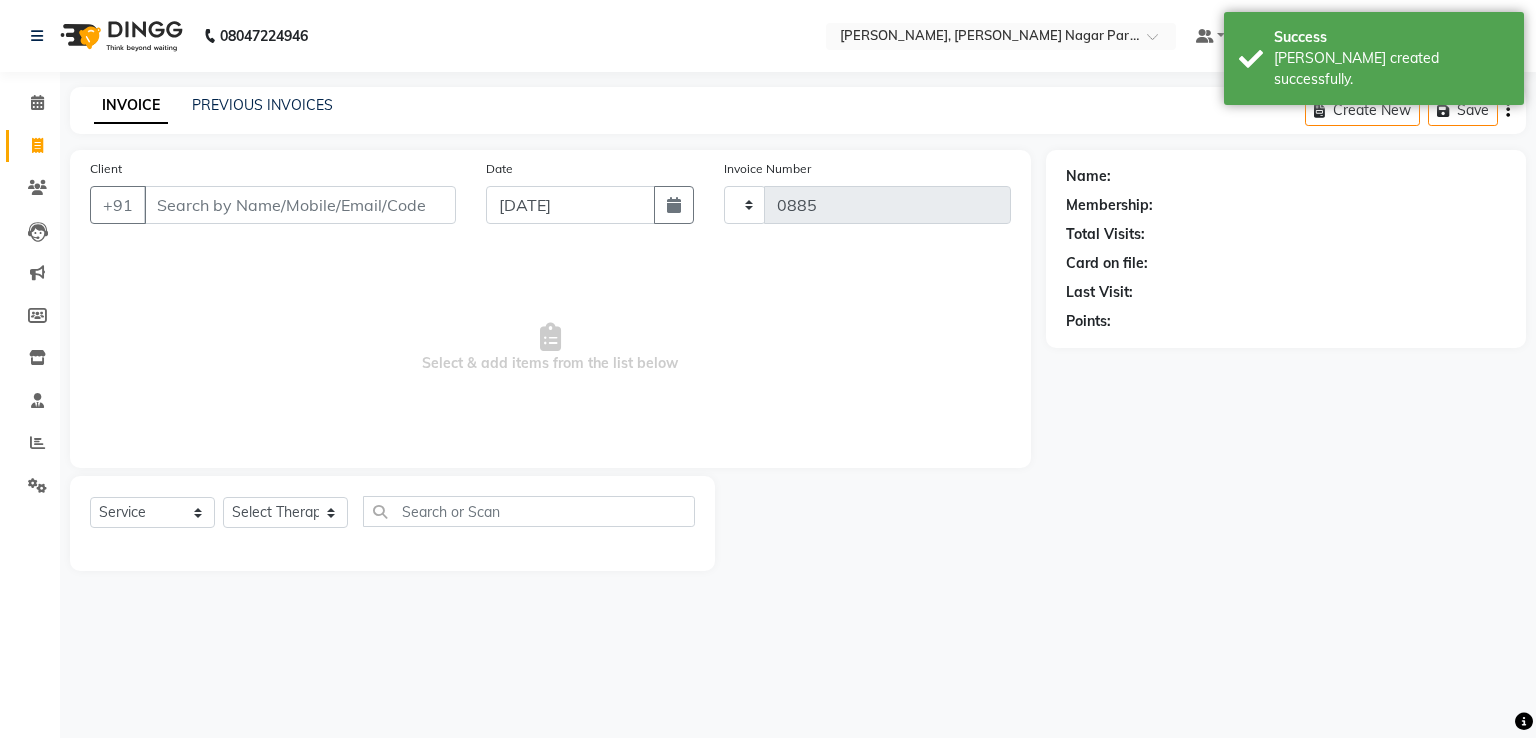 select on "7613" 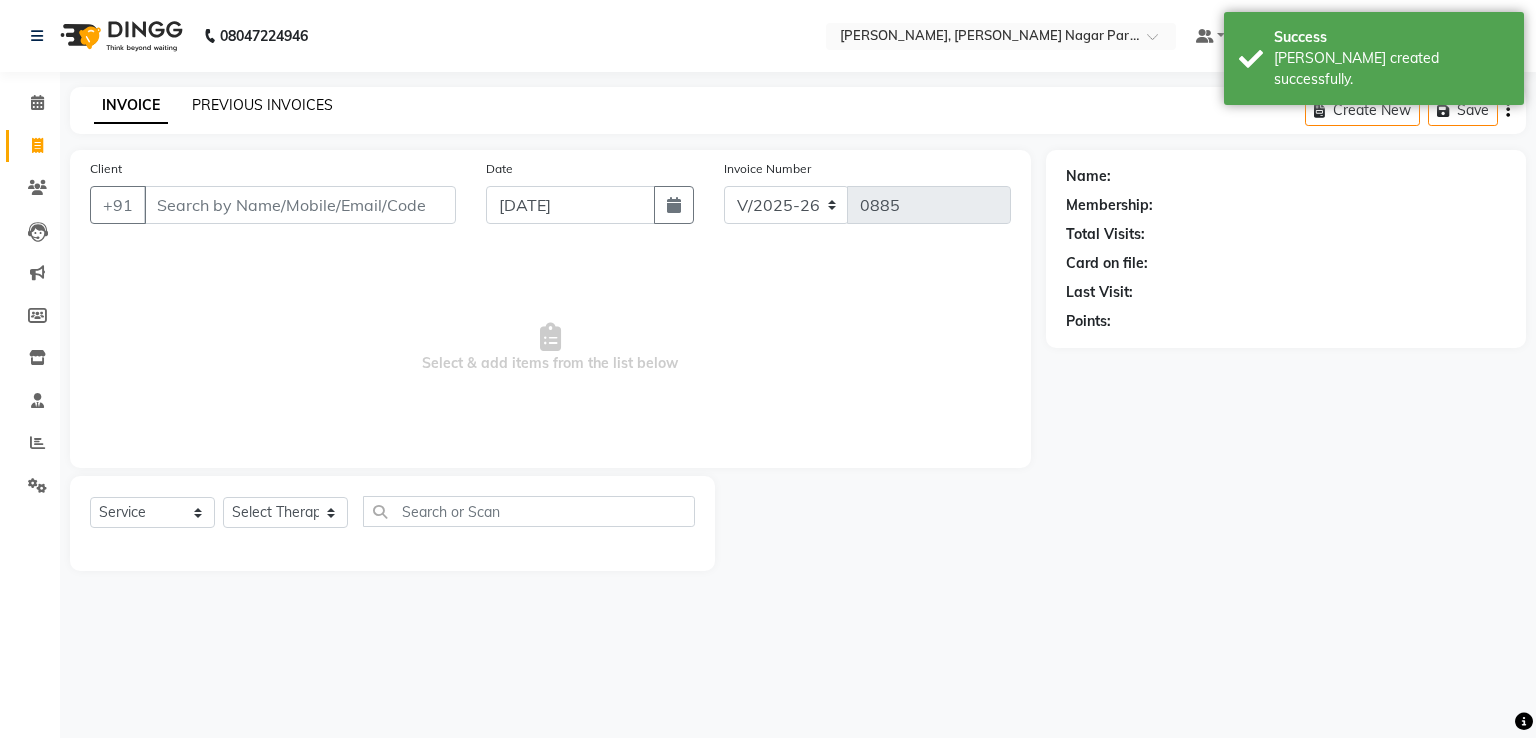 click on "PREVIOUS INVOICES" 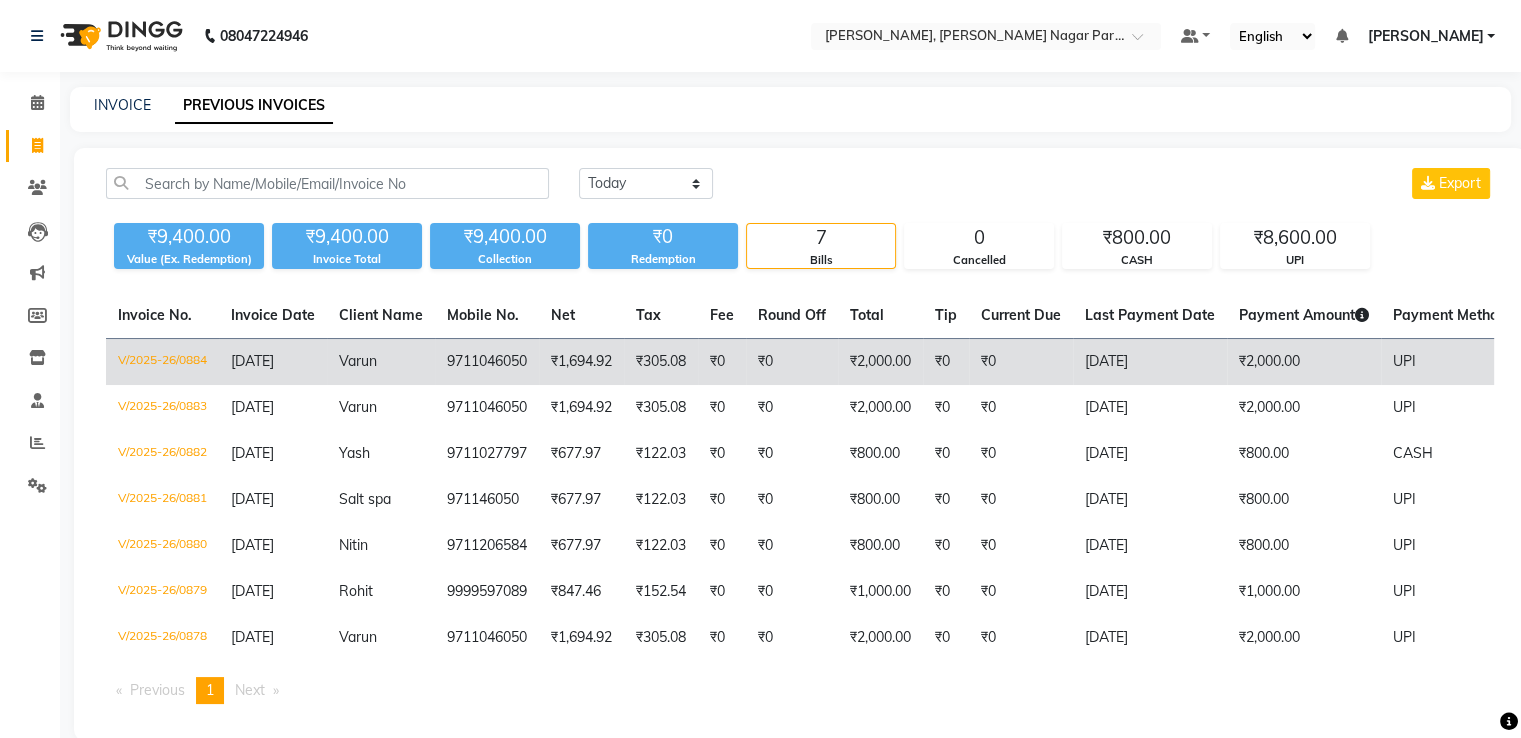 click on "[DATE]" 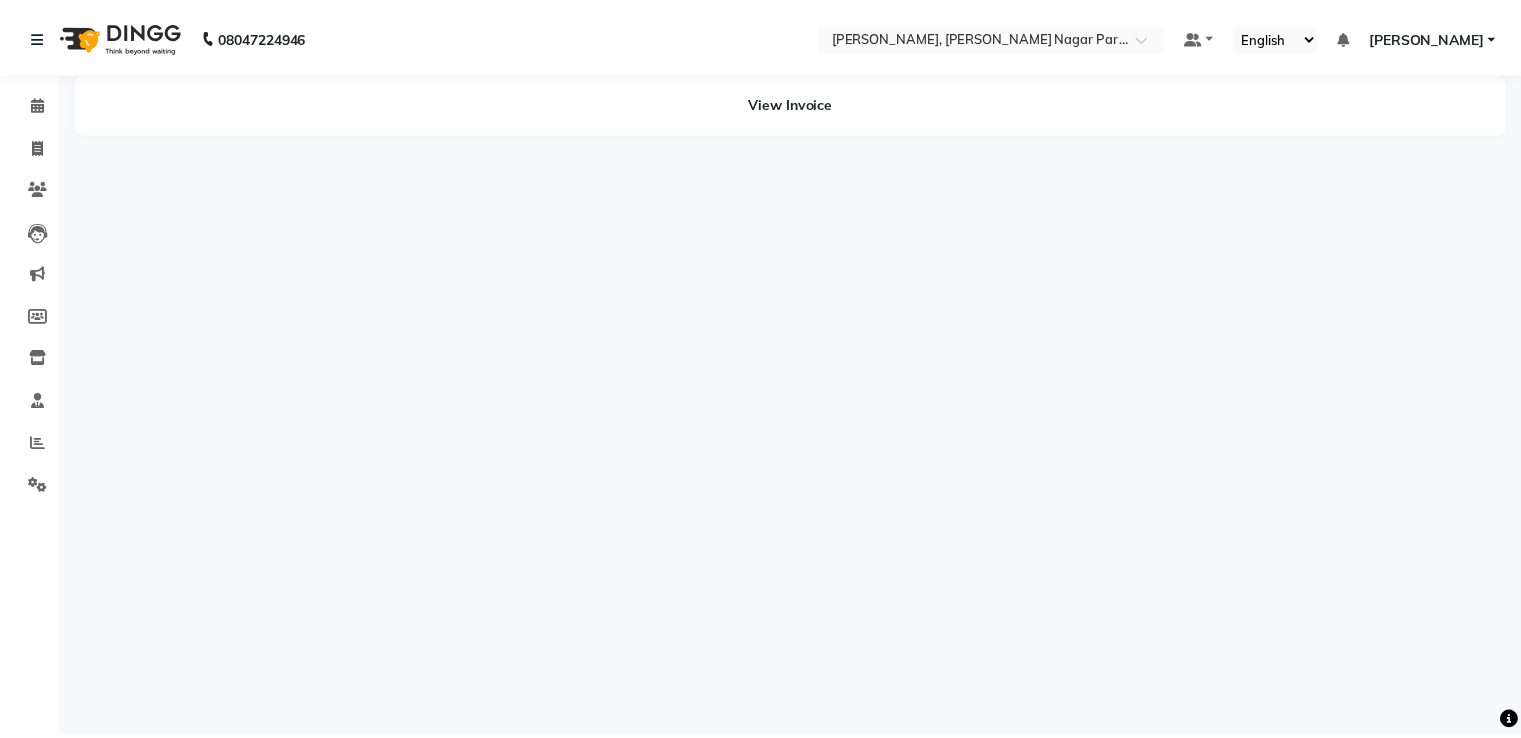 scroll, scrollTop: 0, scrollLeft: 0, axis: both 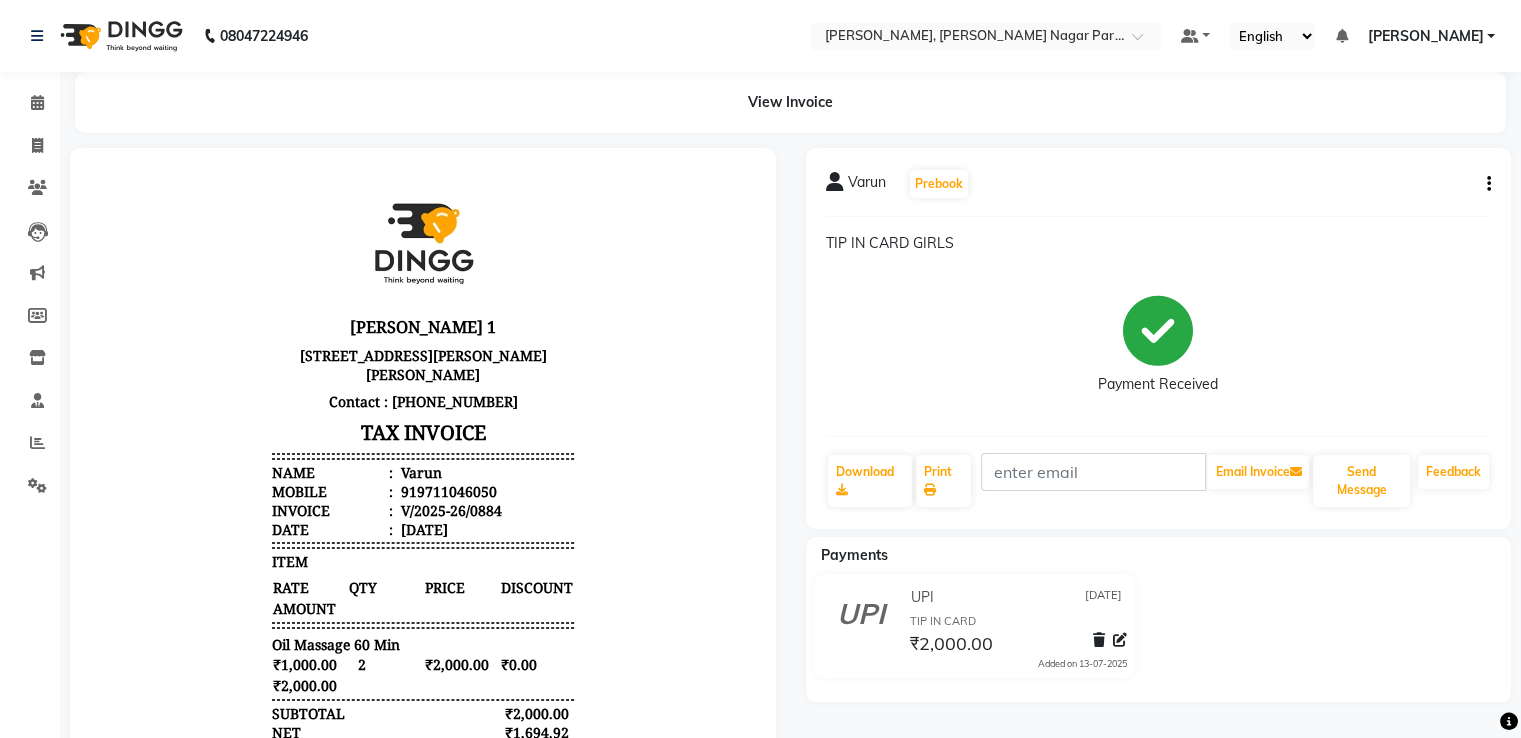click 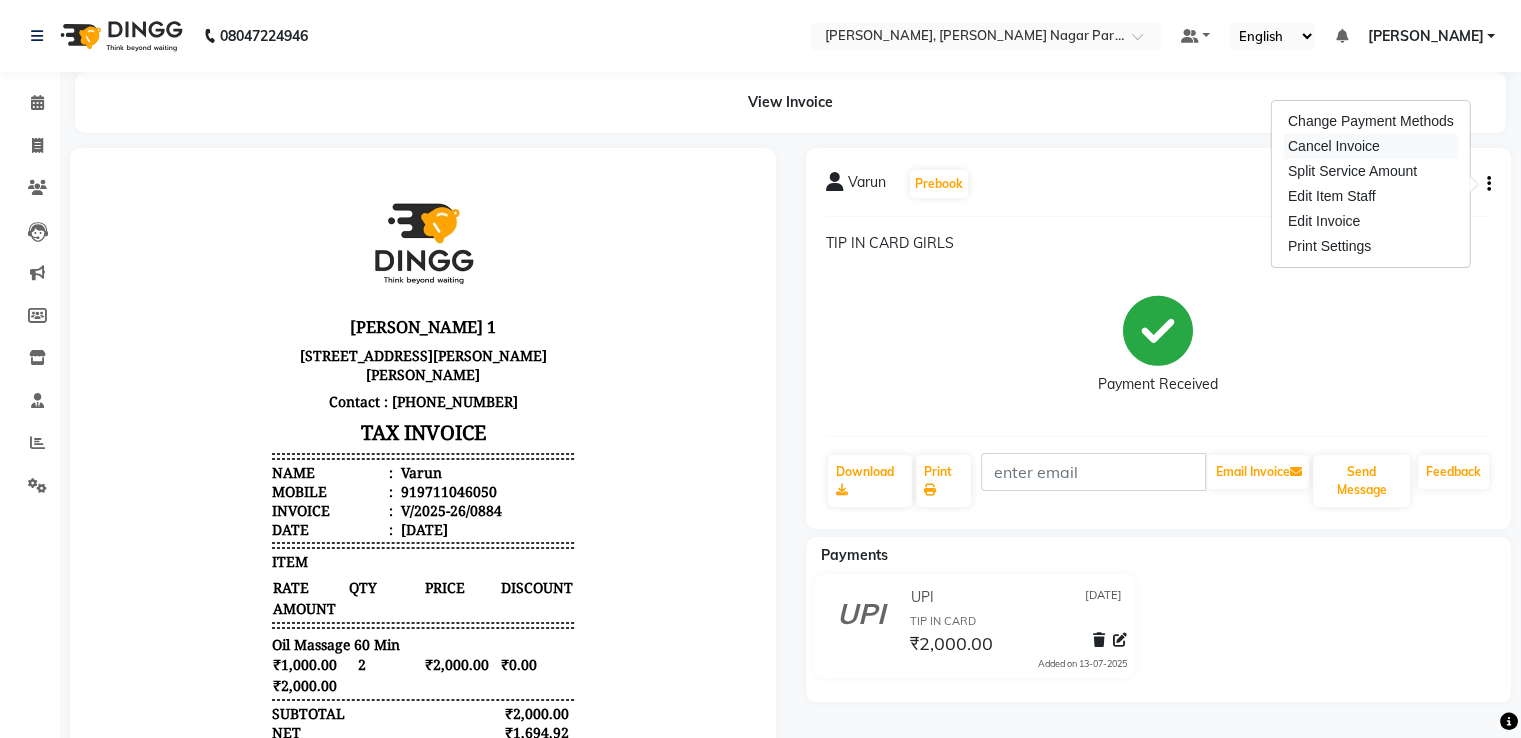 click on "Cancel Invoice" at bounding box center [1371, 146] 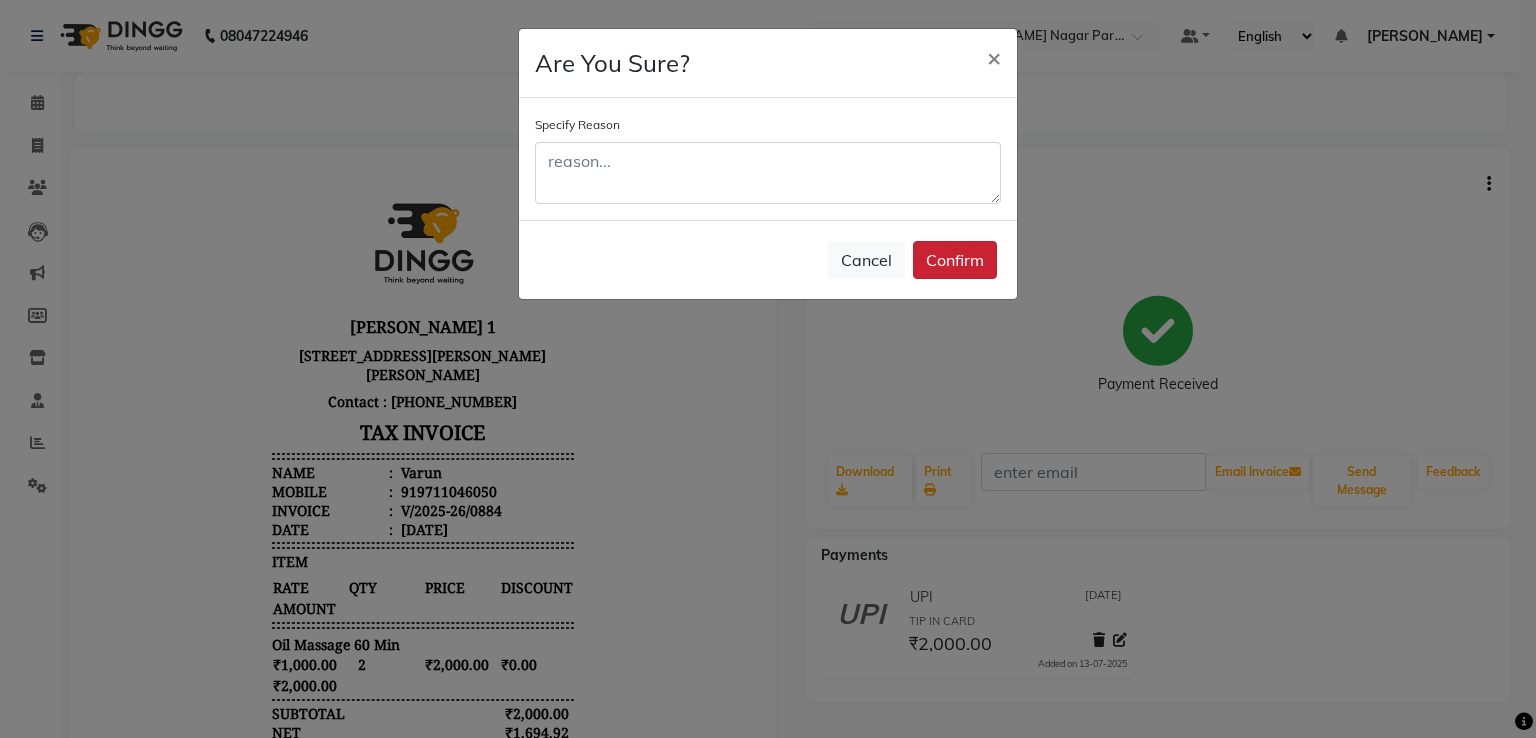 click on "Confirm" 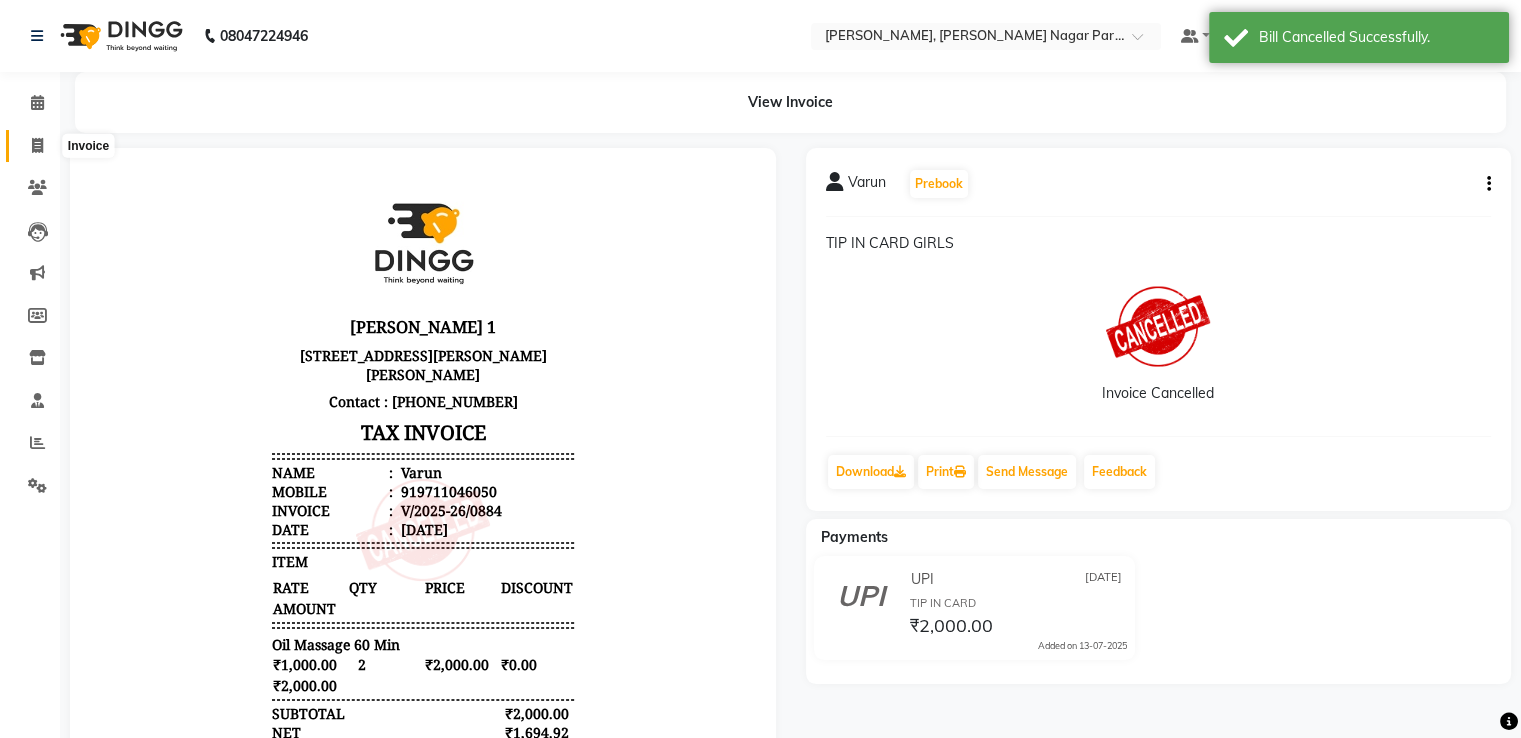 click 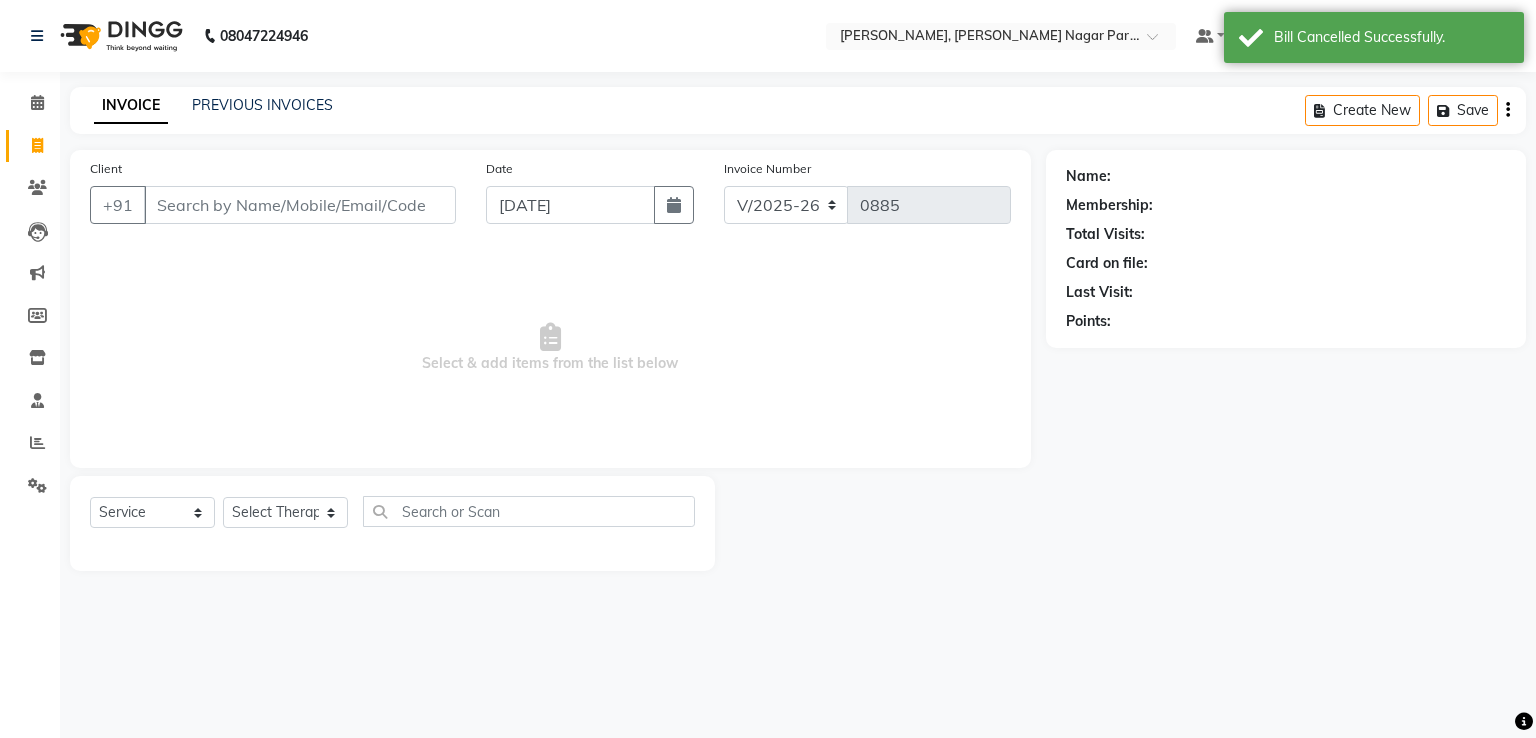 click on "INVOICE PREVIOUS INVOICES Create New   Save" 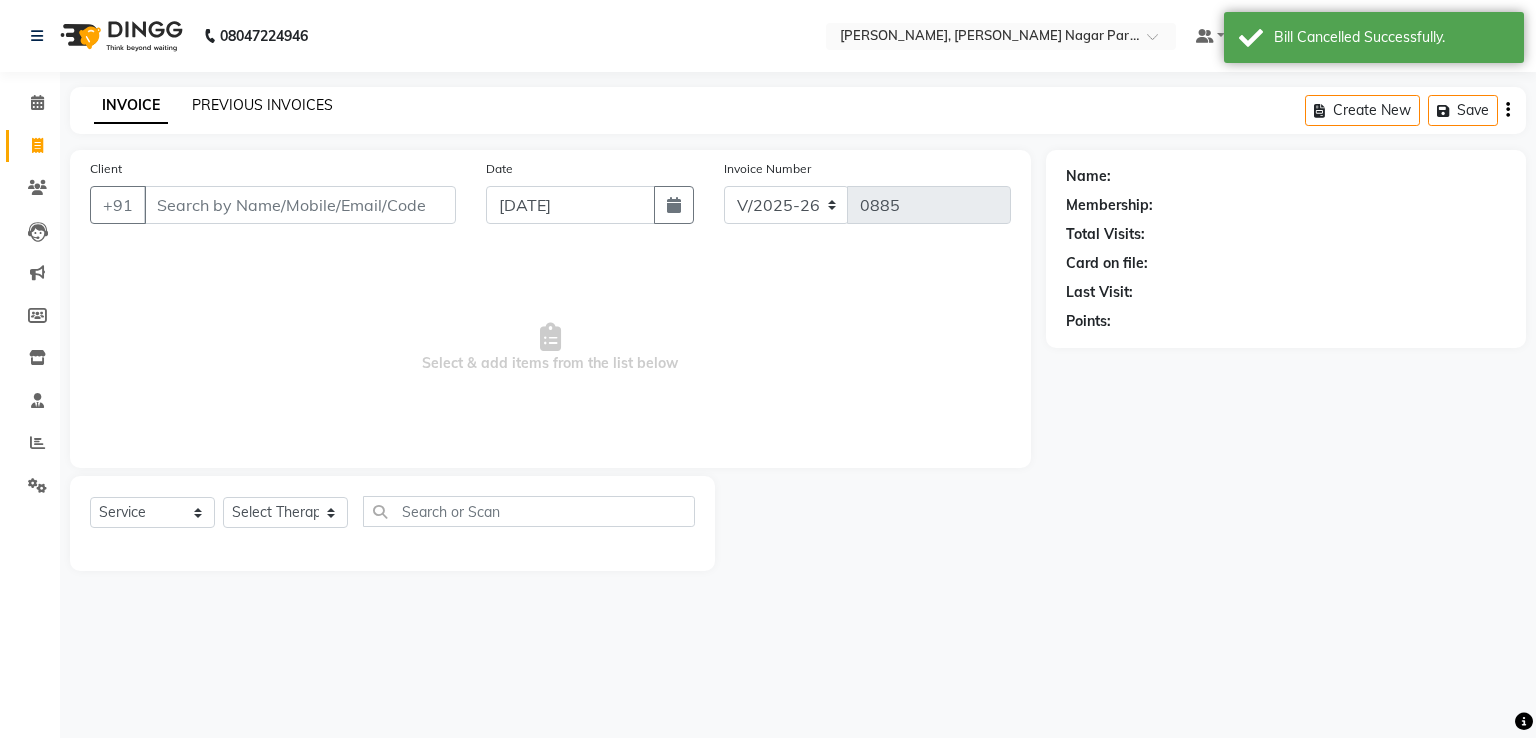 click on "PREVIOUS INVOICES" 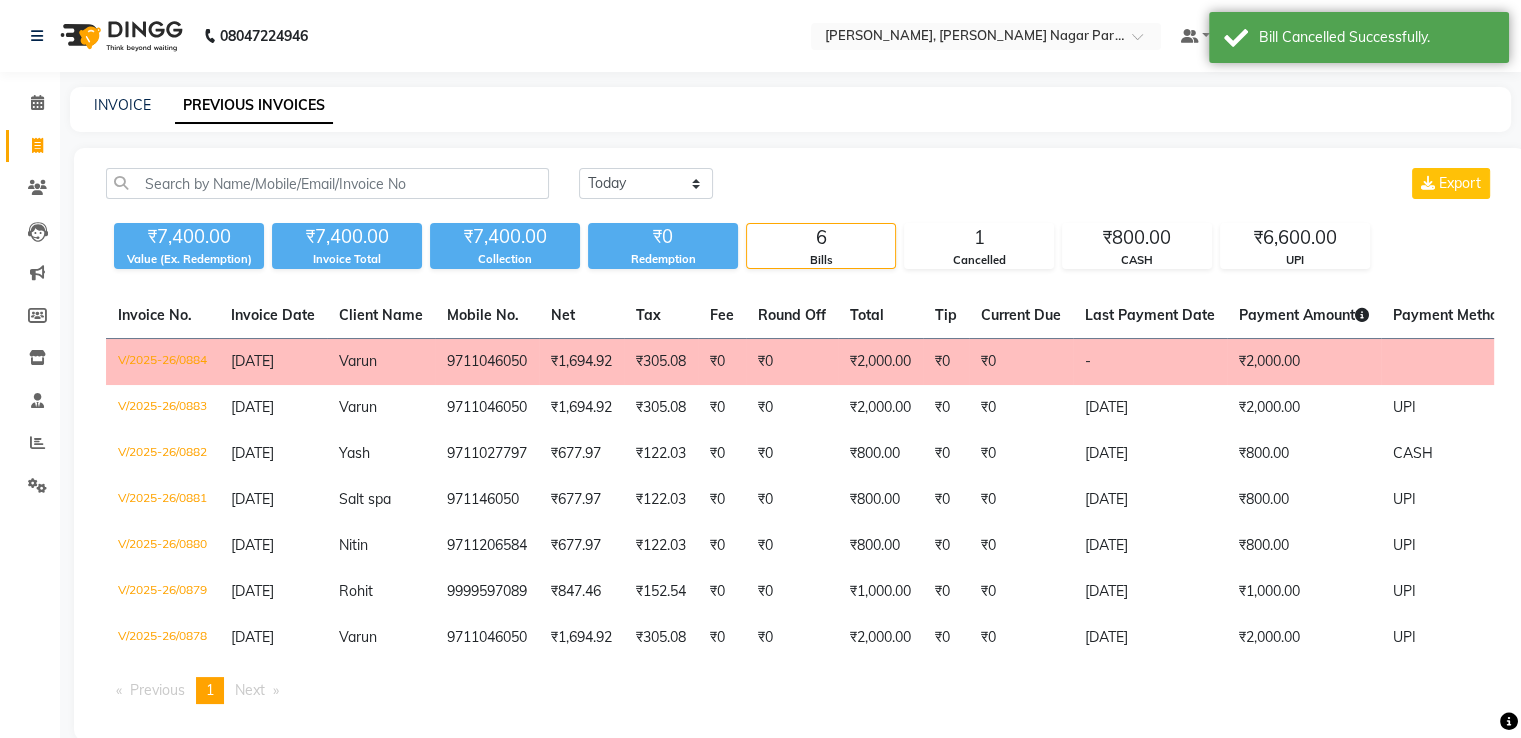 click on "[DATE] [DATE] Custom Range Export ₹7,400.00 Value (Ex. Redemption) ₹7,400.00 Invoice Total  ₹7,400.00 Collection ₹0 Redemption 6 Bills 1 Cancelled ₹800.00 CASH ₹6,600.00 UPI  Invoice No.   Invoice Date   Client Name   Mobile No.   Net   Tax   Fee   Round Off   Total   Tip   Current Due   Last Payment Date   Payment Amount   Payment Methods   Cancel Reason   Status   V/2025-26/0884  [DATE] Varun   9711046050 ₹1,694.92 ₹305.08  ₹0  ₹0 ₹2,000.00 ₹0 ₹0 - ₹2,000.00  - CANCELLED  V/2025-26/0883  [DATE] Varun   9711046050 ₹1,694.92 ₹305.08  ₹0  ₹0 ₹2,000.00 ₹0 ₹0 [DATE] ₹2,000.00  UPI - PAID  V/2025-26/0882  [DATE] Yash    9711027797 ₹677.97 ₹122.03  ₹0  ₹0 ₹800.00 ₹0 ₹0 [DATE] ₹800.00  CASH - PAID  V/2025-26/0881  [DATE] Salt spa   971146050 ₹677.97 ₹122.03  ₹0  ₹0 ₹800.00 ₹0 ₹0 [DATE] ₹800.00  UPI - PAID  V/2025-26/0880  [DATE] Nitin   9711206584 ₹677.97 ₹122.03  ₹0  ₹0 ₹800.00 ₹0 ₹0 UPI -" 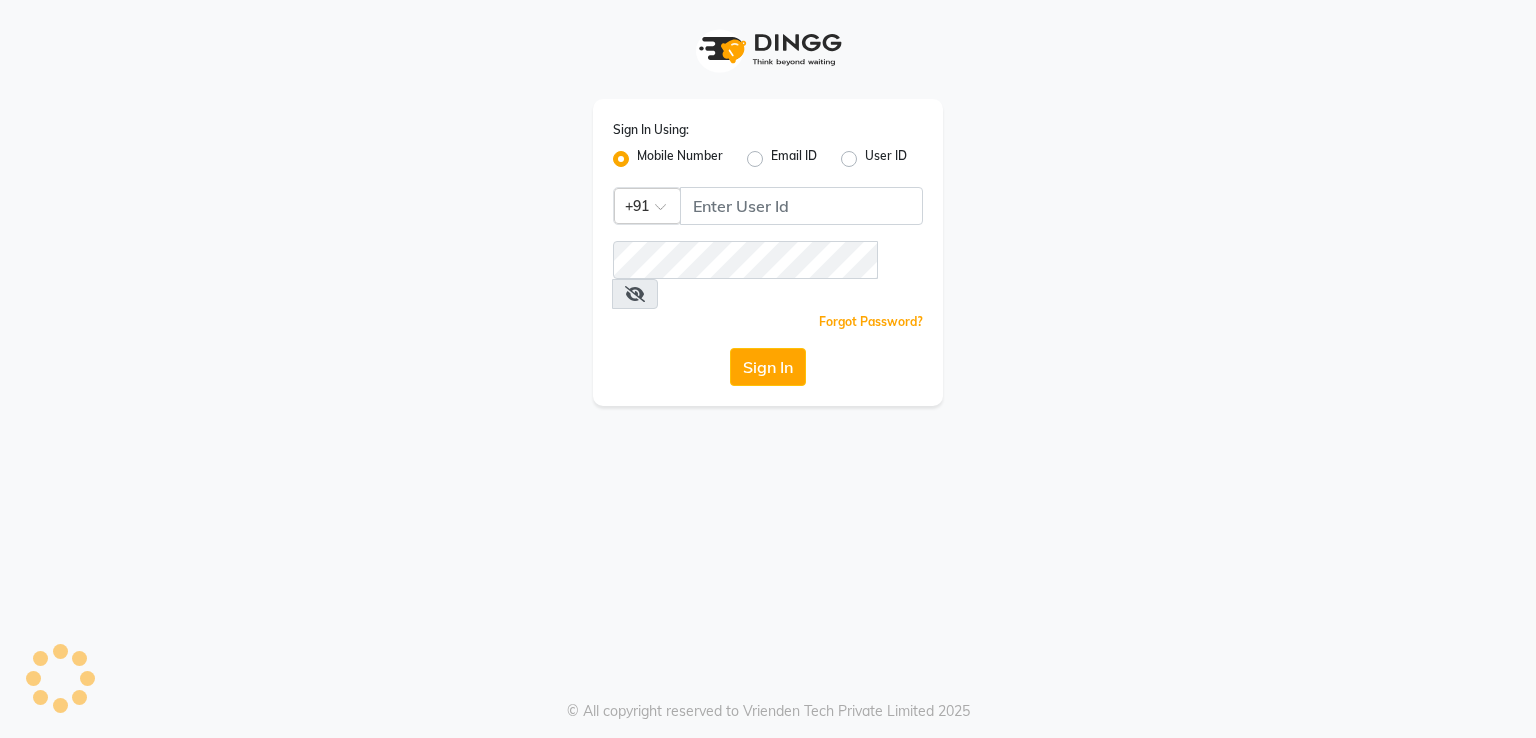 scroll, scrollTop: 0, scrollLeft: 0, axis: both 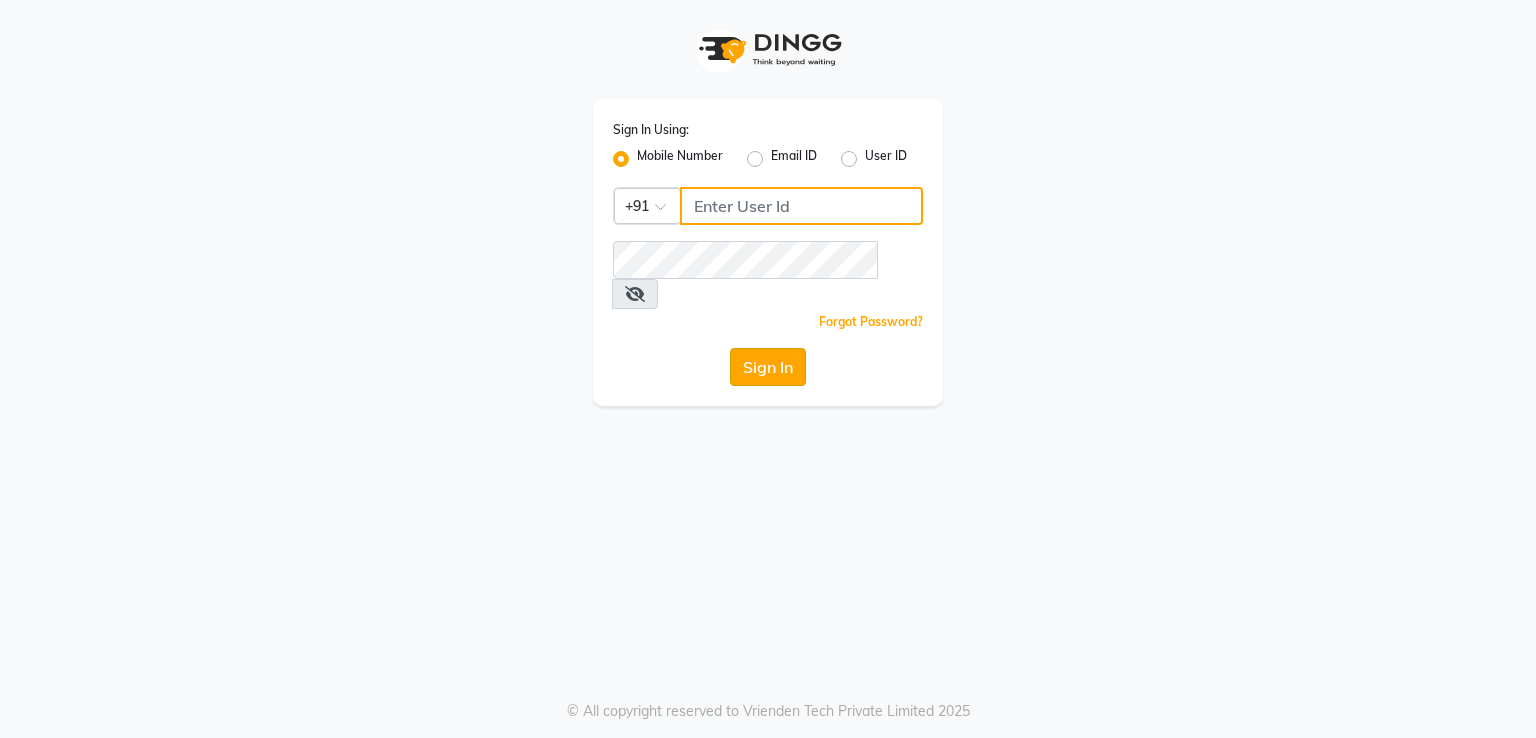type on "9899525358" 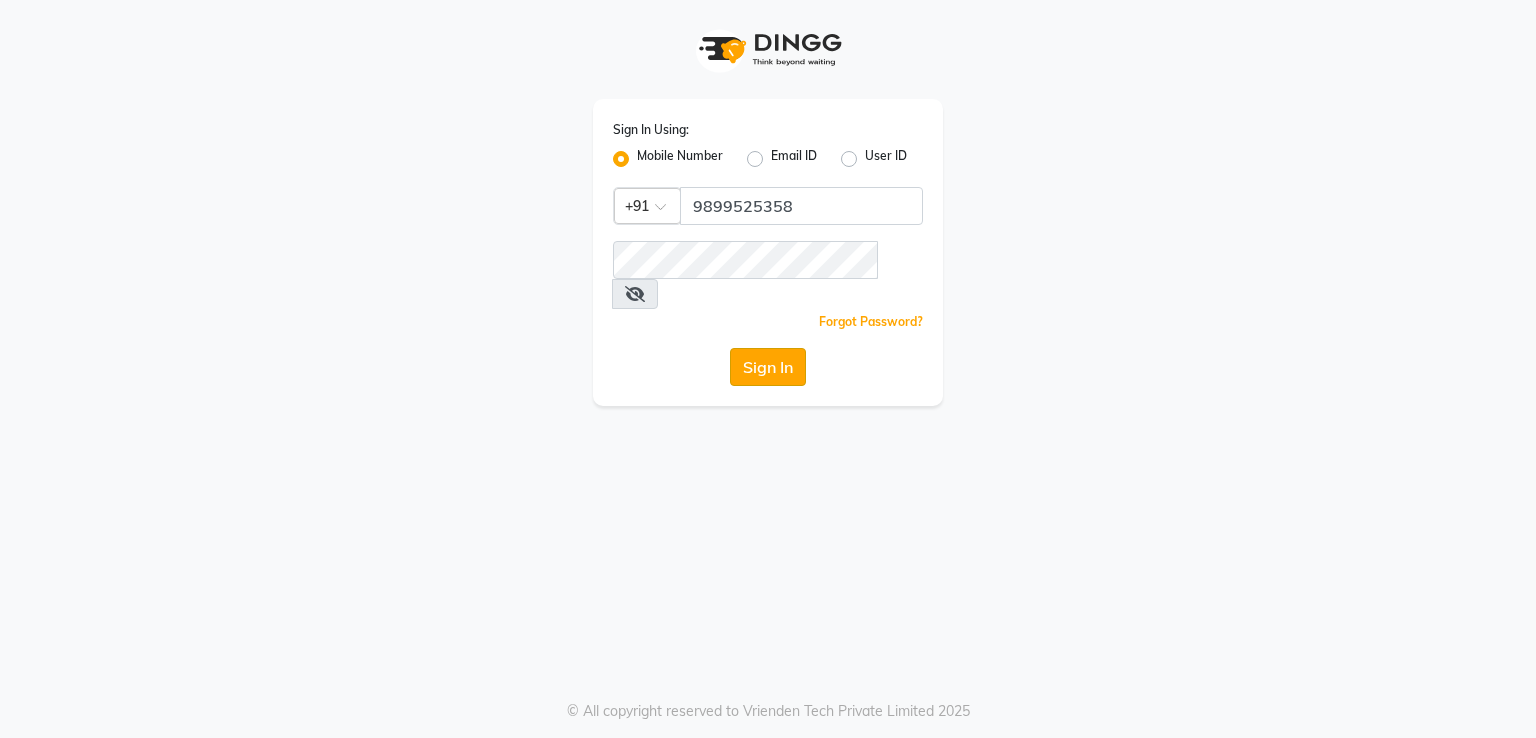 click on "Sign In" 